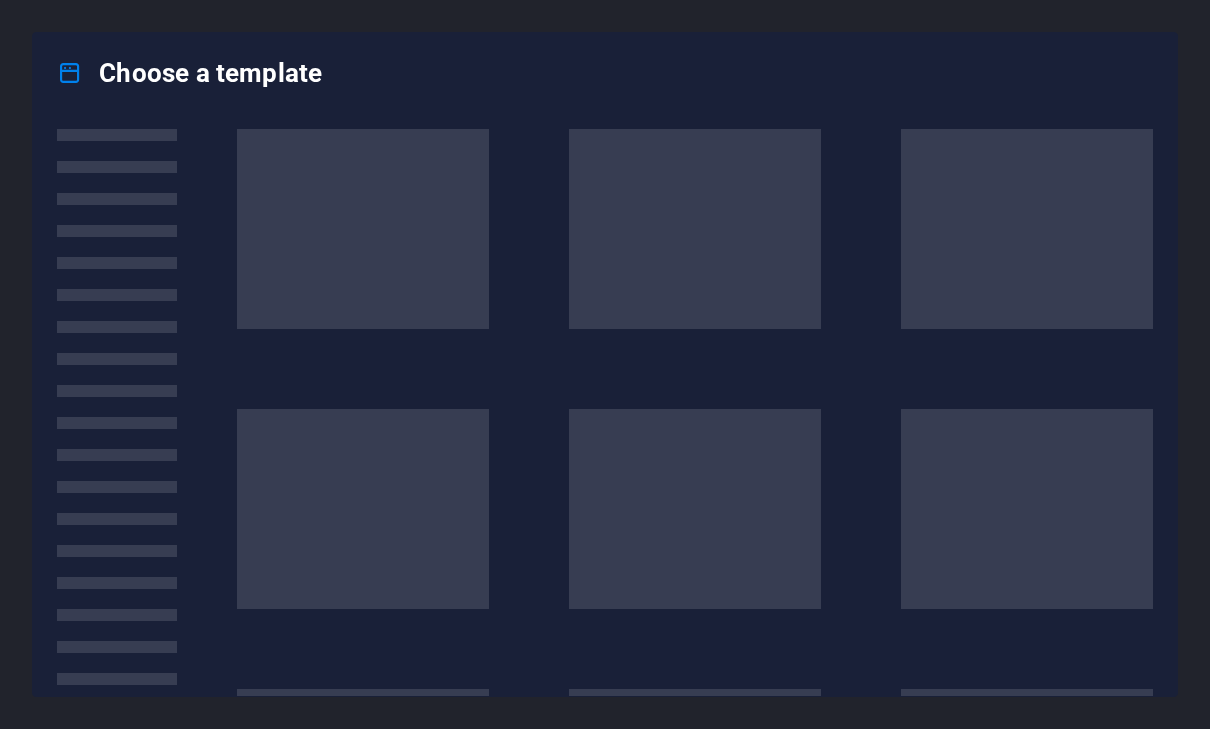 scroll, scrollTop: 0, scrollLeft: 0, axis: both 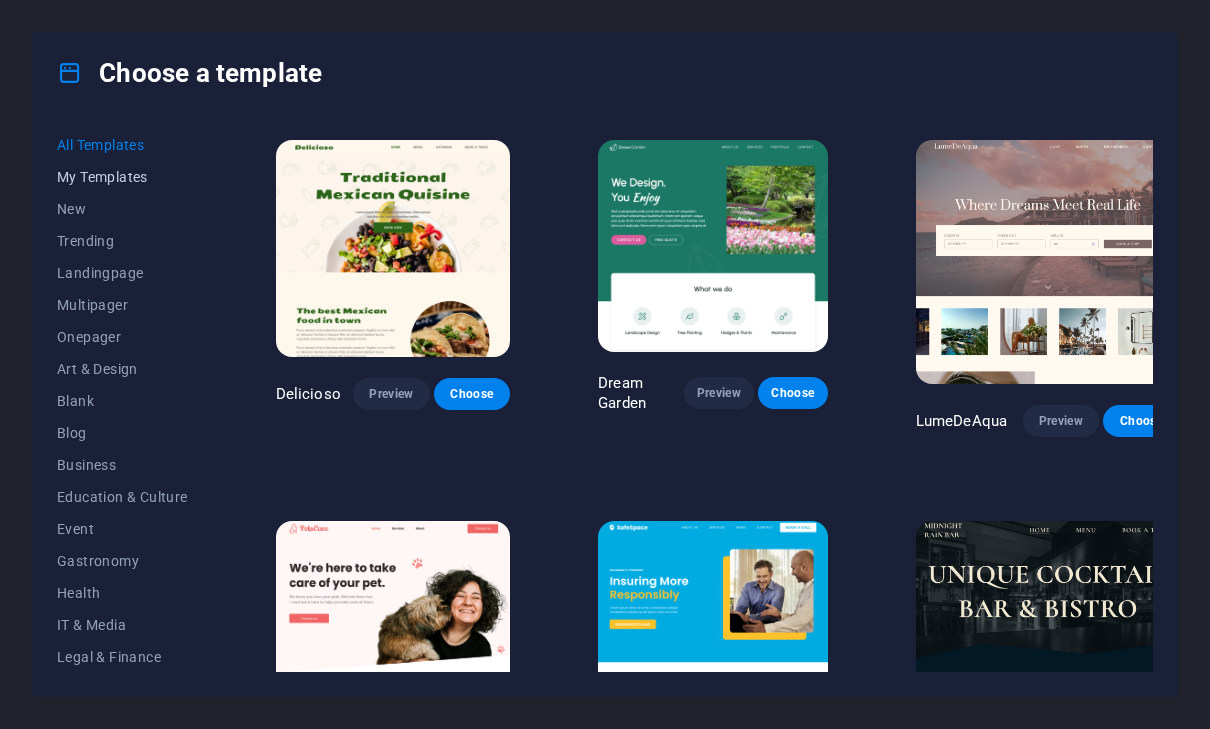 click on "My Templates" at bounding box center (122, 177) 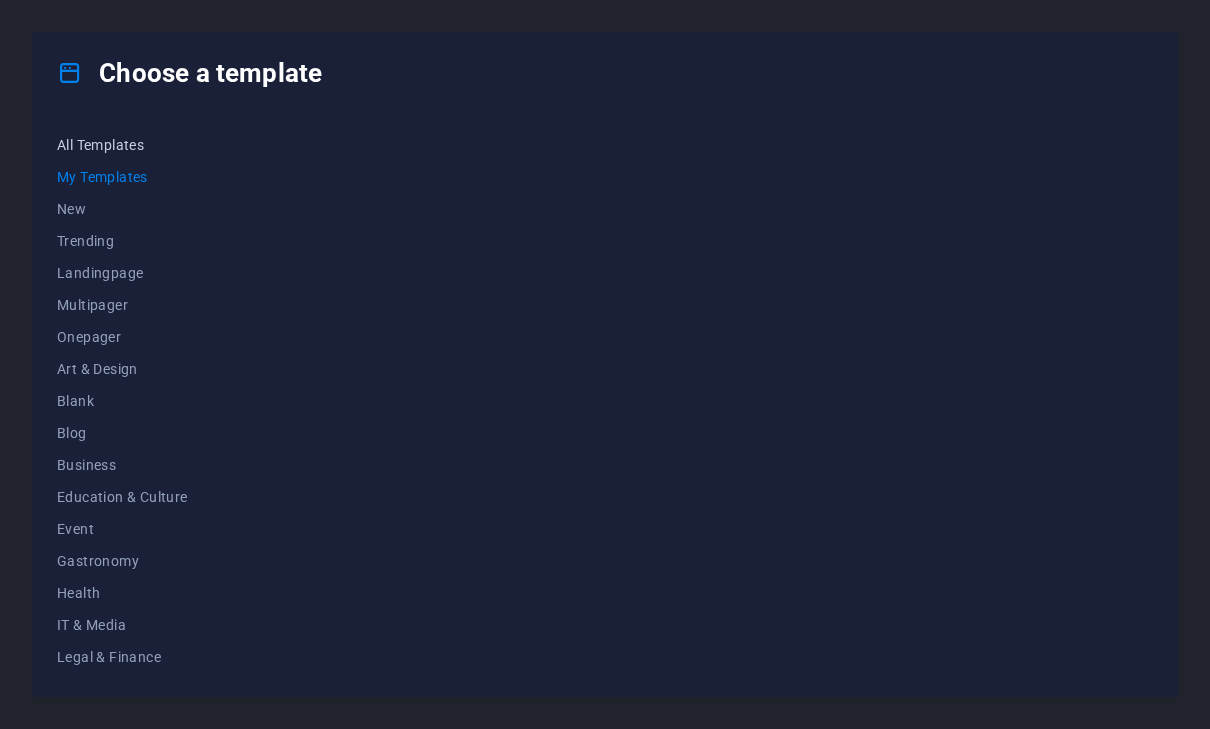 click on "All Templates" at bounding box center (122, 145) 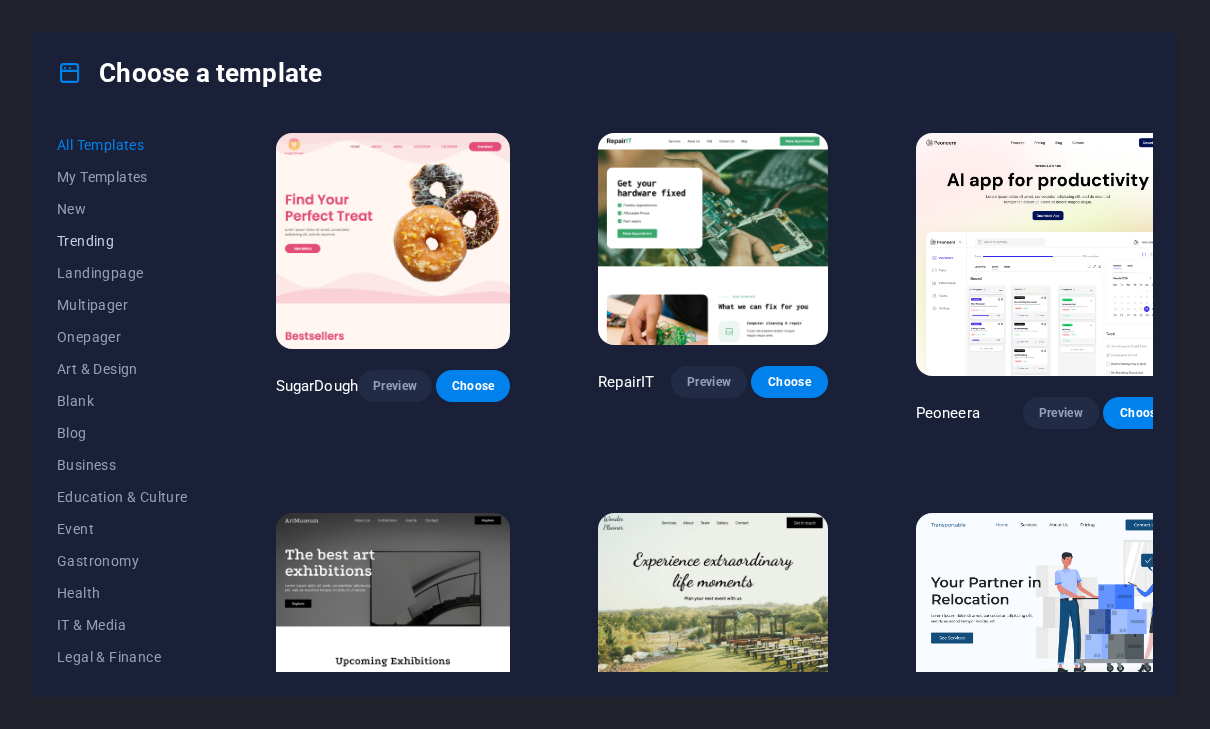 click on "Trending" at bounding box center [122, 241] 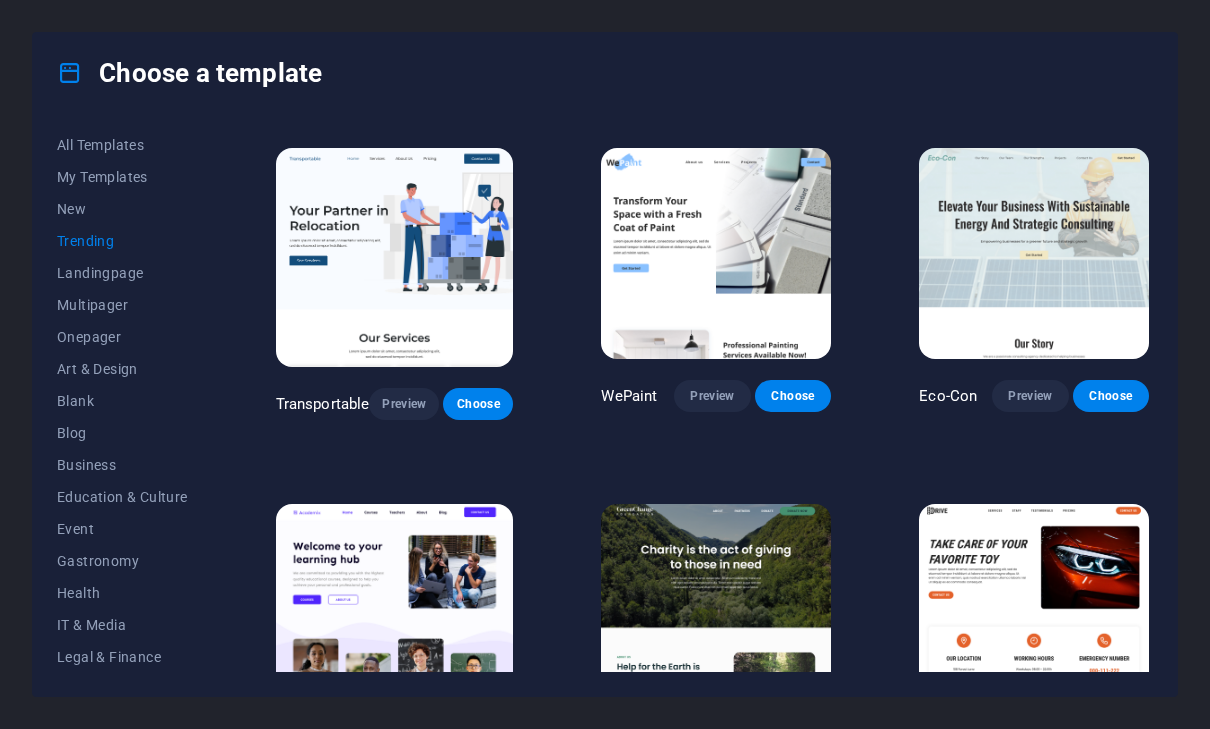 scroll, scrollTop: 297, scrollLeft: 0, axis: vertical 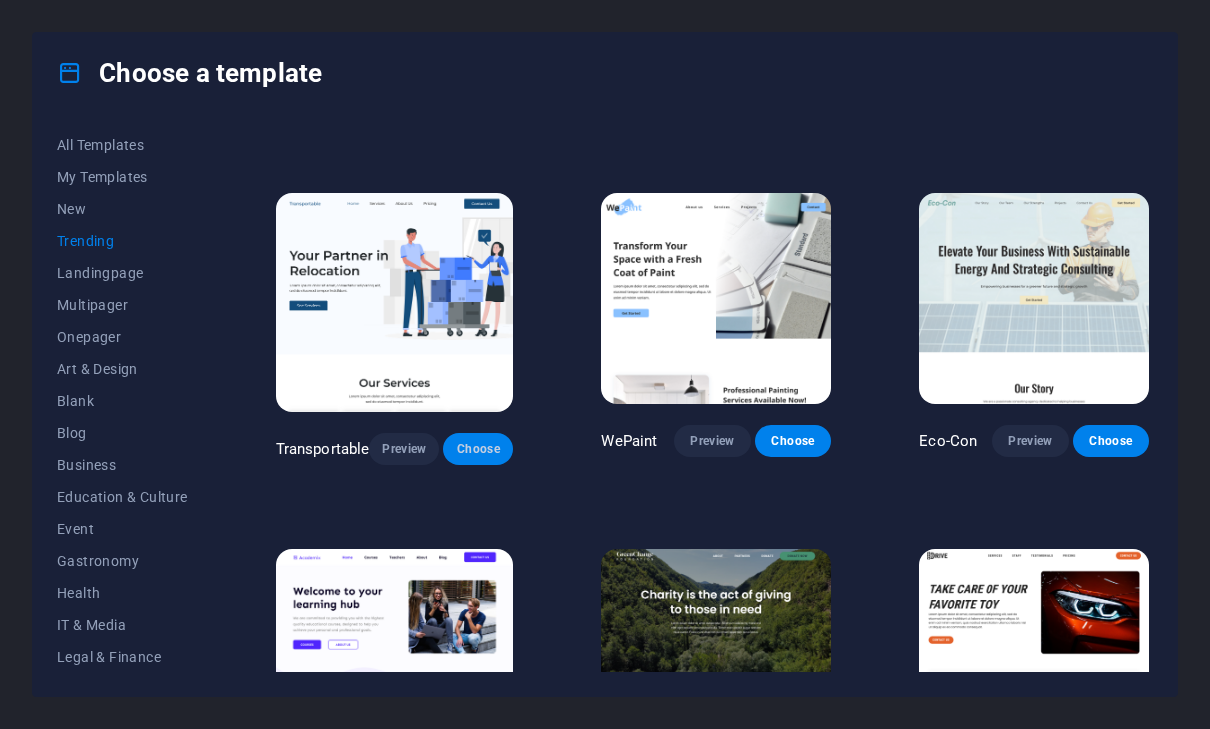 click on "Choose" at bounding box center (478, 449) 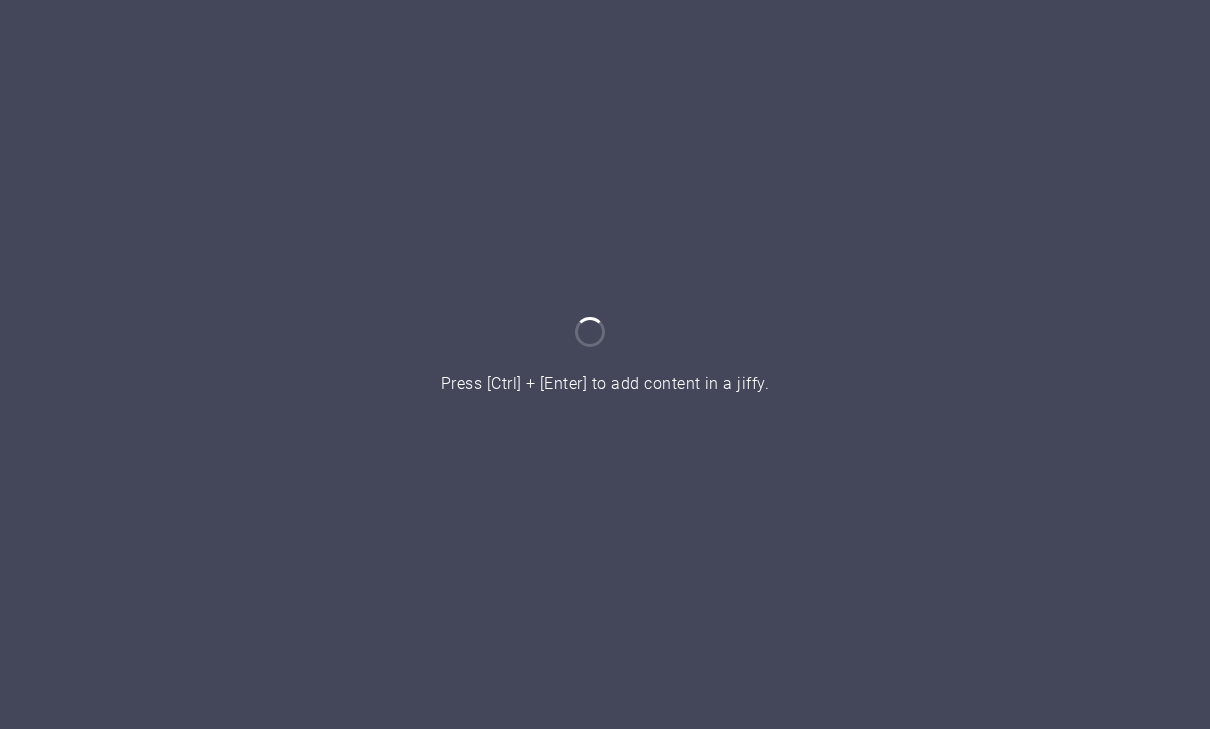 scroll, scrollTop: 0, scrollLeft: 0, axis: both 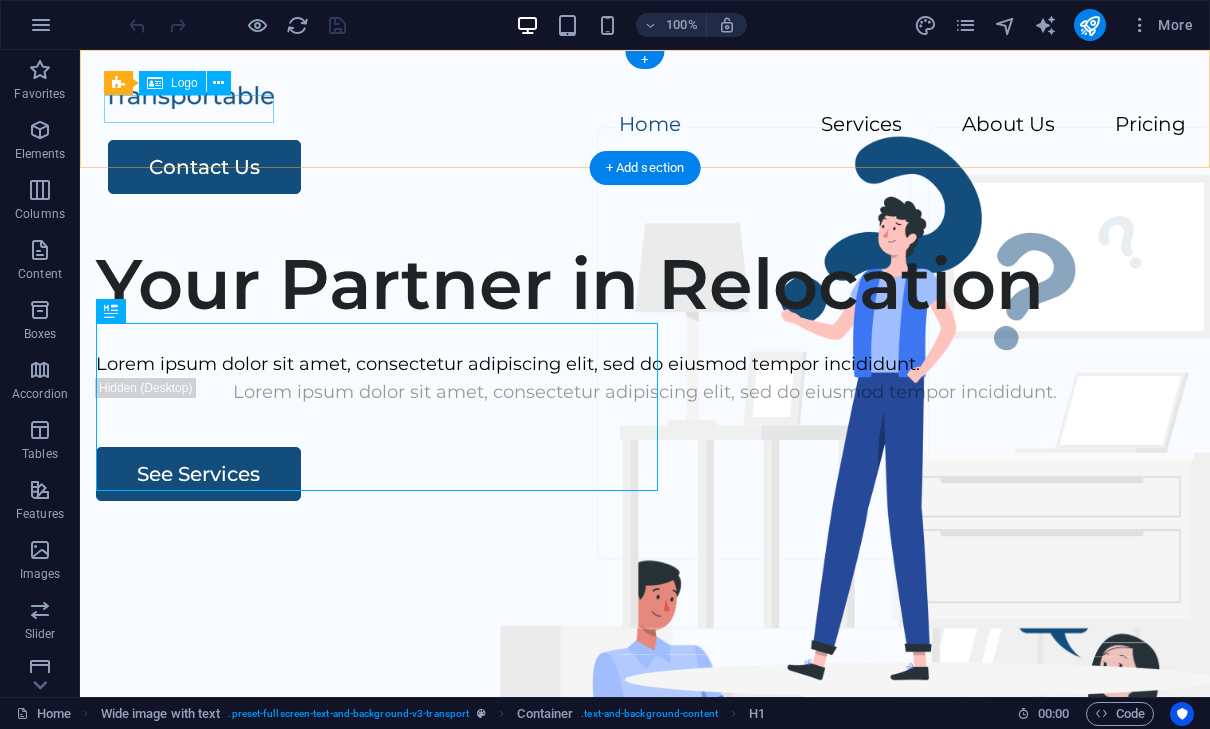 click at bounding box center (645, 96) 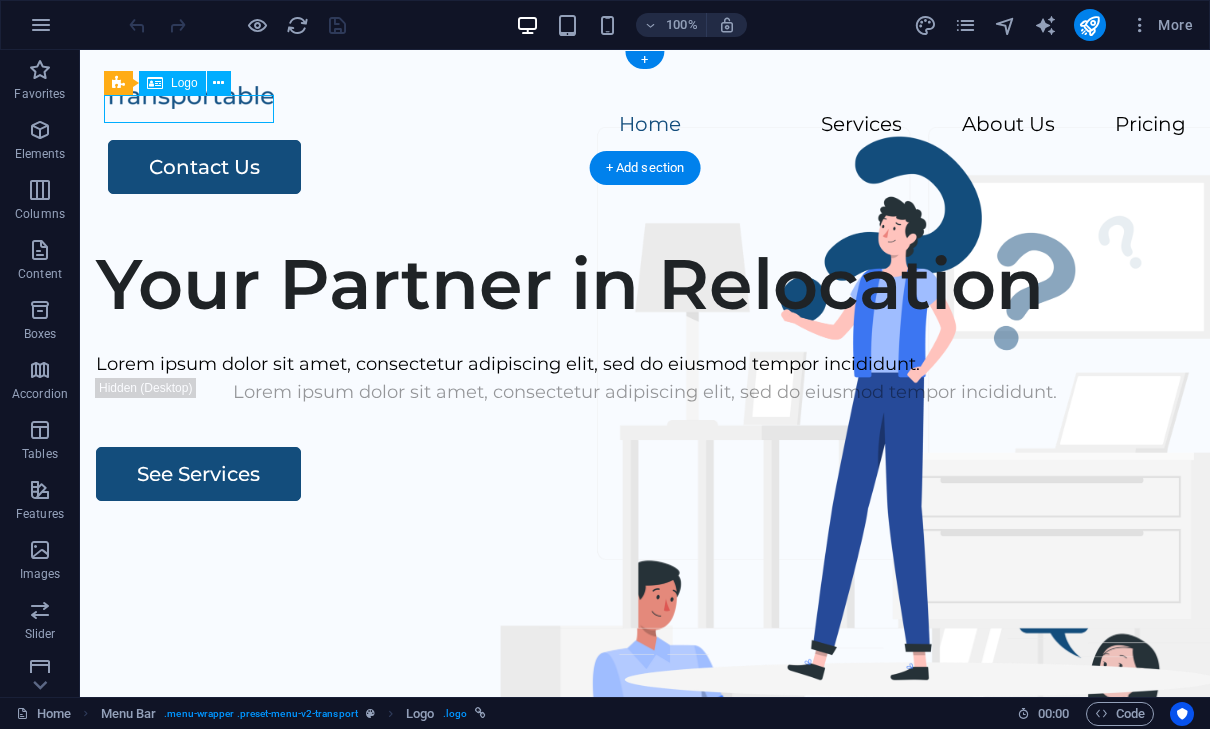 click at bounding box center (645, 96) 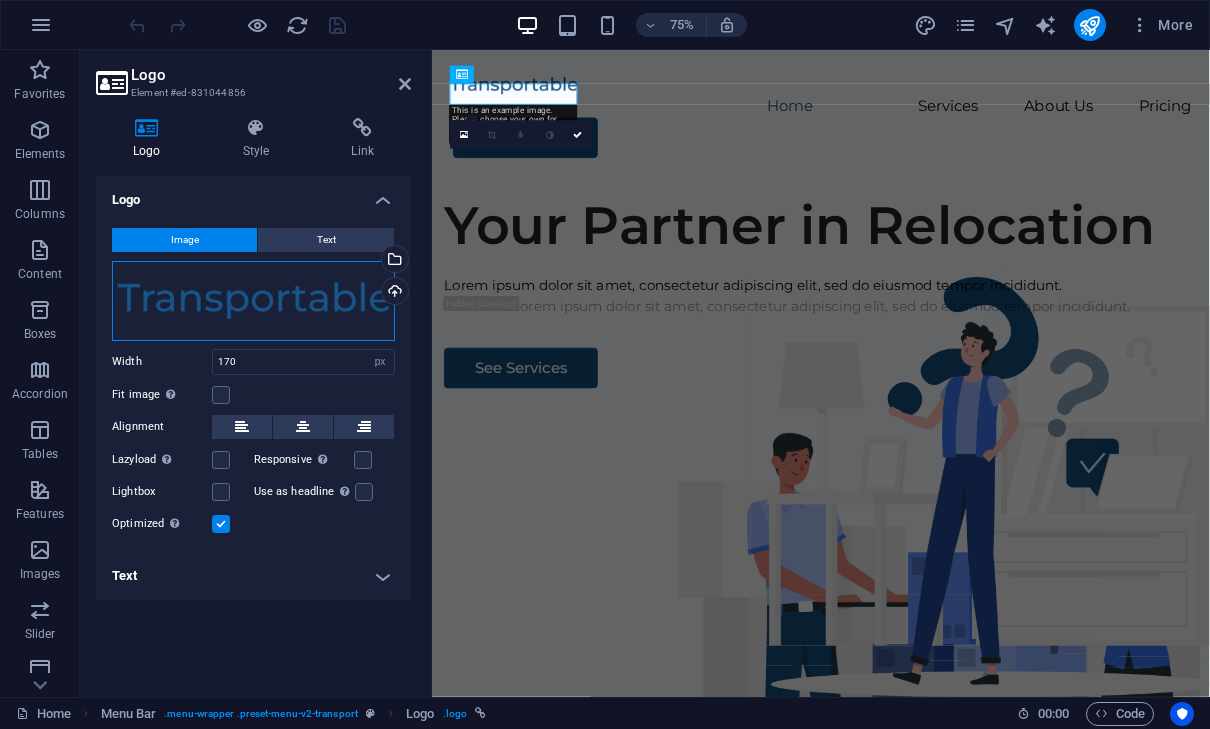 click on "Drag files here, click to choose files or select files from Files or our free stock photos & videos" at bounding box center [253, 301] 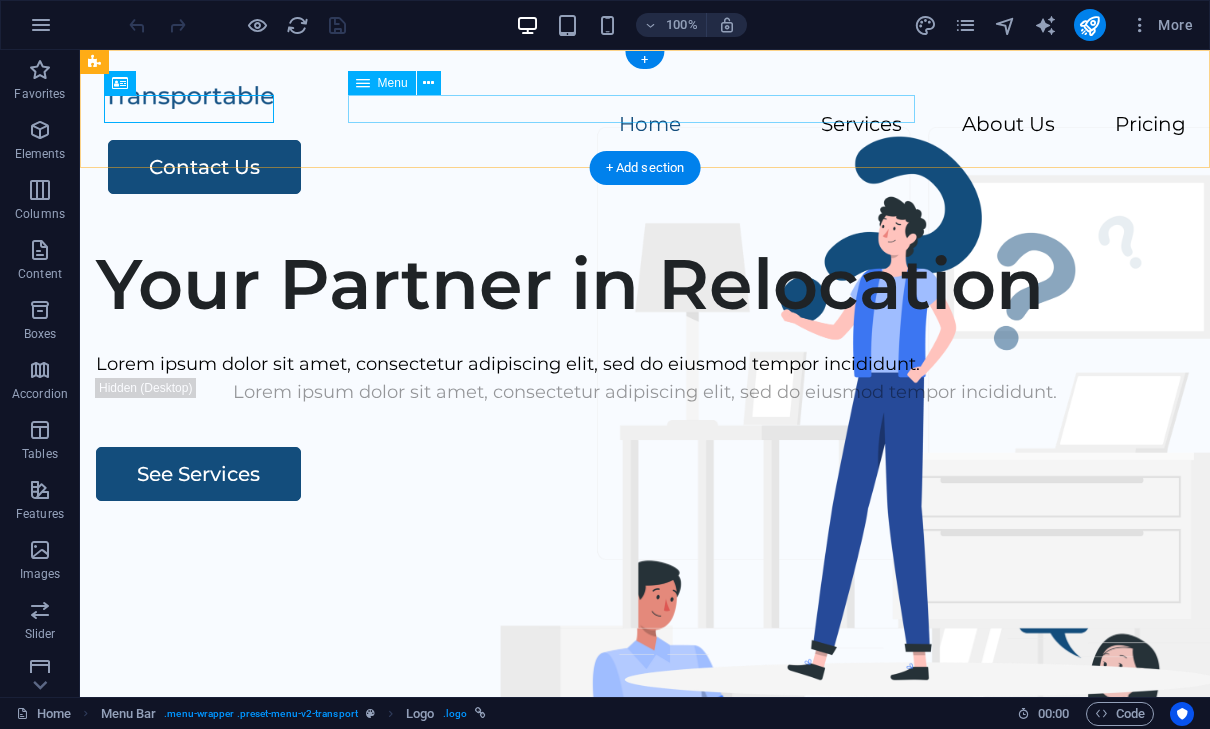 click on "Home Services About Us Pricing" at bounding box center [645, 125] 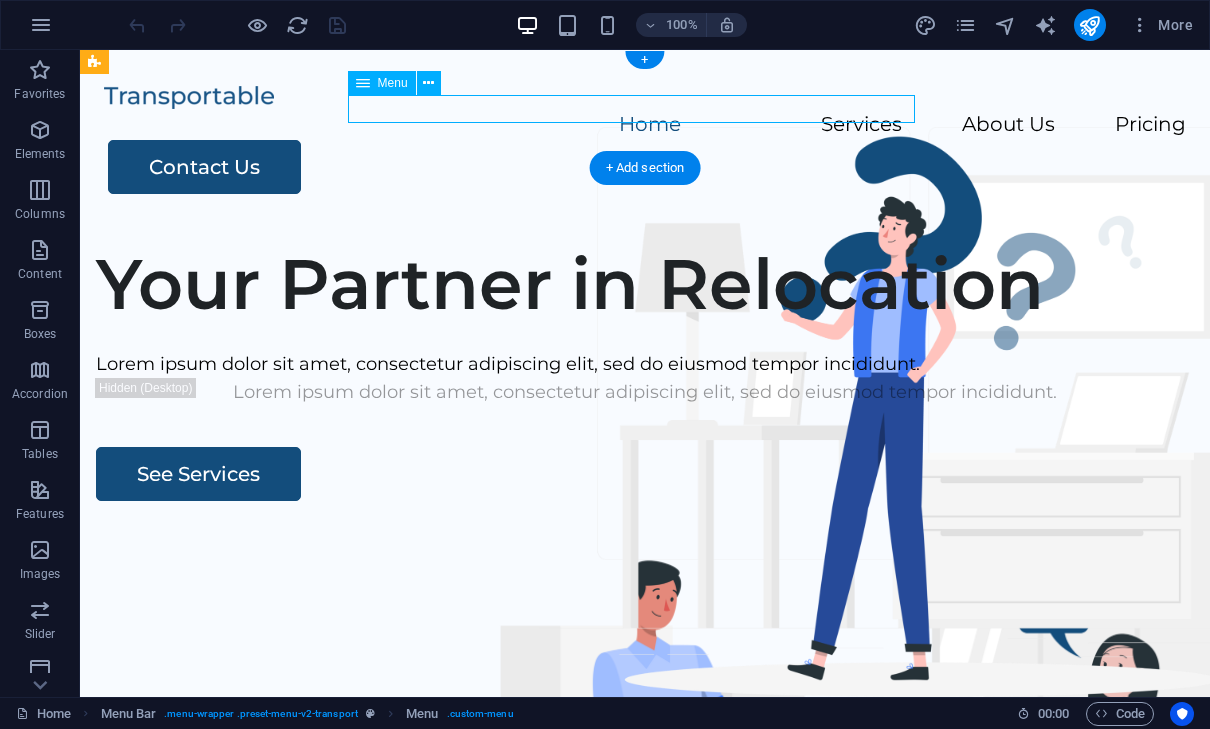 click on "Home Services About Us Pricing" at bounding box center (645, 125) 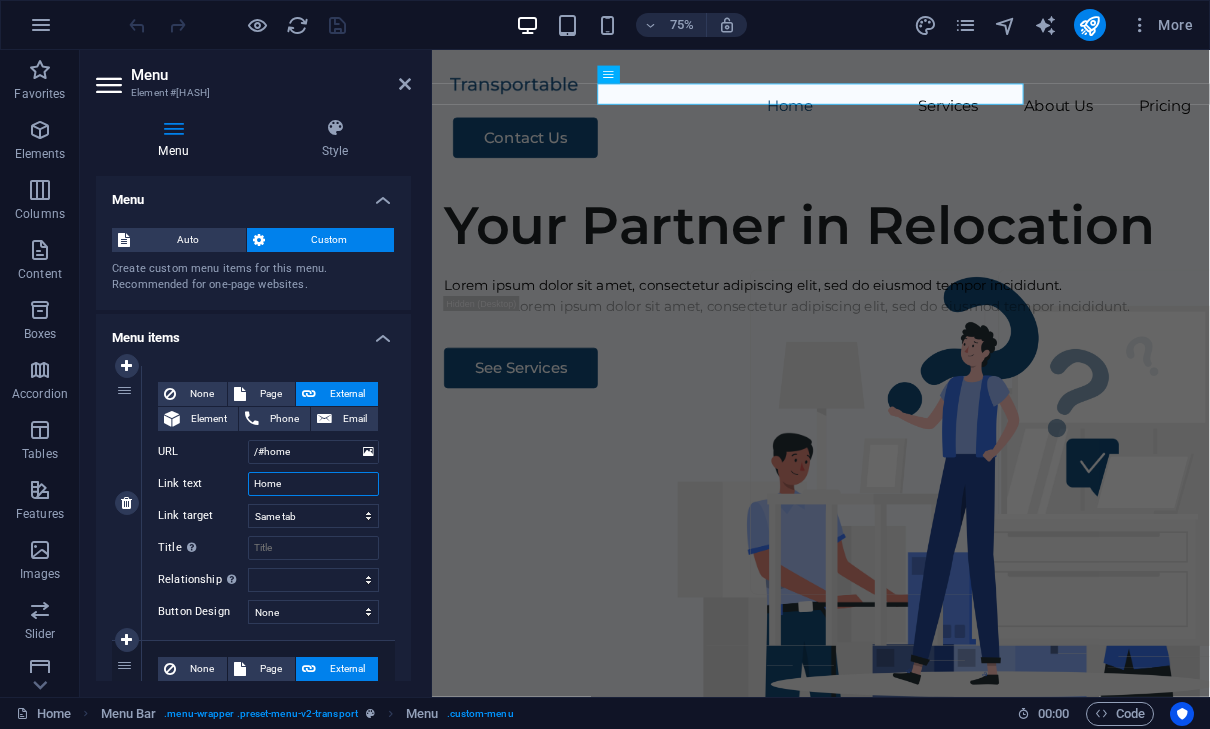 click on "Home" at bounding box center [313, 484] 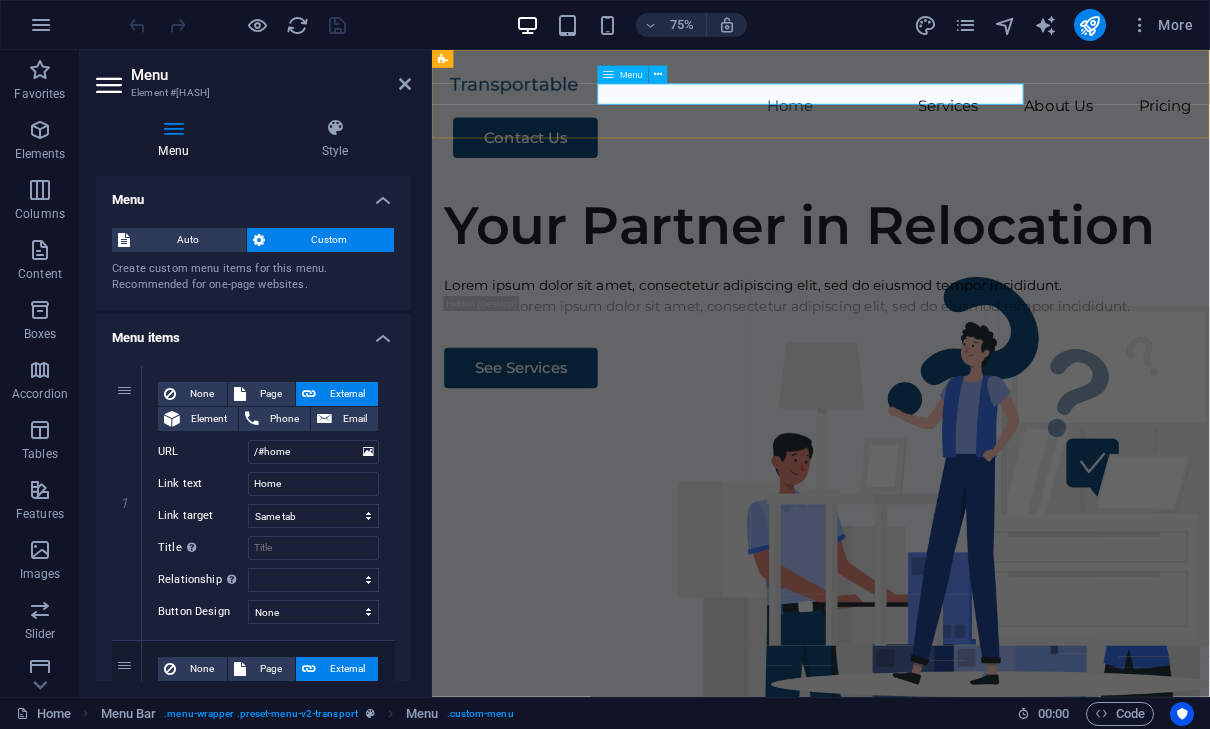 click on "Home Services About Us Pricing" at bounding box center [950, 125] 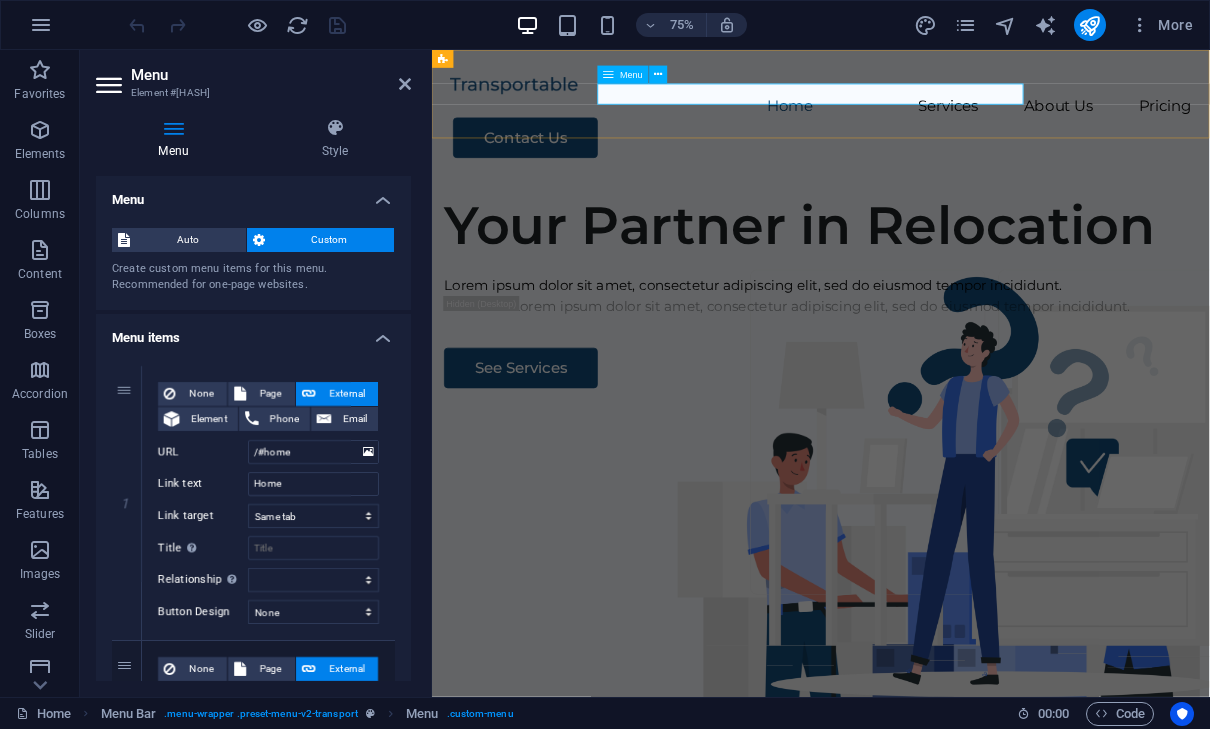 click on "Home Services About Us Pricing" at bounding box center [950, 125] 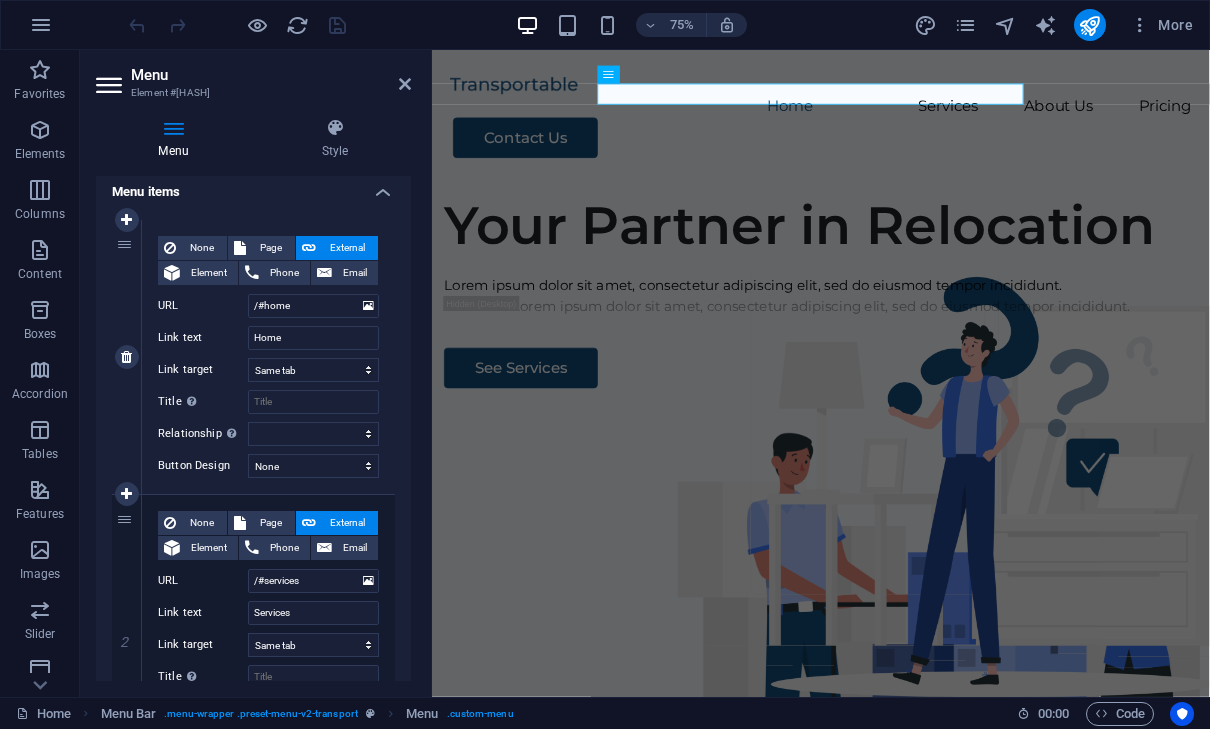 scroll, scrollTop: 196, scrollLeft: 0, axis: vertical 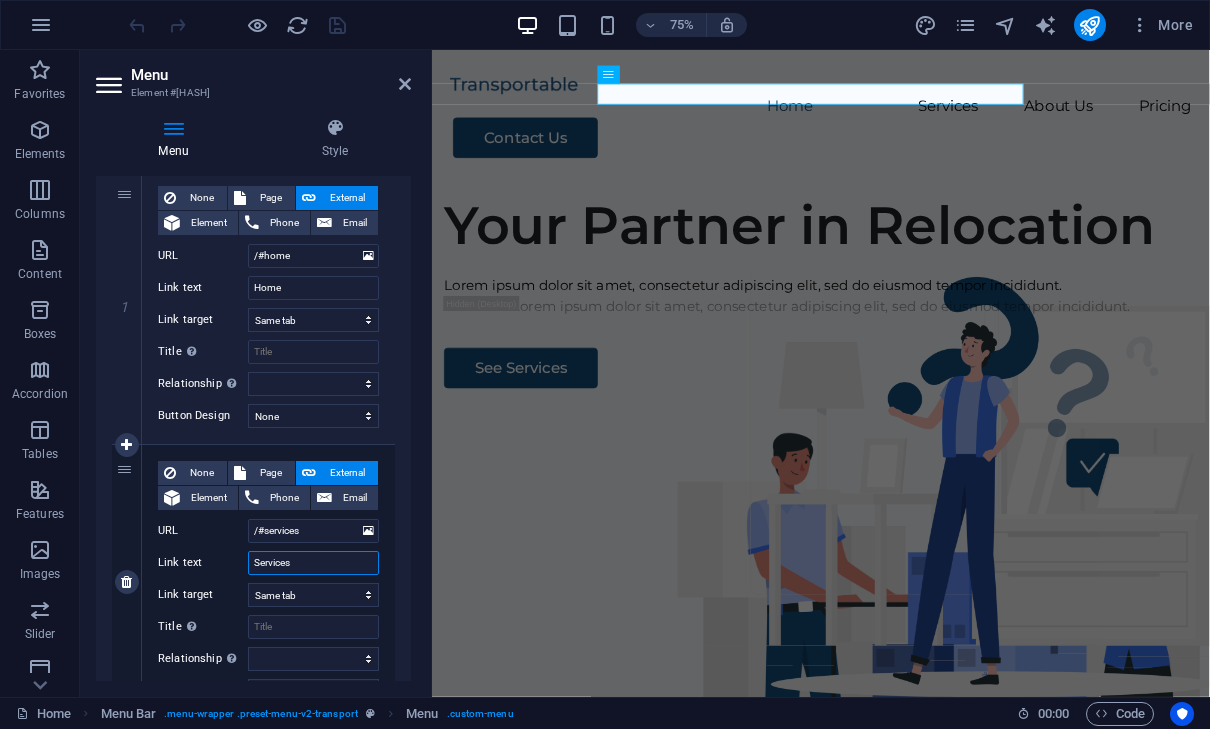 click on "Services" at bounding box center [313, 563] 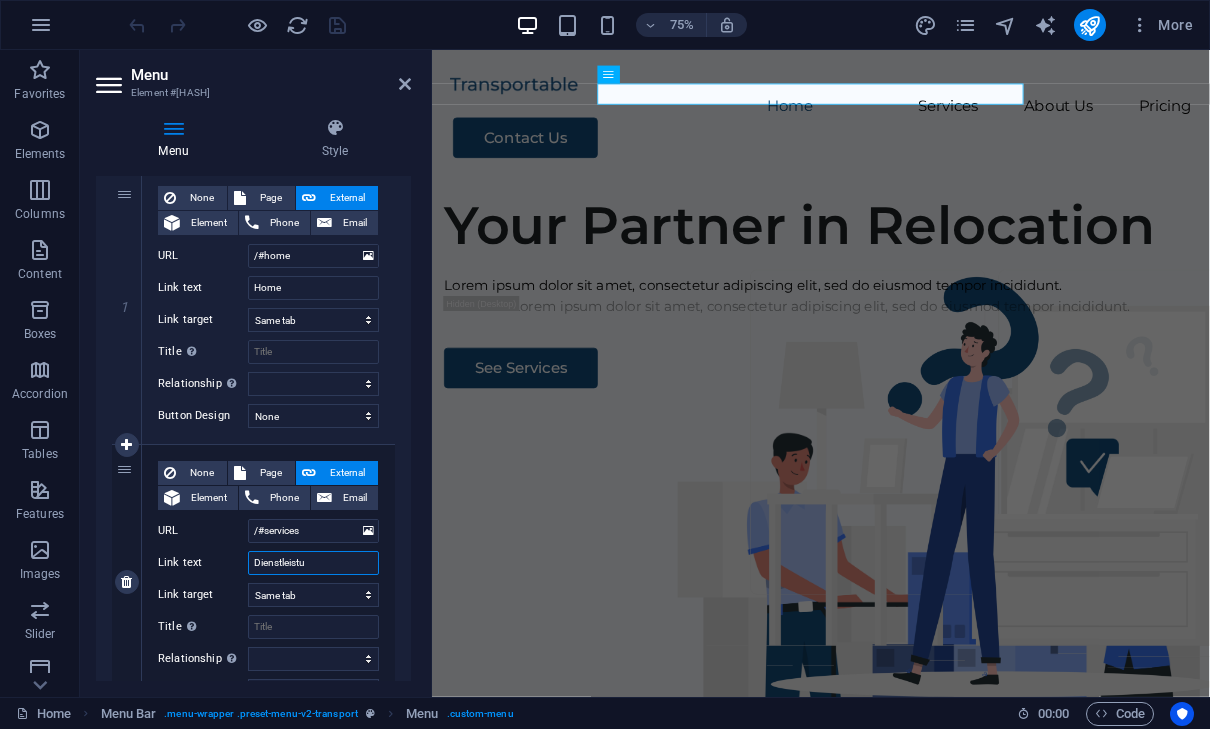 type on "Dienstleistun" 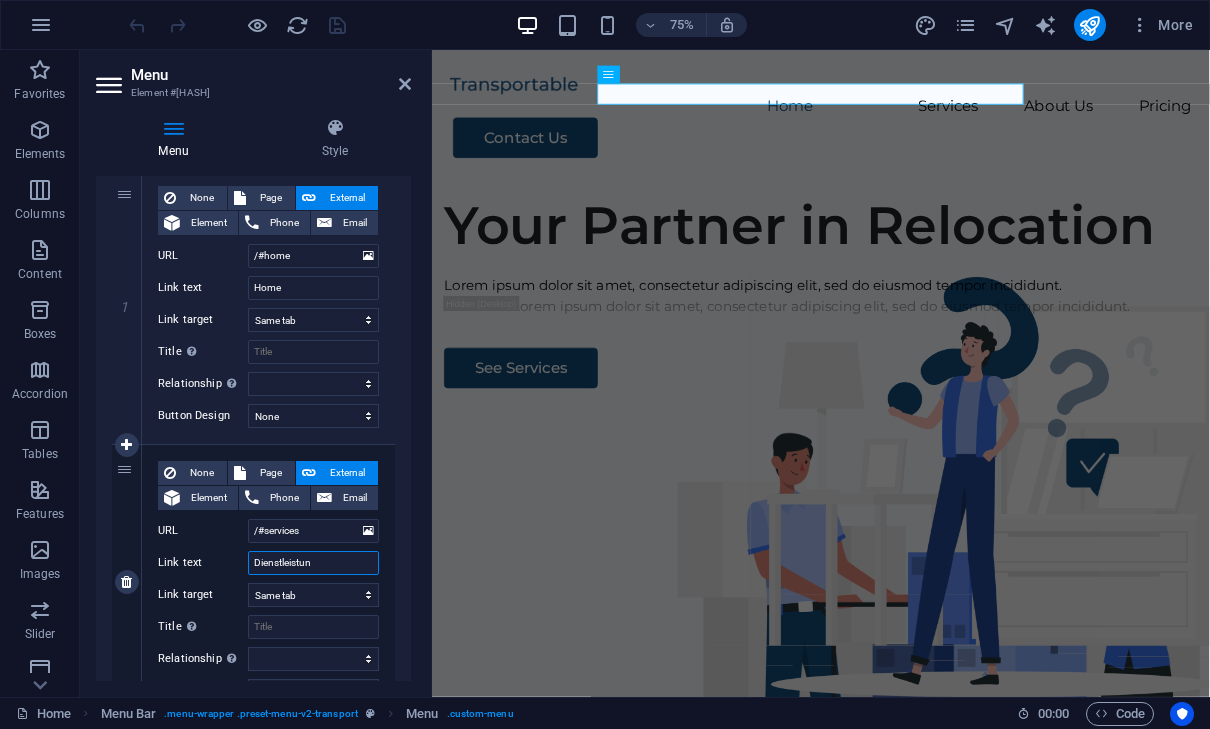 select 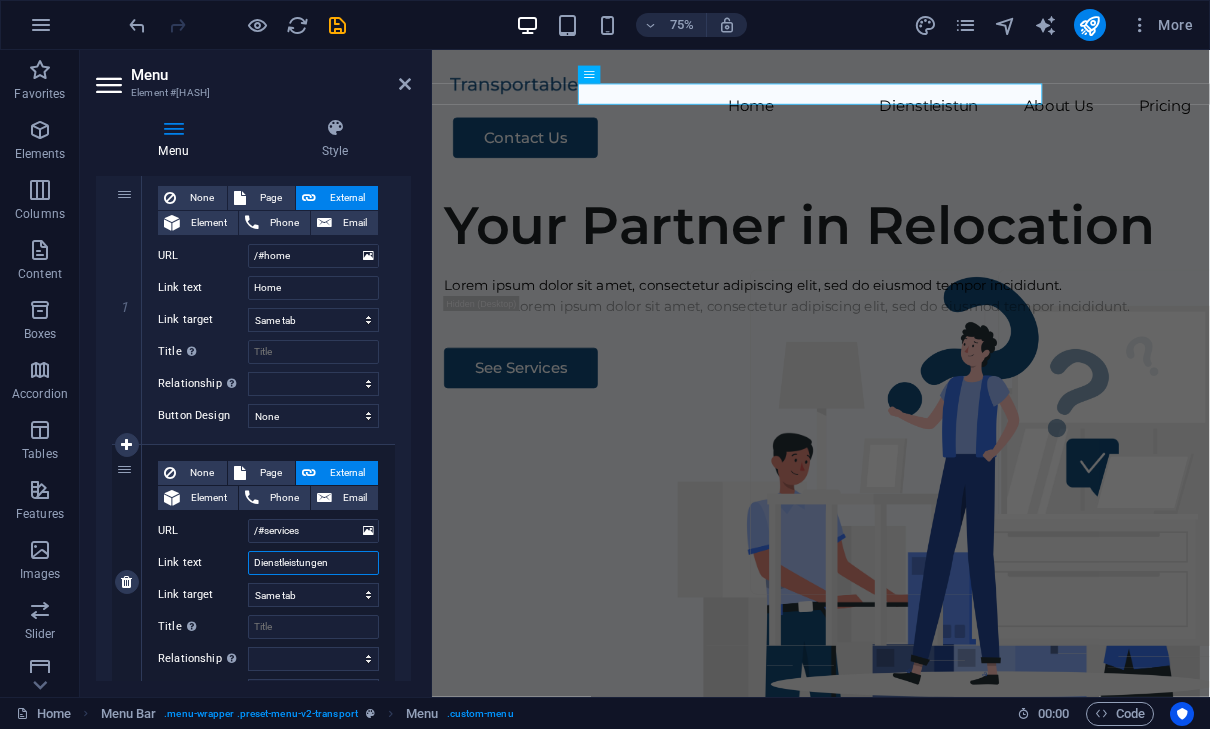 type on "Dienstleistungen" 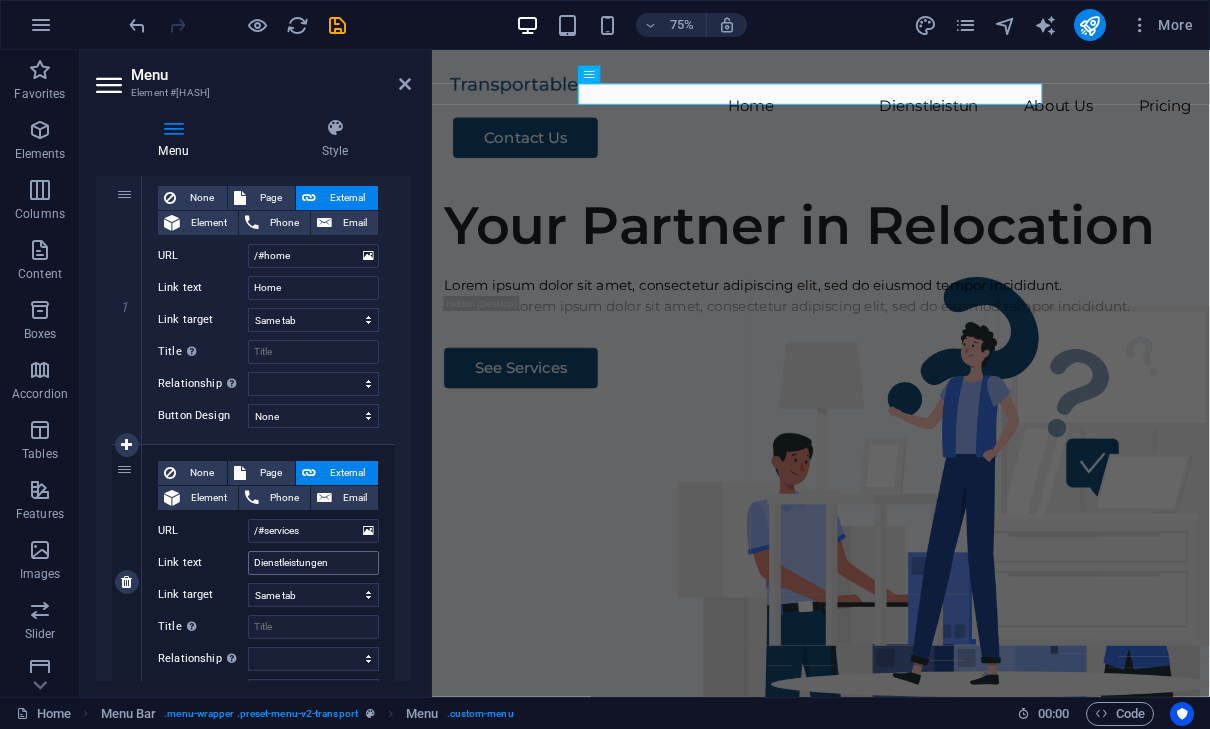 select 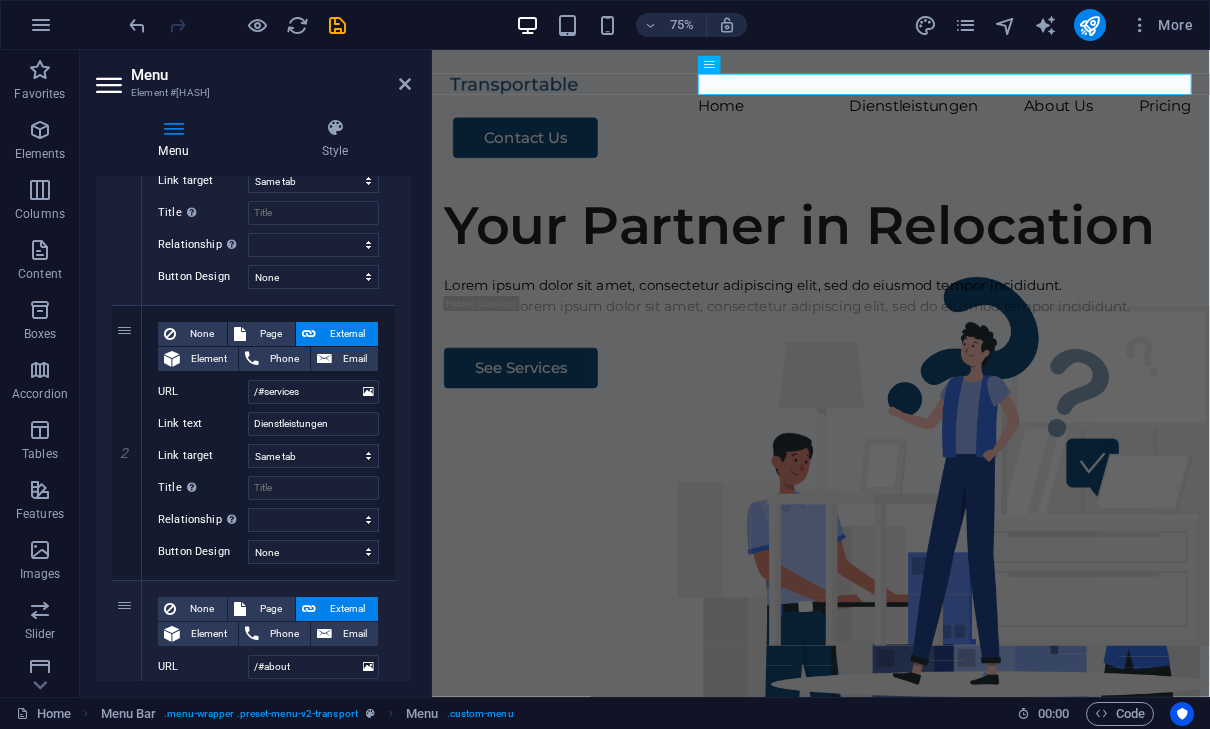 scroll, scrollTop: 685, scrollLeft: 0, axis: vertical 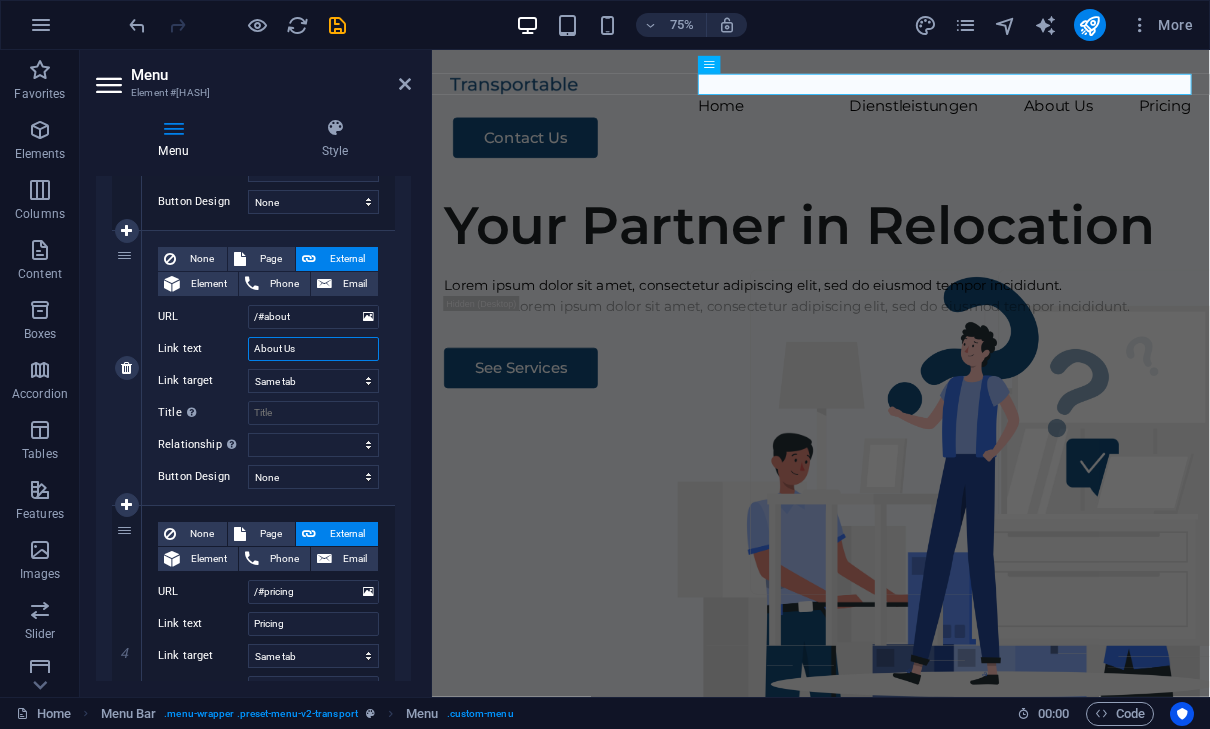 click on "About Us" at bounding box center [313, 349] 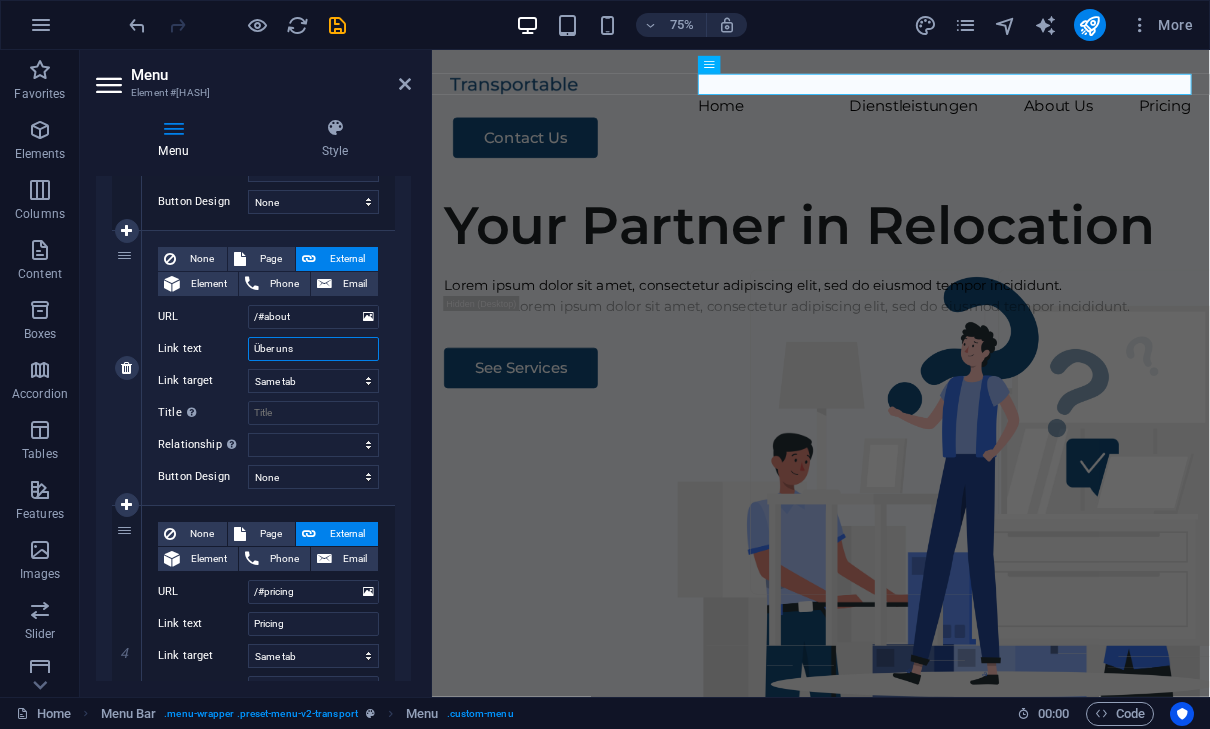 type on "Über uns" 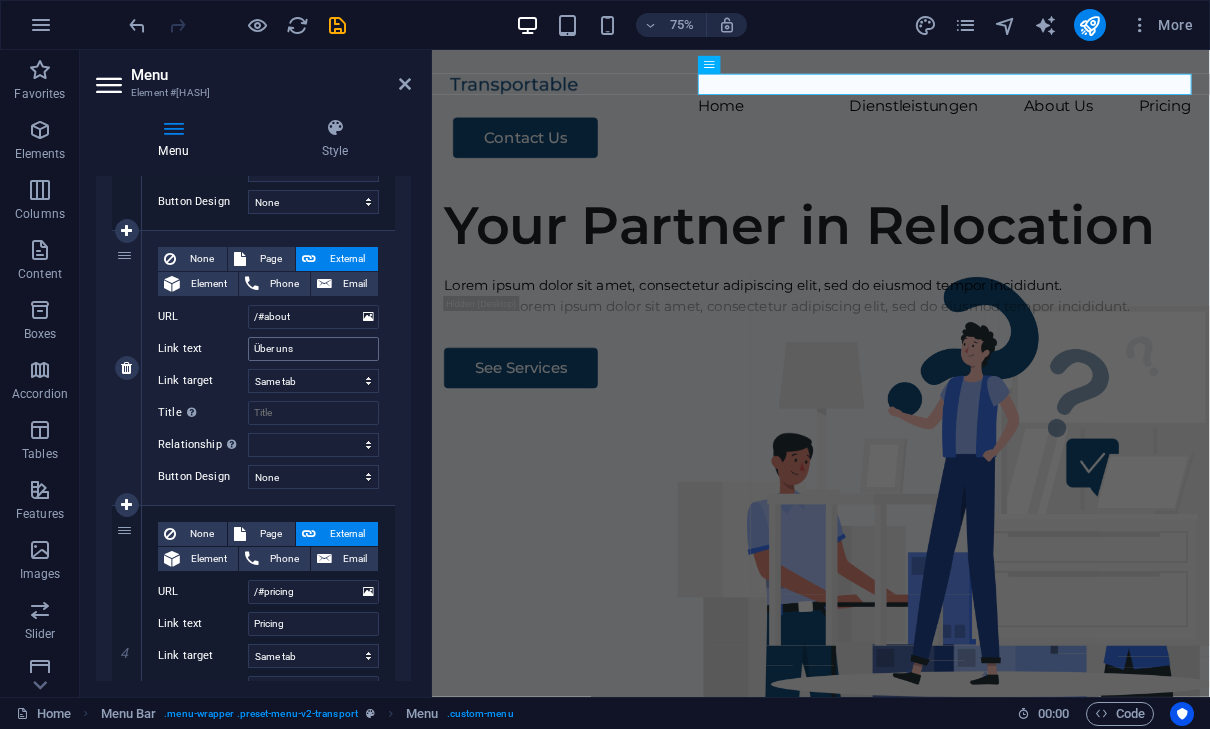 select 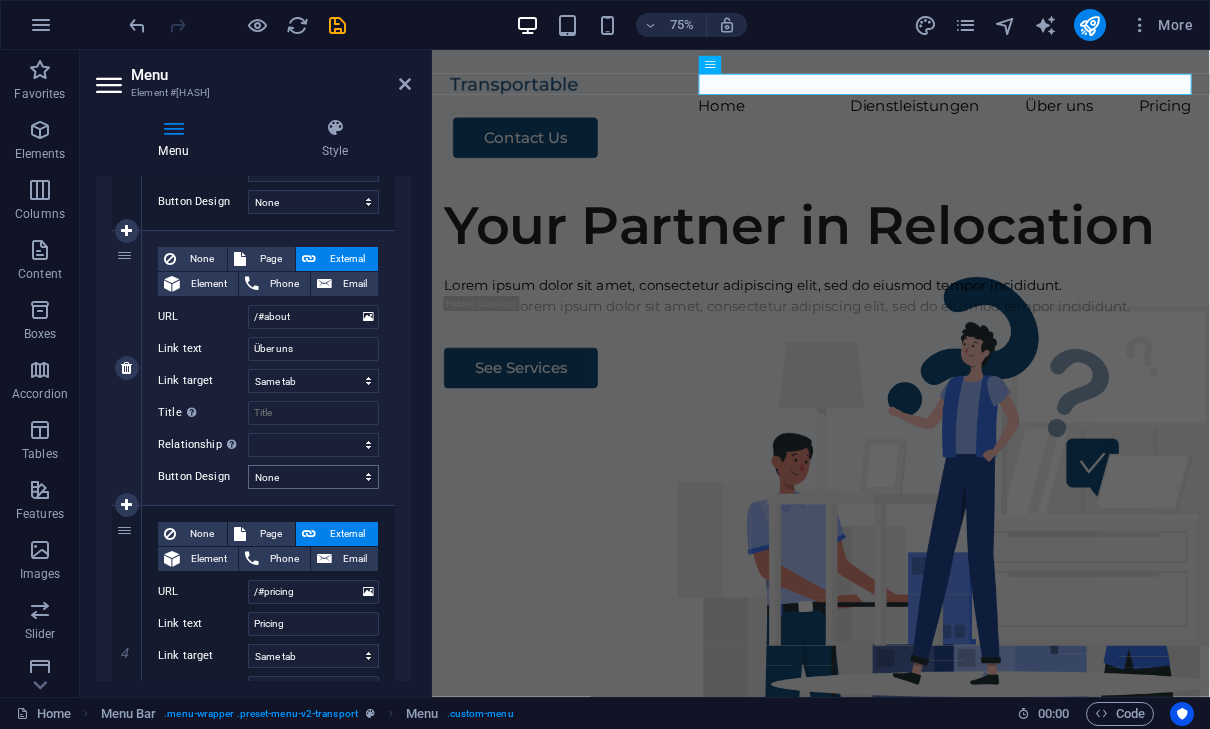 scroll, scrollTop: 723, scrollLeft: 0, axis: vertical 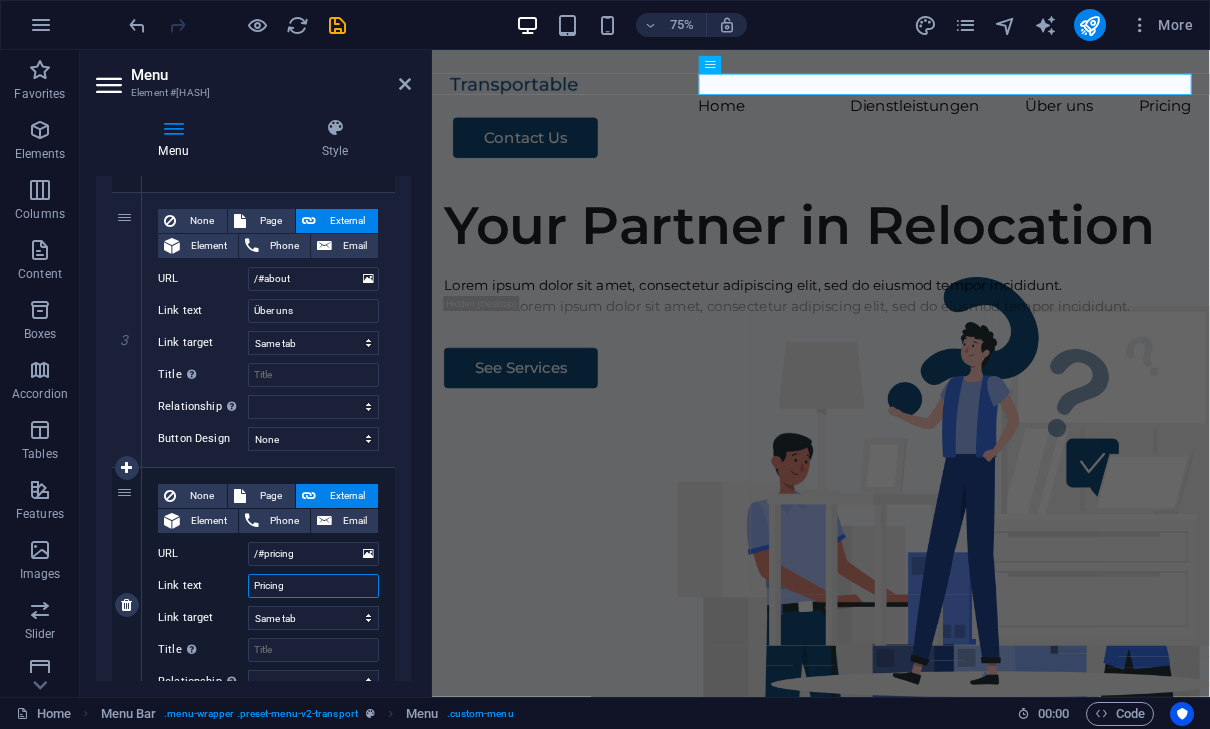 click on "Pricing" at bounding box center [313, 586] 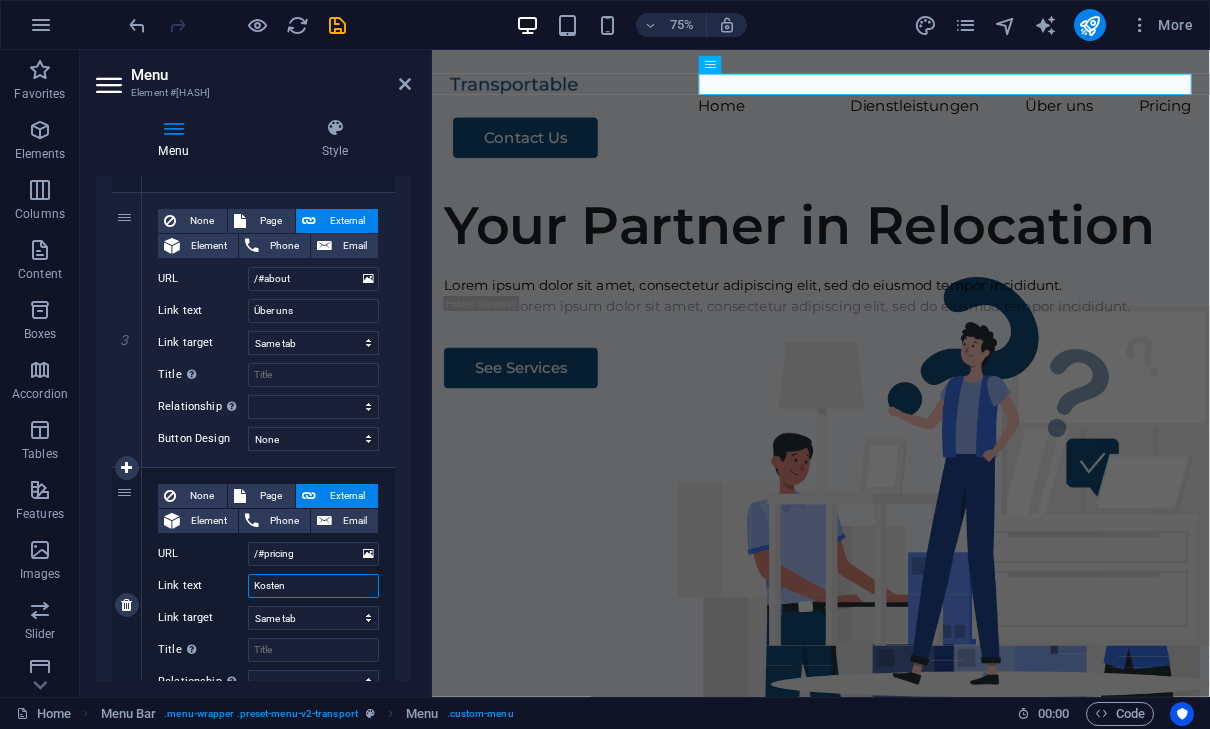 type on "Kosten" 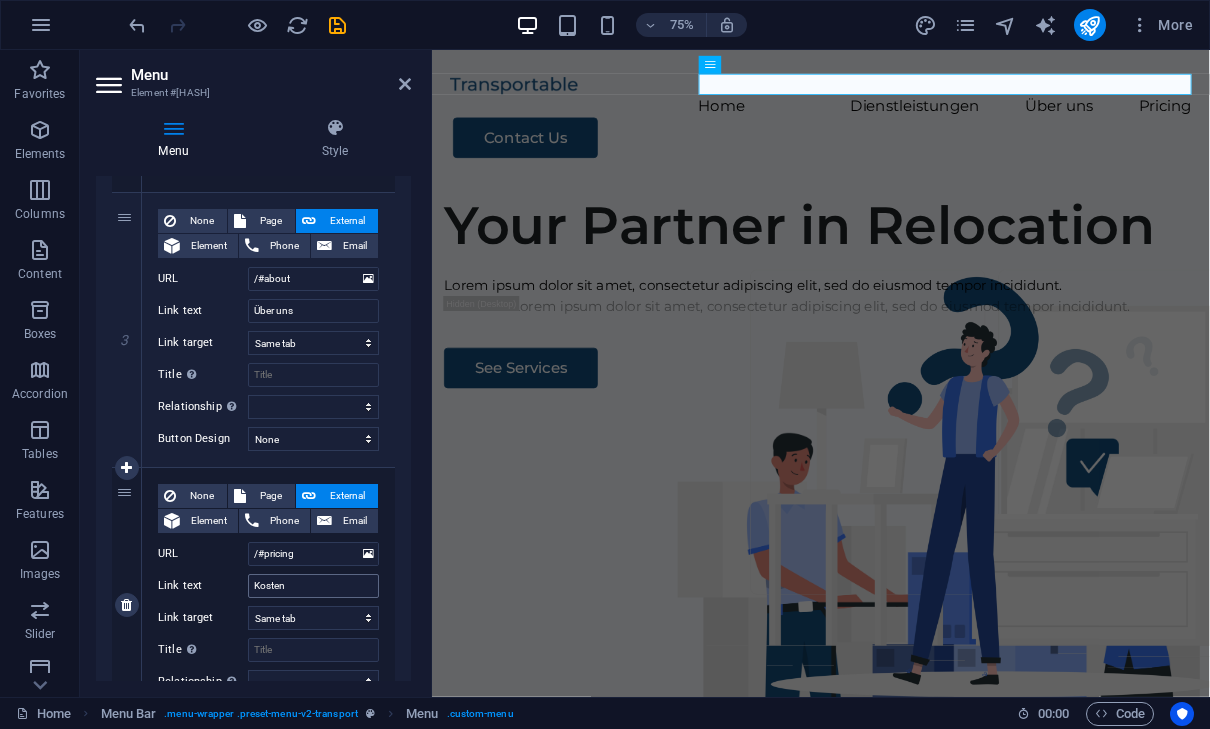 select 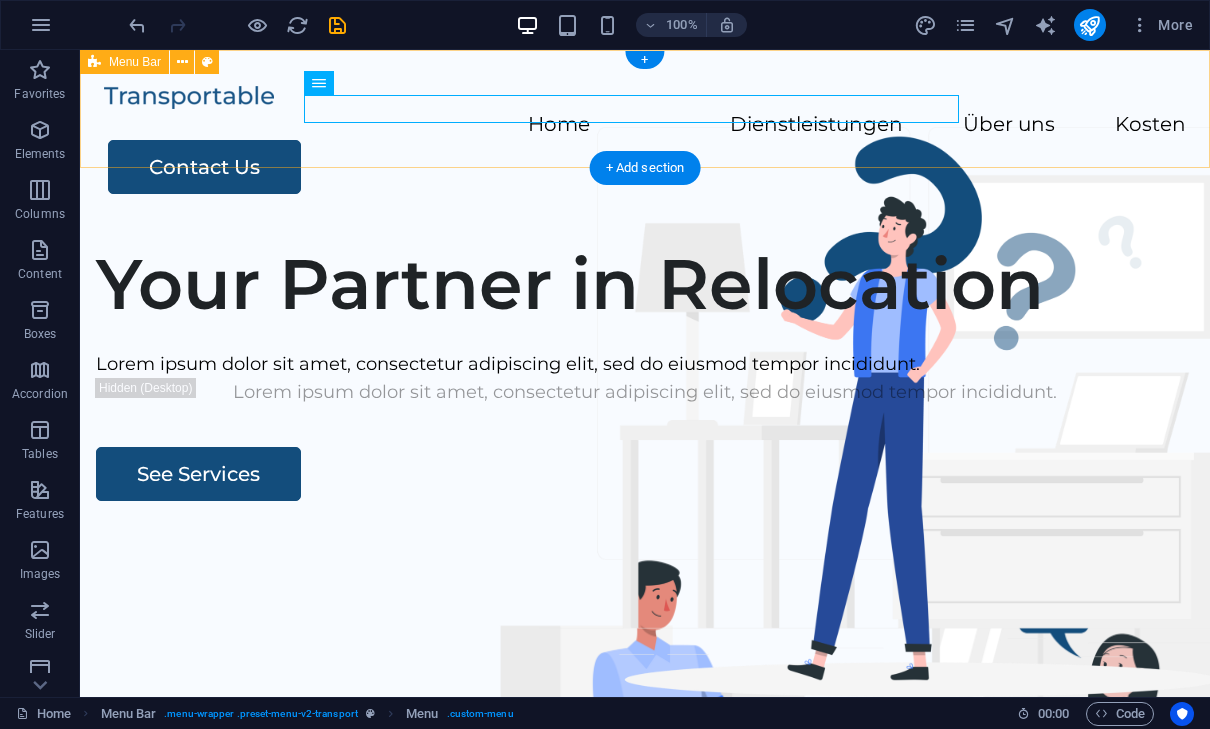 click on "Home Dienstleistungen Über uns Kosten" at bounding box center [645, 125] 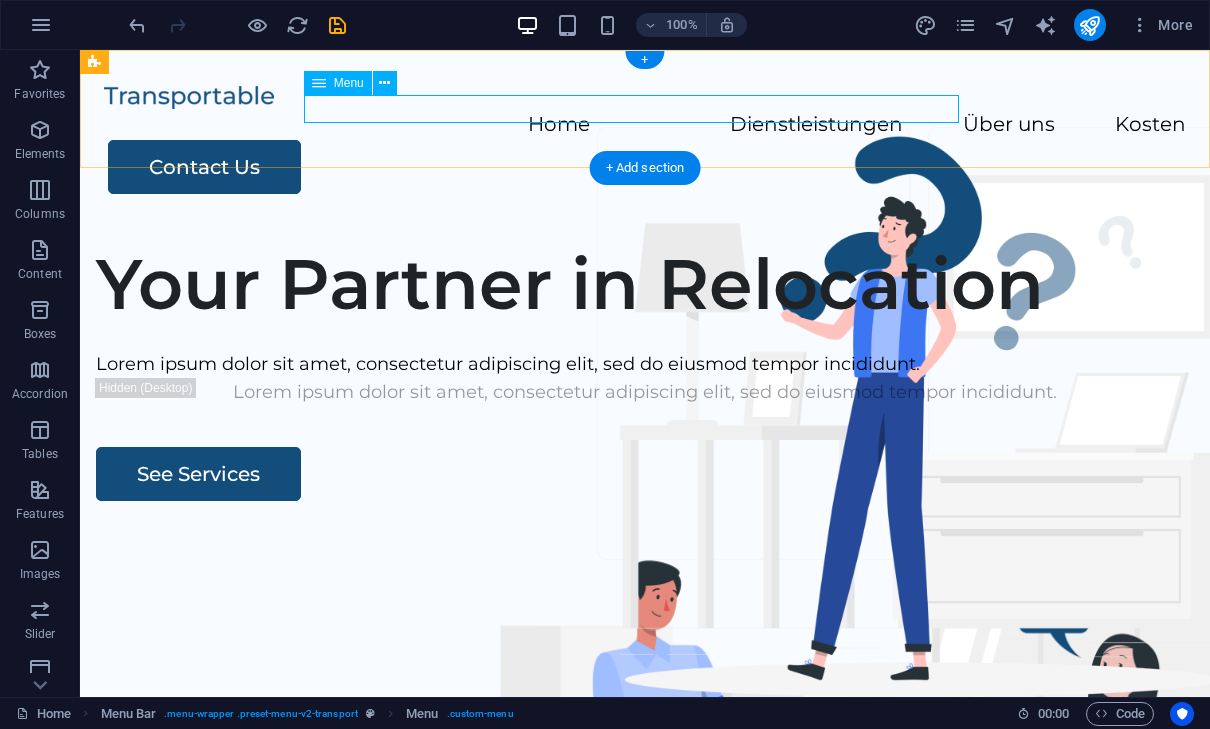 click on "Home Dienstleistungen Über uns Kosten" at bounding box center (645, 125) 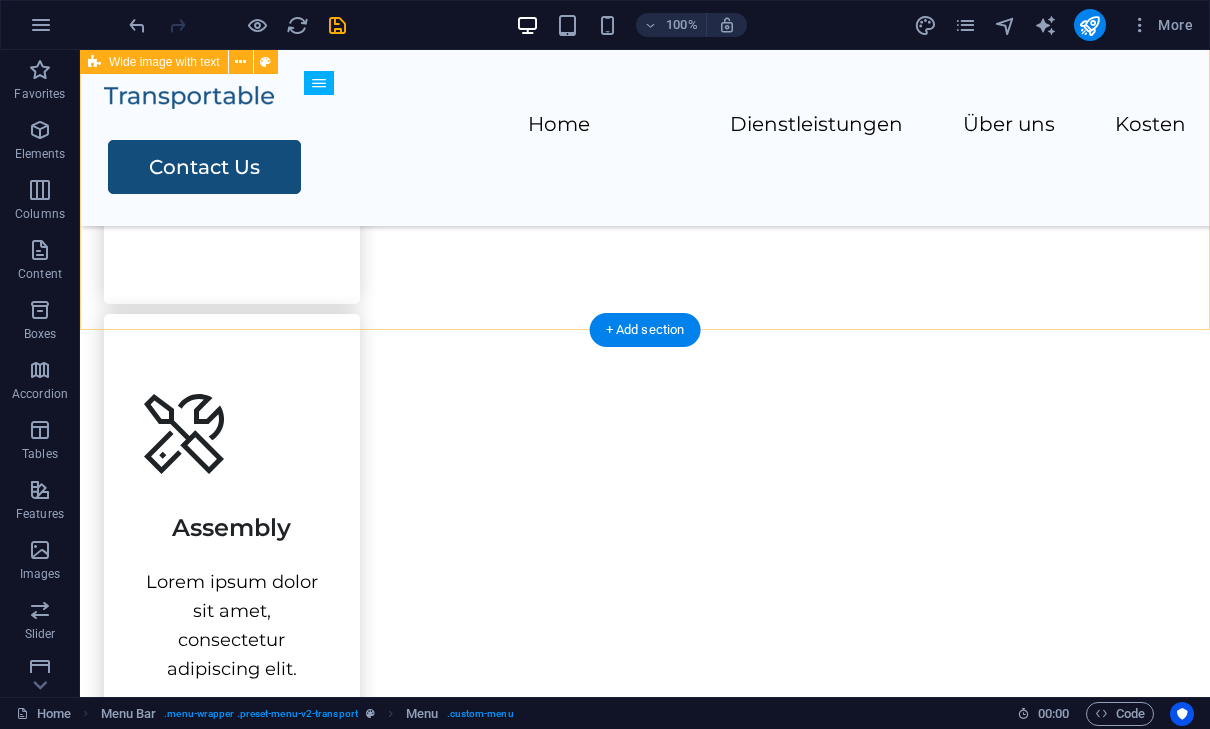 scroll, scrollTop: 2193, scrollLeft: 0, axis: vertical 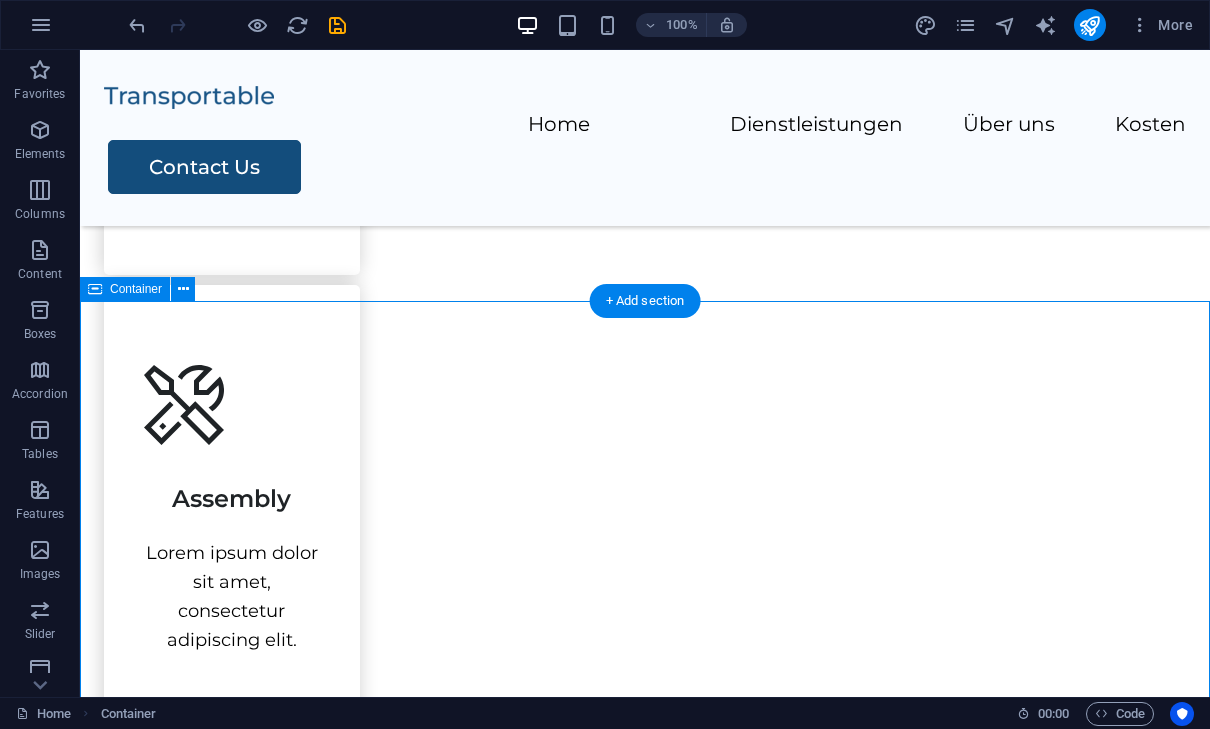 drag, startPoint x: 665, startPoint y: 366, endPoint x: 674, endPoint y: 330, distance: 37.107952 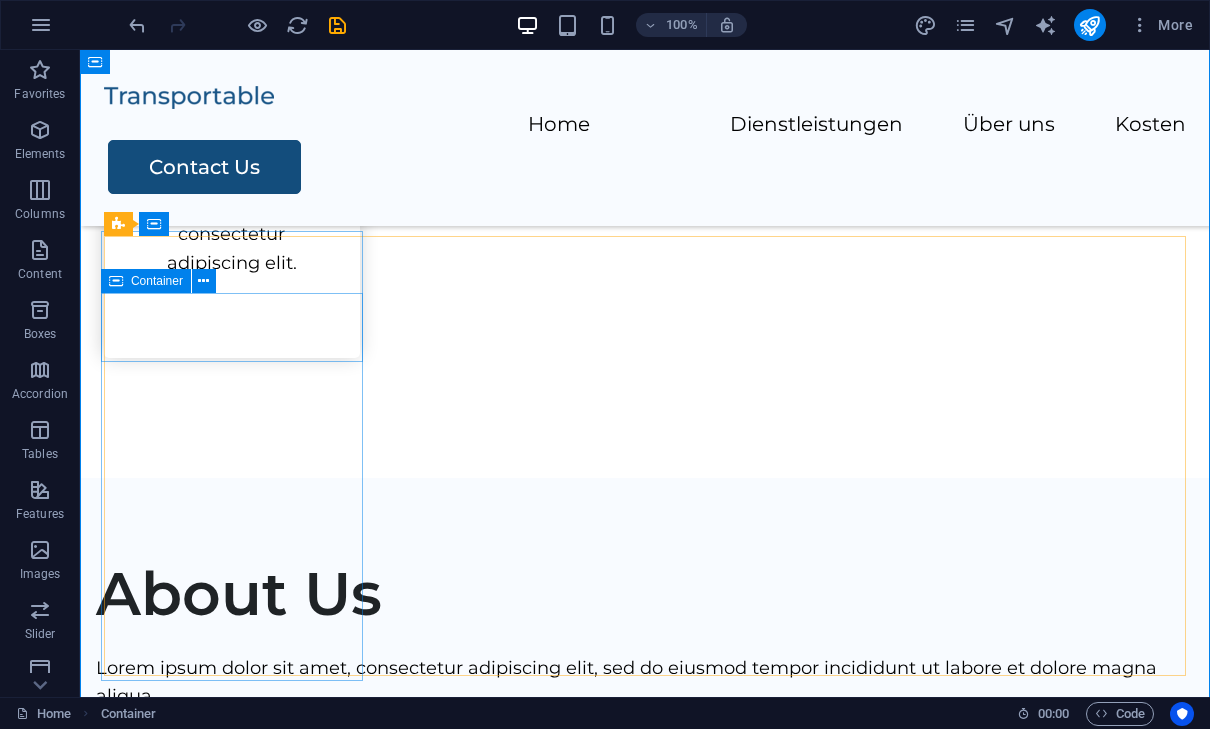 scroll, scrollTop: 2574, scrollLeft: 0, axis: vertical 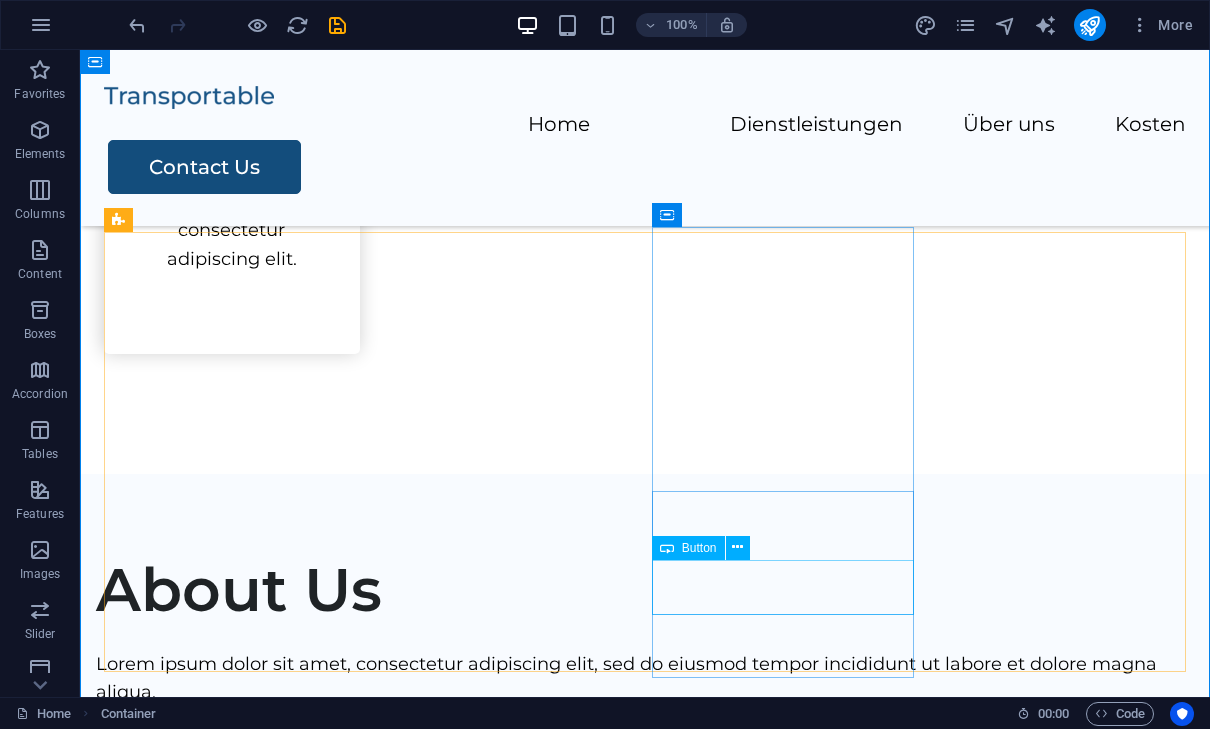 click on "Contact Us" at bounding box center (644, 2763) 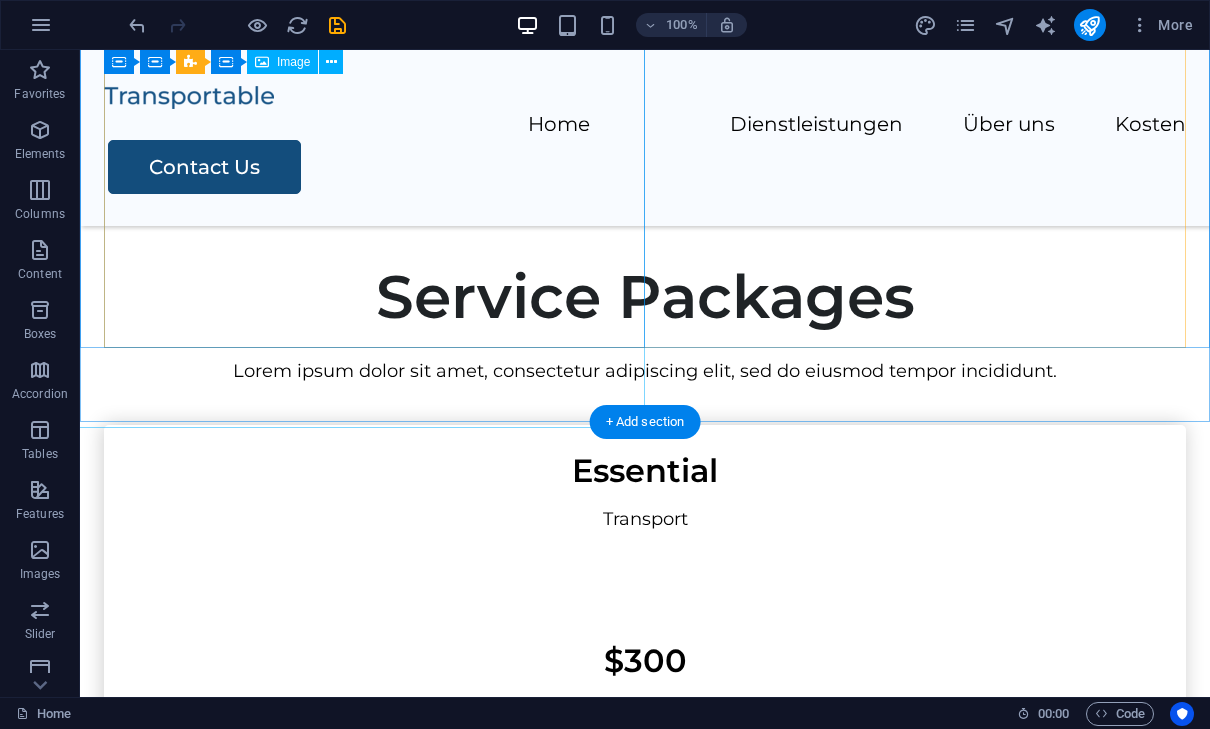 scroll, scrollTop: 3942, scrollLeft: 0, axis: vertical 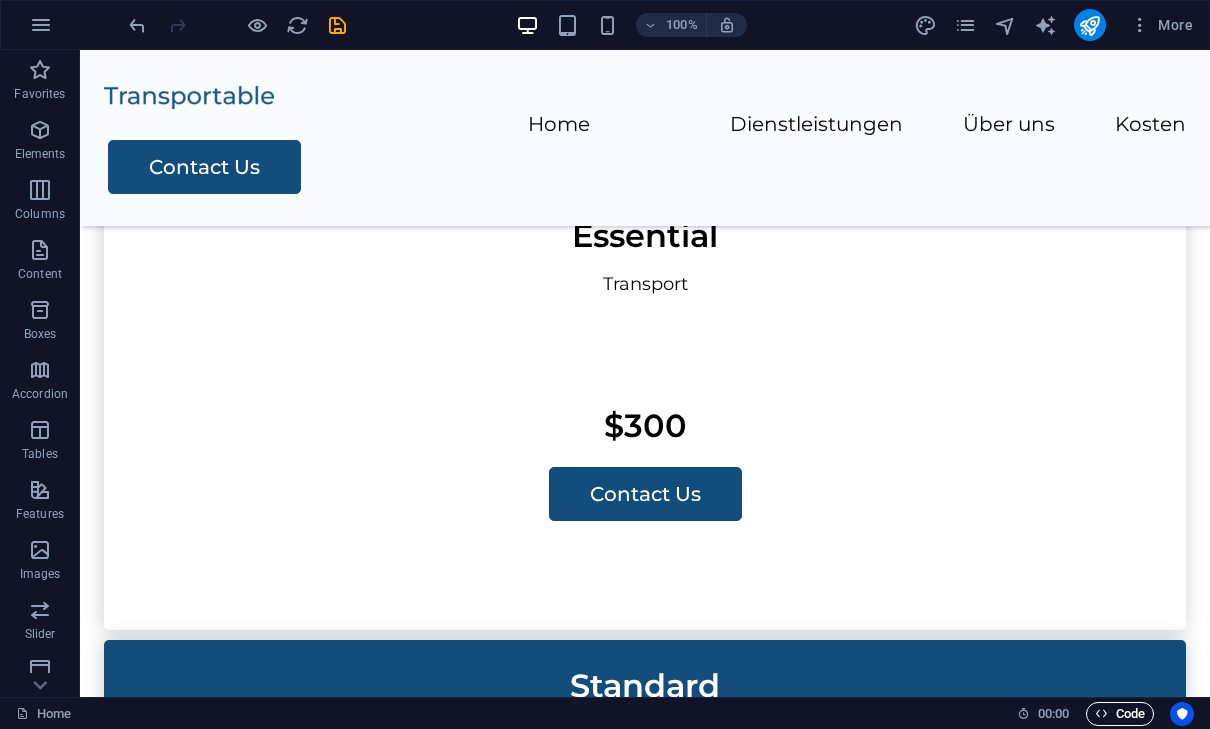click on "Code" at bounding box center (1120, 714) 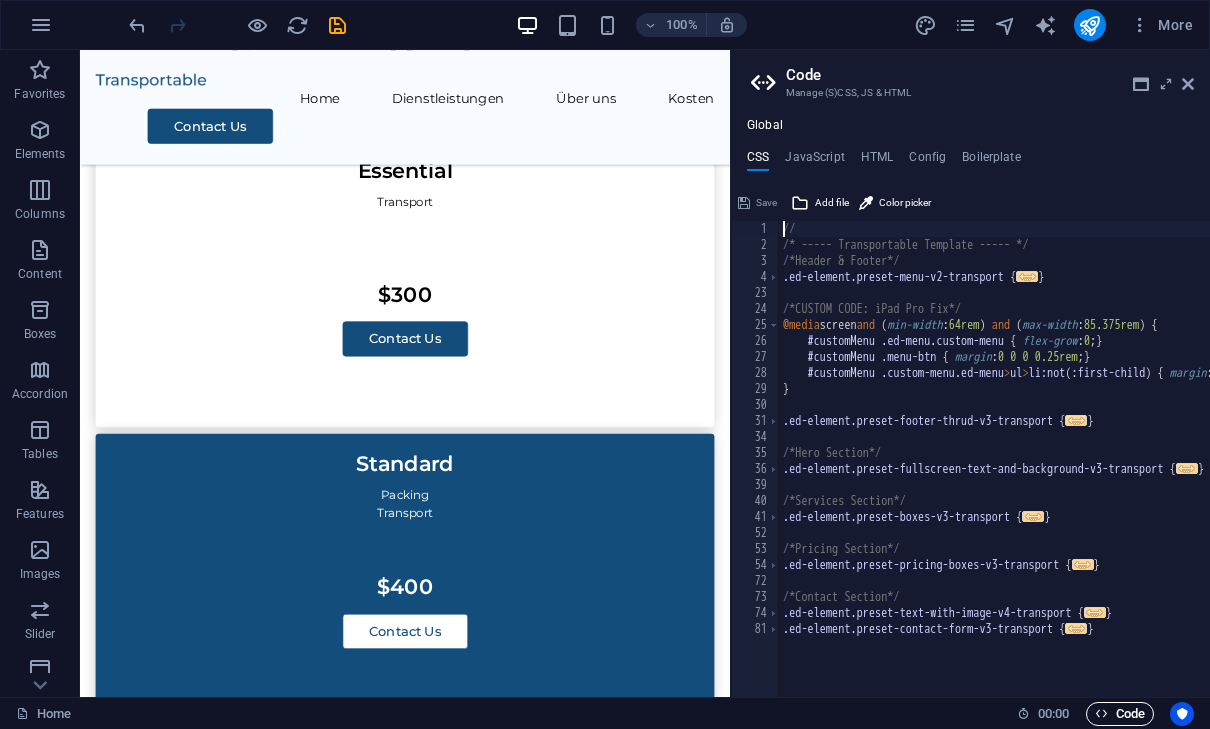 scroll, scrollTop: 3594, scrollLeft: 0, axis: vertical 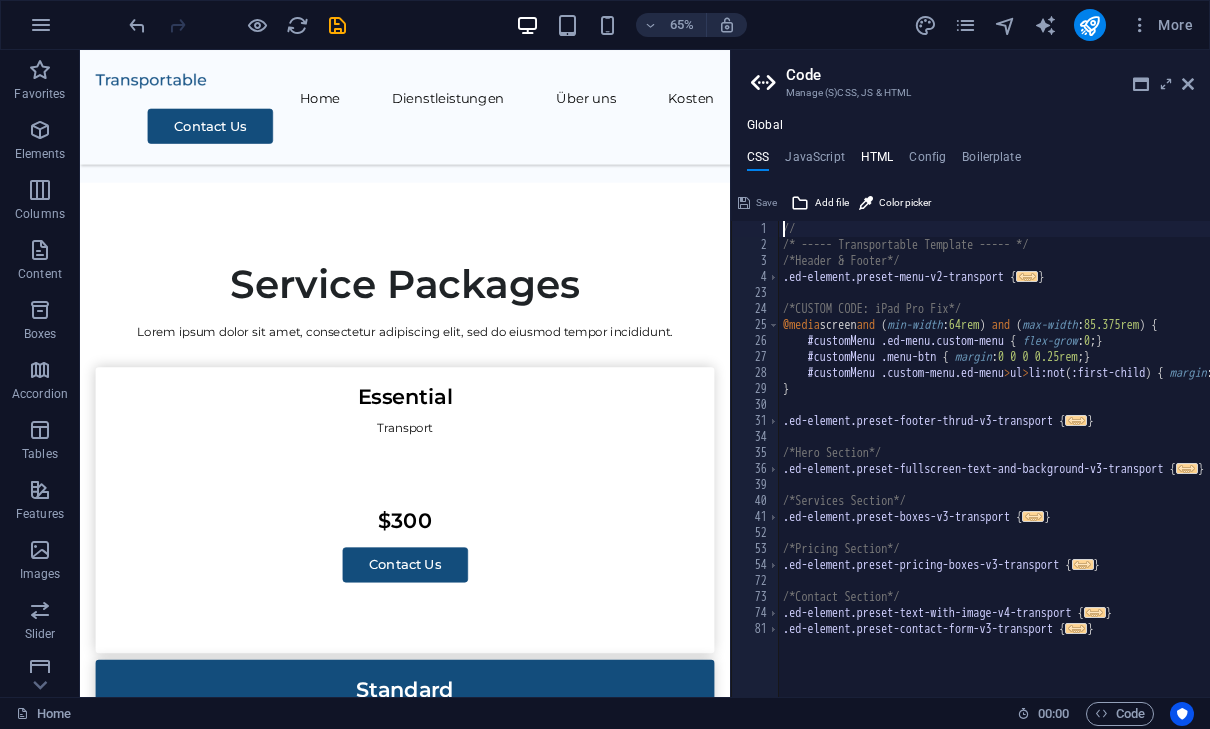 click on "HTML" at bounding box center [877, 161] 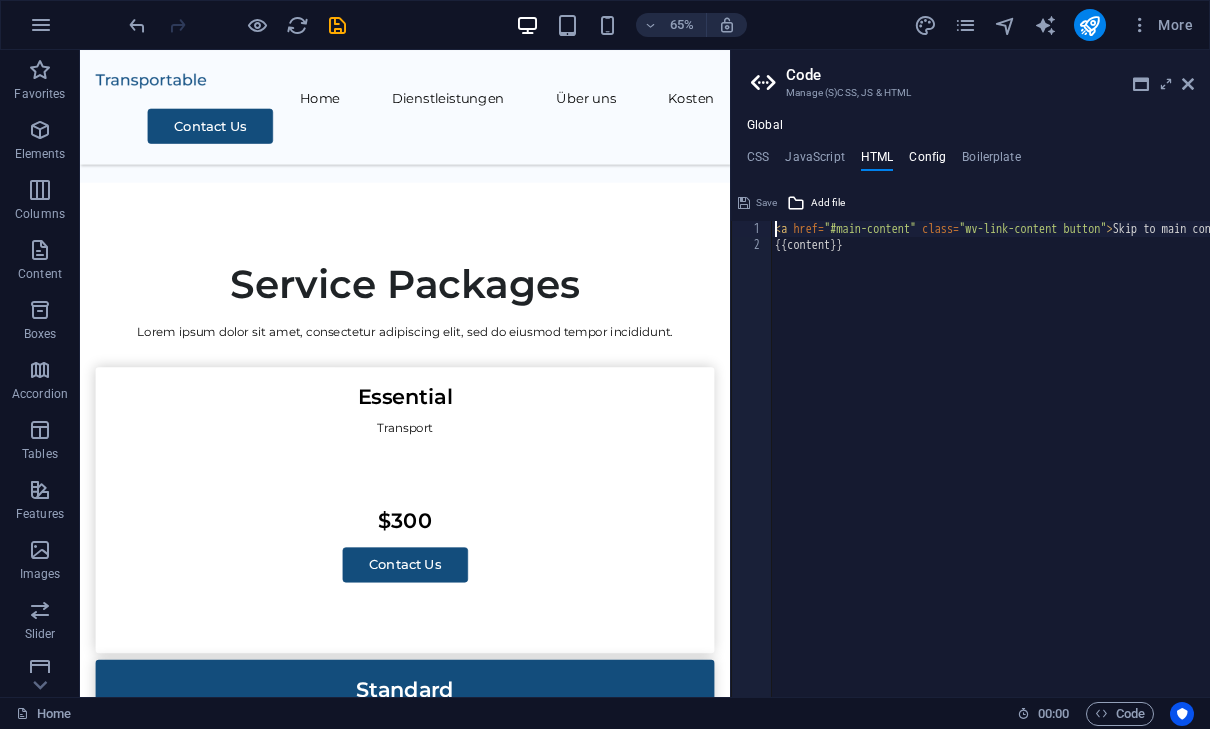 click on "Config" at bounding box center [927, 161] 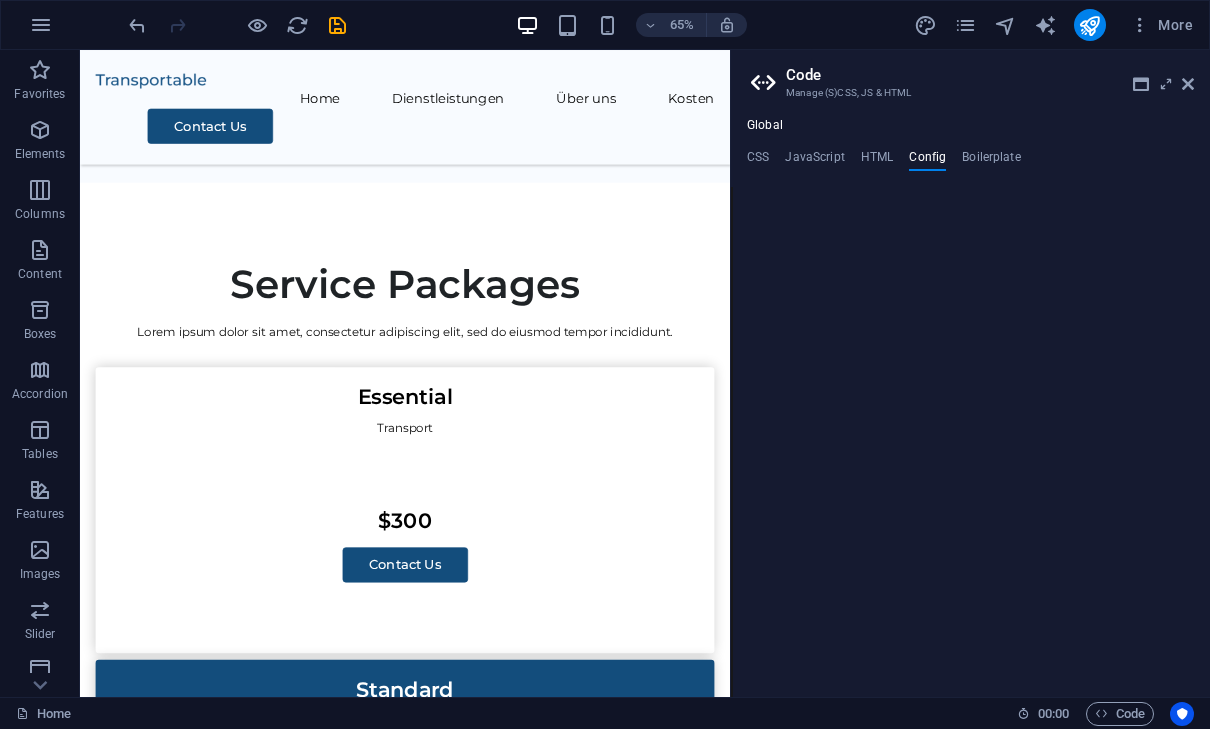 type on "$color-background: #ffffff;" 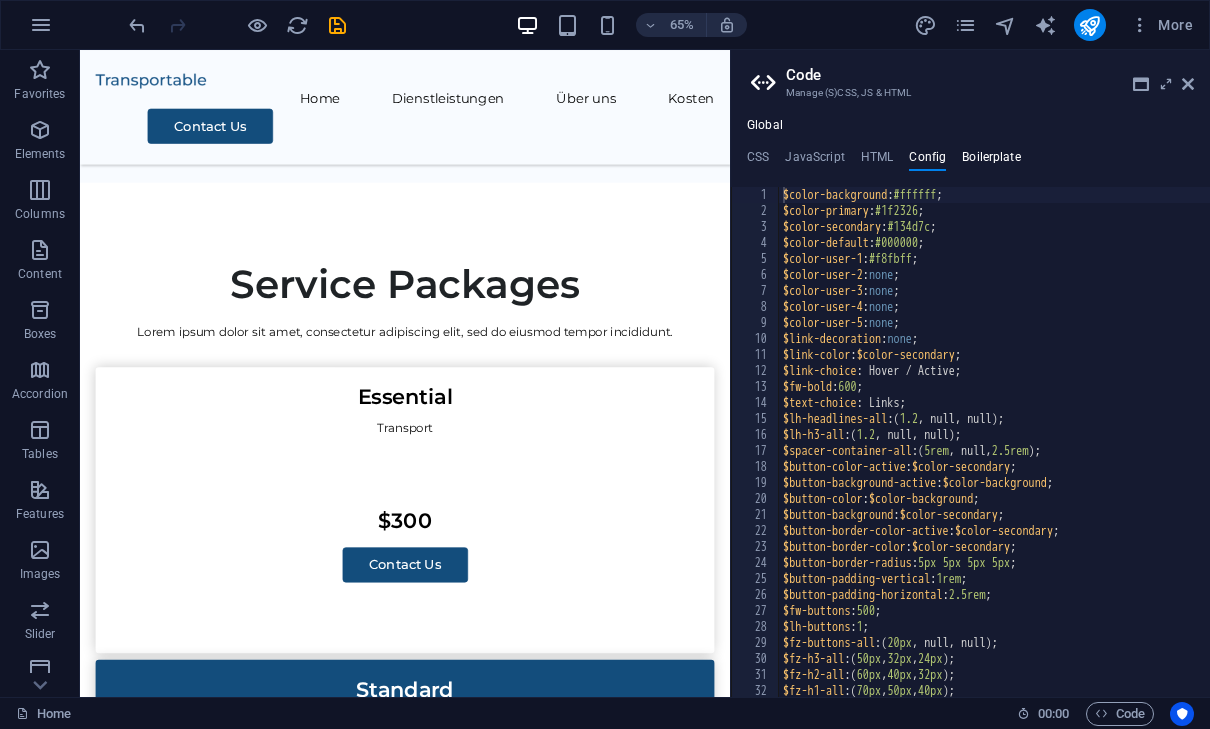 click on "Boilerplate" at bounding box center [991, 161] 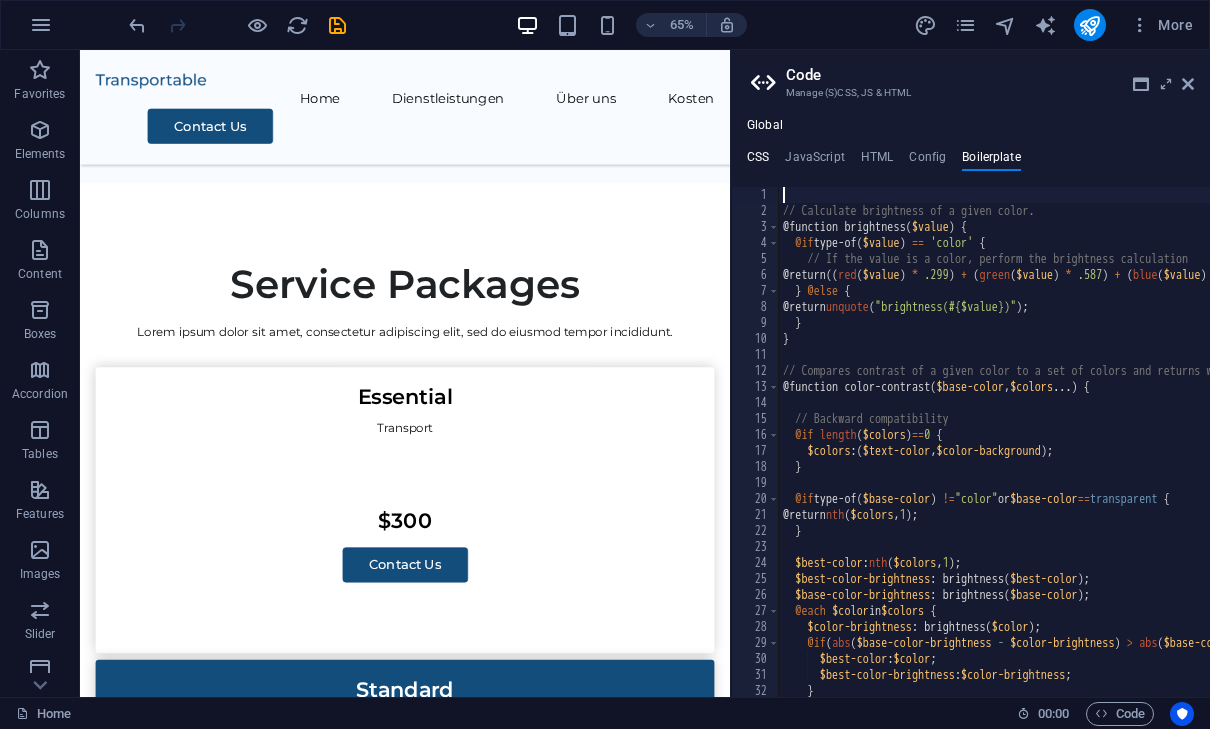 click on "CSS" at bounding box center [758, 161] 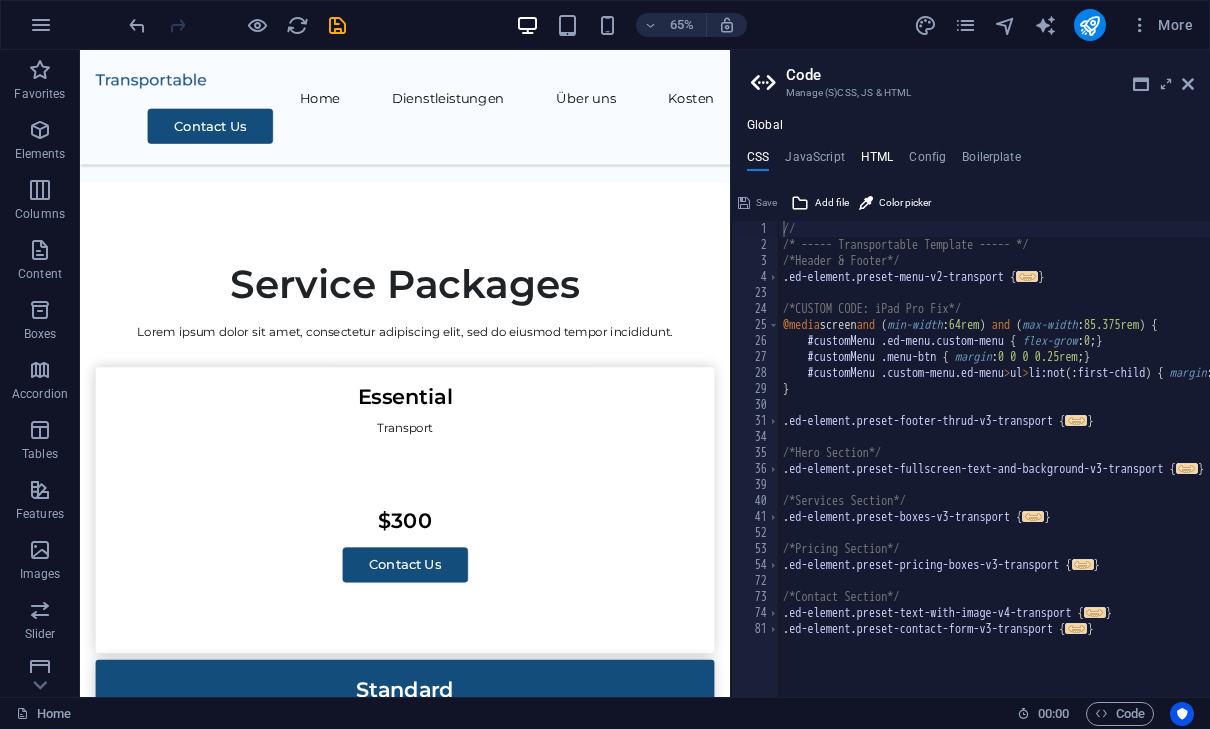 click on "HTML" at bounding box center (877, 161) 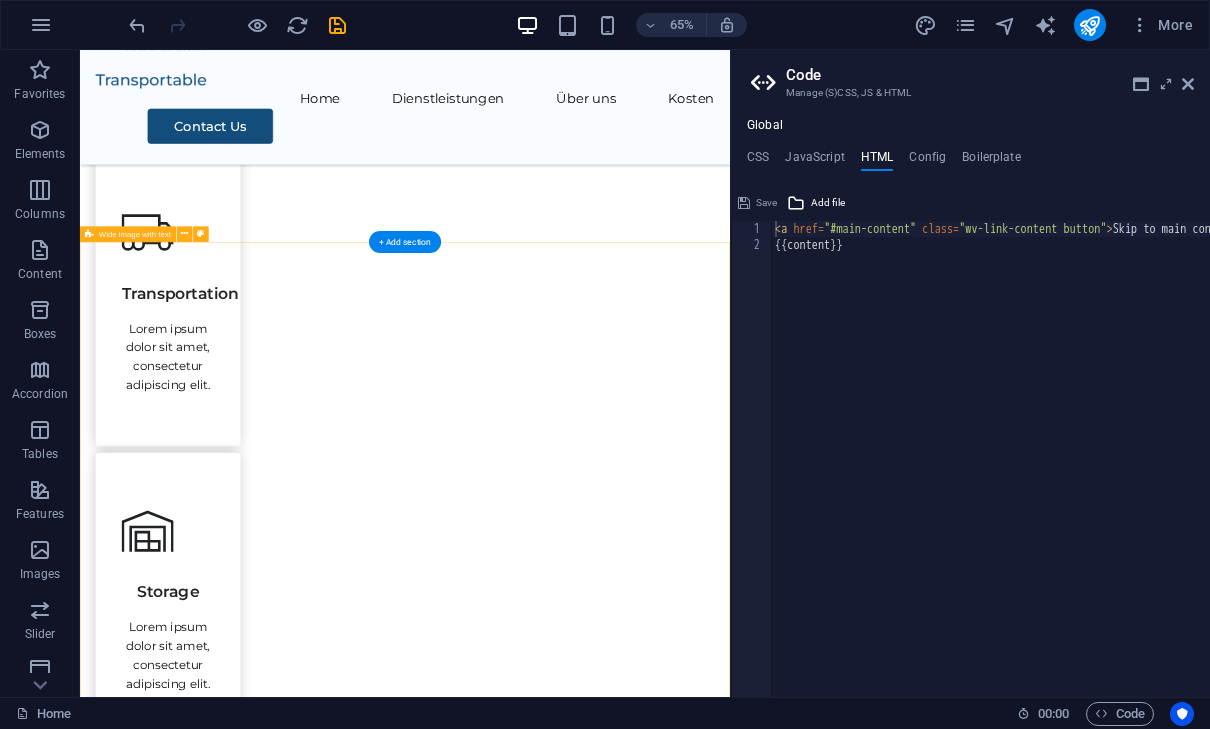 scroll, scrollTop: 0, scrollLeft: 0, axis: both 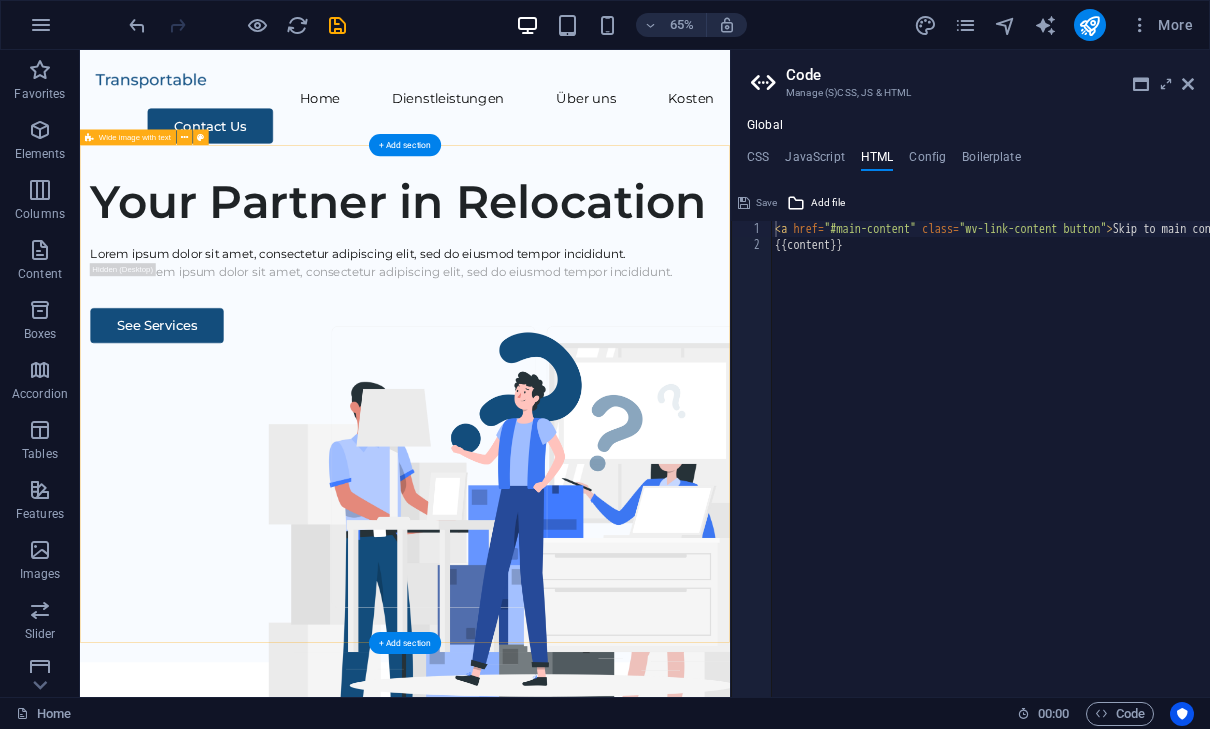 click on "Your Partner in Relocation Lorem ipsum dolor sit amet, consectetur adipiscing elit, sed do eiusmod tempor incididunt.  Lorem ipsum dolor sit amet, consectetur adipiscing elit, sed do eiusmod tempor incididunt.  See Services" at bounding box center (580, 609) 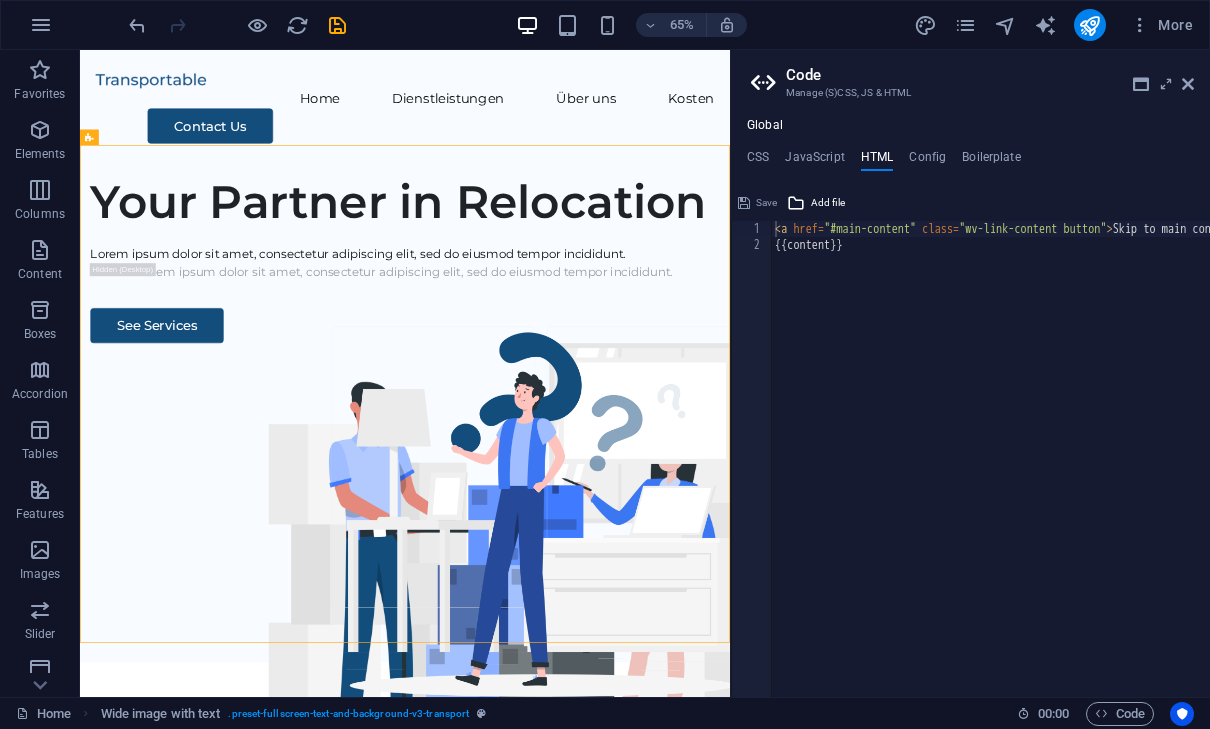 scroll, scrollTop: 0, scrollLeft: 0, axis: both 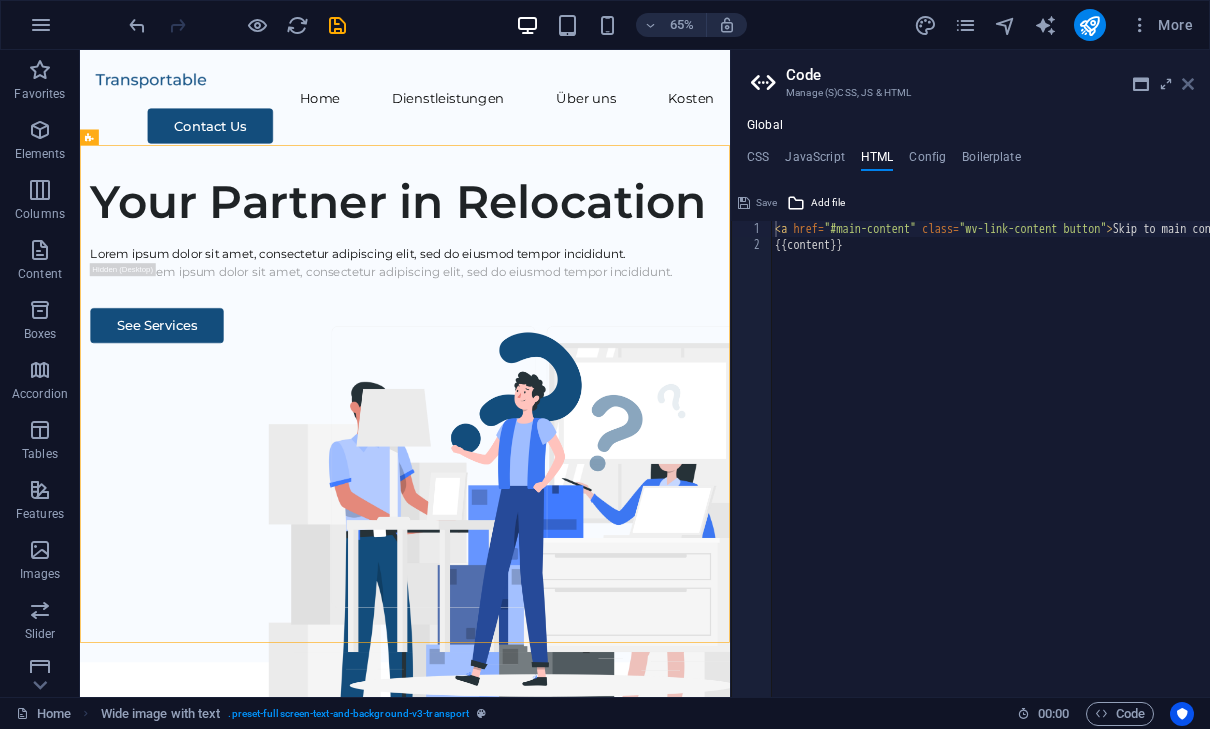 click at bounding box center [1188, 84] 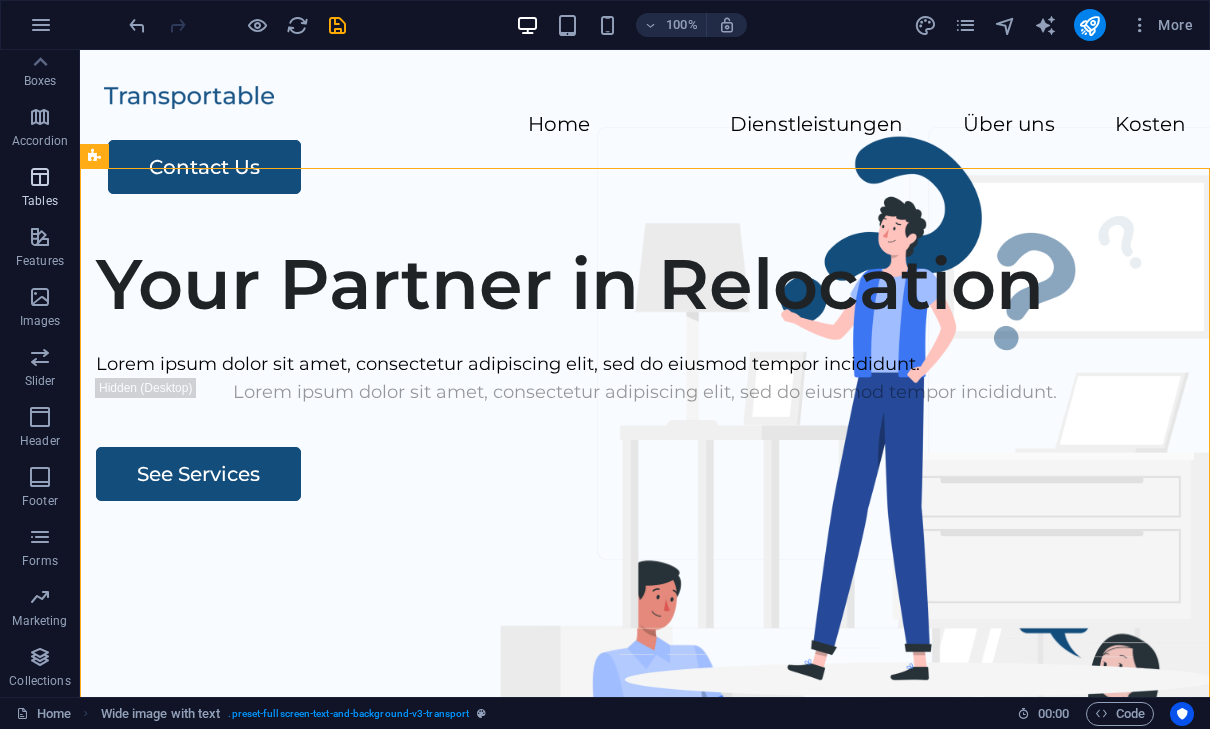 scroll, scrollTop: 0, scrollLeft: 0, axis: both 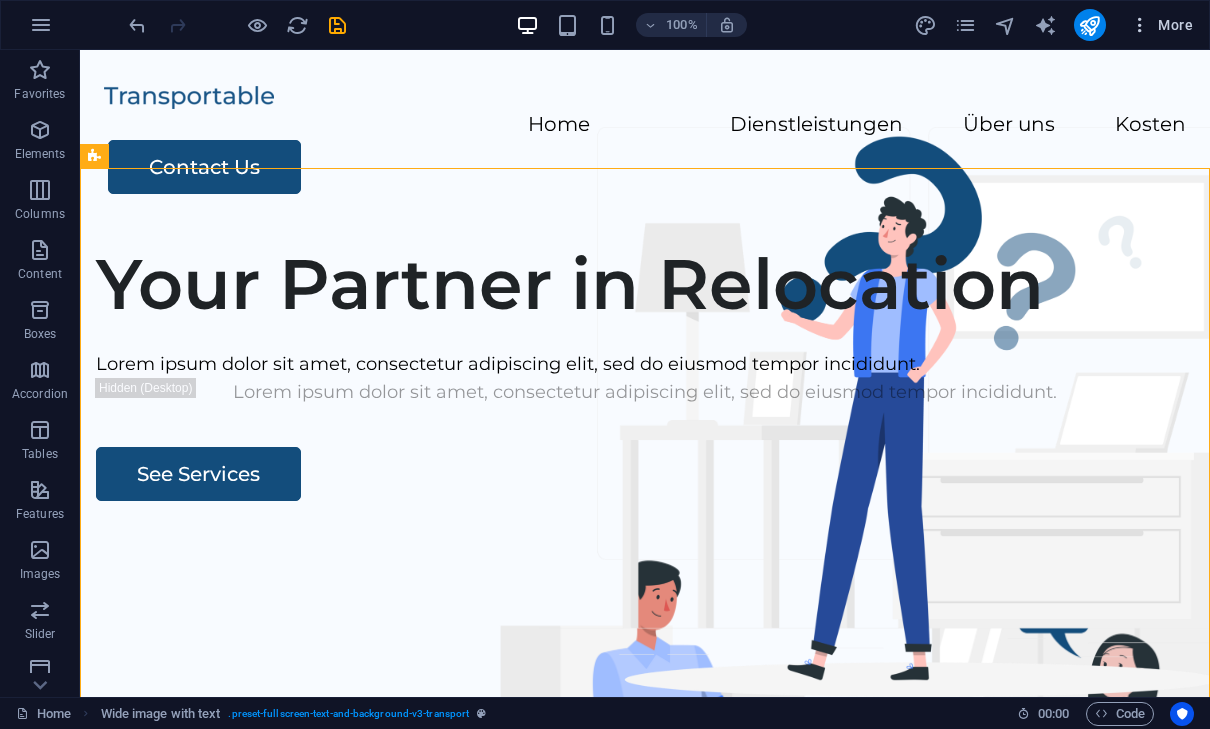 click at bounding box center (1140, 25) 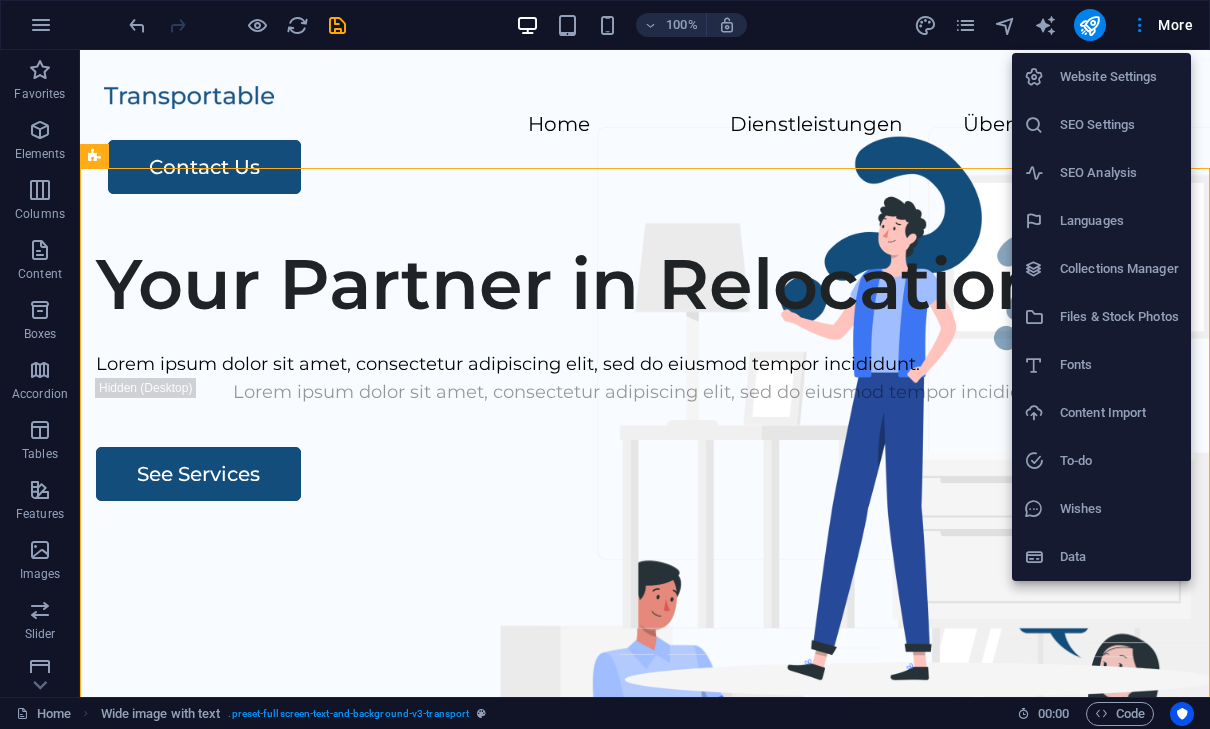 click at bounding box center (605, 364) 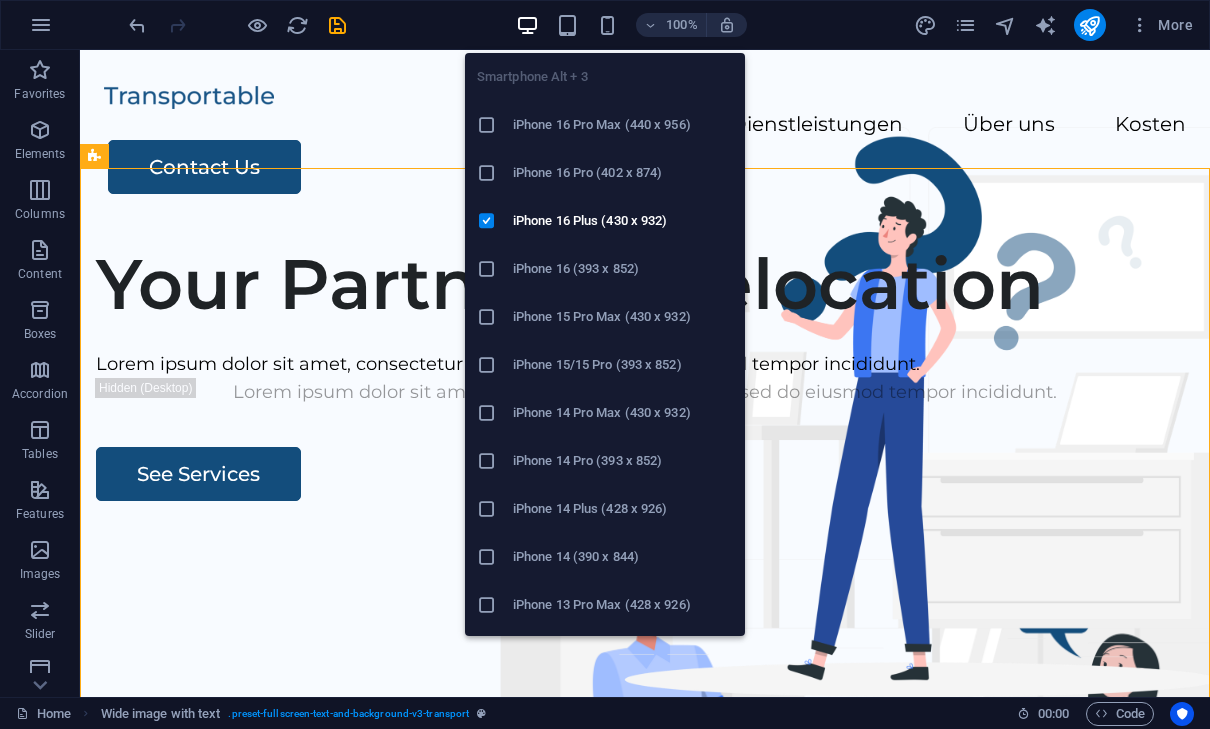 click on "iPhone 16 Pro (402 x 874)" at bounding box center [623, 173] 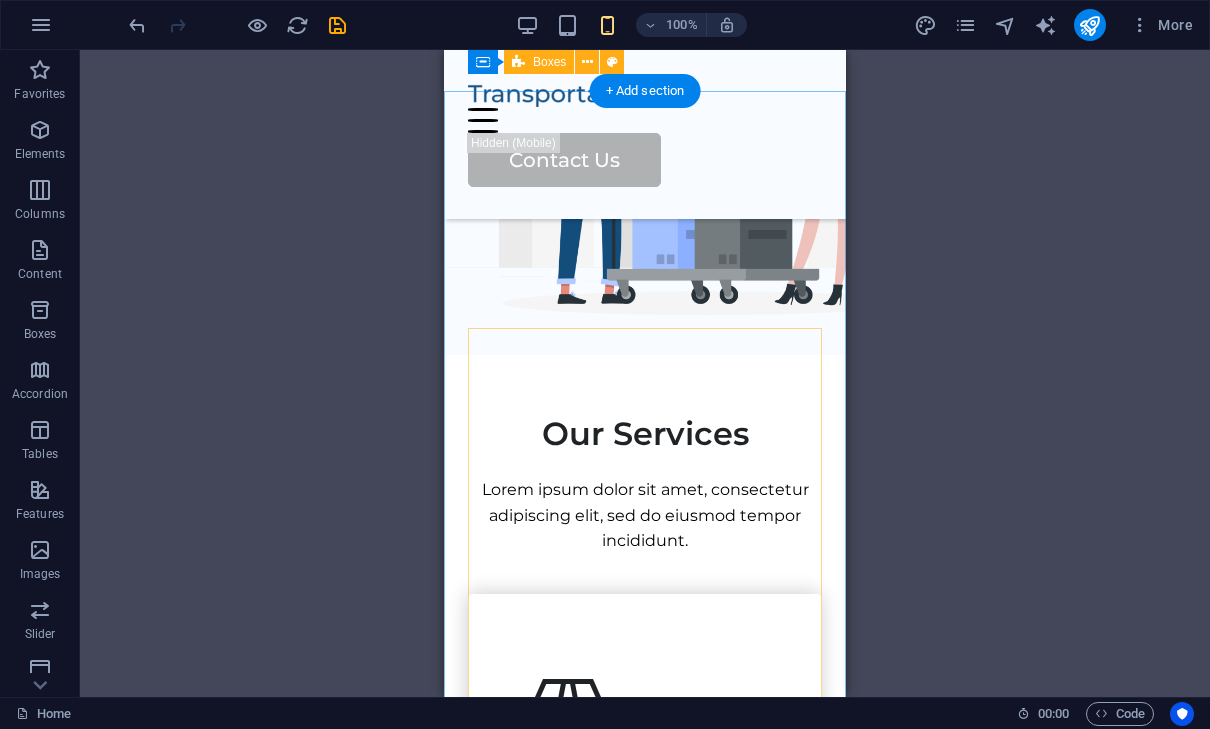 scroll, scrollTop: 0, scrollLeft: 0, axis: both 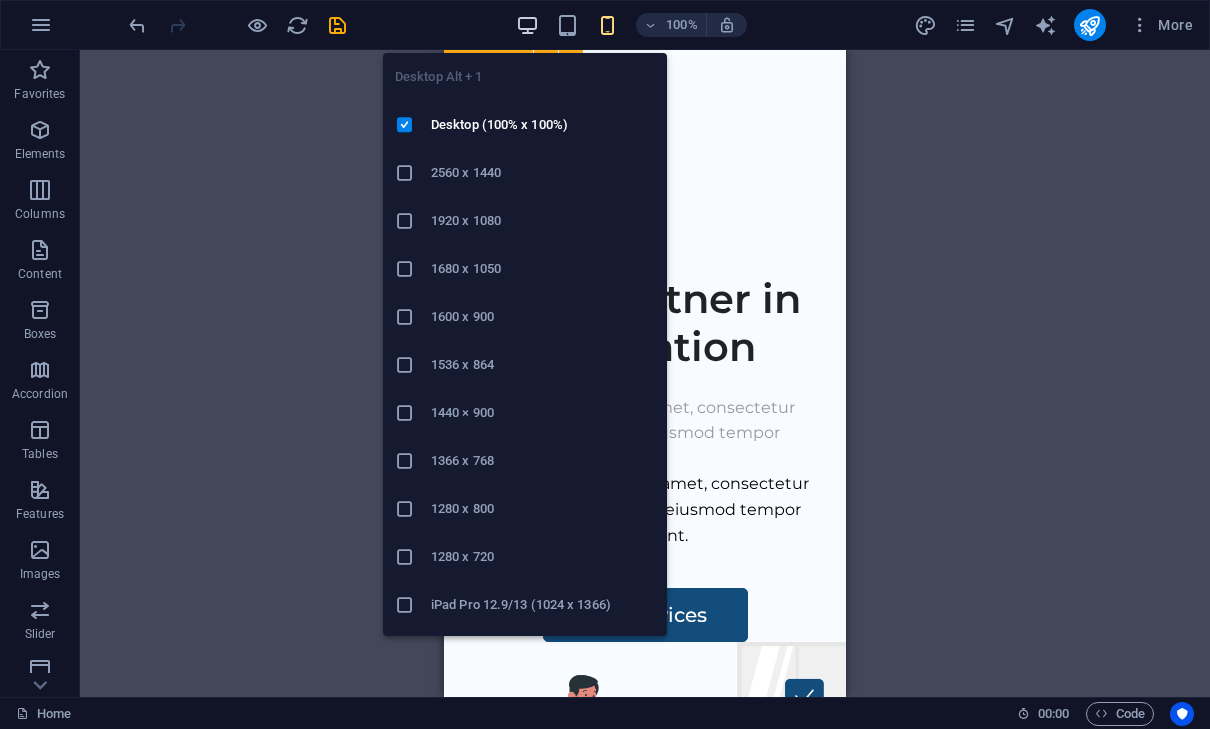 click at bounding box center [527, 25] 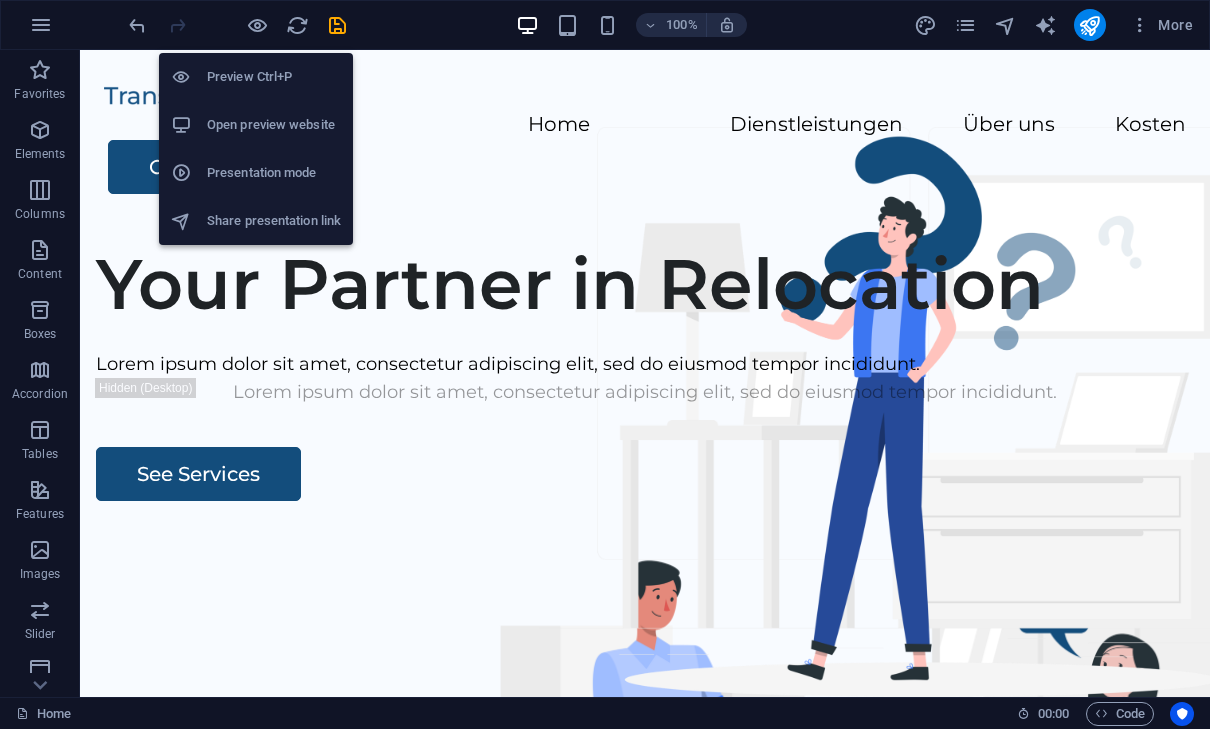 click on "Open preview website" at bounding box center [274, 125] 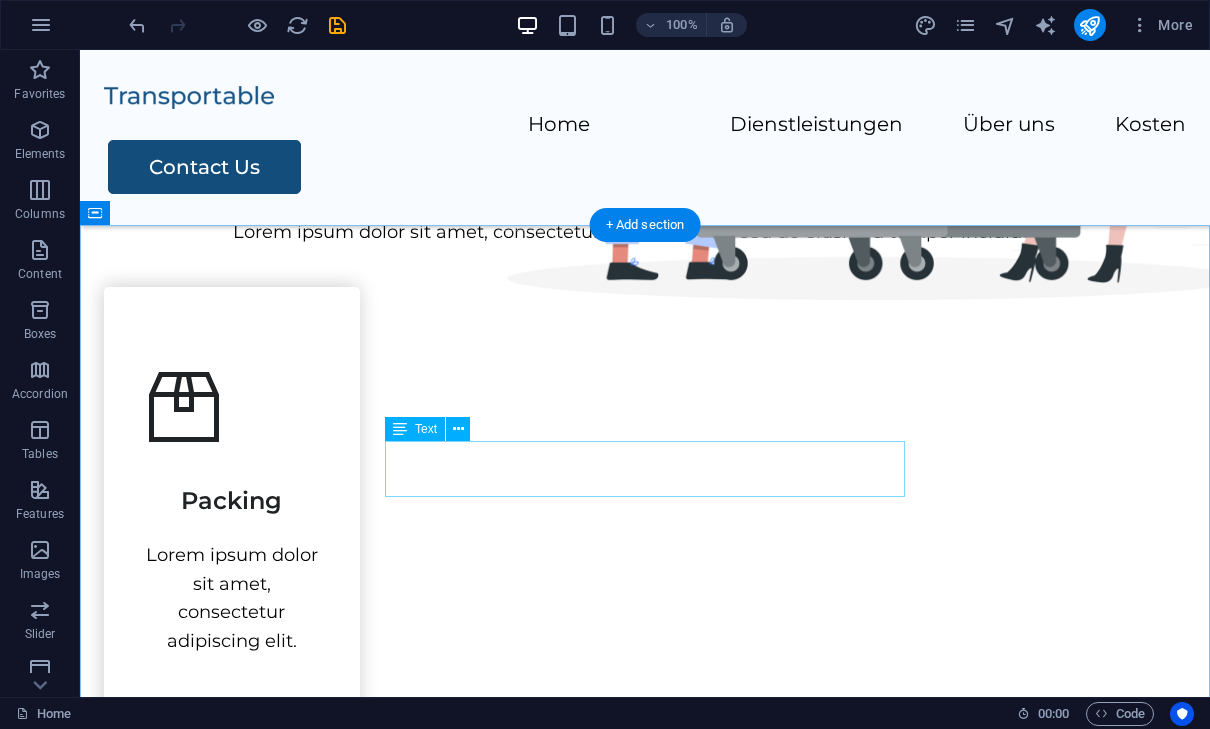 scroll, scrollTop: 591, scrollLeft: 0, axis: vertical 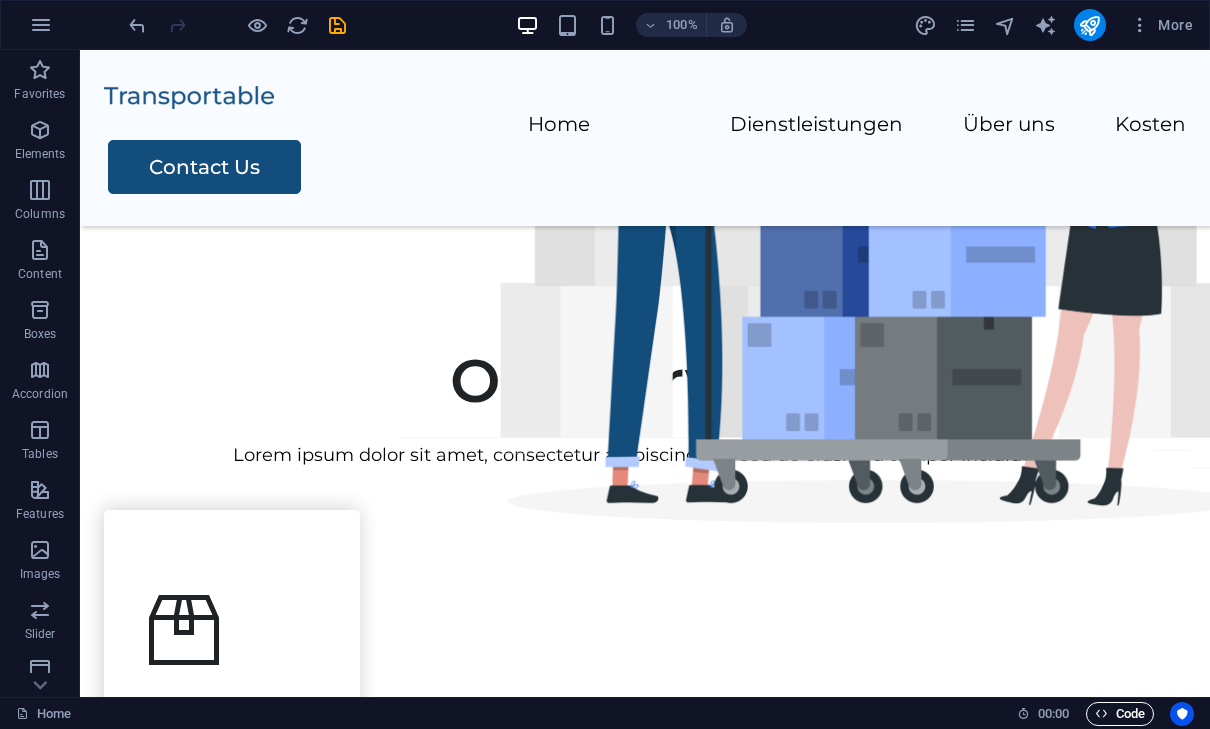 click on "Code" at bounding box center [1120, 714] 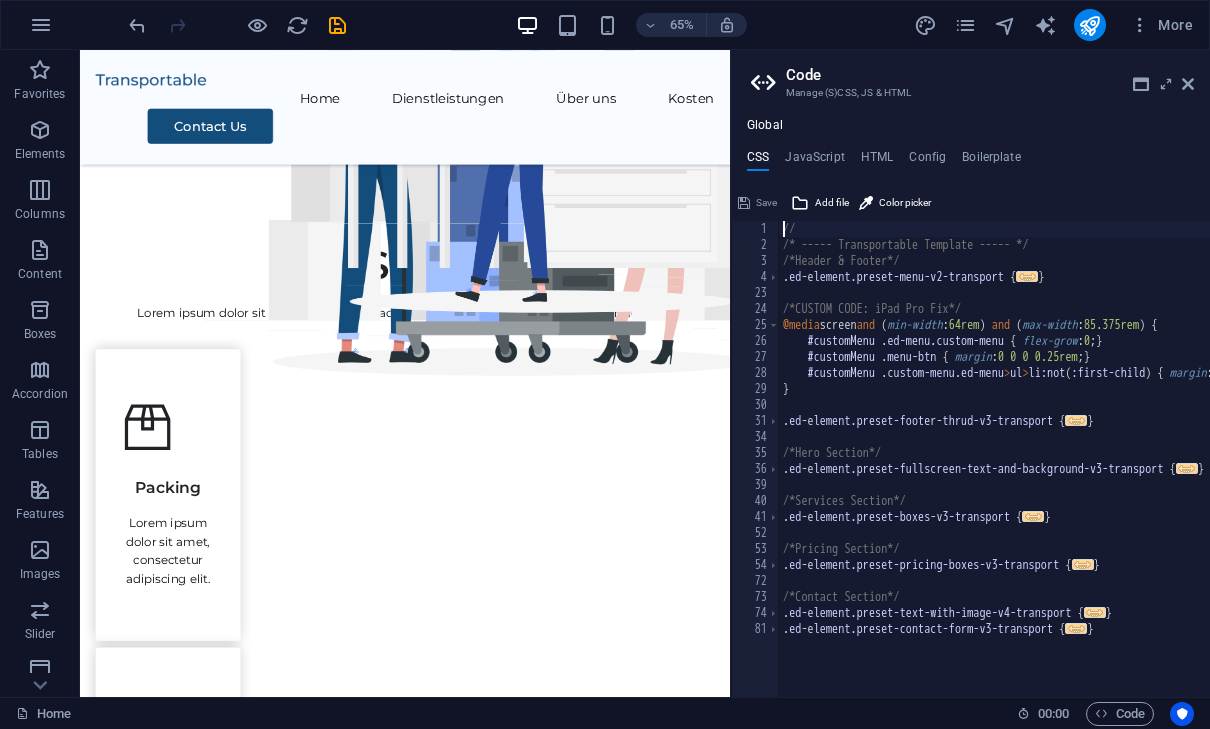 click on "Manage (S)CSS, JS & HTML" at bounding box center [970, 93] 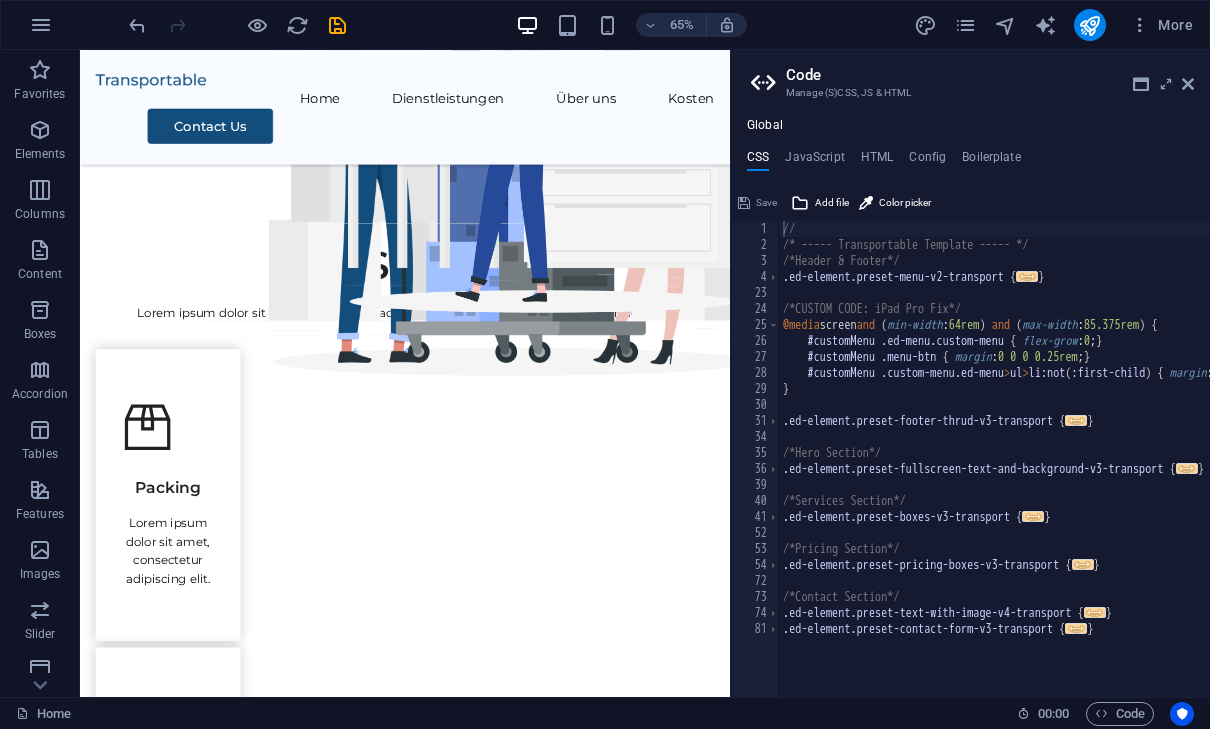 click on "Manage (S)CSS, JS & HTML" at bounding box center (970, 93) 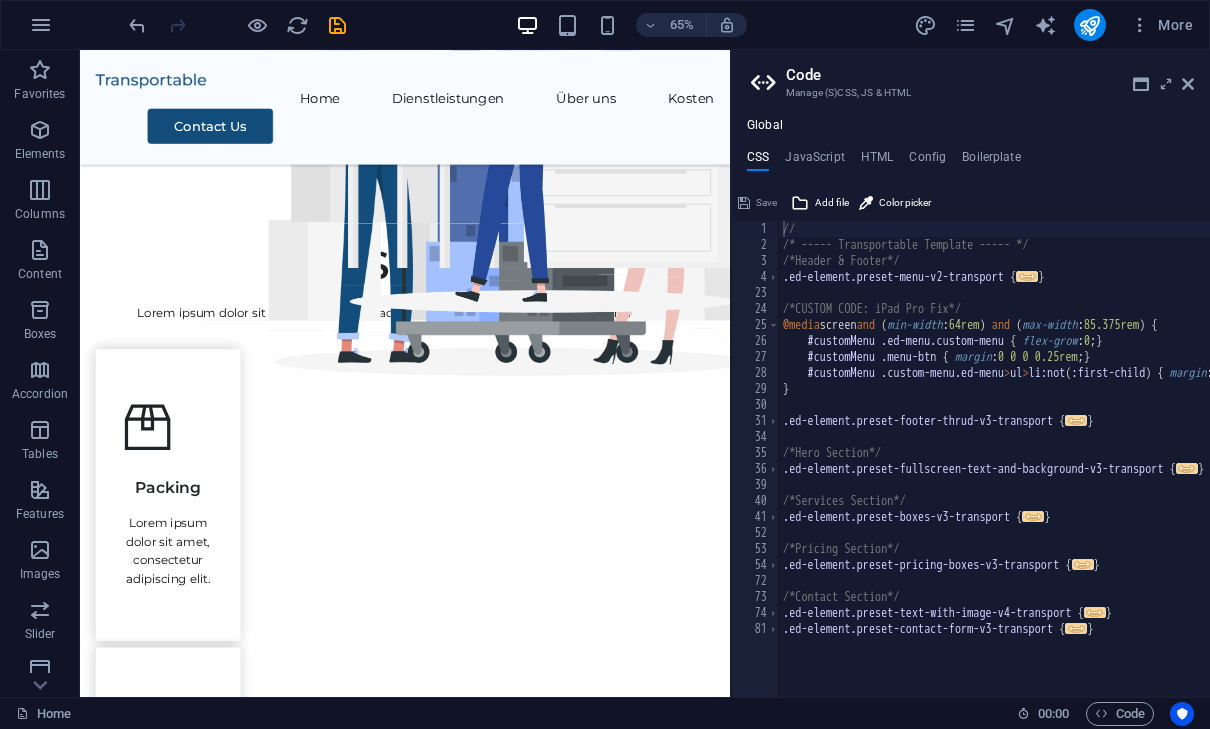 click on "Manage (S)CSS, JS & HTML" at bounding box center (970, 93) 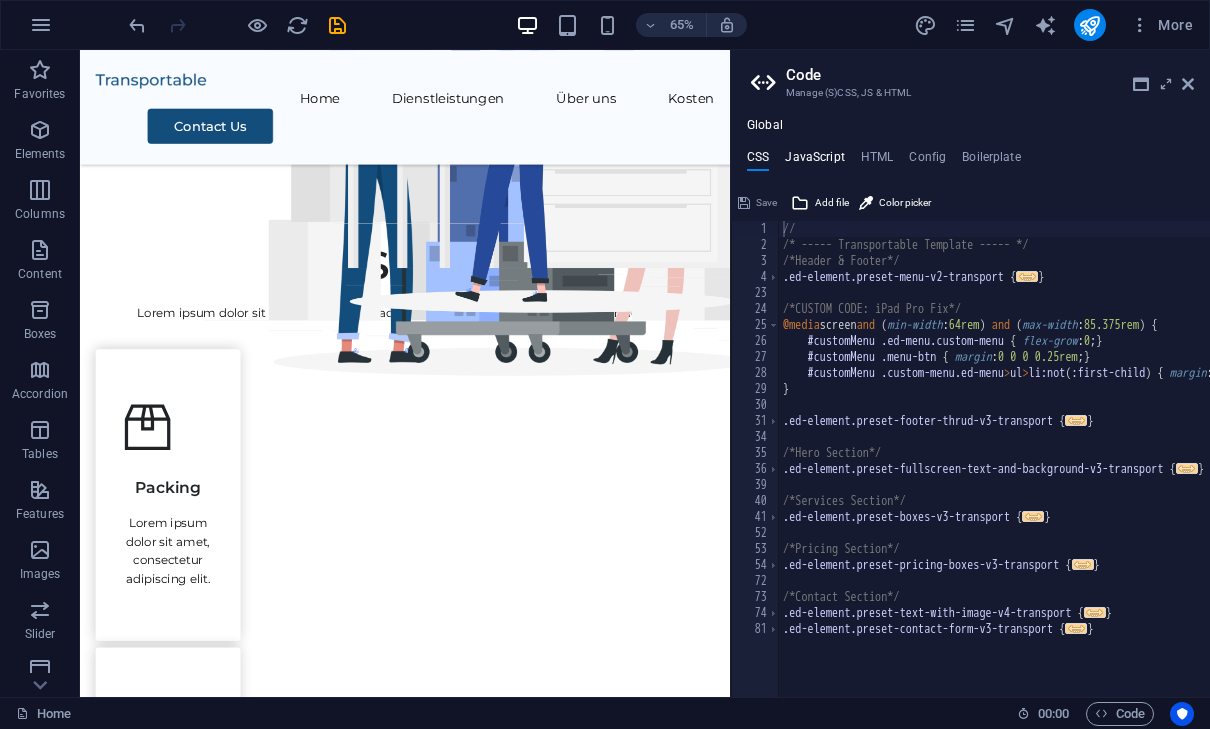 click on "Global CSS JavaScript HTML Config Boilerplate // 1 2 3 4 23 24 25 26 27 28 29 30 31 34 35 36 39 40 41 52 53 54 72 73 74 81 // /* ----- Transportable Template ----- */ /*Header & Footer*/ .ed-element.preset-menu-v2-transport { ... } /*CUSTOM CODE: iPad Pro Fix*/ @media screen and ( min-width : 64rem ) and ( max-width : 85.375rem ) { #customMenu .ed-menu.custom-menu { flex-grow : 0 ; } #customMenu .menu-btn { margin : 0 0 0 0.25rem ; } #customMenu .custom-menu.ed-menu > ul > li:not( :first-child ) { margin : 0 0 0 3.75rem ; } } .ed-element.preset-footer-thrud-v3-transport { ... } /*Hero Section*/ .ed-element.preset-fullscreen-text-and-background-v3-transport { ... } /*Services Section*/ .ed-element.preset-boxes-v3-transport { ... } /*Pricing Section*/ .ed-element.preset-pricing-boxes-v3-transport { ... } /*Contact Section*/ .ed-element.preset-text-with-image-v4-transport { ... } .ed-element.preset-contact-form-v3-transport { ... }" at bounding box center [970, 407] 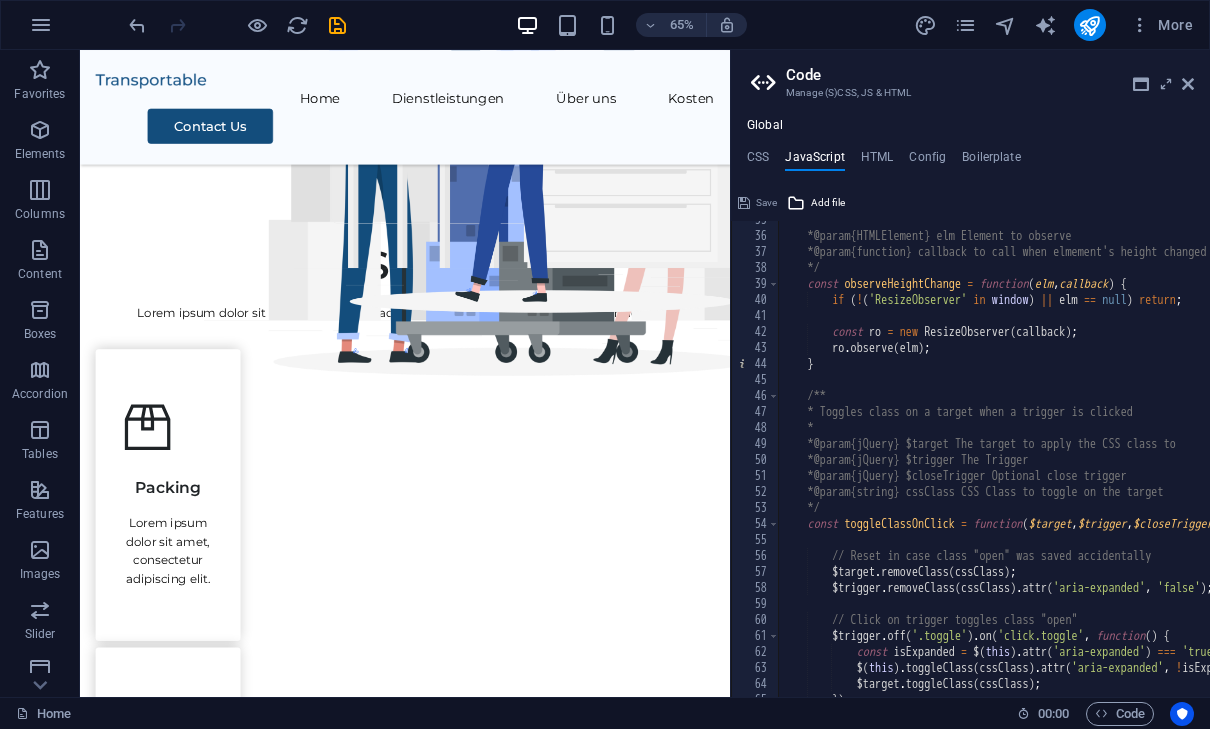 scroll, scrollTop: 0, scrollLeft: 0, axis: both 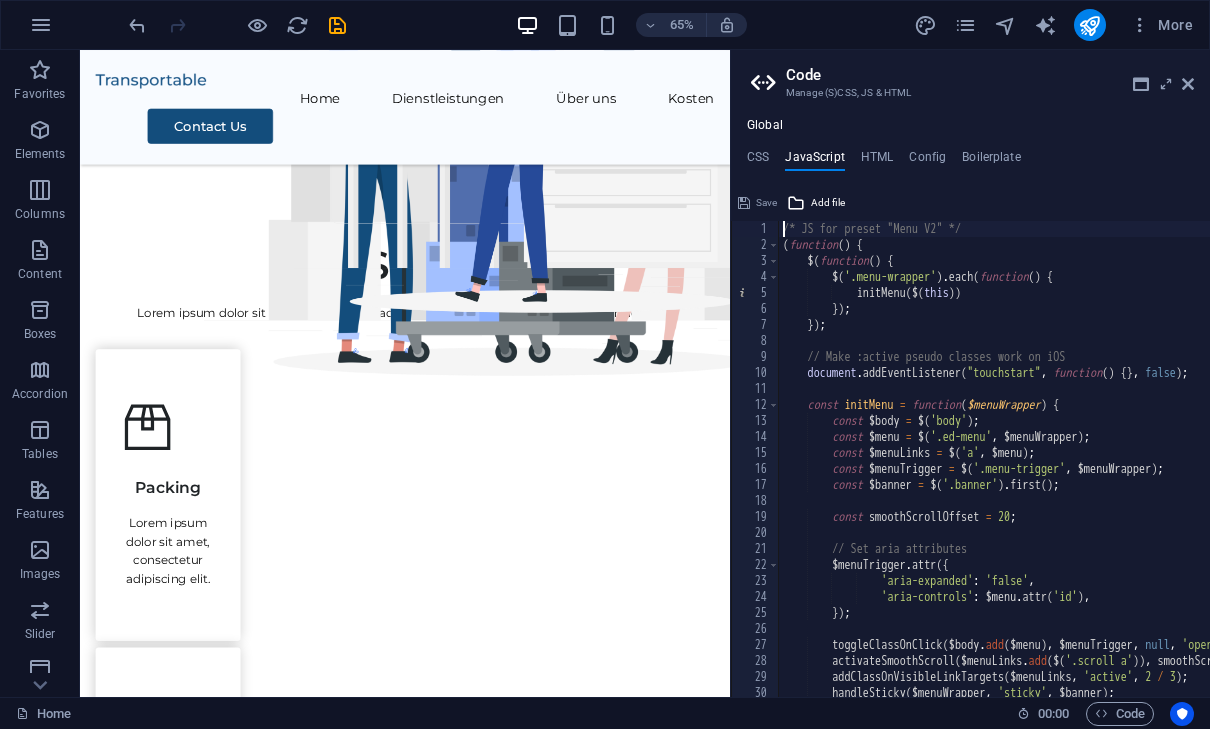 click on "Global CSS JavaScript HTML Config Boilerplate // 1 2 3 4 23 24 25 26 27 28 29 30 31 34 35 36 39 40 41 52 53 54 72 73 74 81 // /* ----- Transportable Template ----- */ /*Header & Footer*/ .ed-element.preset-menu-v2-transport { ... } /*CUSTOM CODE: iPad Pro Fix*/ @media screen and ( min-width : 64rem ) and ( max-width : 85.375rem ) { #customMenu .ed-menu.custom-menu { flex-grow : 0 ; } #customMenu .menu-btn { margin : 0 0 0 0.25rem ; } #customMenu .custom-menu.ed-menu > ul > li:not( :first-child ) { margin : 0 0 0 3.75rem ; } } .ed-element.preset-footer-thrud-v3-transport { ... } /*Hero Section*/ .ed-element.preset-fullscreen-text-and-background-v3-transport { ... } /*Services Section*/ .ed-element.preset-boxes-v3-transport { ... } /*Pricing Section*/ .ed-element.preset-pricing-boxes-v3-transport { ... } /*Contact Section*/ .ed-element.preset-text-with-image-v4-transport { ... } .ed-element.preset-contact-form-v3-transport { ... }" at bounding box center (970, 407) 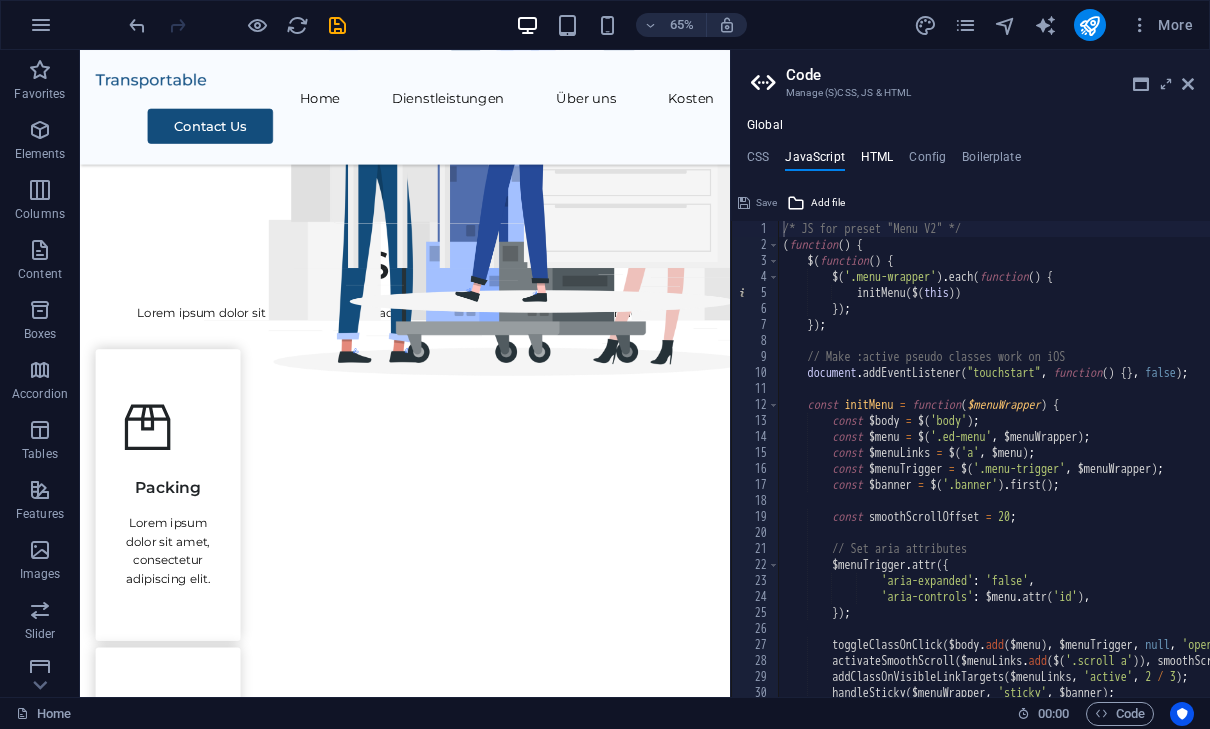 click on "HTML" at bounding box center (877, 161) 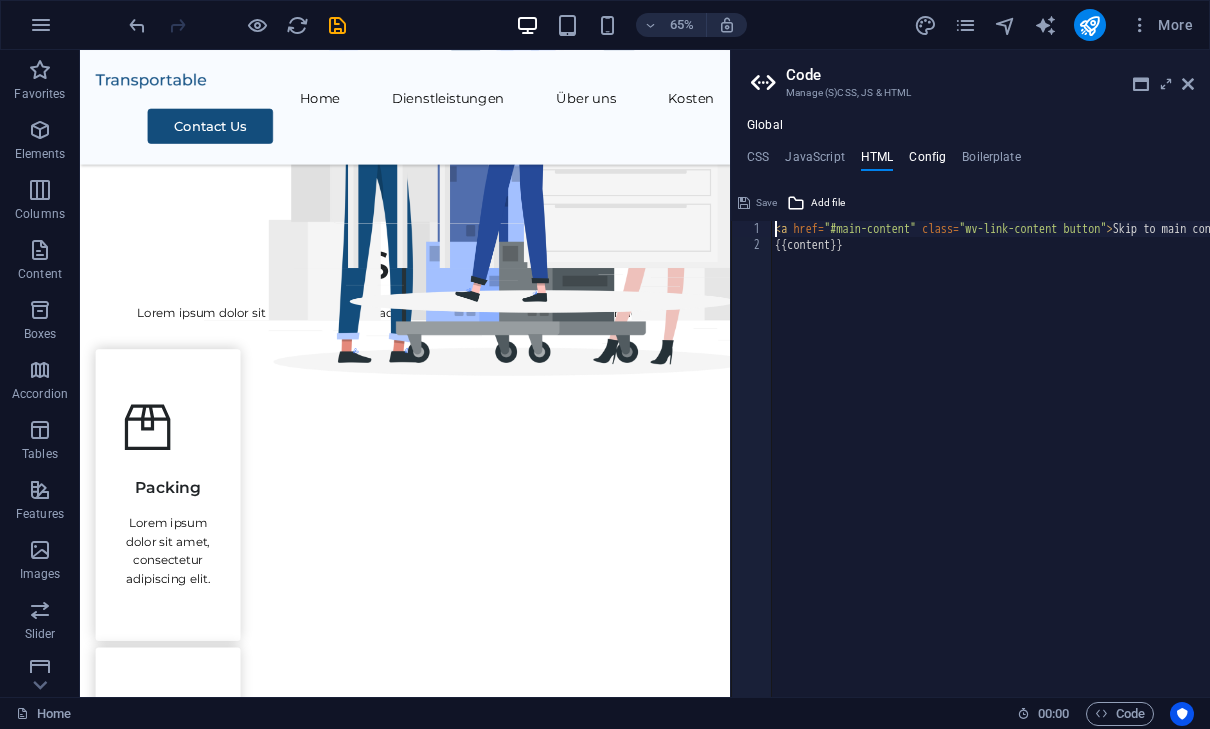 click on "Config" at bounding box center (927, 161) 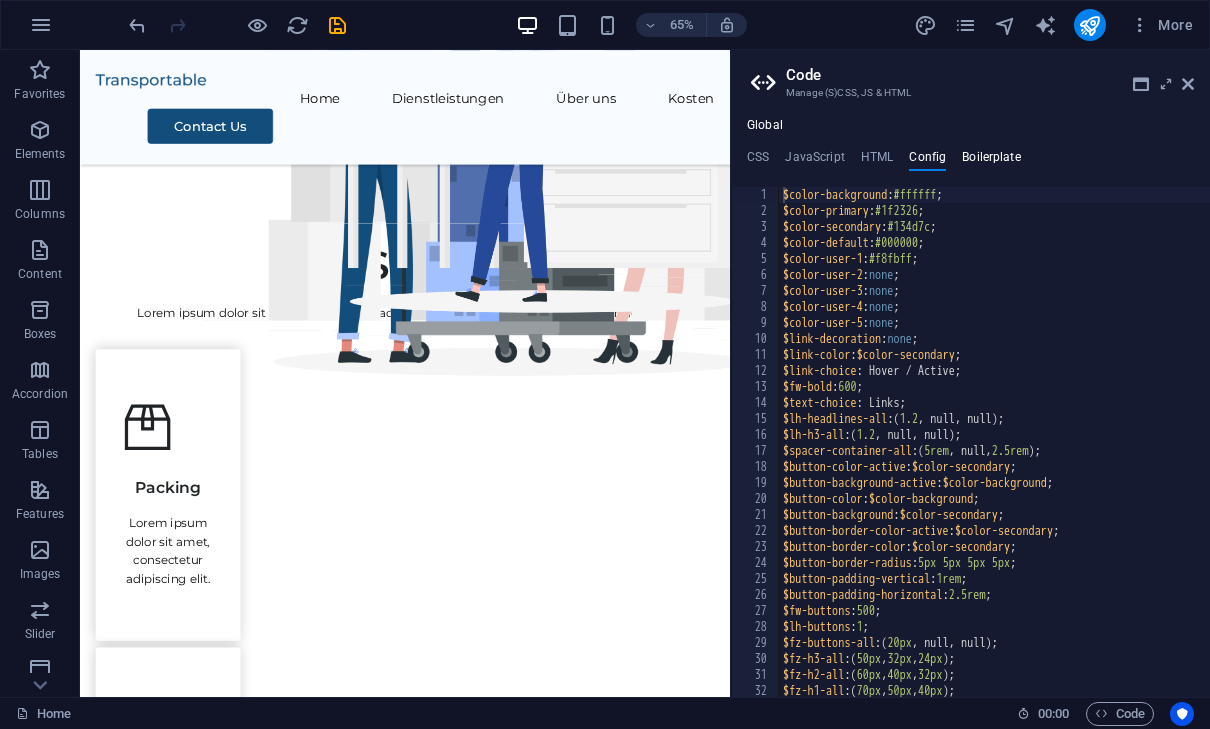 click on "Boilerplate" at bounding box center [991, 161] 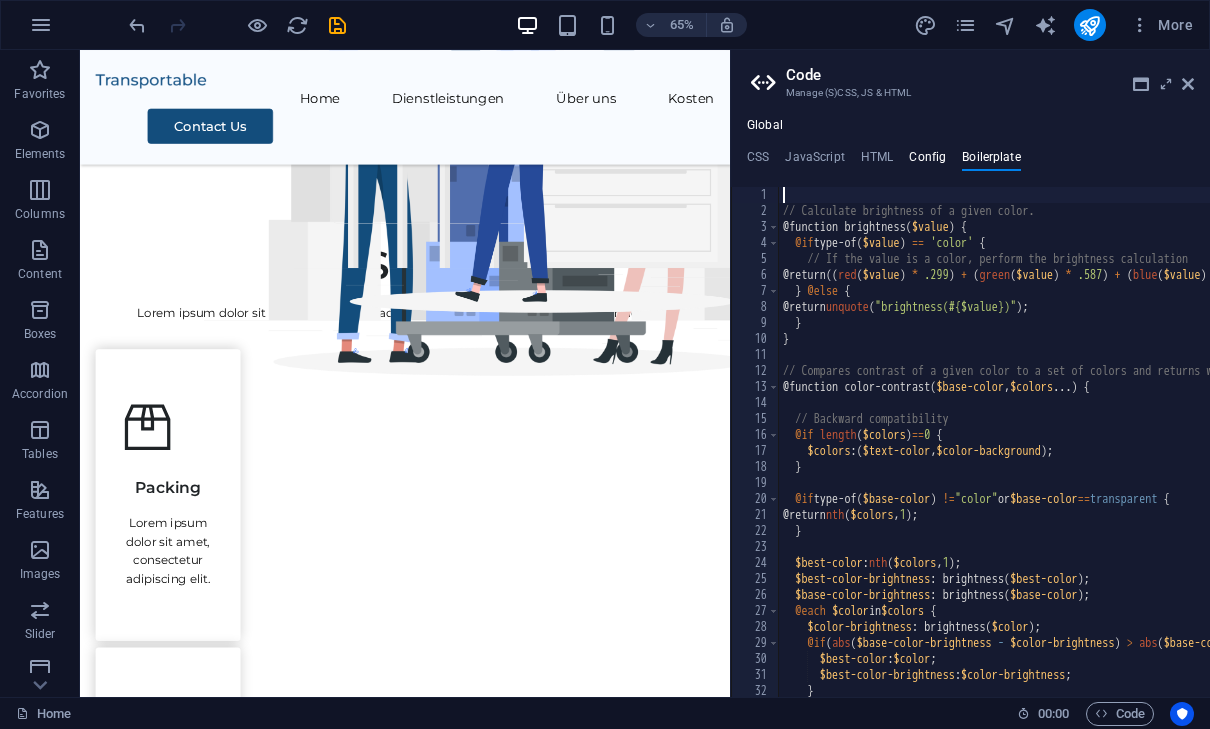 click on "Config" at bounding box center [927, 161] 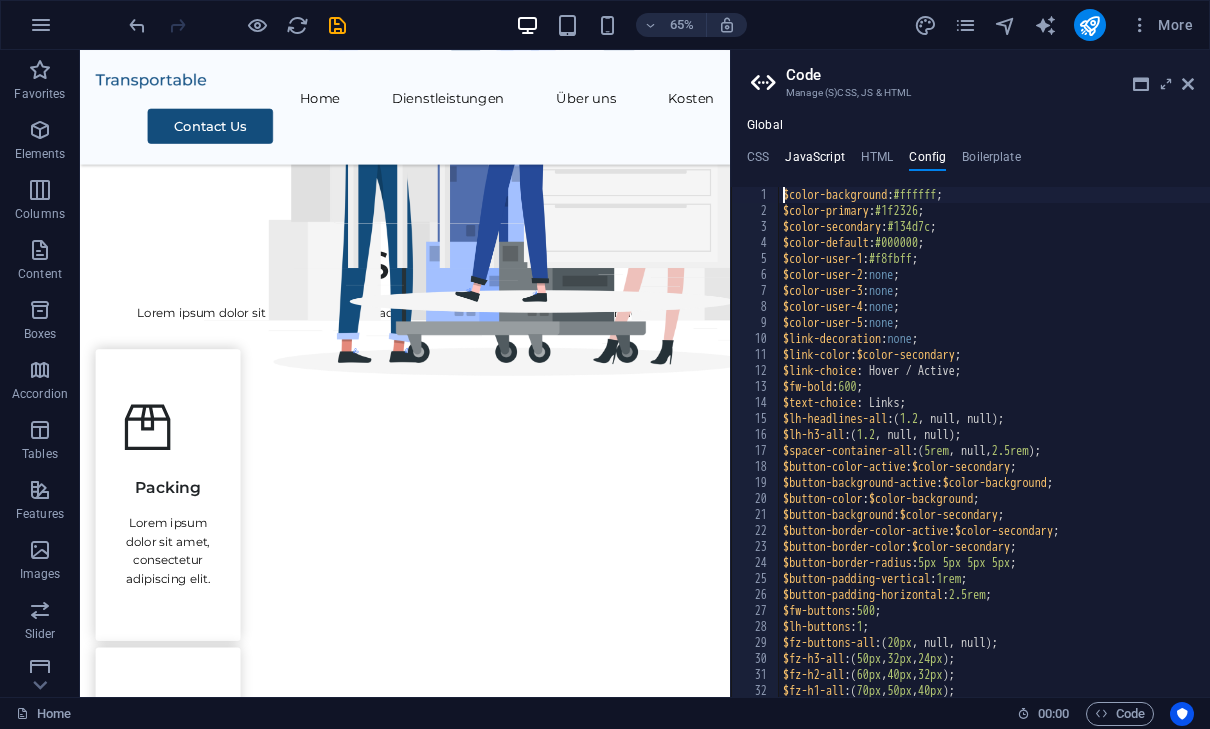 click on "JavaScript" at bounding box center [814, 161] 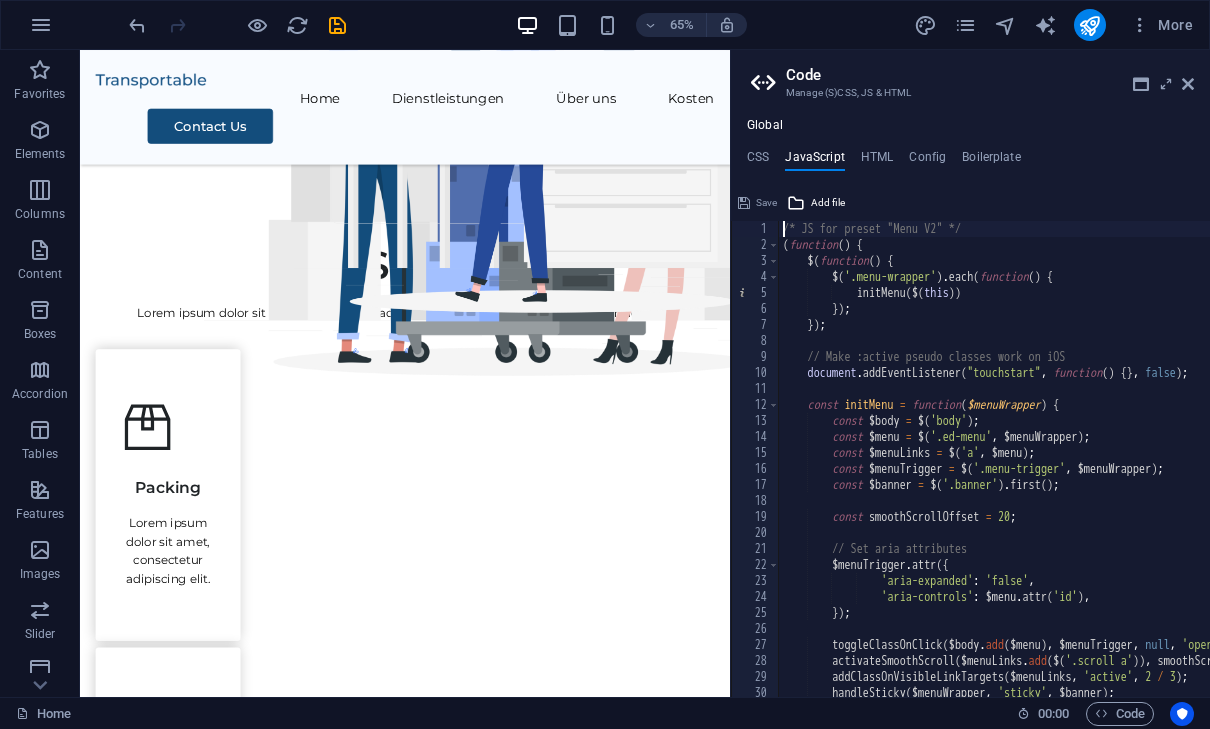 click on "CSS JavaScript HTML Config Boilerplate" at bounding box center (970, 161) 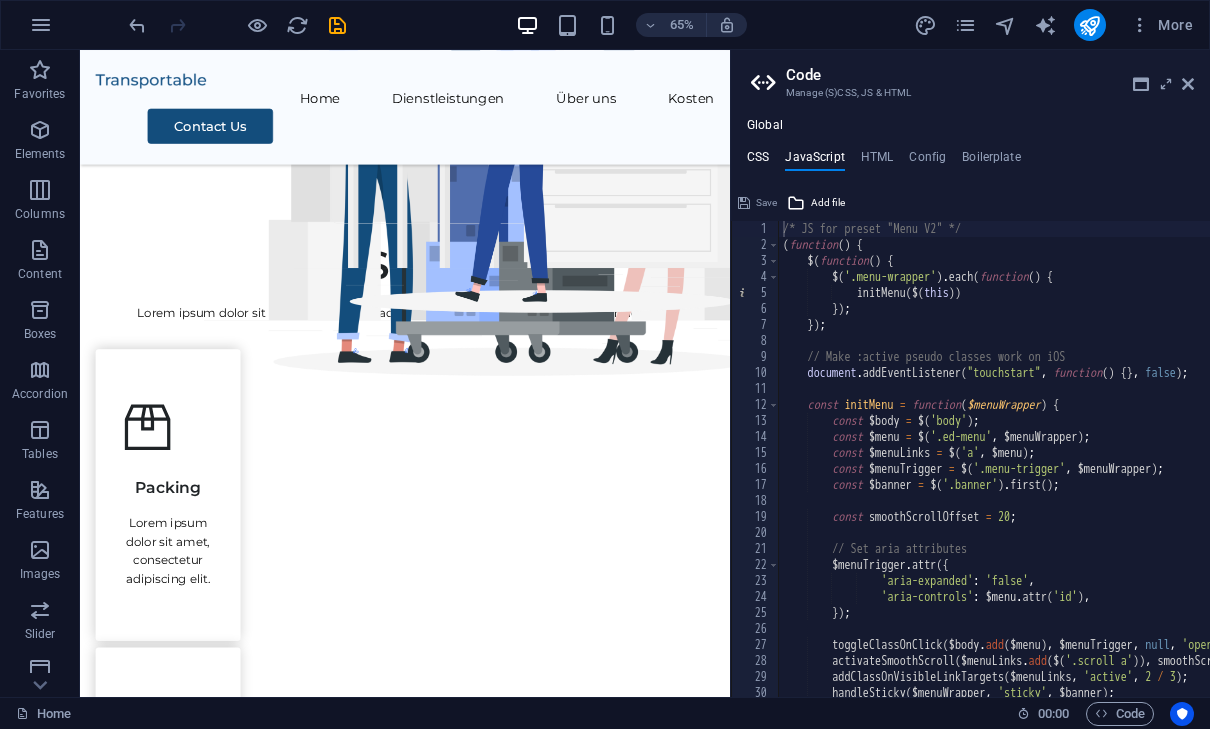 click on "CSS" at bounding box center (758, 161) 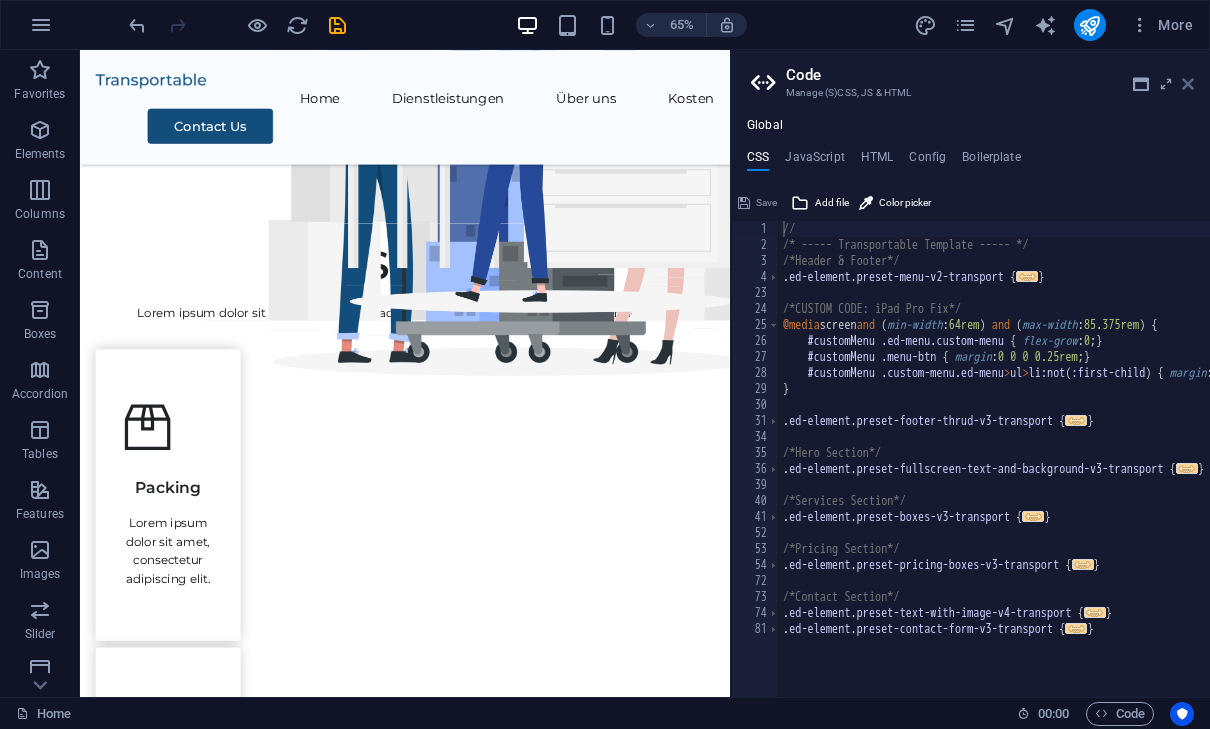 click at bounding box center (1188, 84) 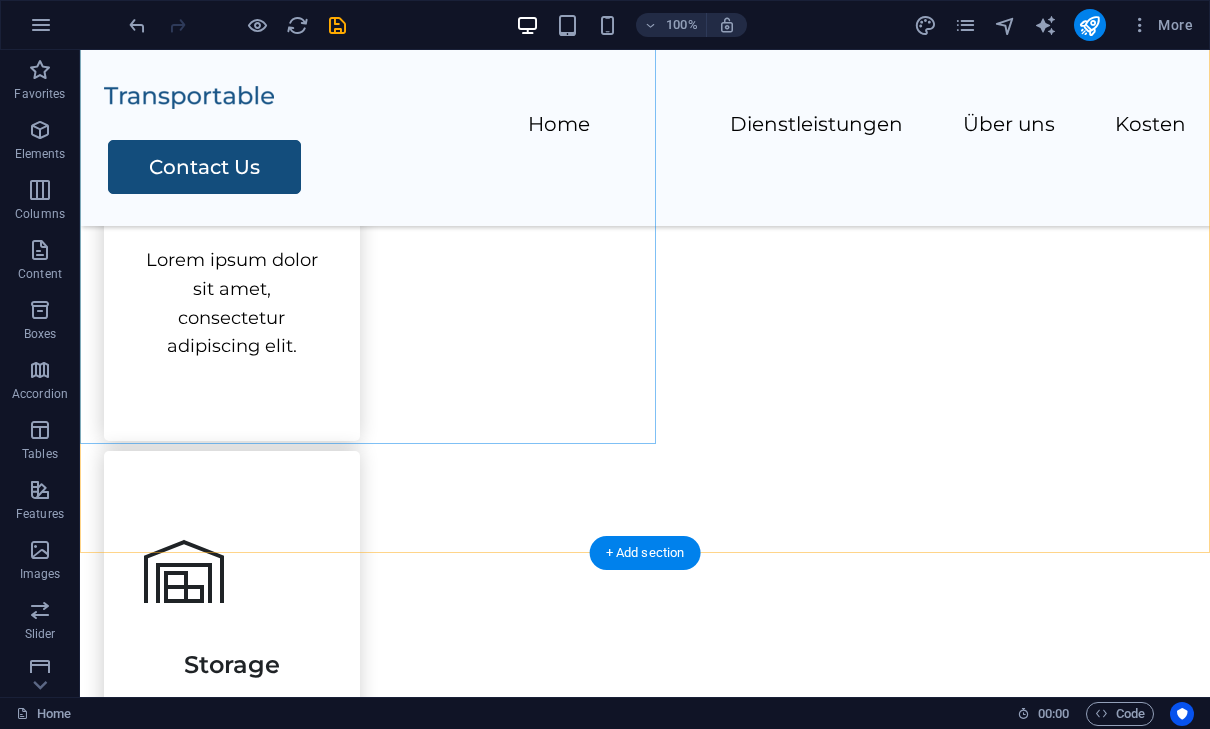 scroll, scrollTop: 1941, scrollLeft: 0, axis: vertical 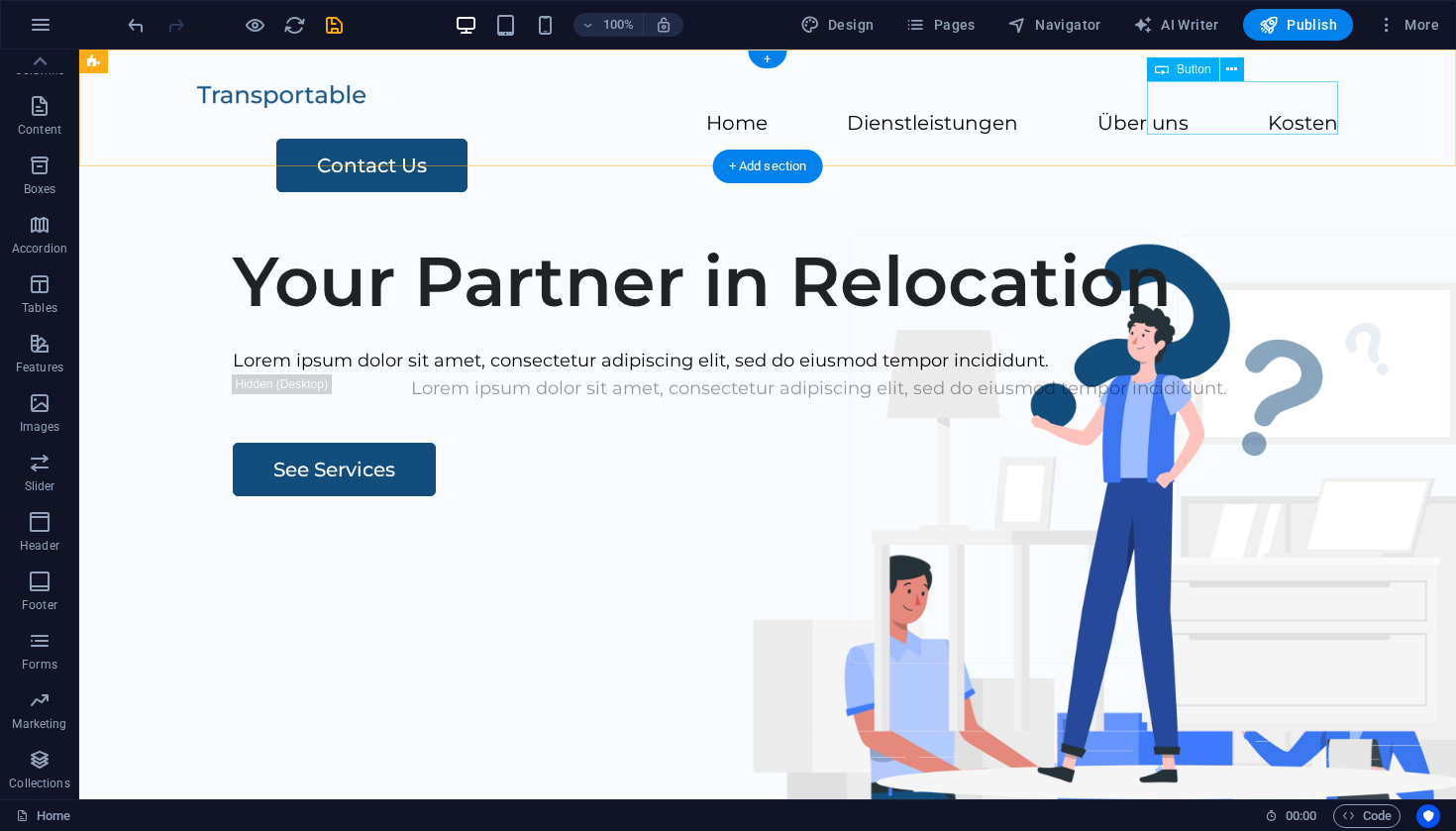 click on "Contact Us" at bounding box center [807, 165] 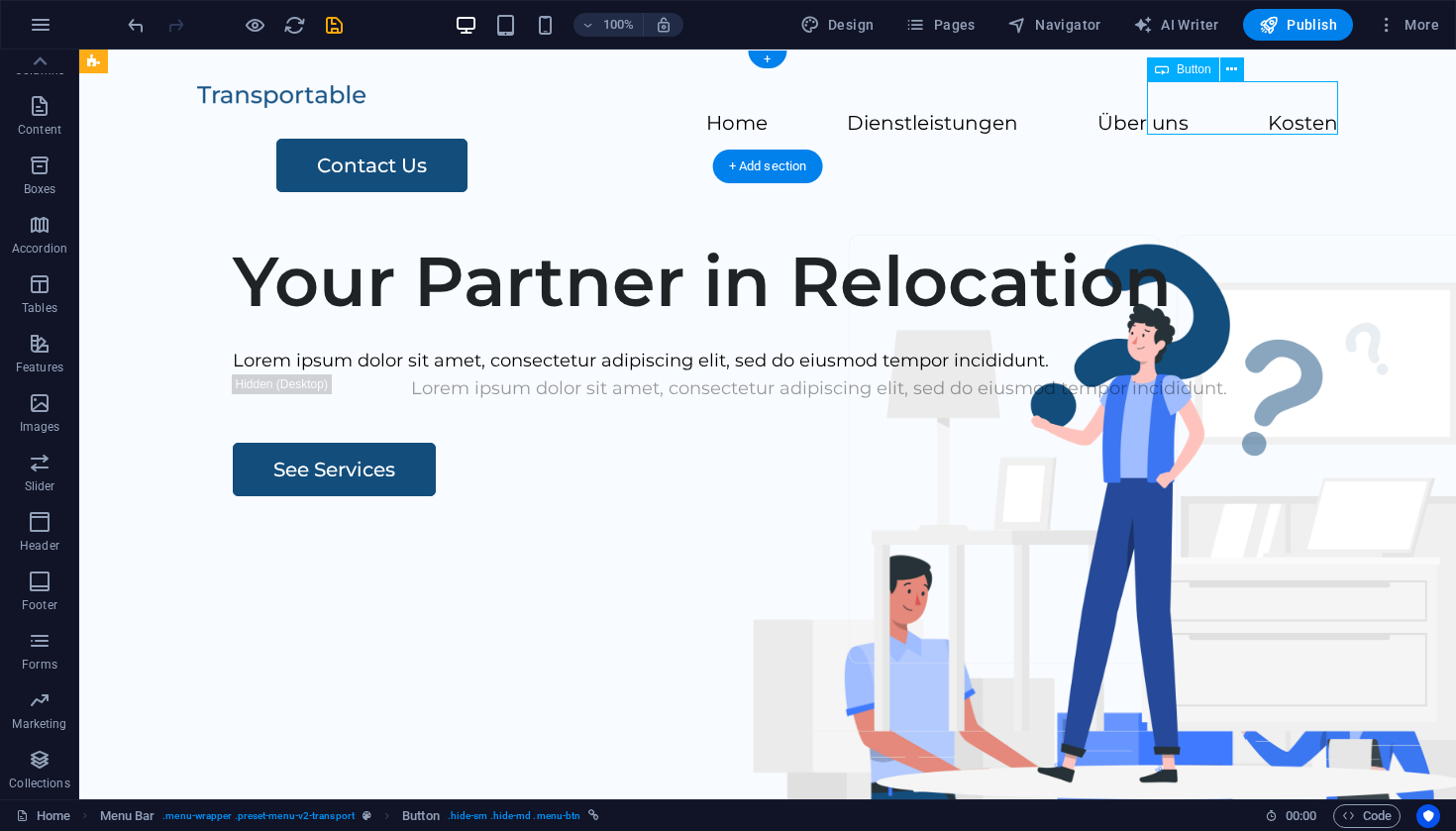 click on "Contact Us" at bounding box center [807, 165] 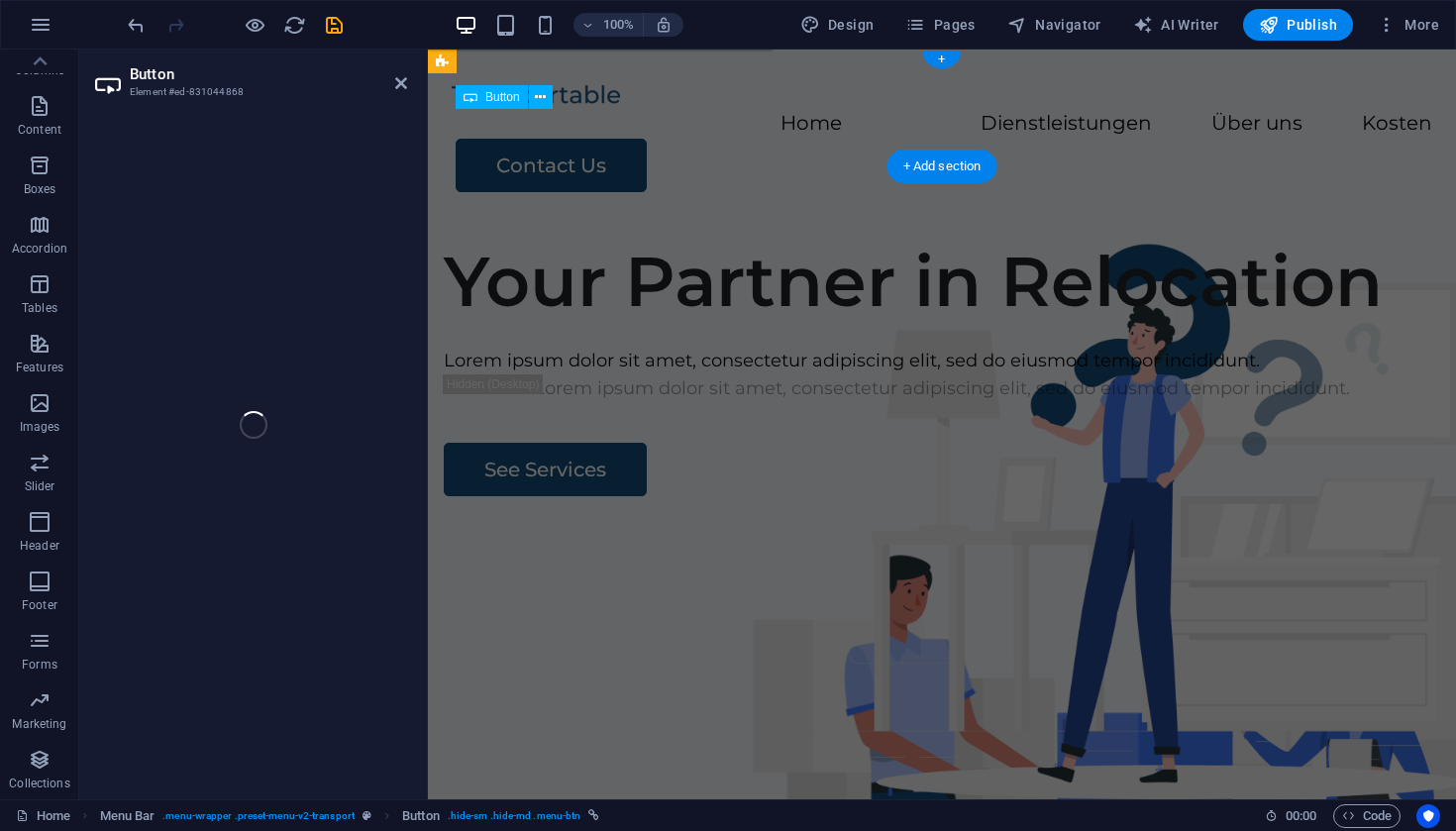 click on "Home Dienstleistungen Über uns Kosten Contact Us" at bounding box center (942, 137) 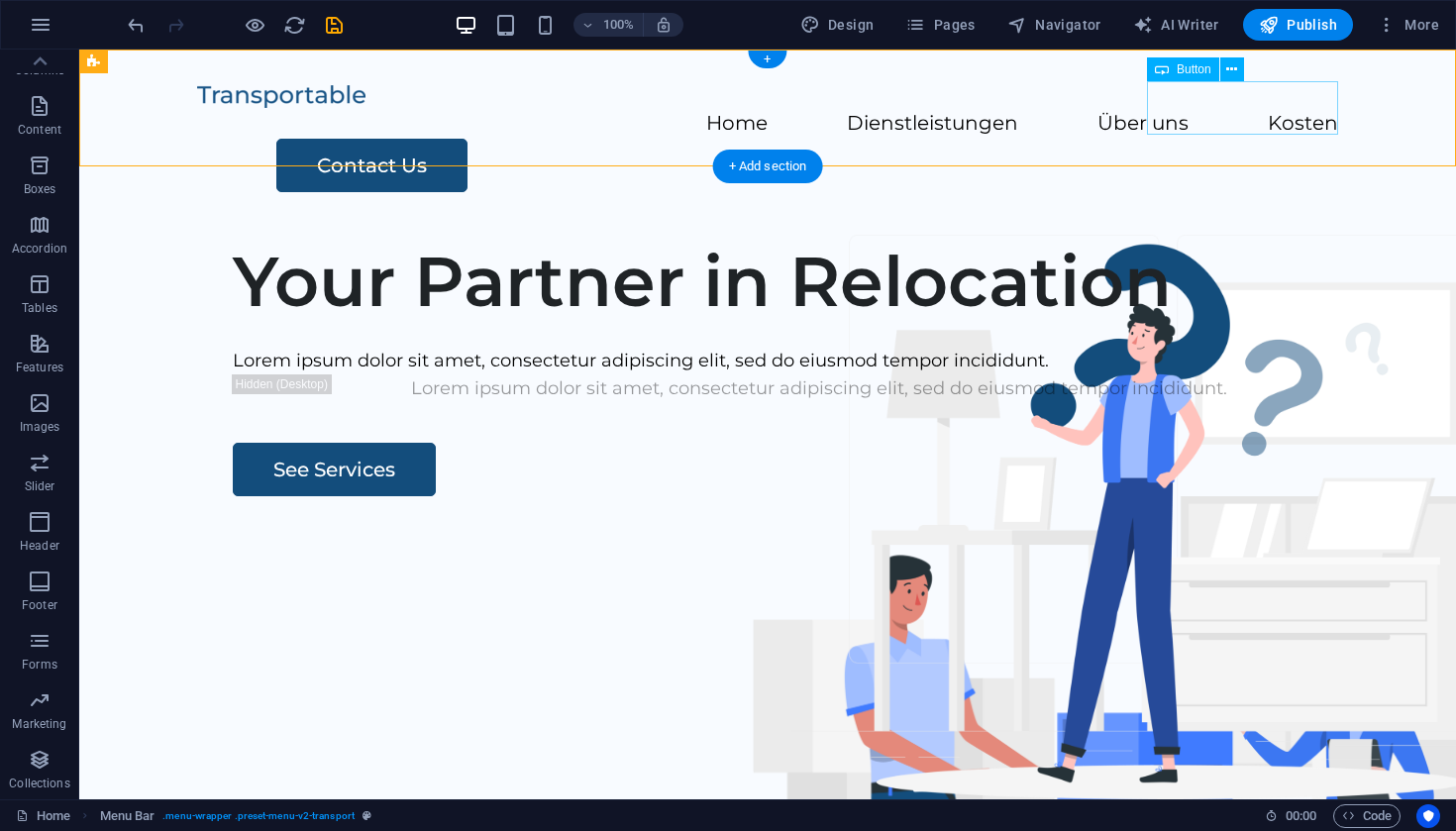 click on "Contact Us" at bounding box center (807, 165) 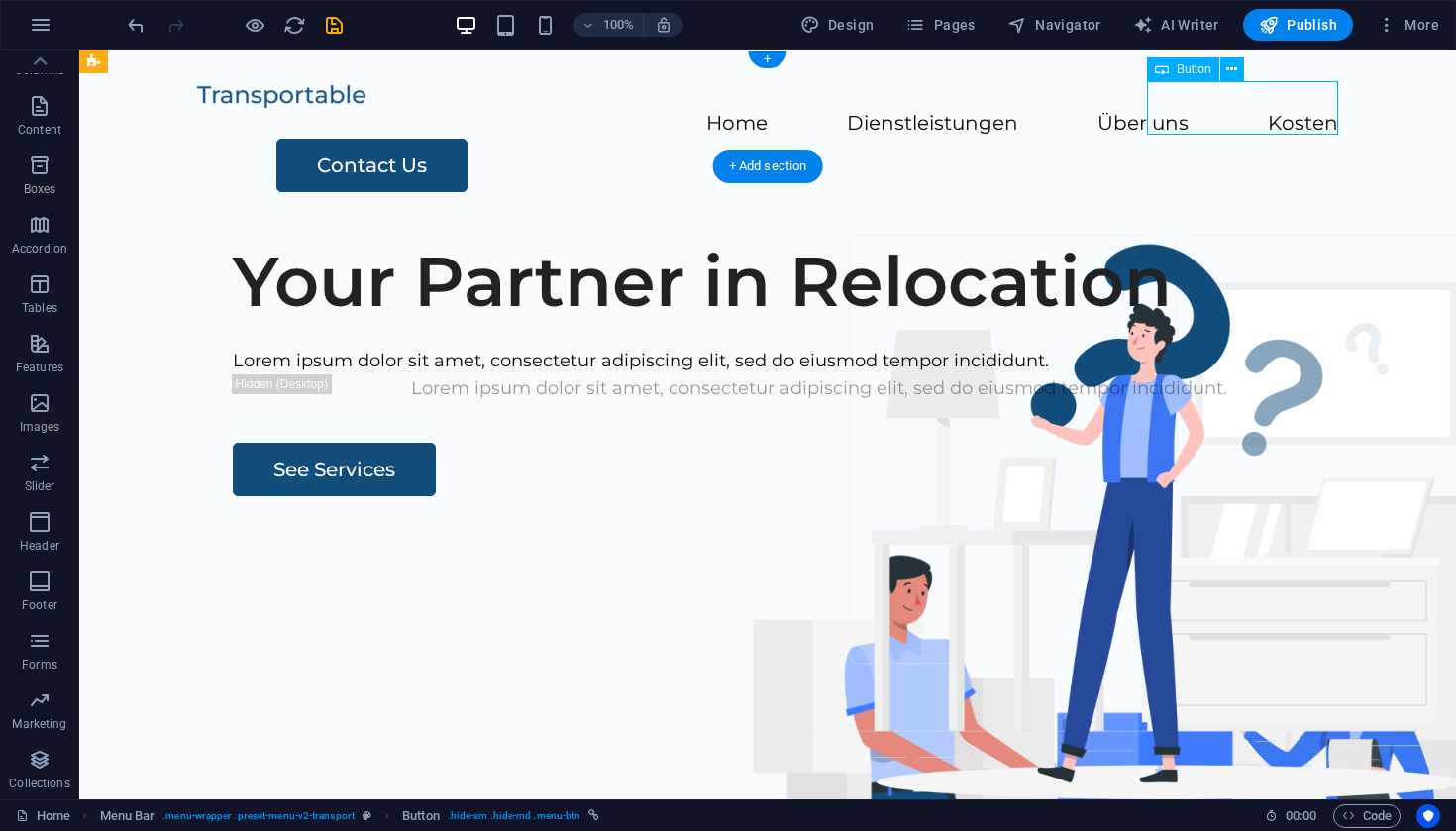click on "Contact Us" at bounding box center [807, 165] 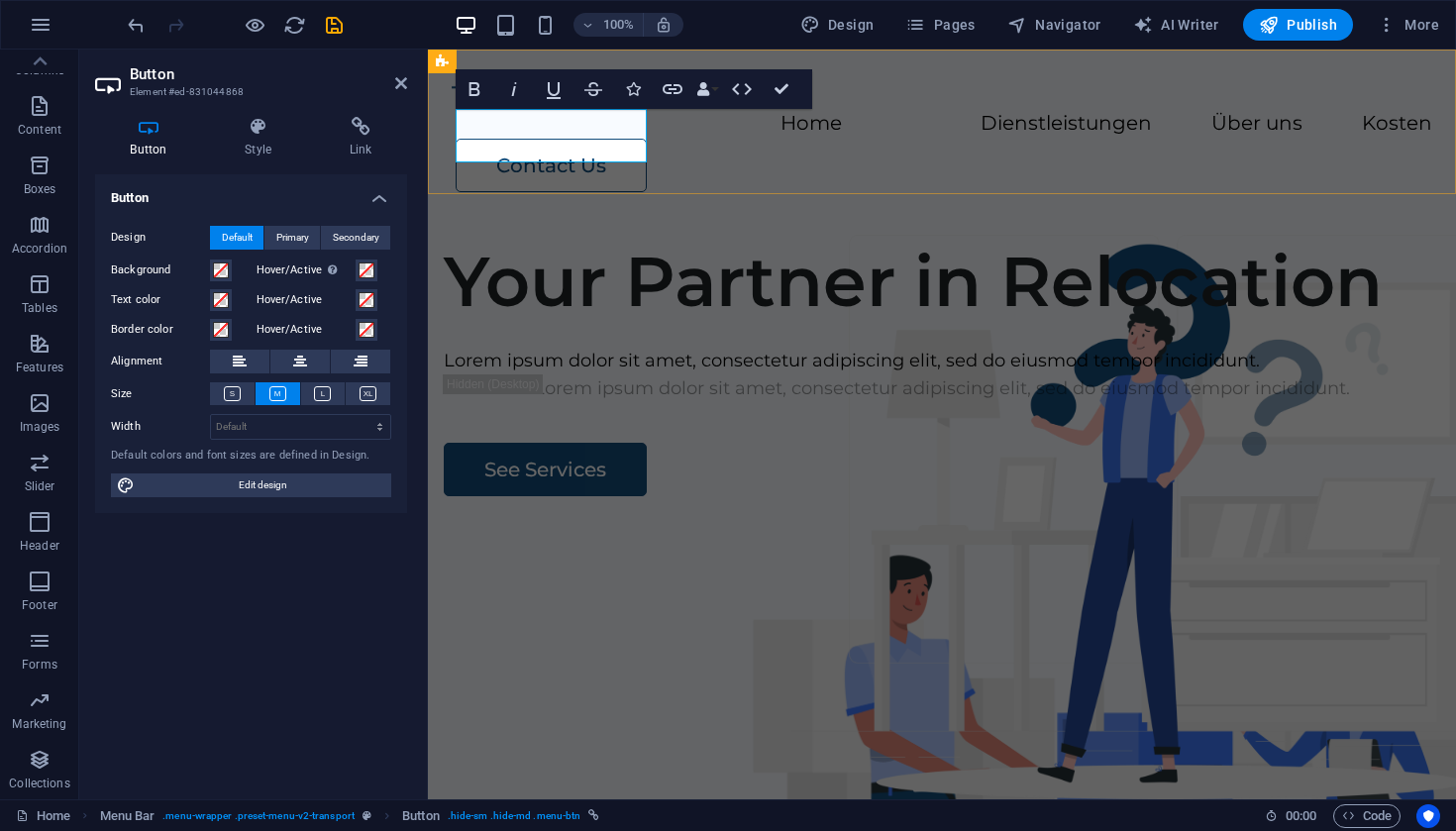 click on "Contact Us" at bounding box center (551, 165) 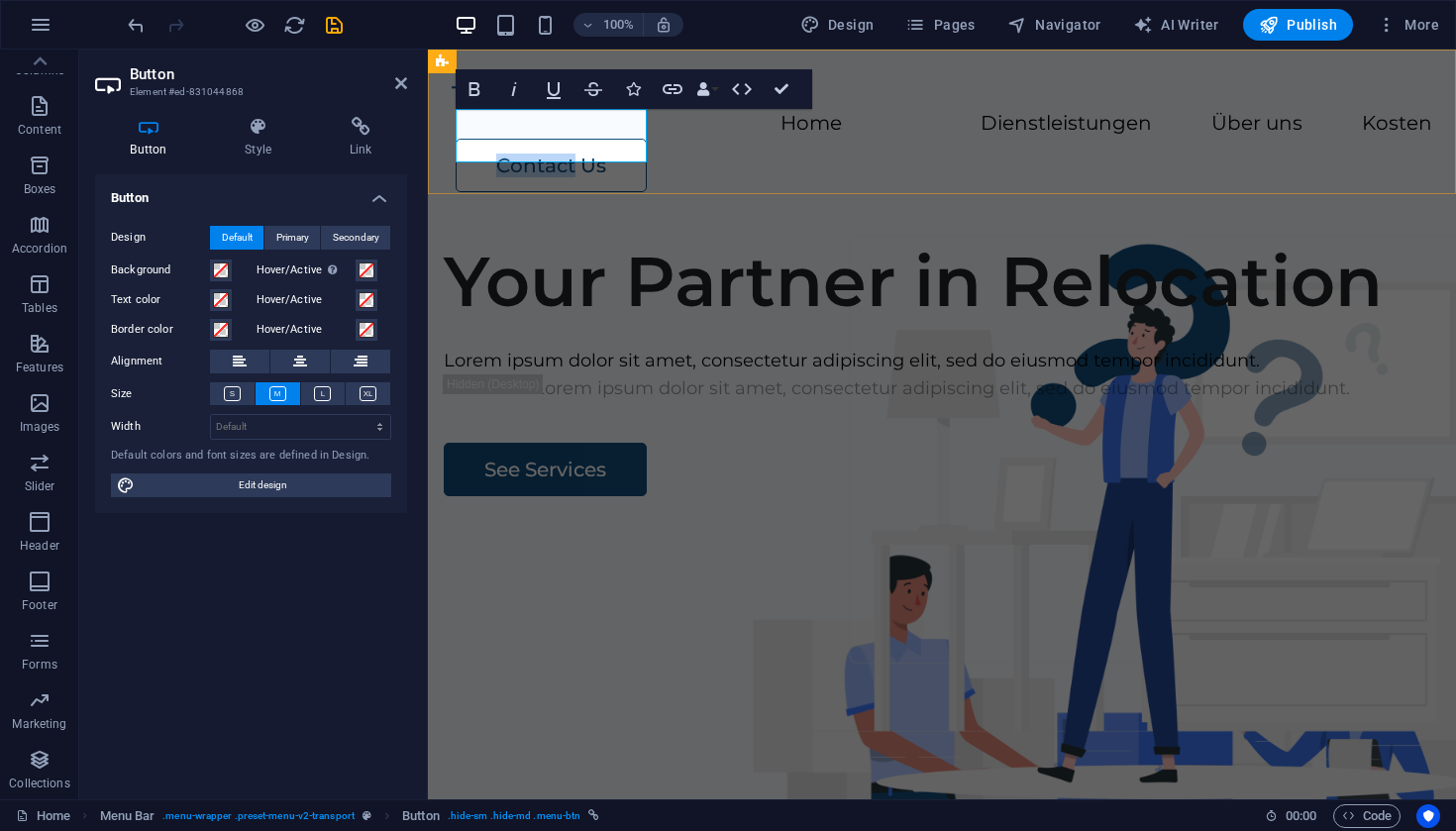 click on "Contact Us" at bounding box center (551, 165) 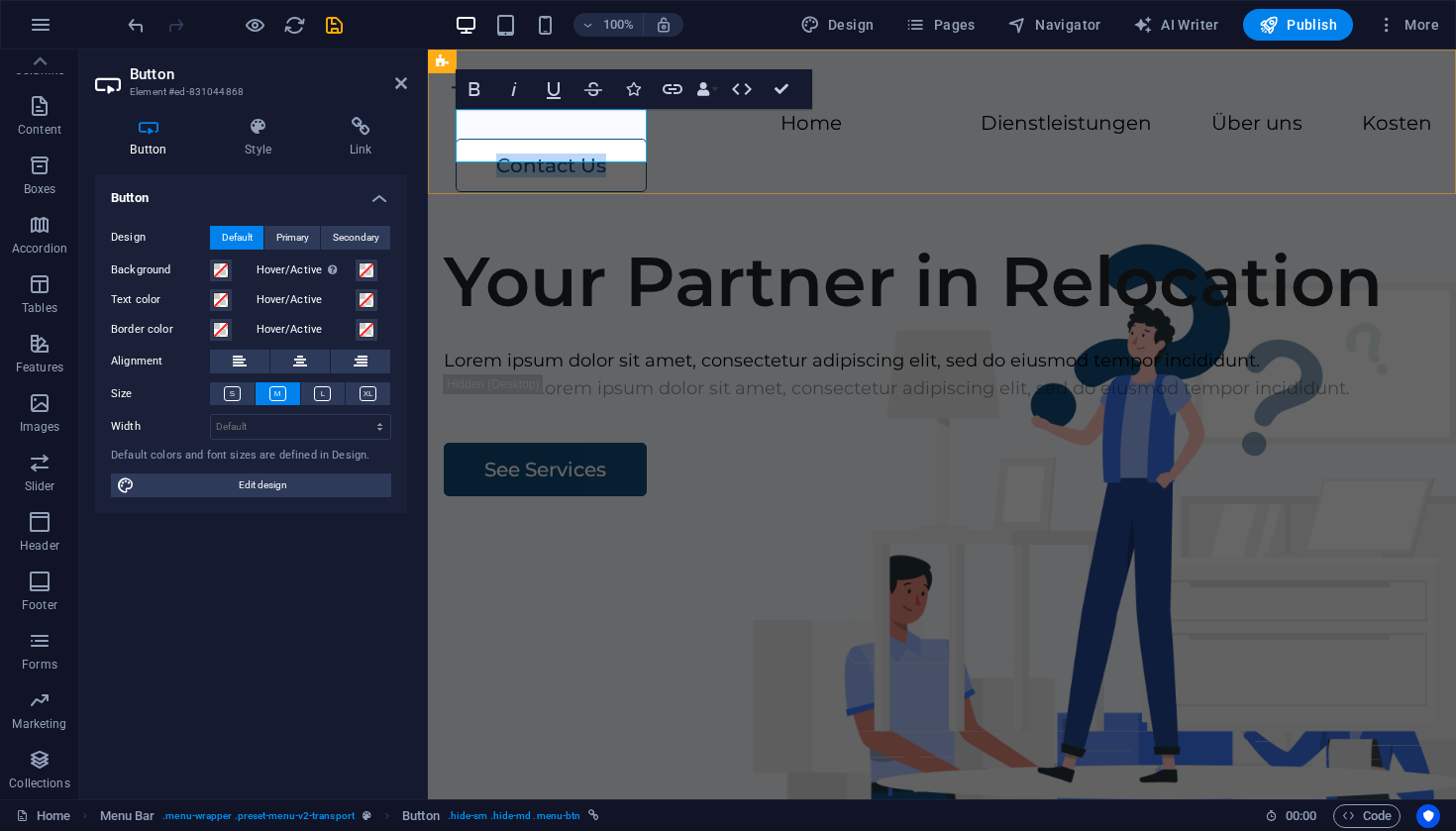 click on "Contact Us" at bounding box center (551, 165) 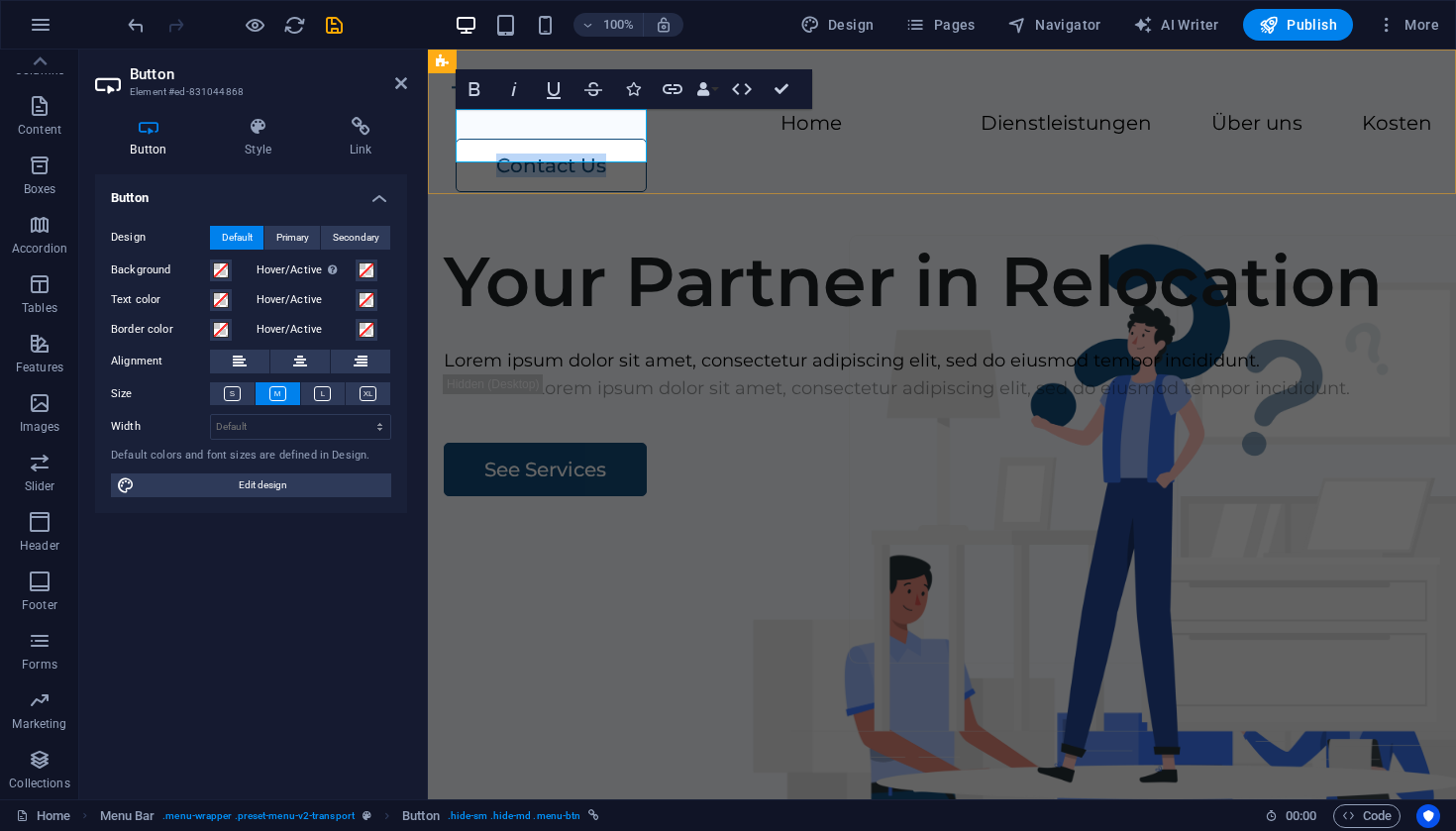 type 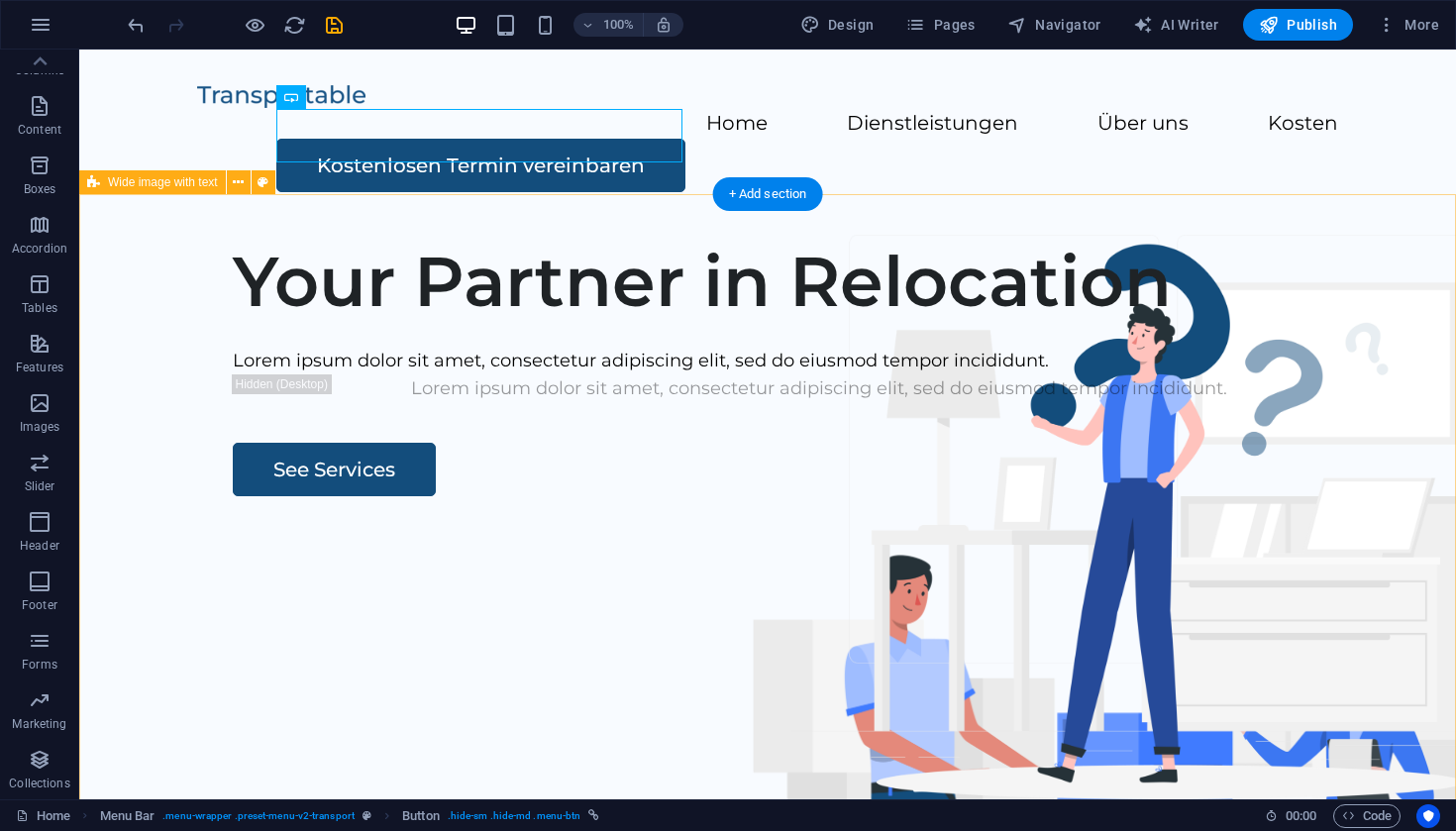 click on "Your Partner in Relocation Lorem ipsum dolor sit amet, consectetur adipiscing elit, sed do eiusmod tempor incididunt.  Lorem ipsum dolor sit amet, consectetur adipiscing elit, sed do eiusmod tempor incididunt.  See Services" at bounding box center (768, 603) 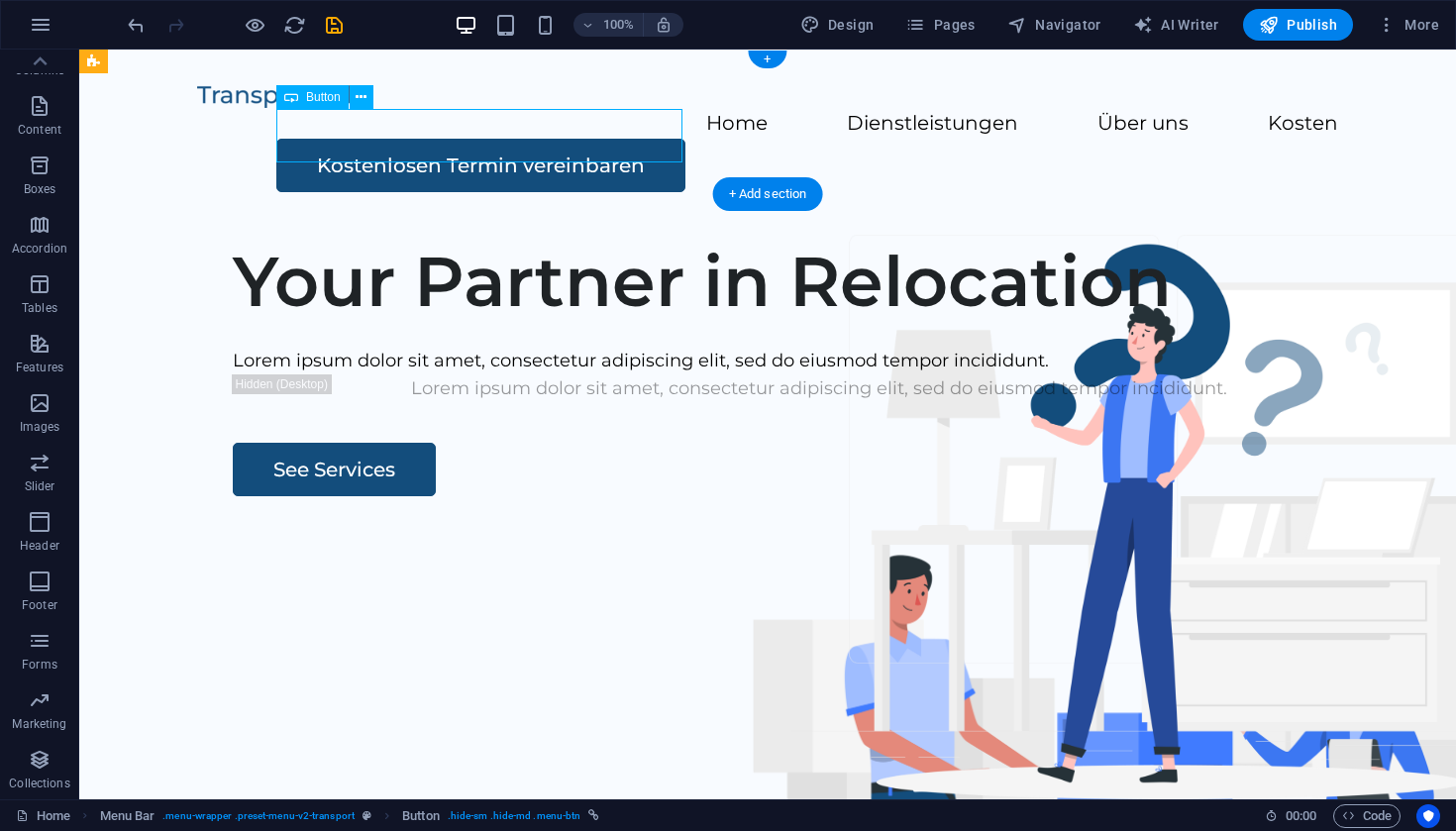drag, startPoint x: 532, startPoint y: 130, endPoint x: 620, endPoint y: 143, distance: 88.95504 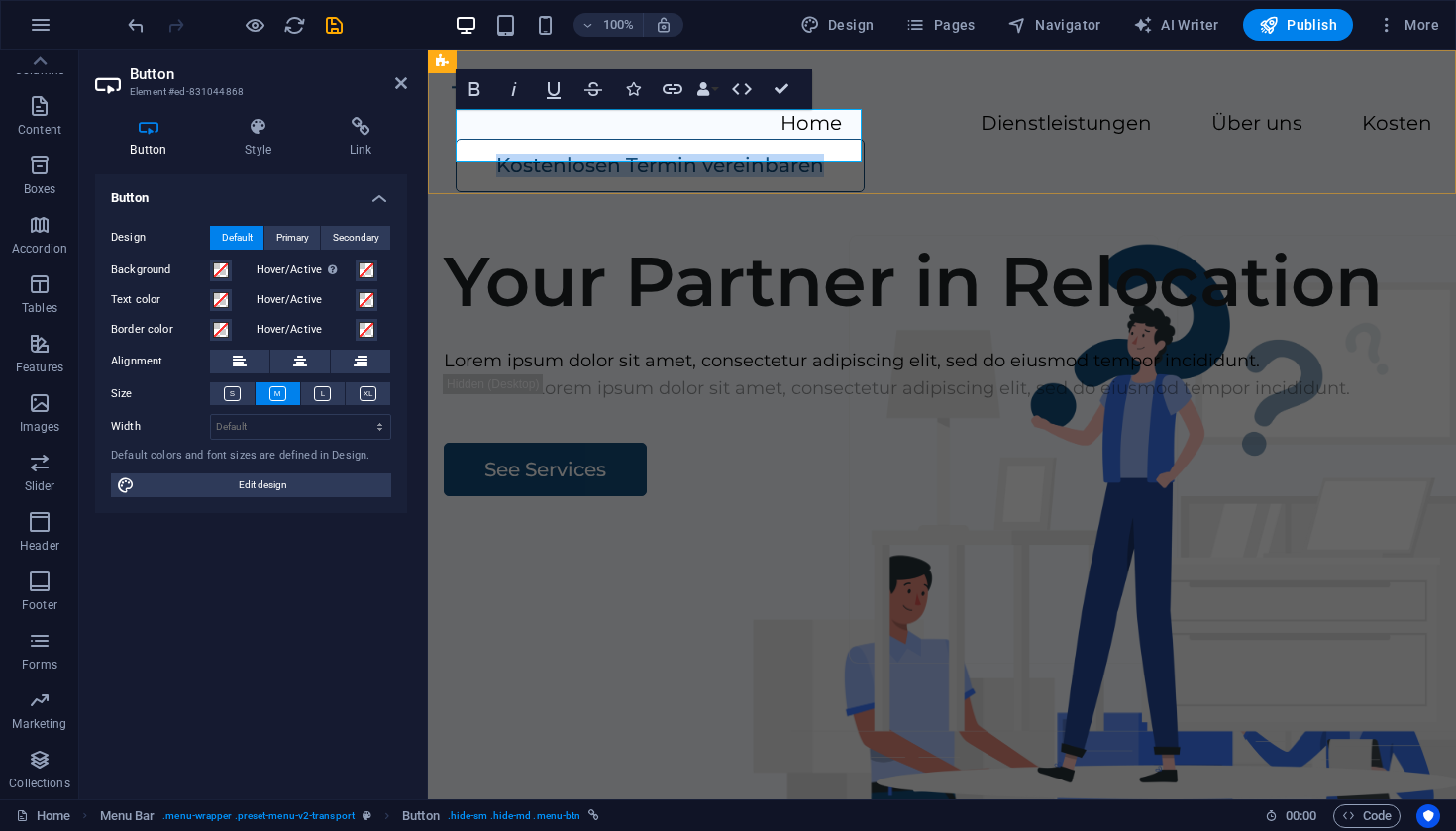click on "Kostenlosen Termin vereinbaren" at bounding box center (660, 165) 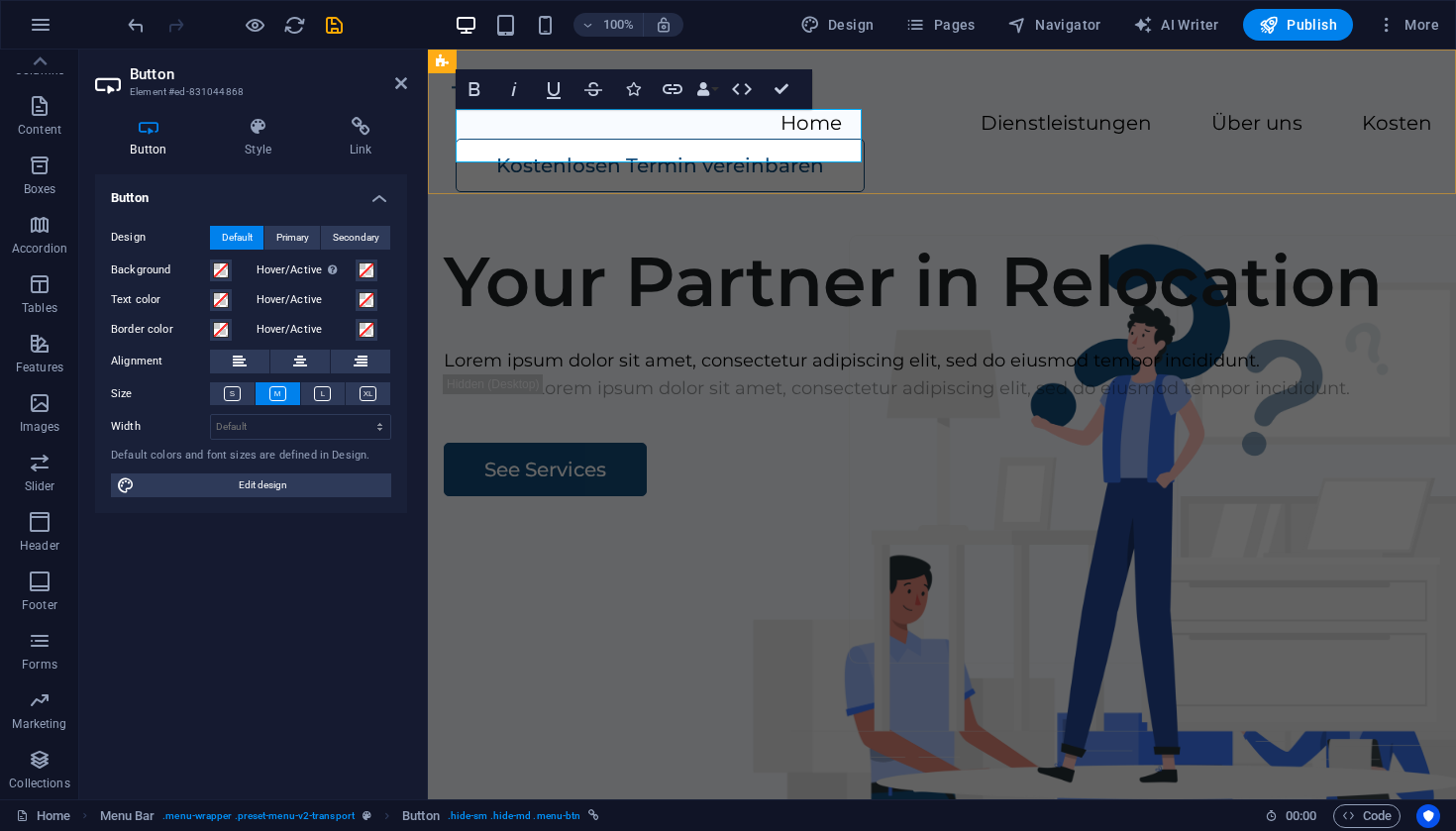 click on "Kostenlosen Termin vereinbaren" at bounding box center [660, 165] 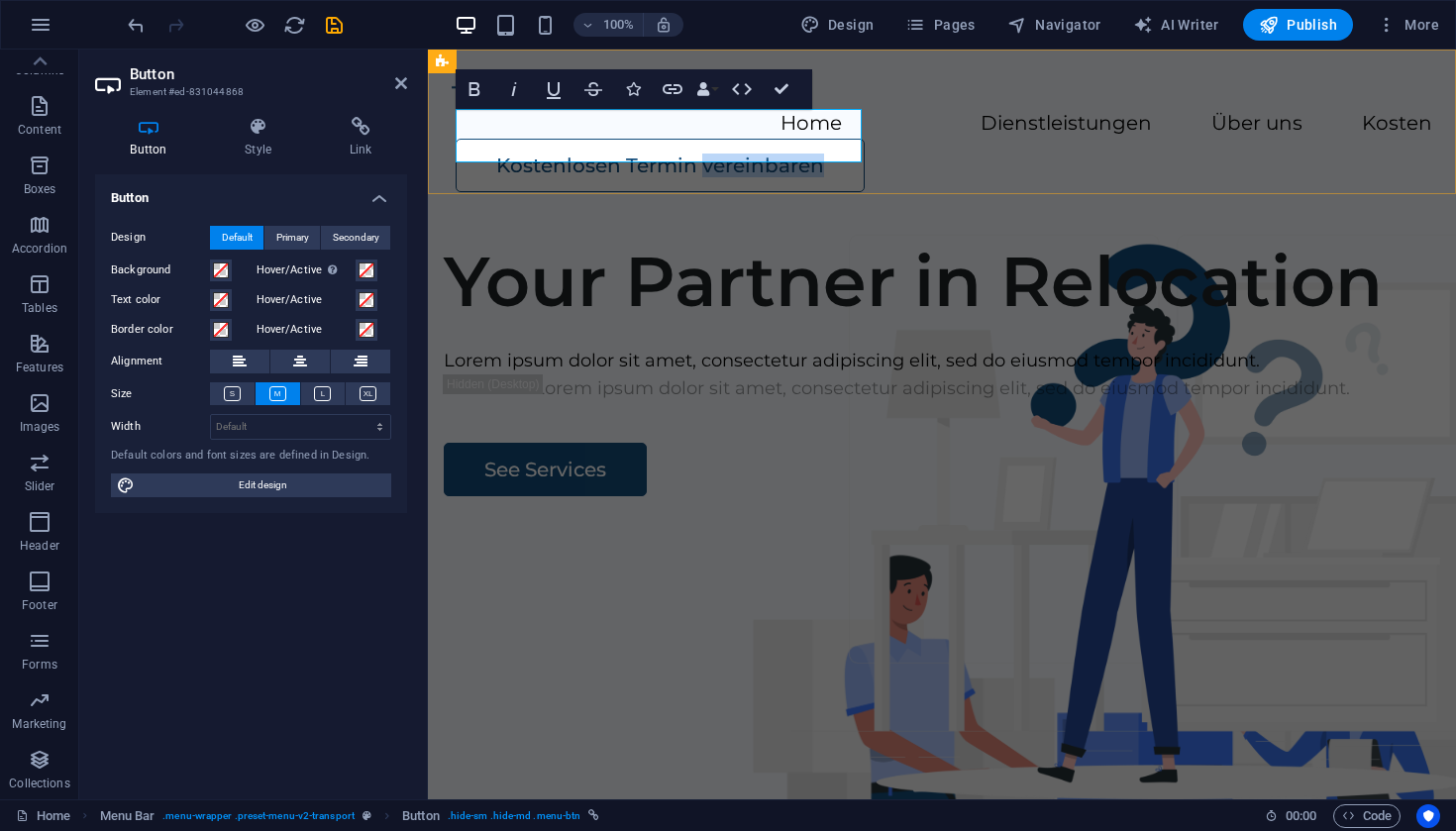 click on "Kostenlosen Termin vereinbaren" at bounding box center [660, 165] 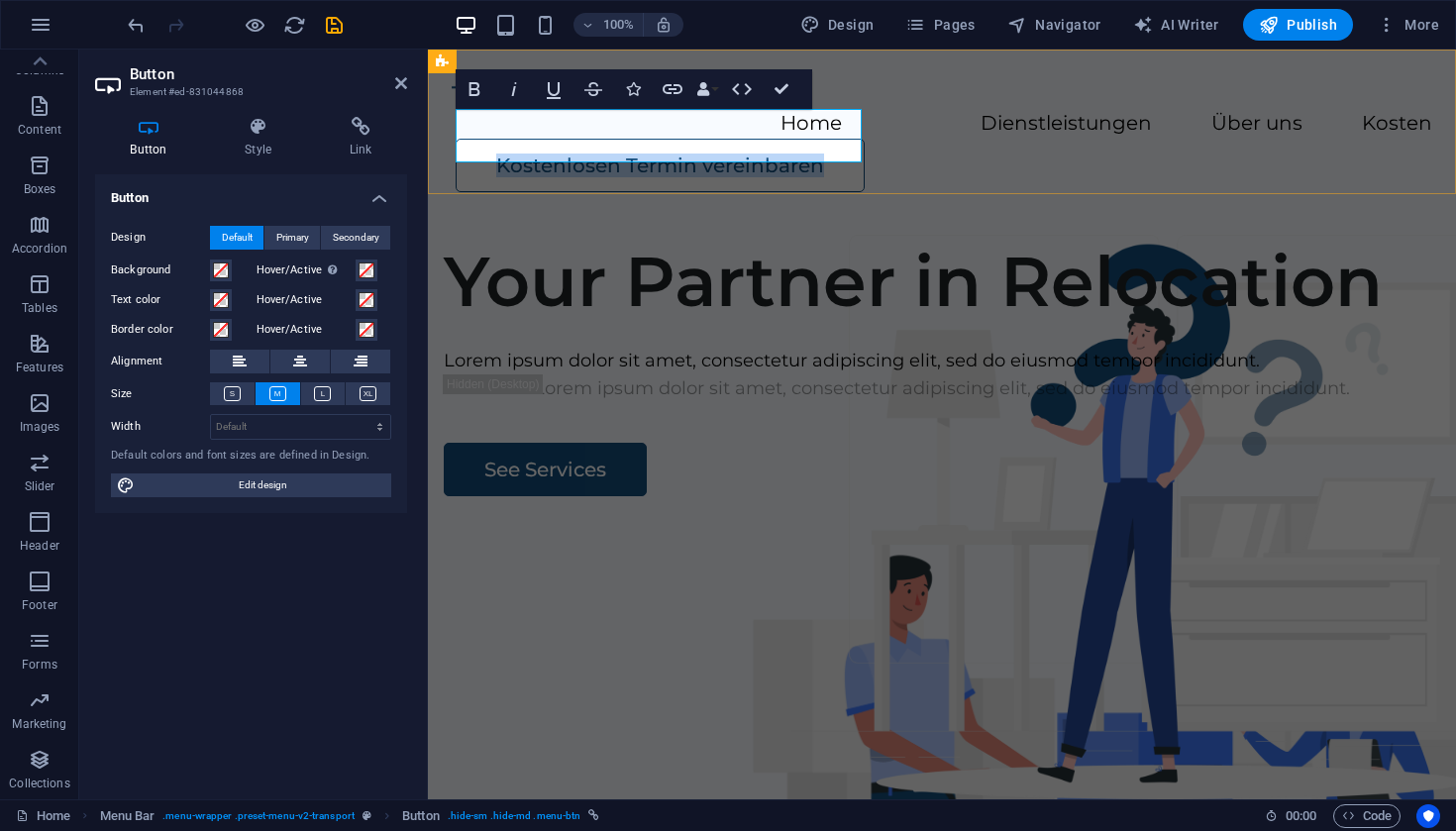 click on "Kostenlosen Termin vereinbaren" at bounding box center [660, 165] 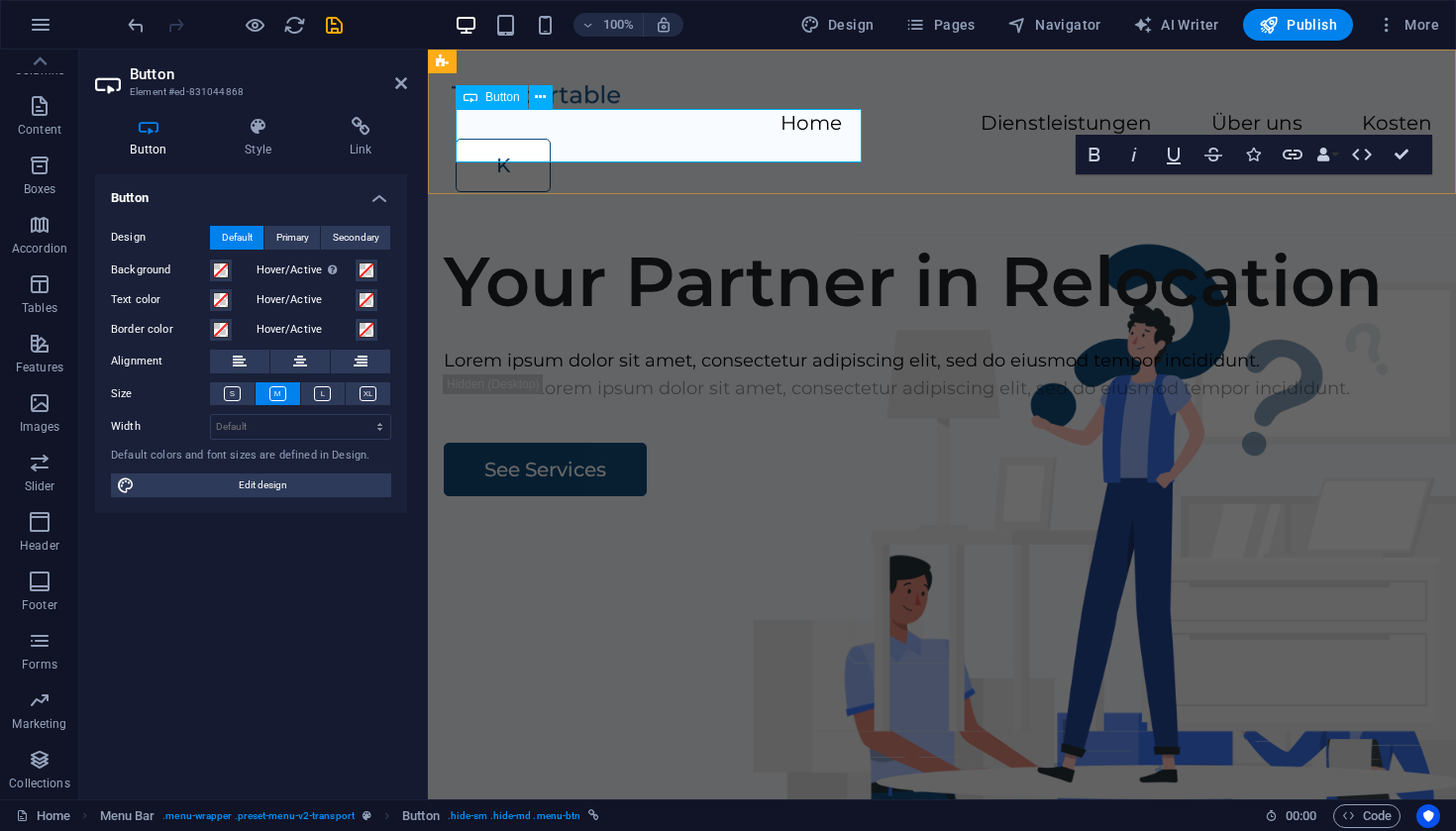 type 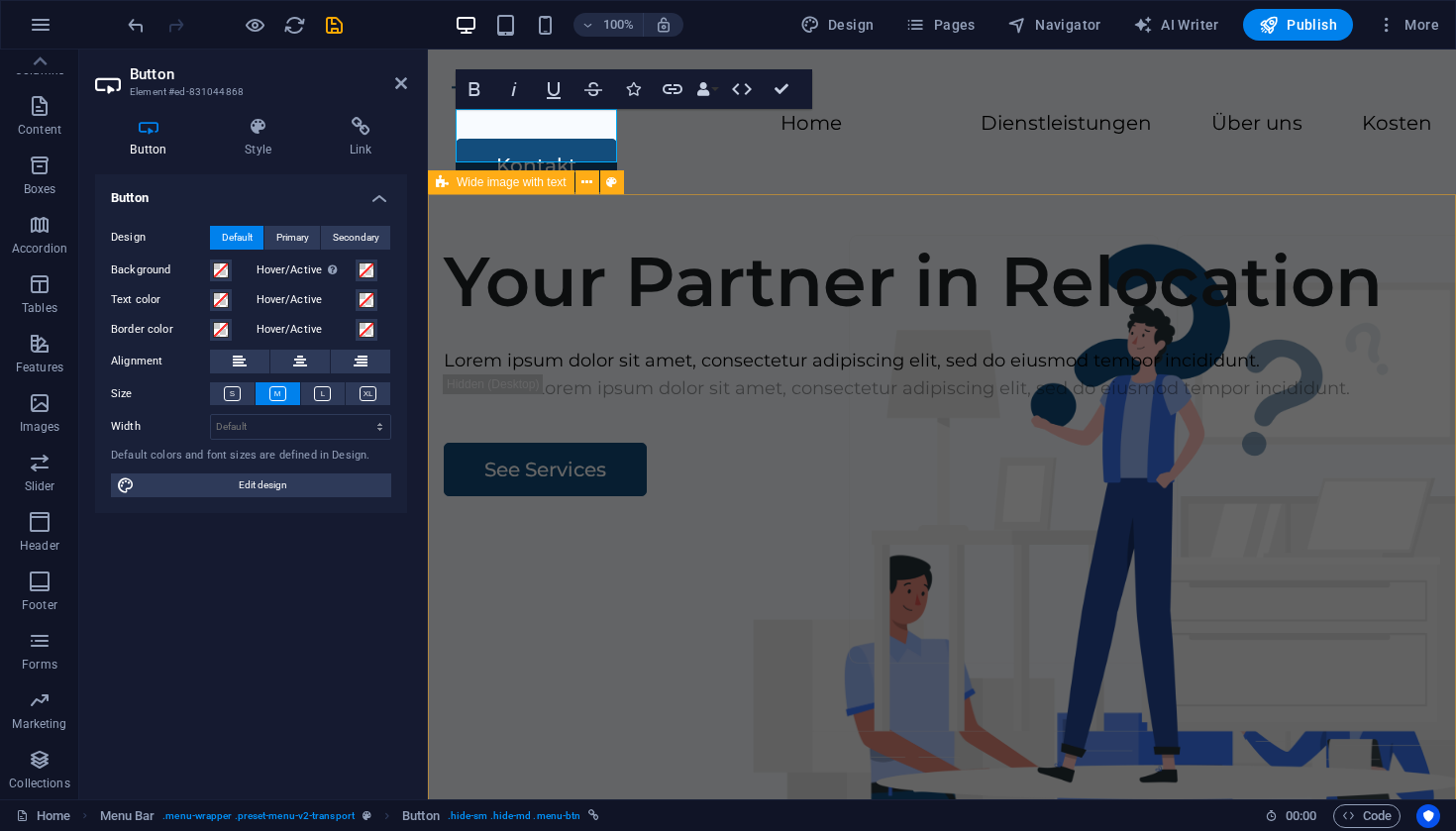 click on "Your Partner in Relocation Lorem ipsum dolor sit amet, consectetur adipiscing elit, sed do eiusmod tempor incididunt.  Lorem ipsum dolor sit amet, consectetur adipiscing elit, sed do eiusmod tempor incididunt.  See Services" at bounding box center [942, 603] 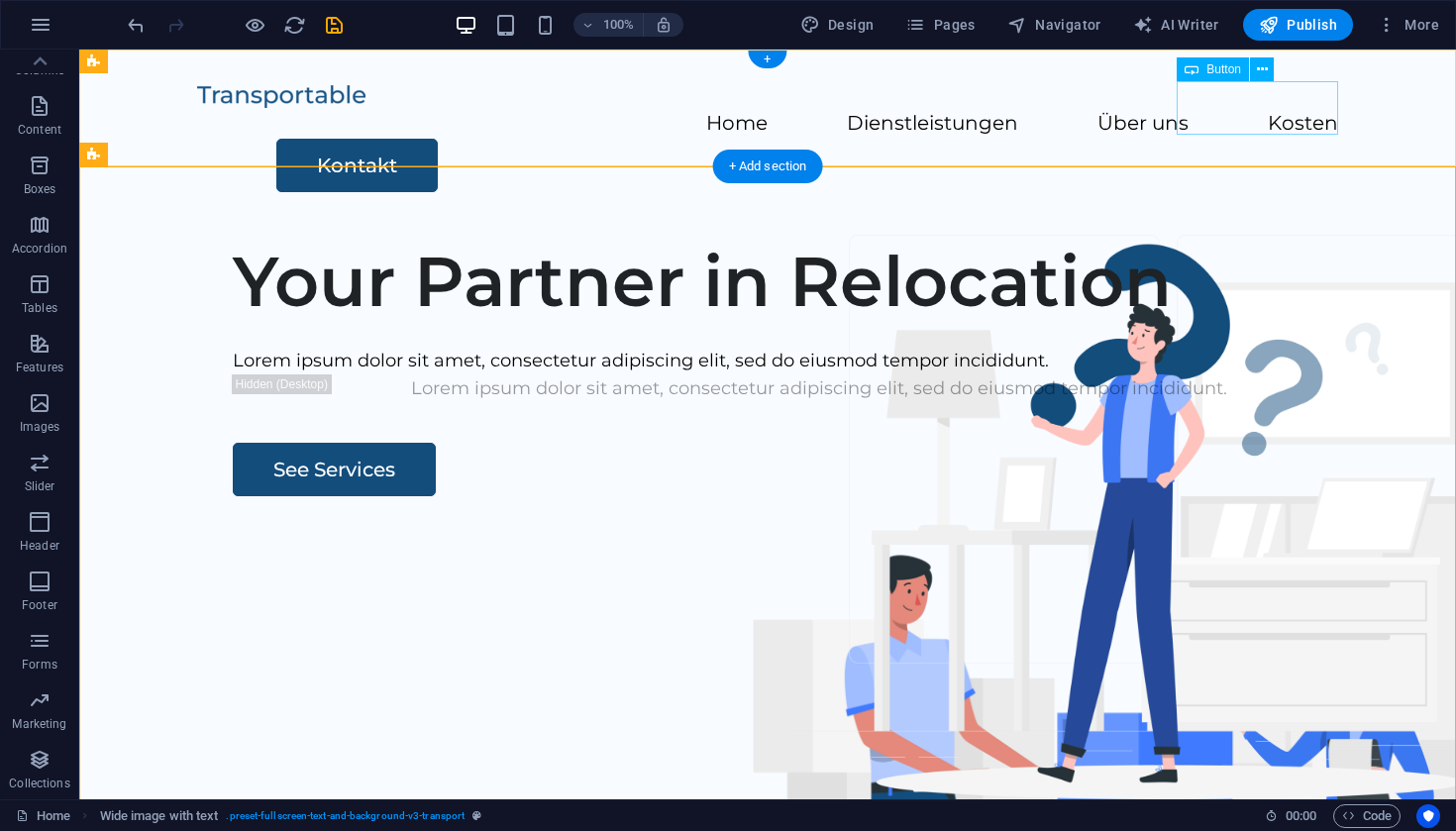 click on "Kontakt" at bounding box center [807, 165] 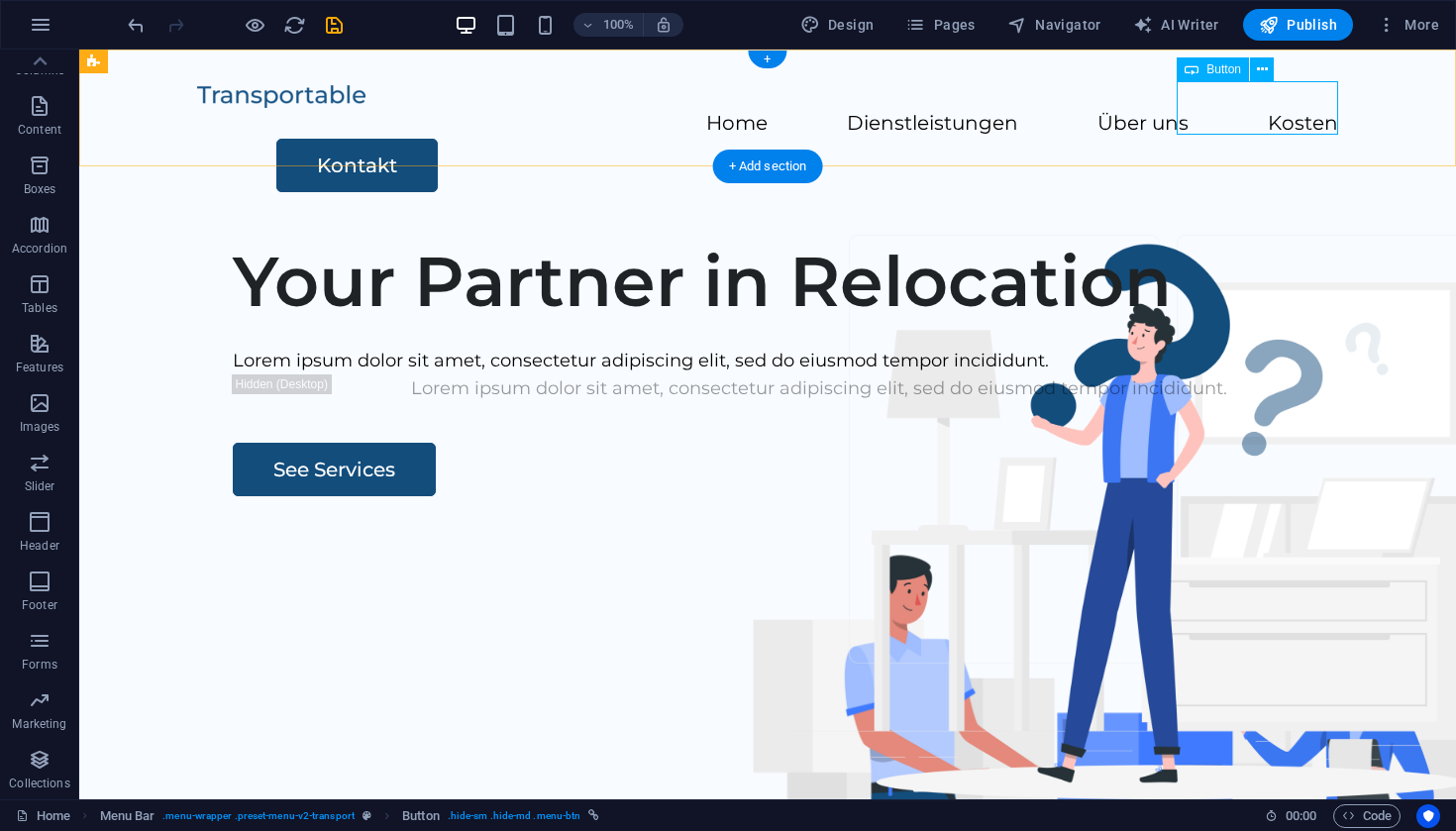 click on "Button" at bounding box center (1223, 69) 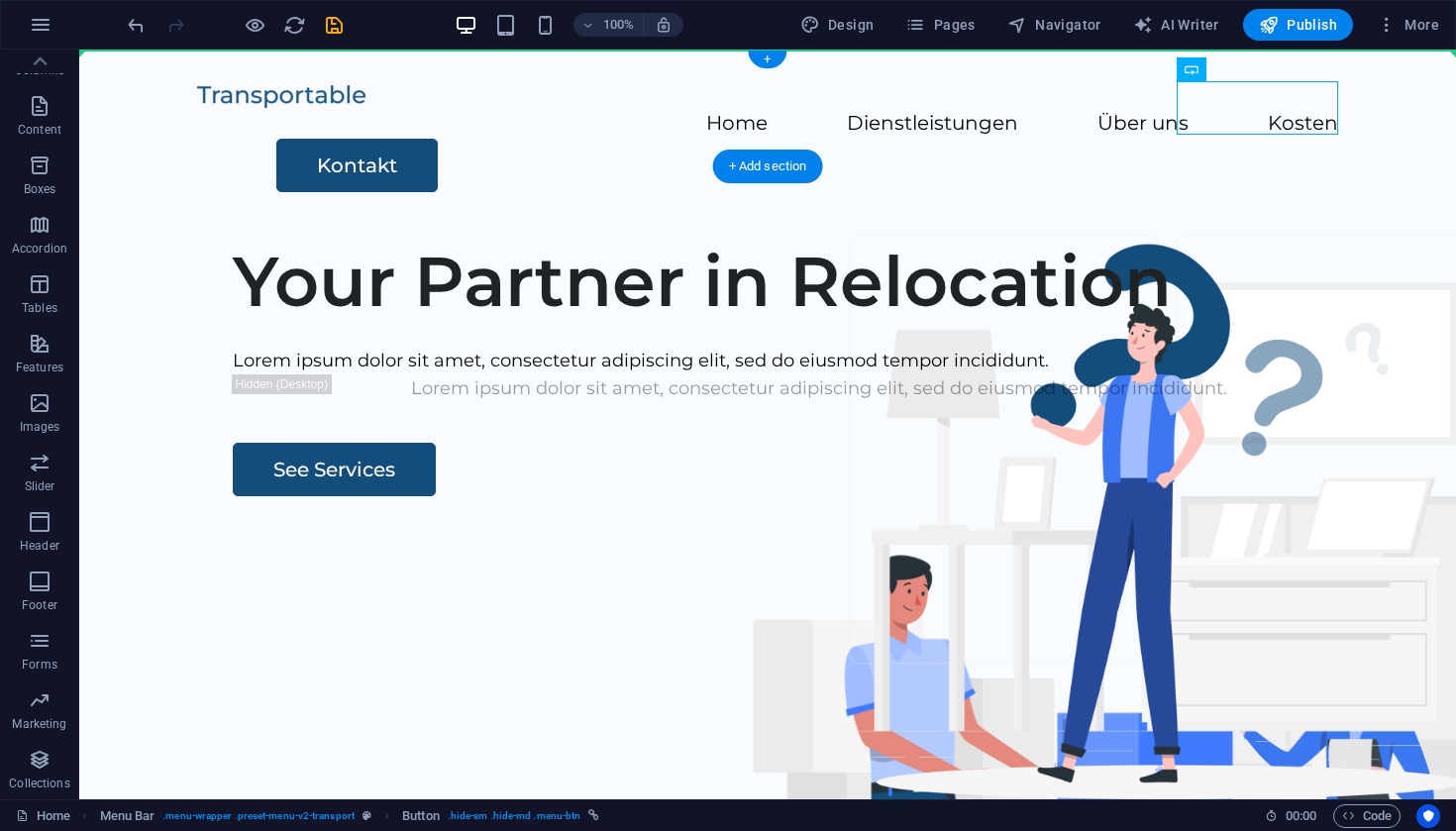 drag, startPoint x: 1312, startPoint y: 111, endPoint x: 1407, endPoint y: 102, distance: 95.42536 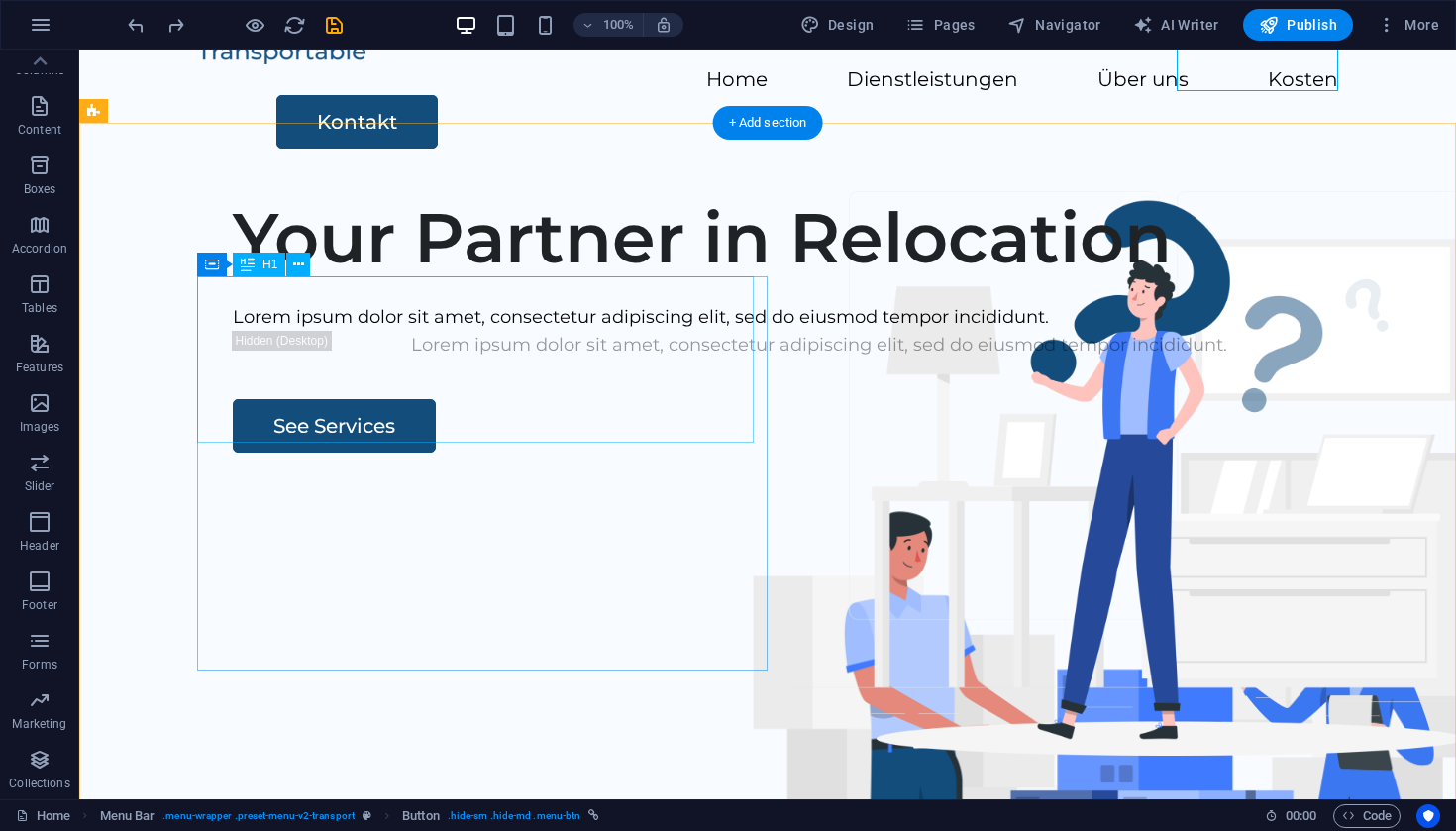 scroll, scrollTop: 48, scrollLeft: 0, axis: vertical 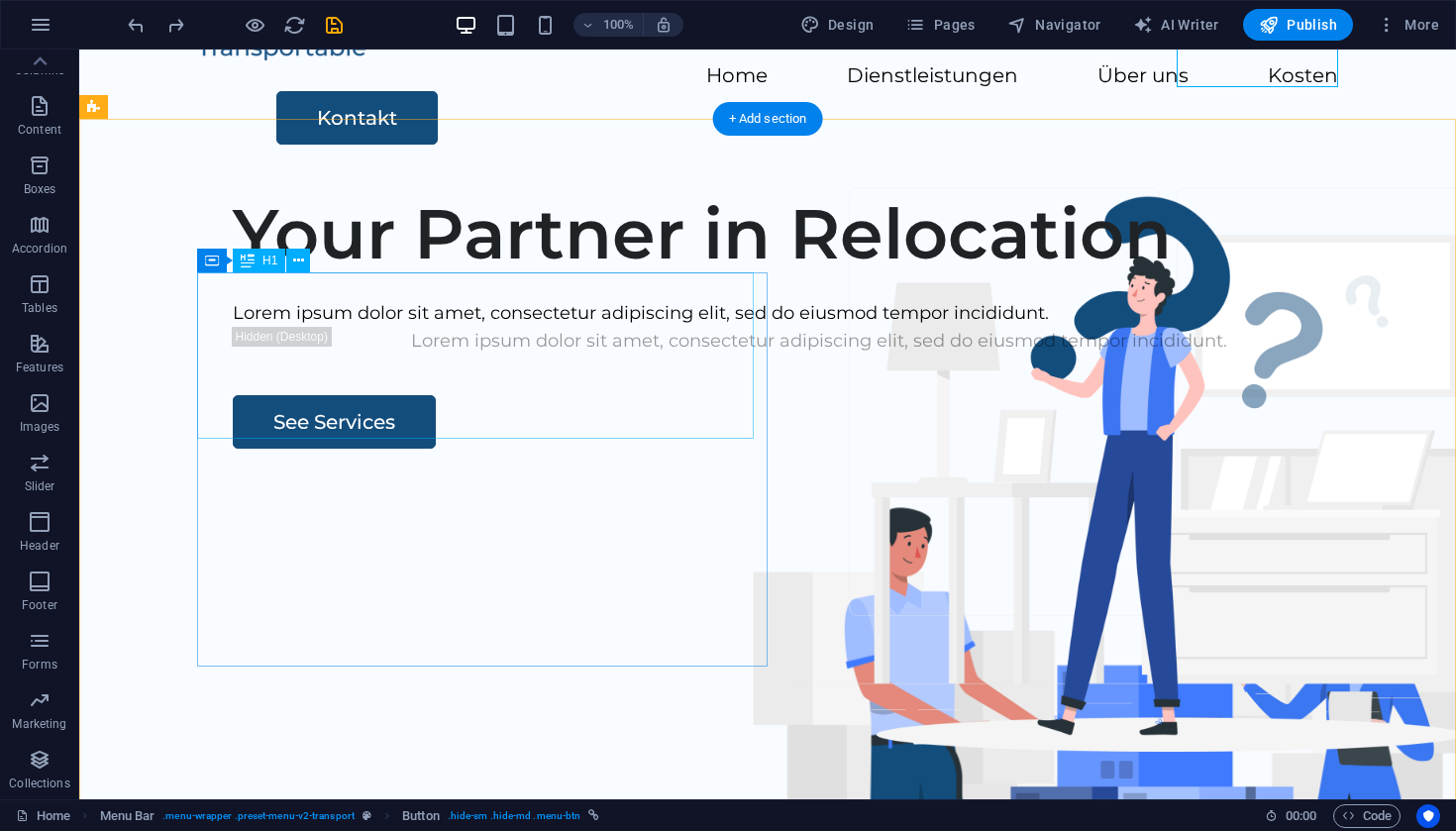 click on "Your Partner in Relocation" at bounding box center [819, 234] 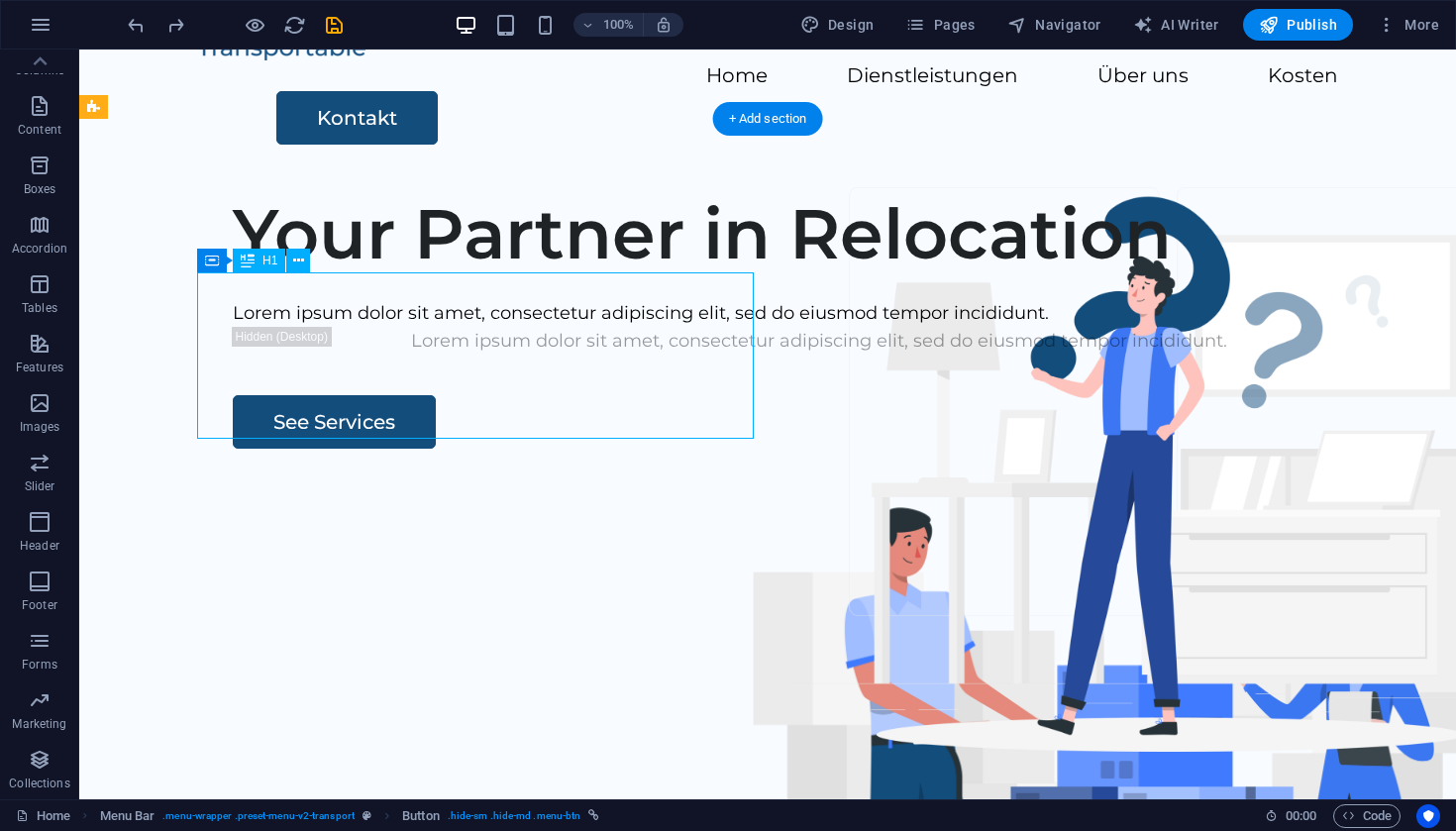 click on "Your Partner in Relocation" at bounding box center [819, 234] 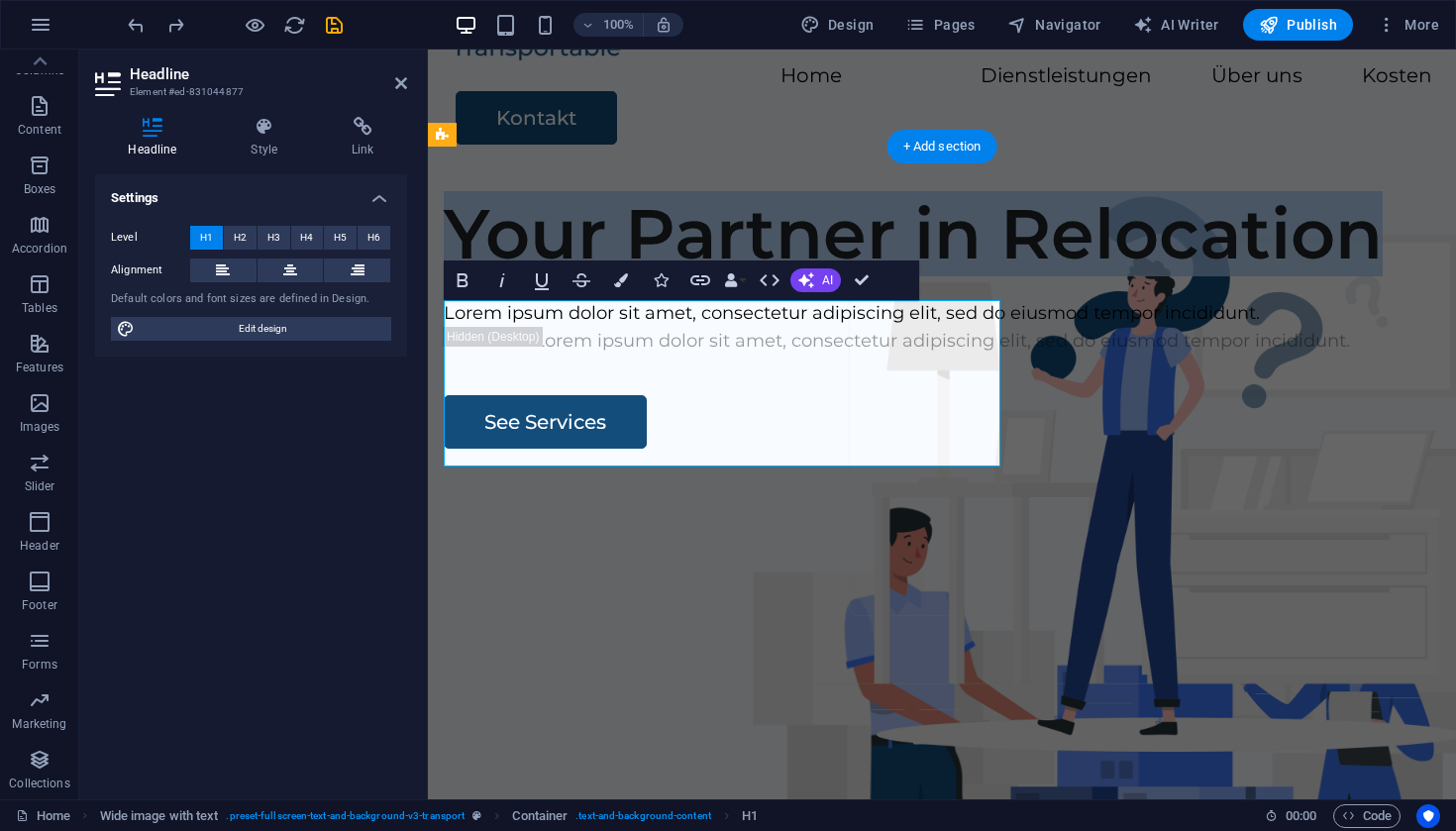 click on "Your Partner in Relocation" at bounding box center [942, 234] 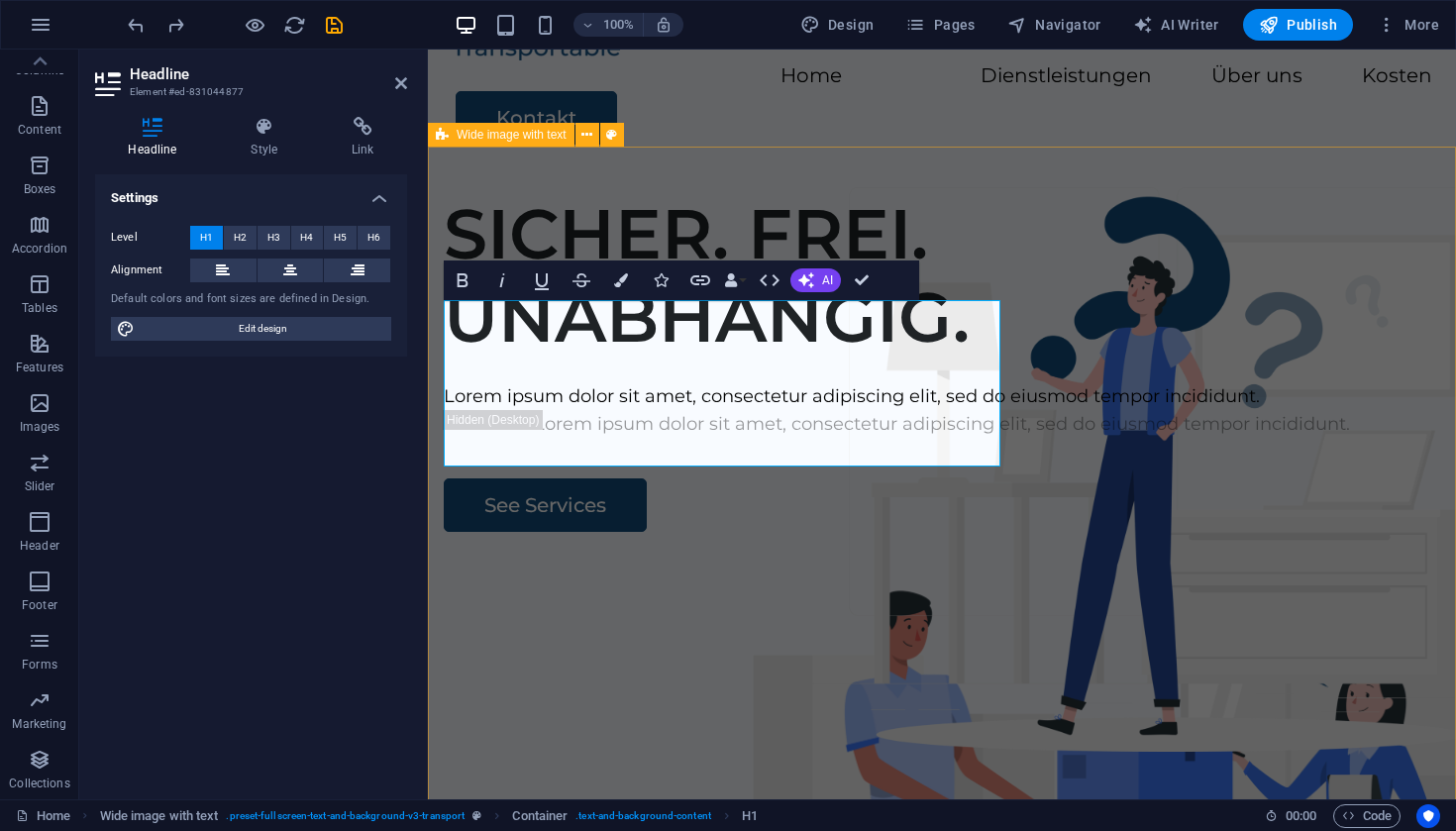 click on "SICHER. FREI. UNABHÄNGIG. Lorem ipsum dolor sit amet, consectetur adipiscing elit, sed do eiusmod tempor incididunt.  Lorem ipsum dolor sit amet, consectetur adipiscing elit, sed do eiusmod tempor incididunt.  See Services" at bounding box center [942, 556] 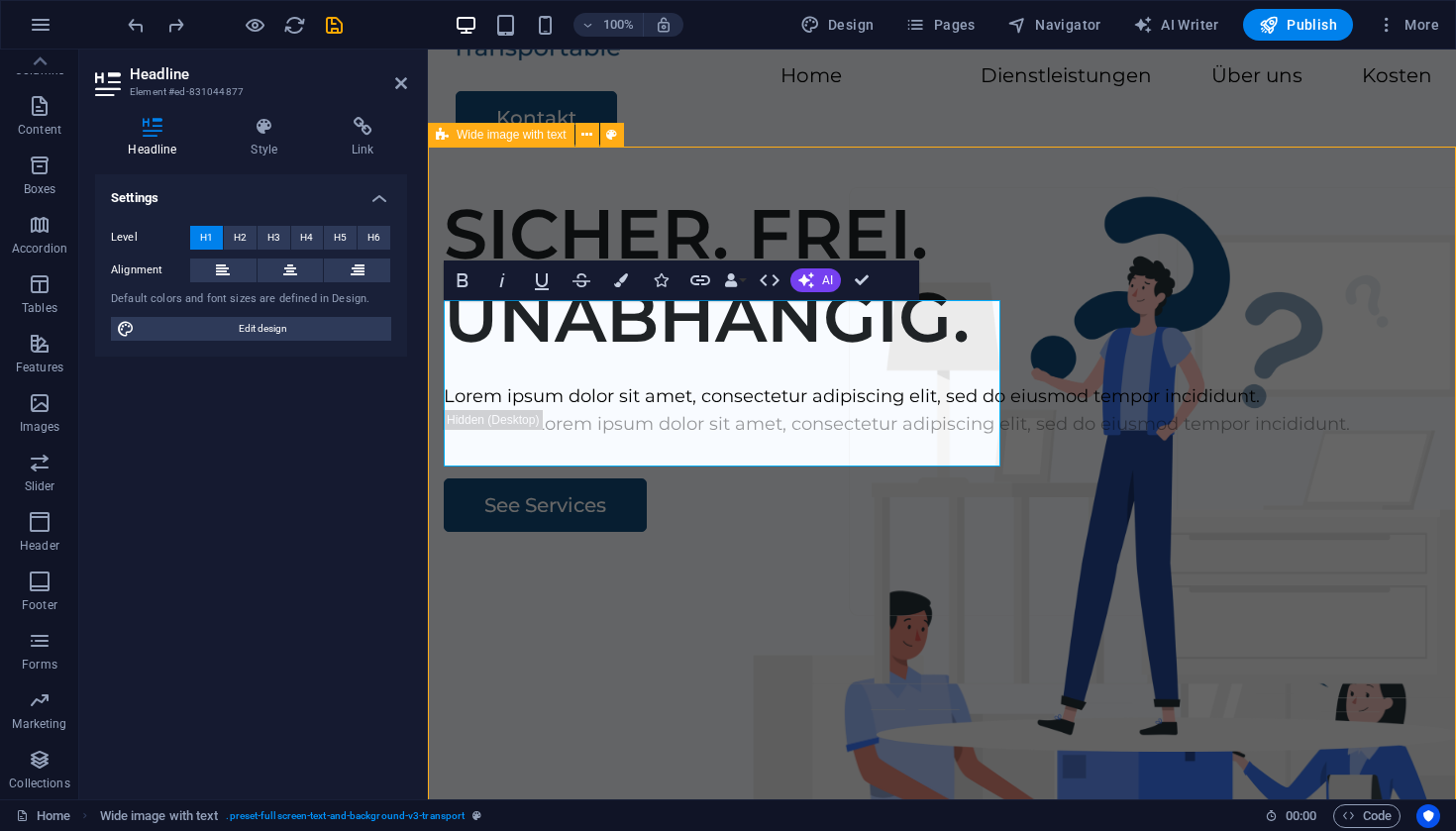 click on "SICHER. FREI. UNABHÄNGIG. Lorem ipsum dolor sit amet, consectetur adipiscing elit, sed do eiusmod tempor incididunt.  Lorem ipsum dolor sit amet, consectetur adipiscing elit, sed do eiusmod tempor incididunt.  See Services" at bounding box center (942, 556) 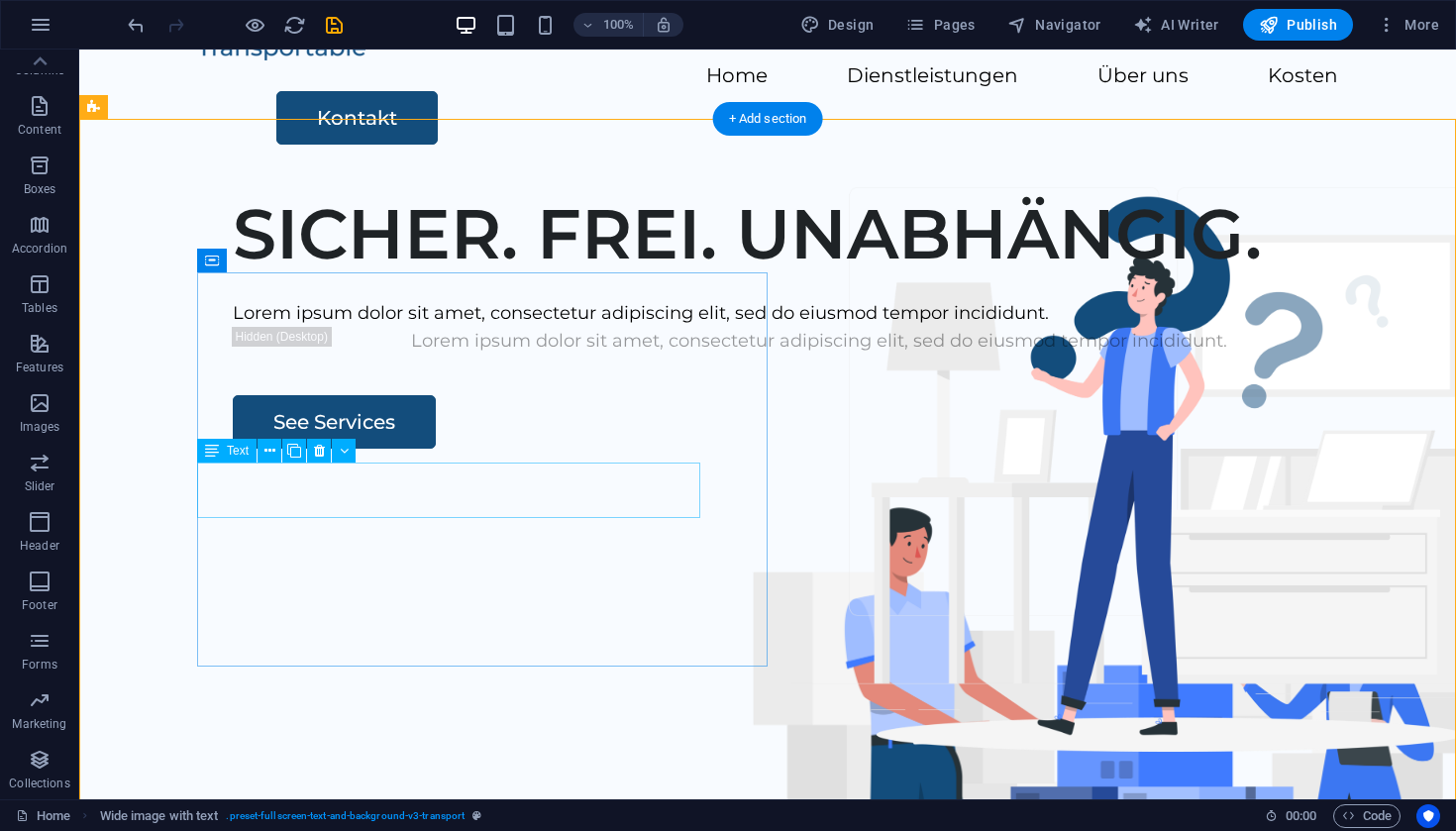 click on "Lorem ipsum dolor sit amet, consectetur adipiscing elit, sed do eiusmod tempor incididunt." at bounding box center [819, 313] 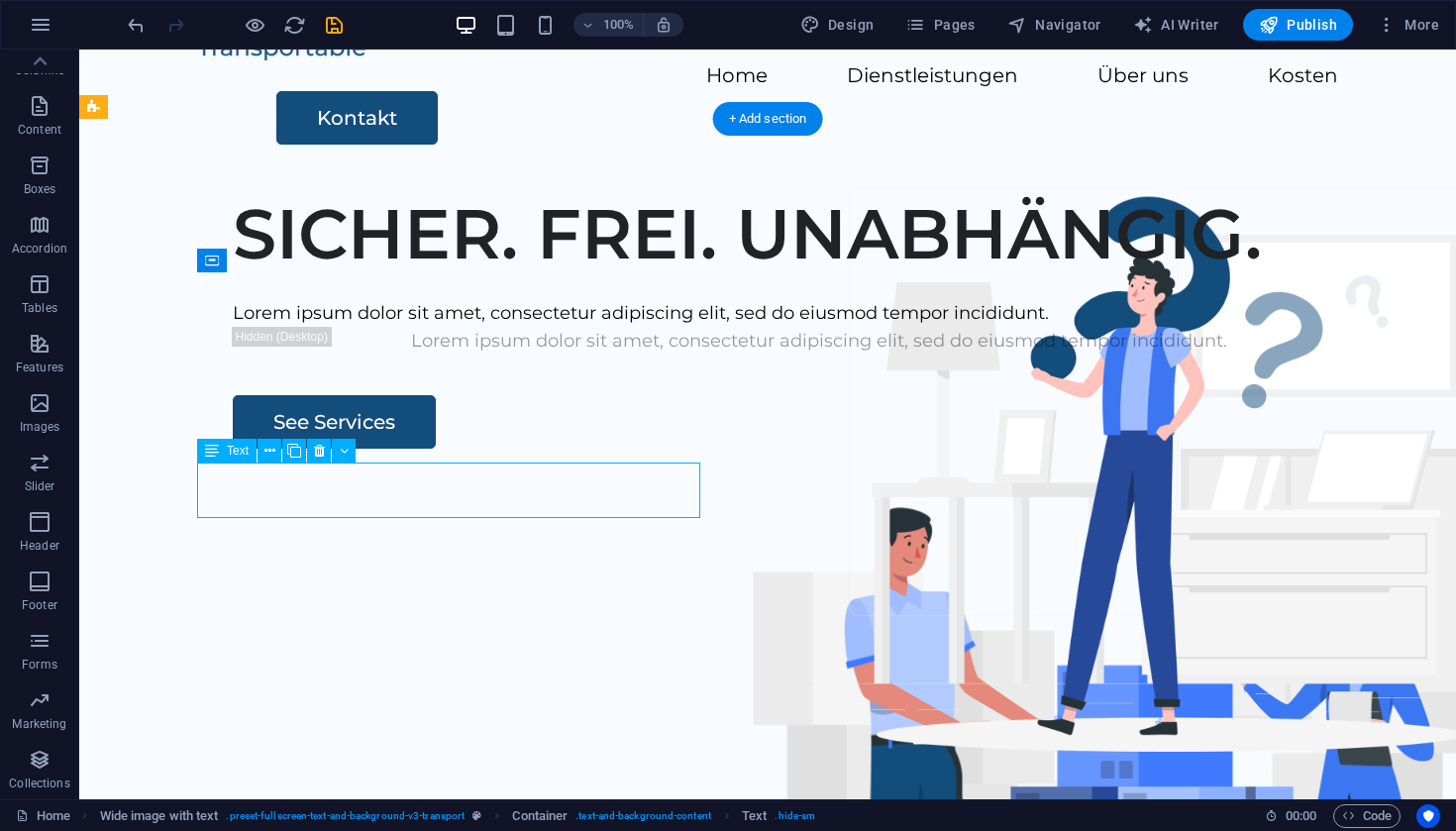 click on "Lorem ipsum dolor sit amet, consectetur adipiscing elit, sed do eiusmod tempor incididunt." at bounding box center [819, 313] 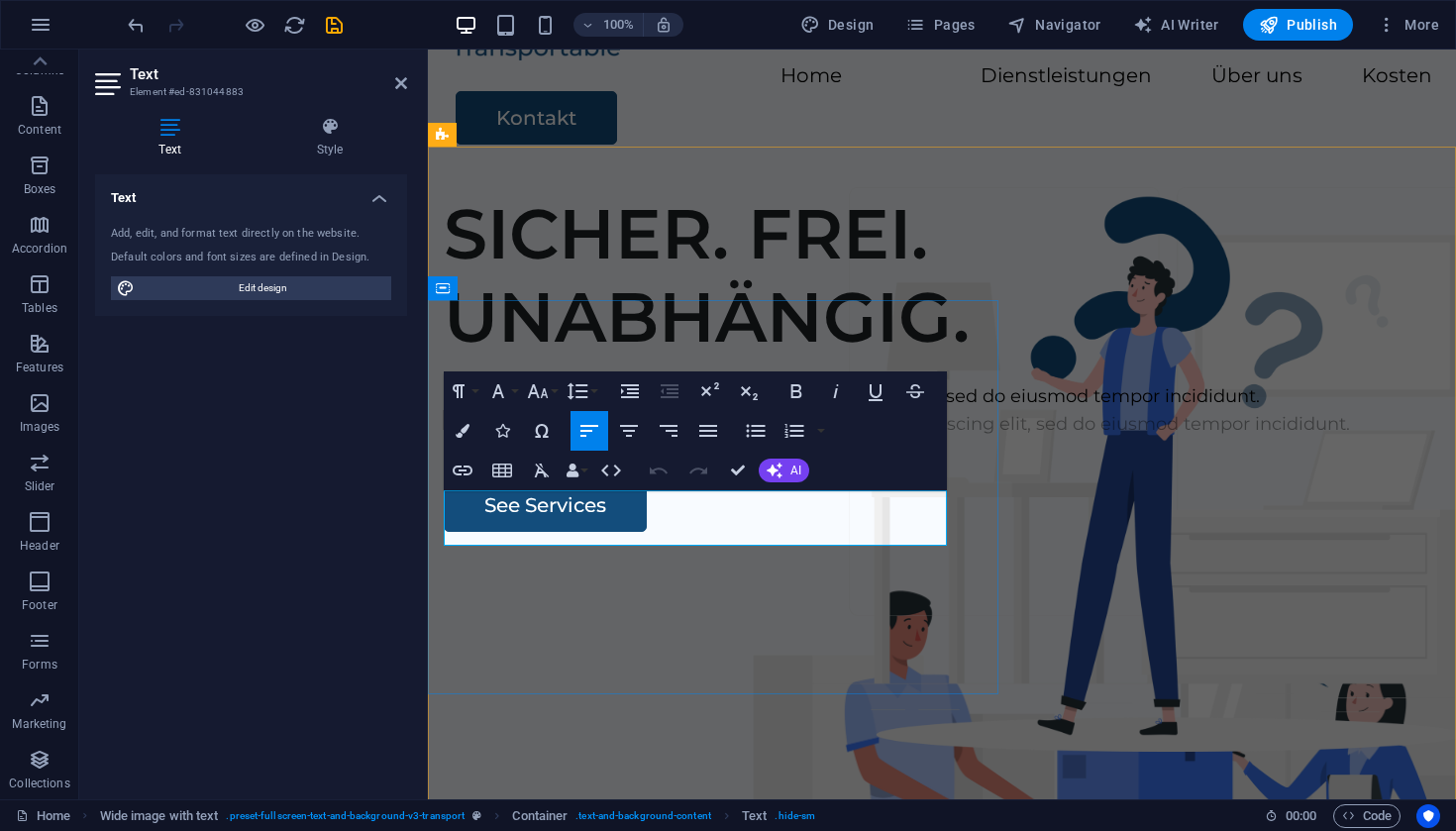 click on "Lorem ipsum dolor sit amet, consectetur adipiscing elit, sed do eiusmod tempor incididunt." at bounding box center (942, 396) 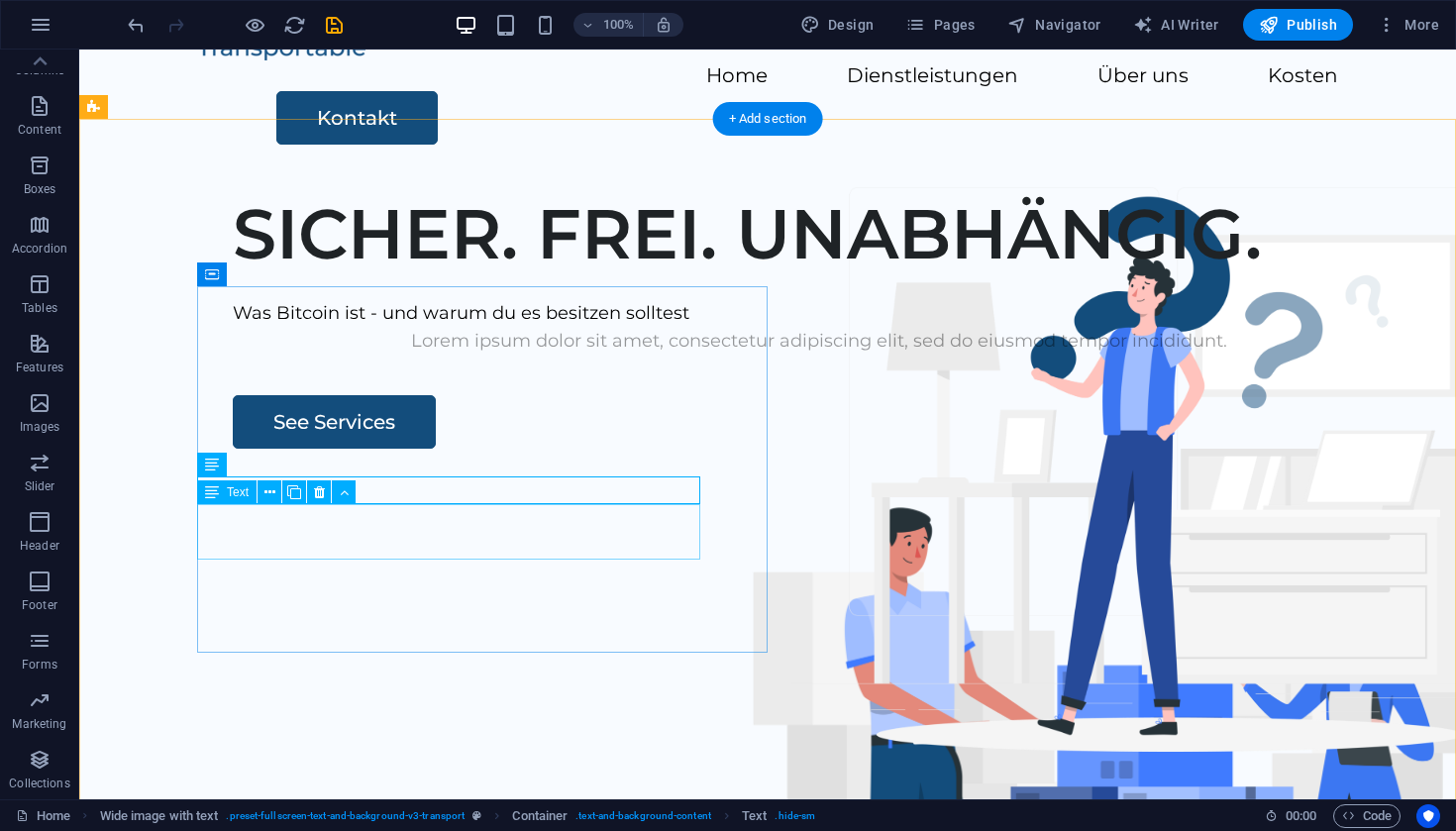 click on "Lorem ipsum dolor sit amet, consectetur adipiscing elit, sed do eiusmod tempor incididunt." at bounding box center [819, 341] 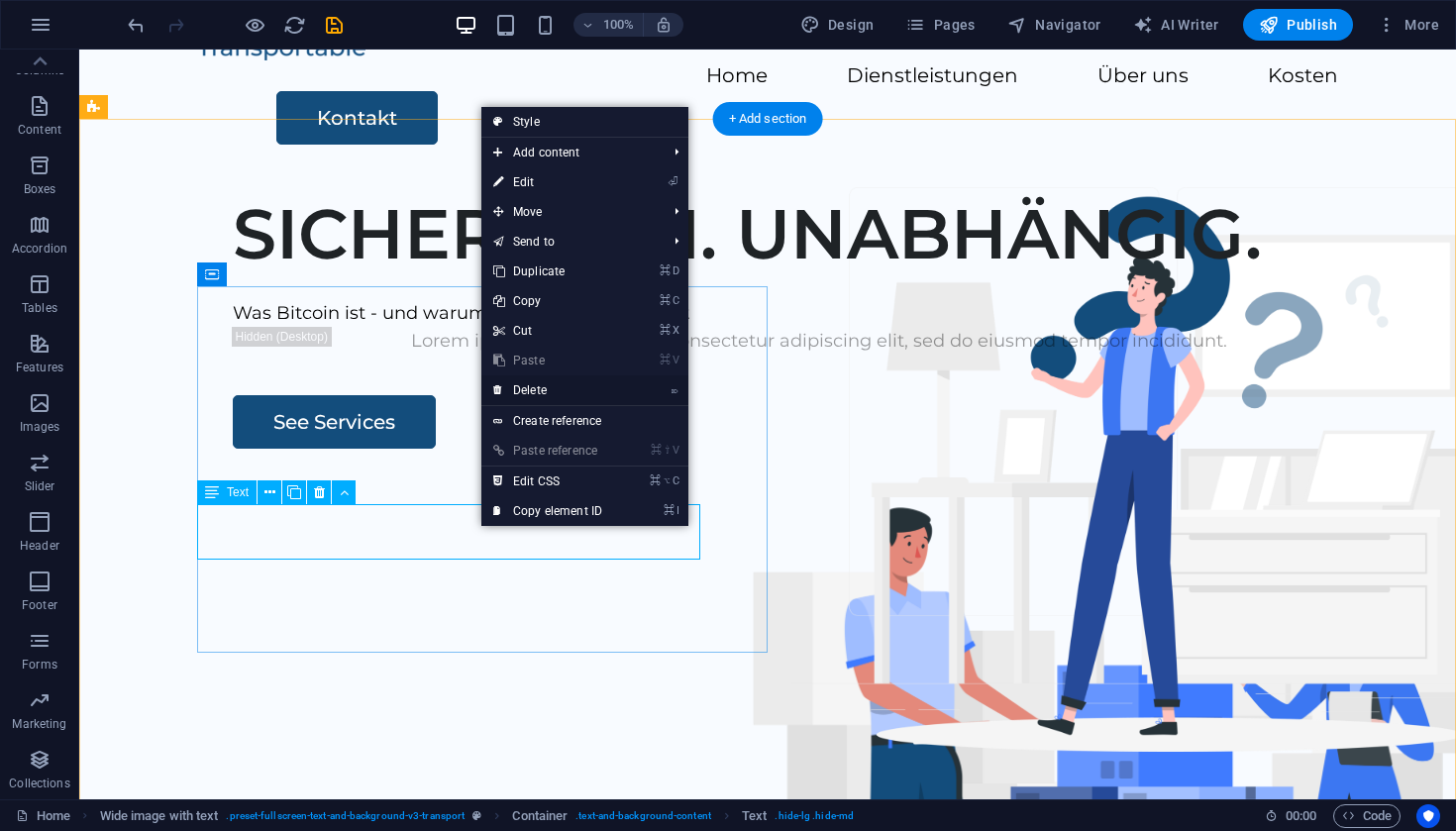 click on "⌦  Delete" at bounding box center [548, 390] 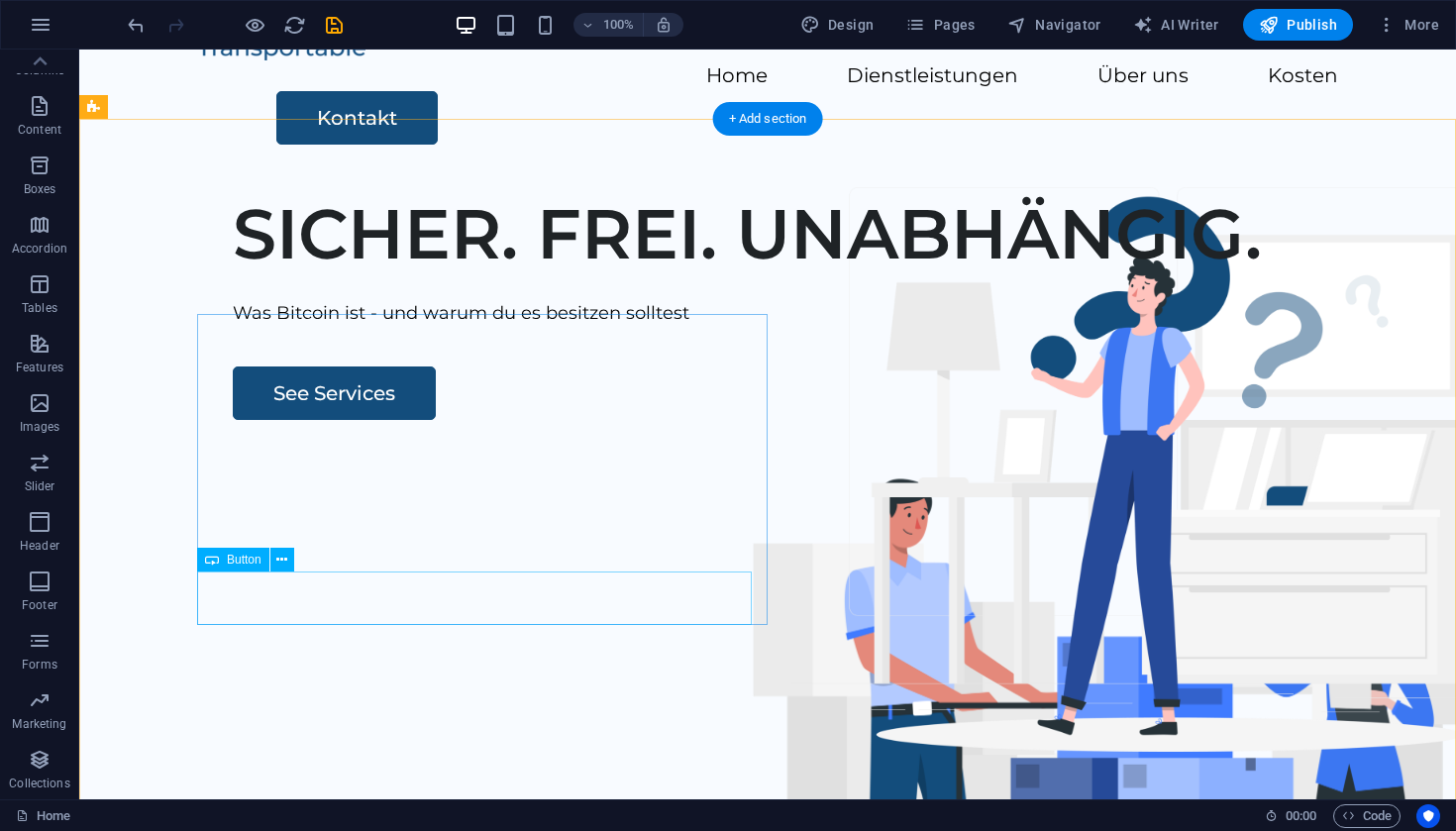 click on "See Services" at bounding box center [819, 393] 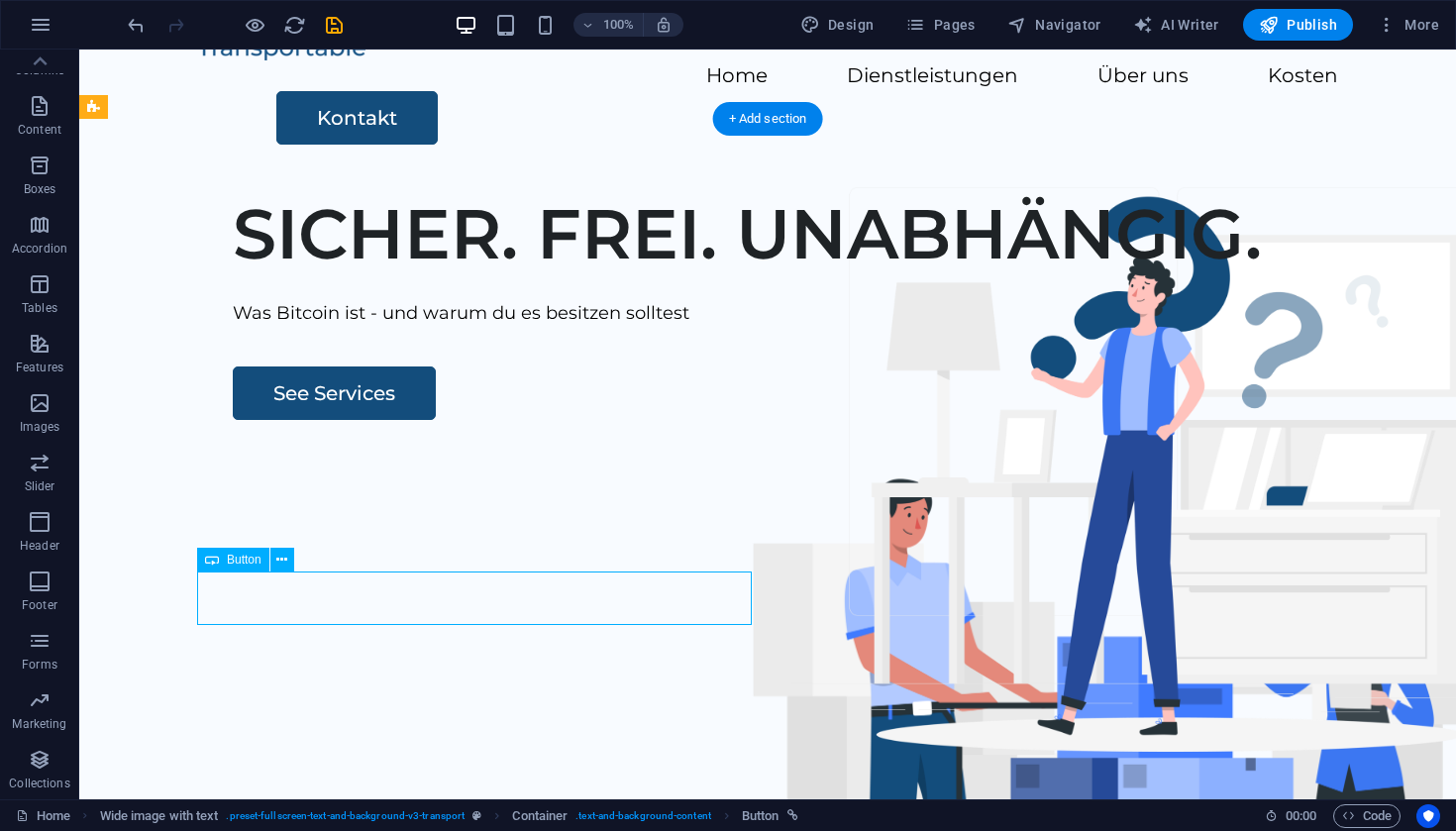 click on "See Services" at bounding box center [819, 393] 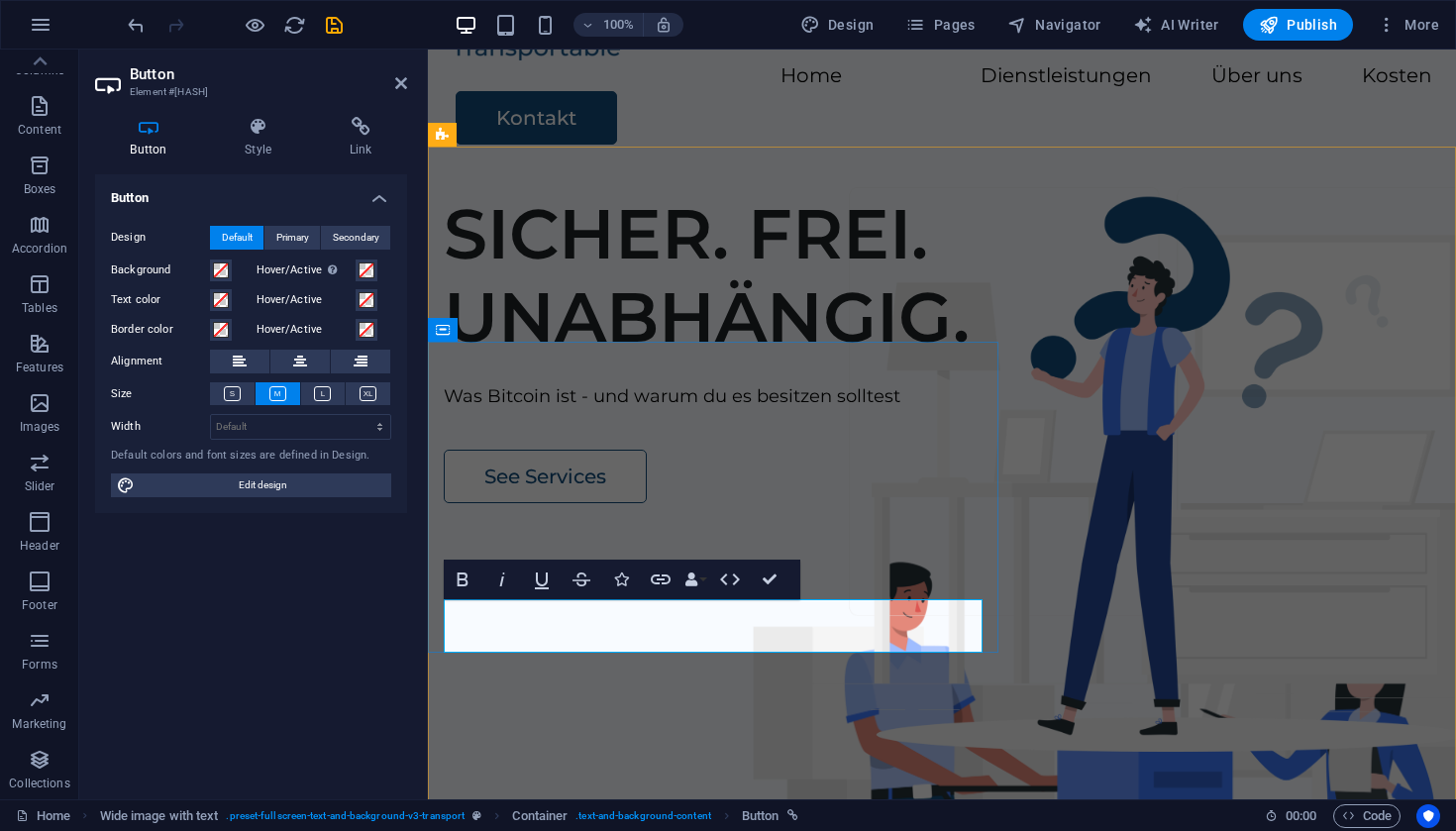 click on "See Services" at bounding box center [545, 476] 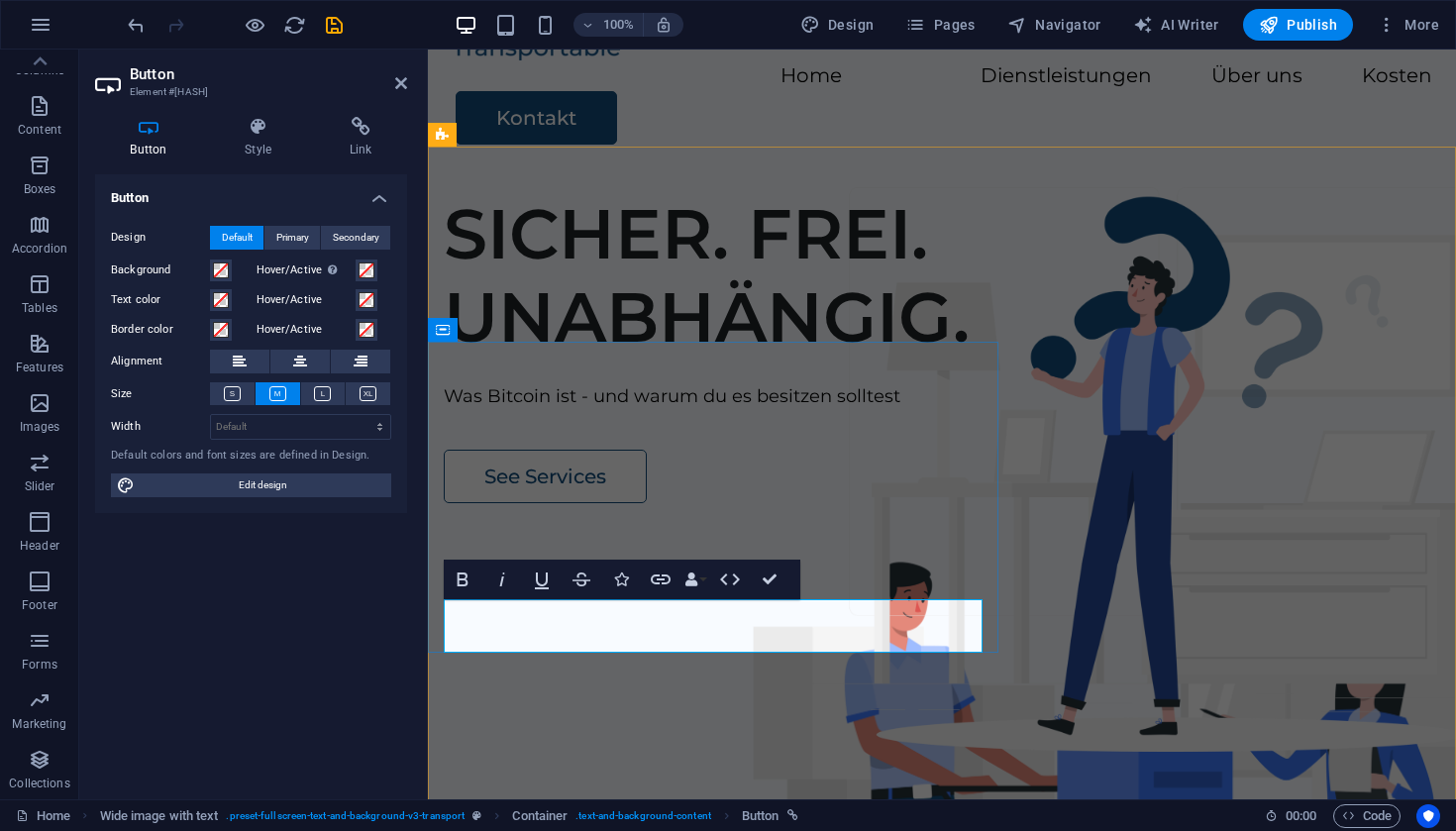 click on "See Services" at bounding box center (545, 476) 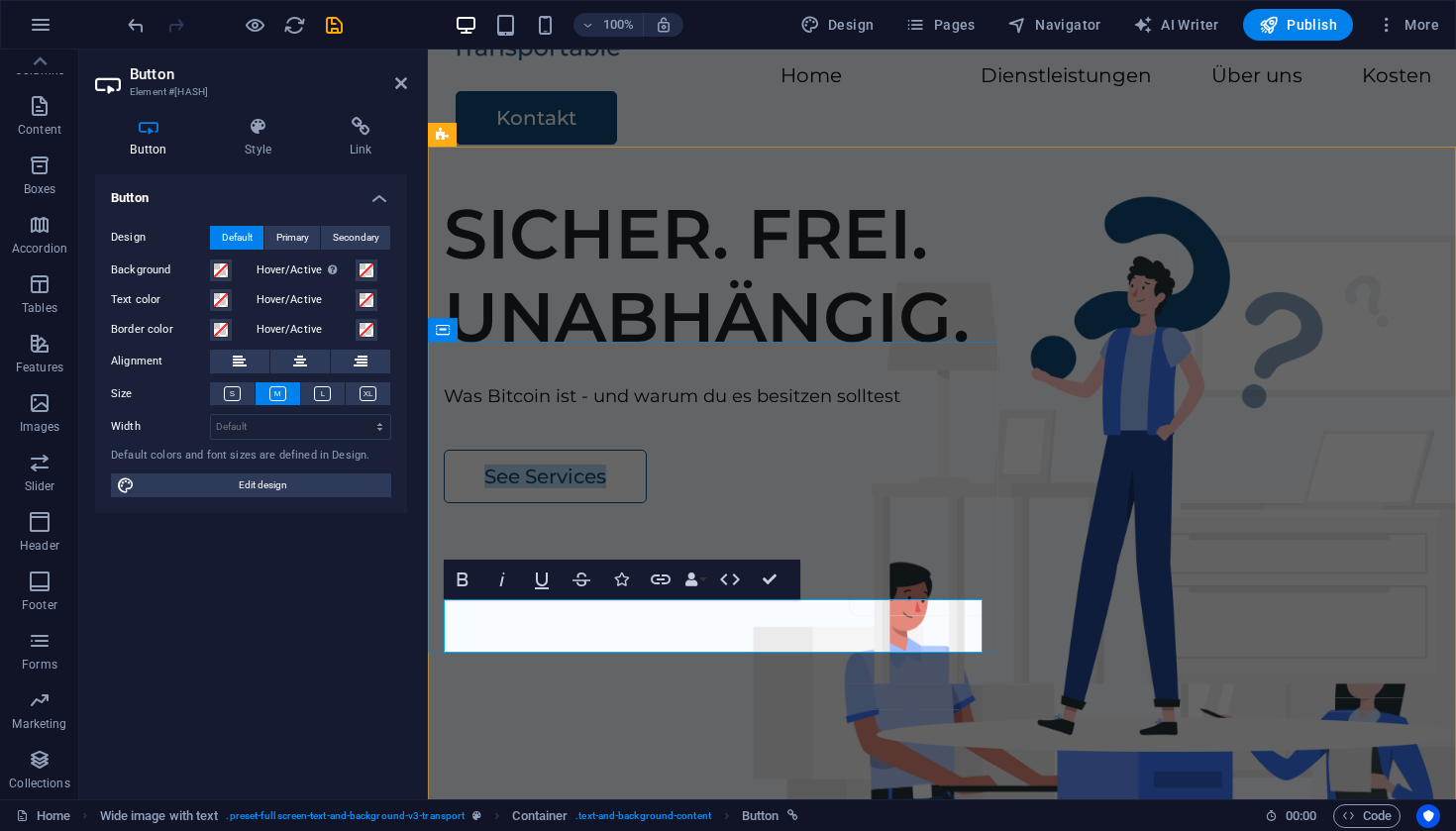 click on "See Services" at bounding box center [545, 476] 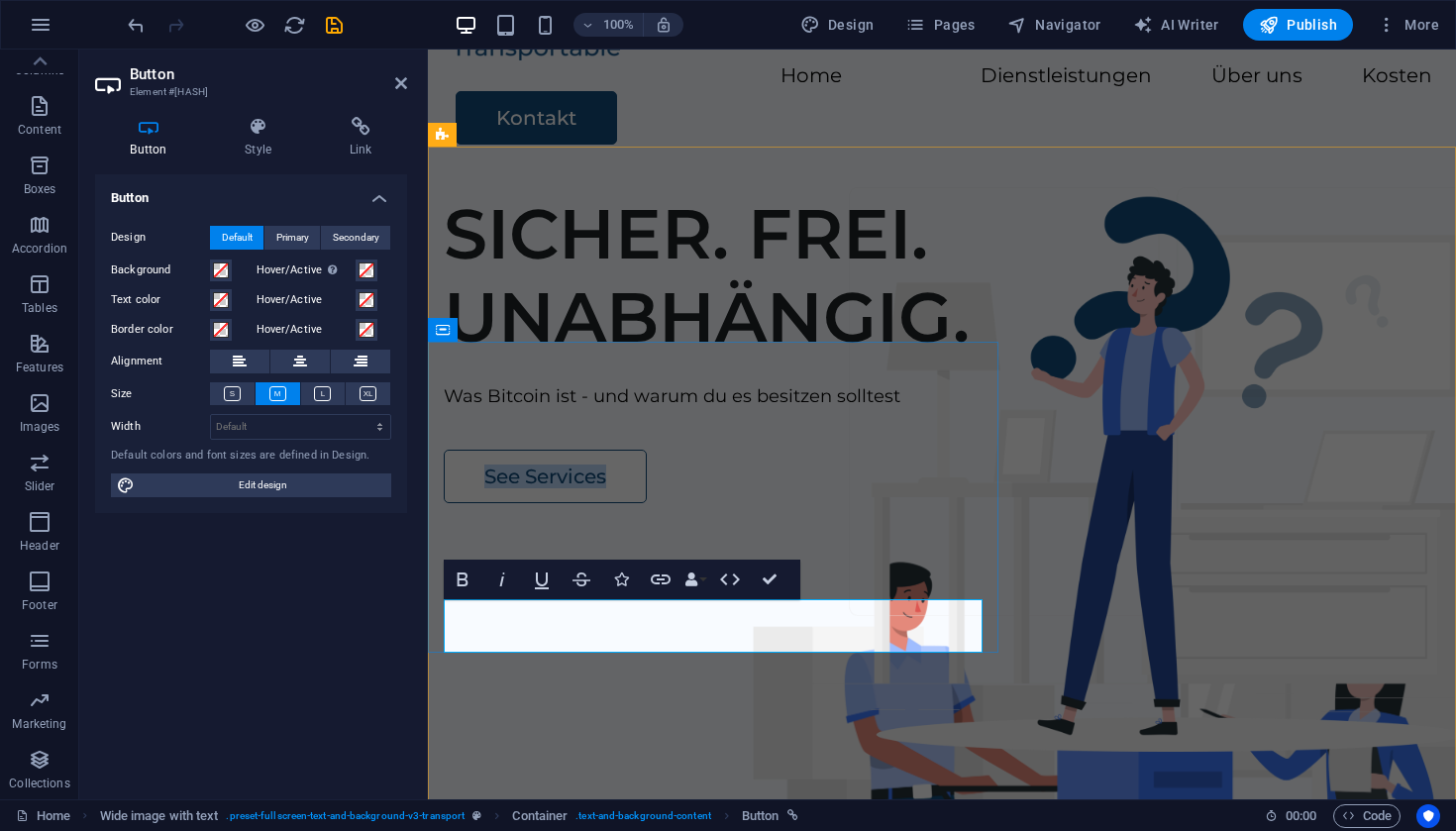 type 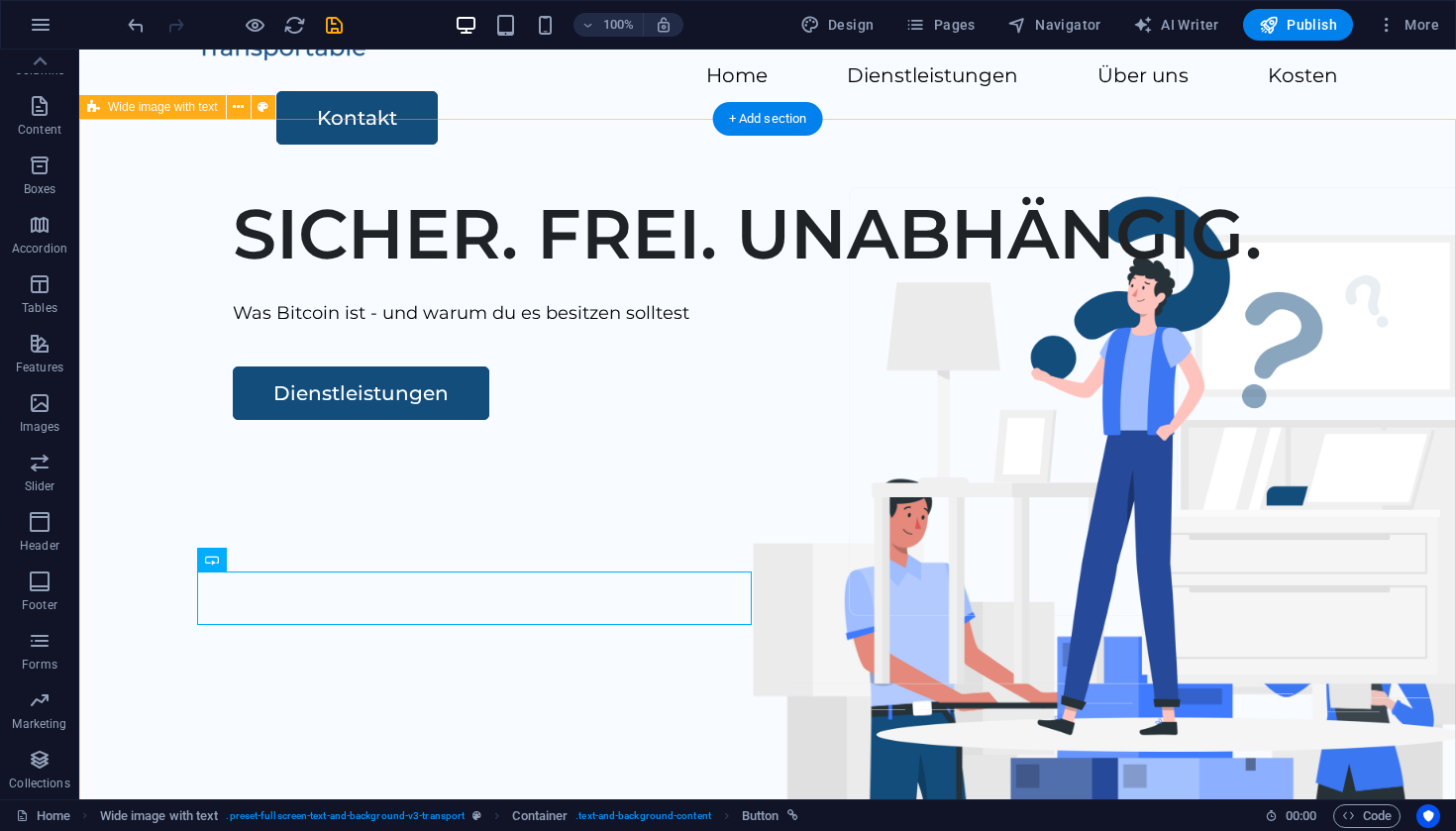 click on "SICHER. FREI. UNABHÄNGIG. Was Bitcoin ist - und warum du es besitzen solltest Dienstleistungen" at bounding box center (768, 556) 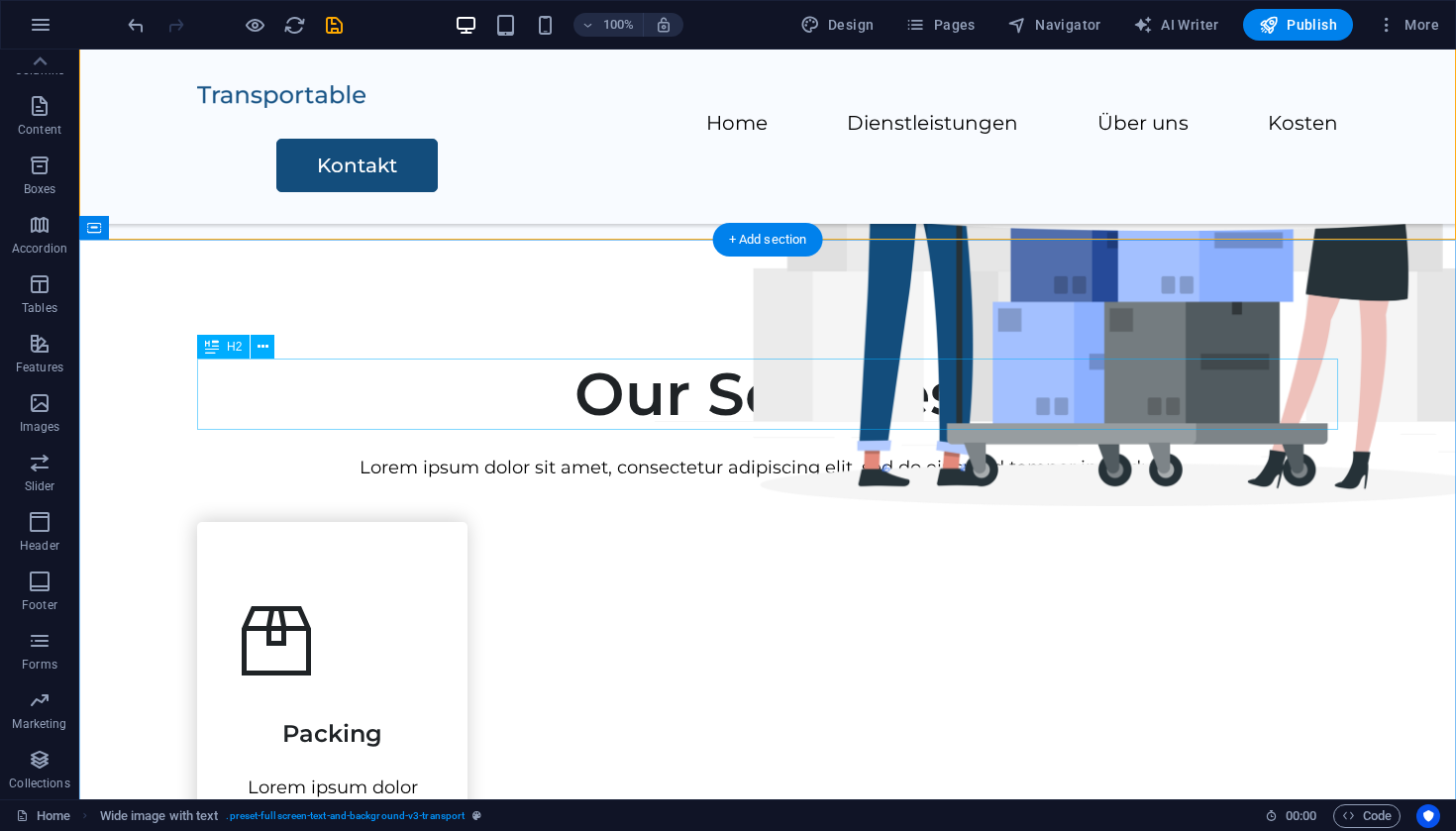 scroll, scrollTop: 572, scrollLeft: 0, axis: vertical 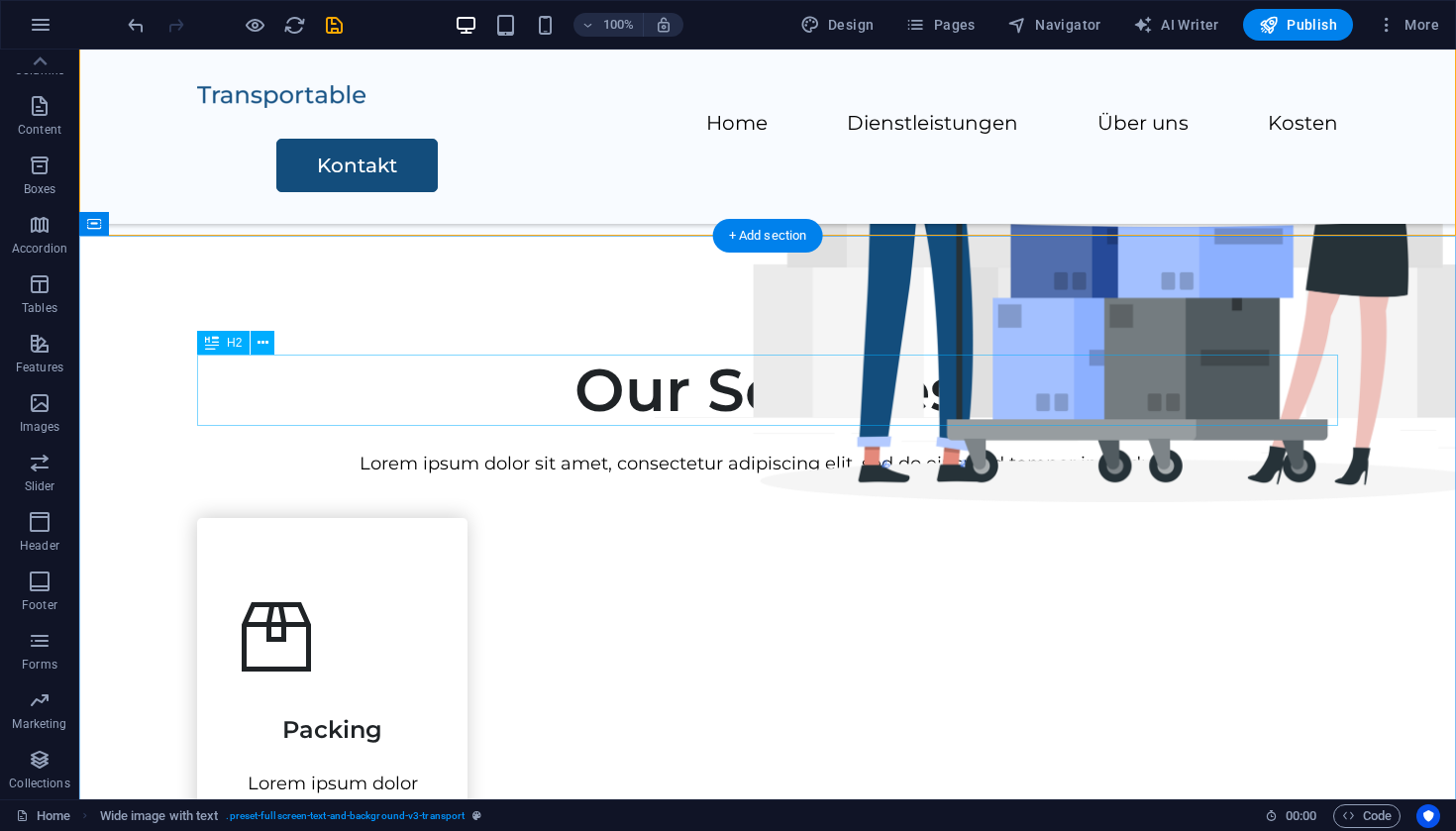 click on "Our Services" at bounding box center (768, 390) 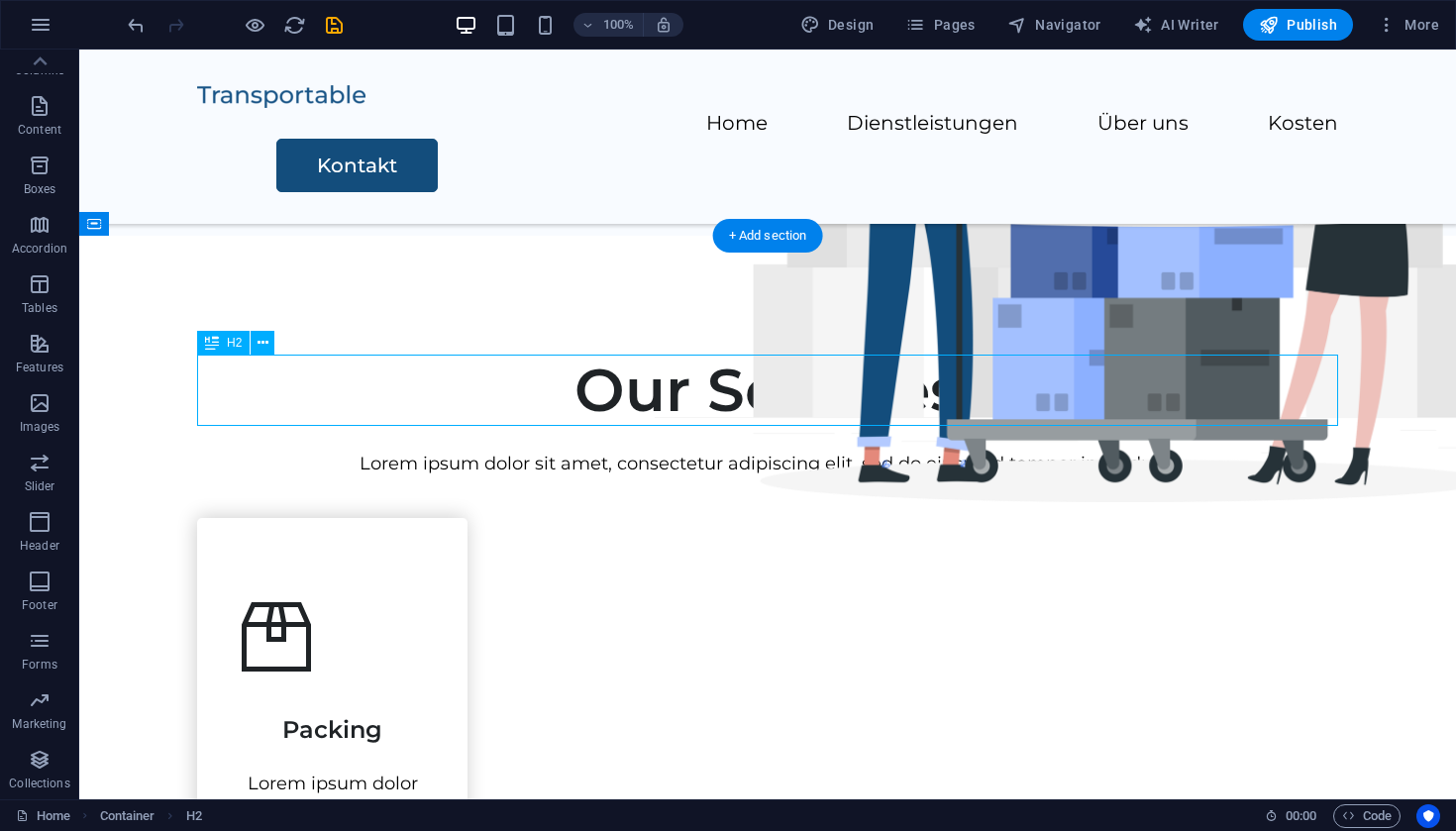 click on "Our Services" at bounding box center (768, 390) 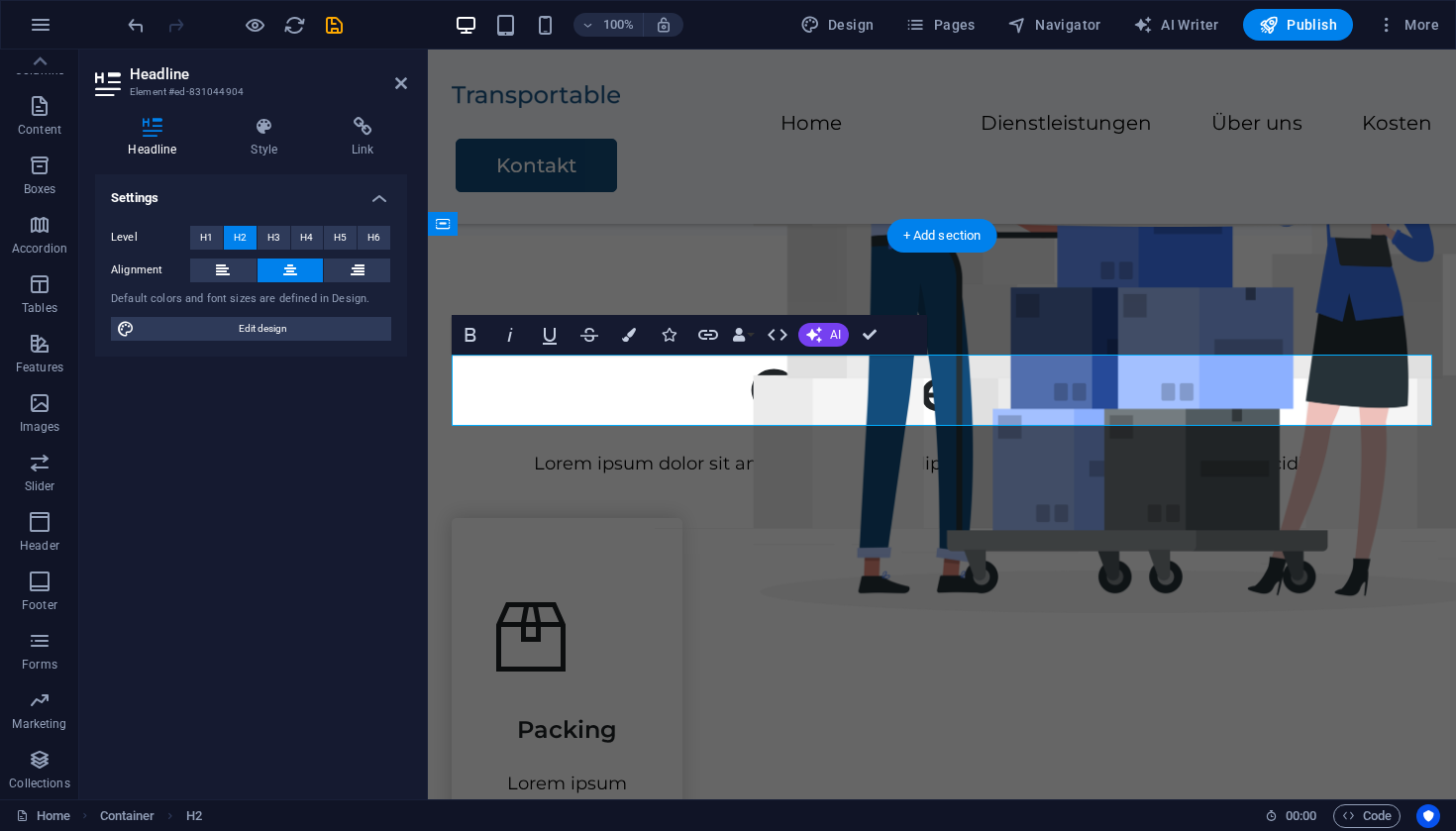 type 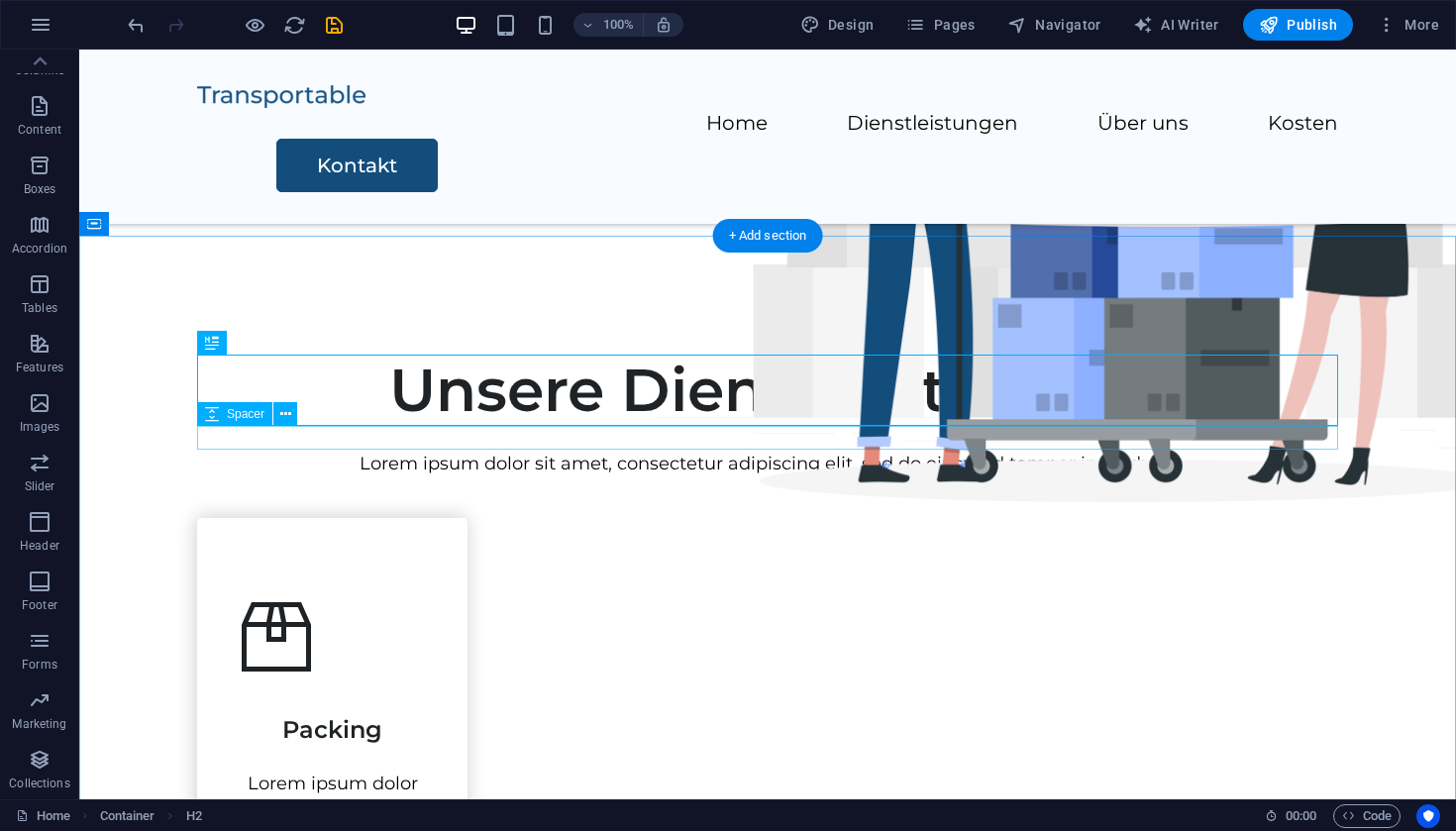 scroll, scrollTop: 720, scrollLeft: 0, axis: vertical 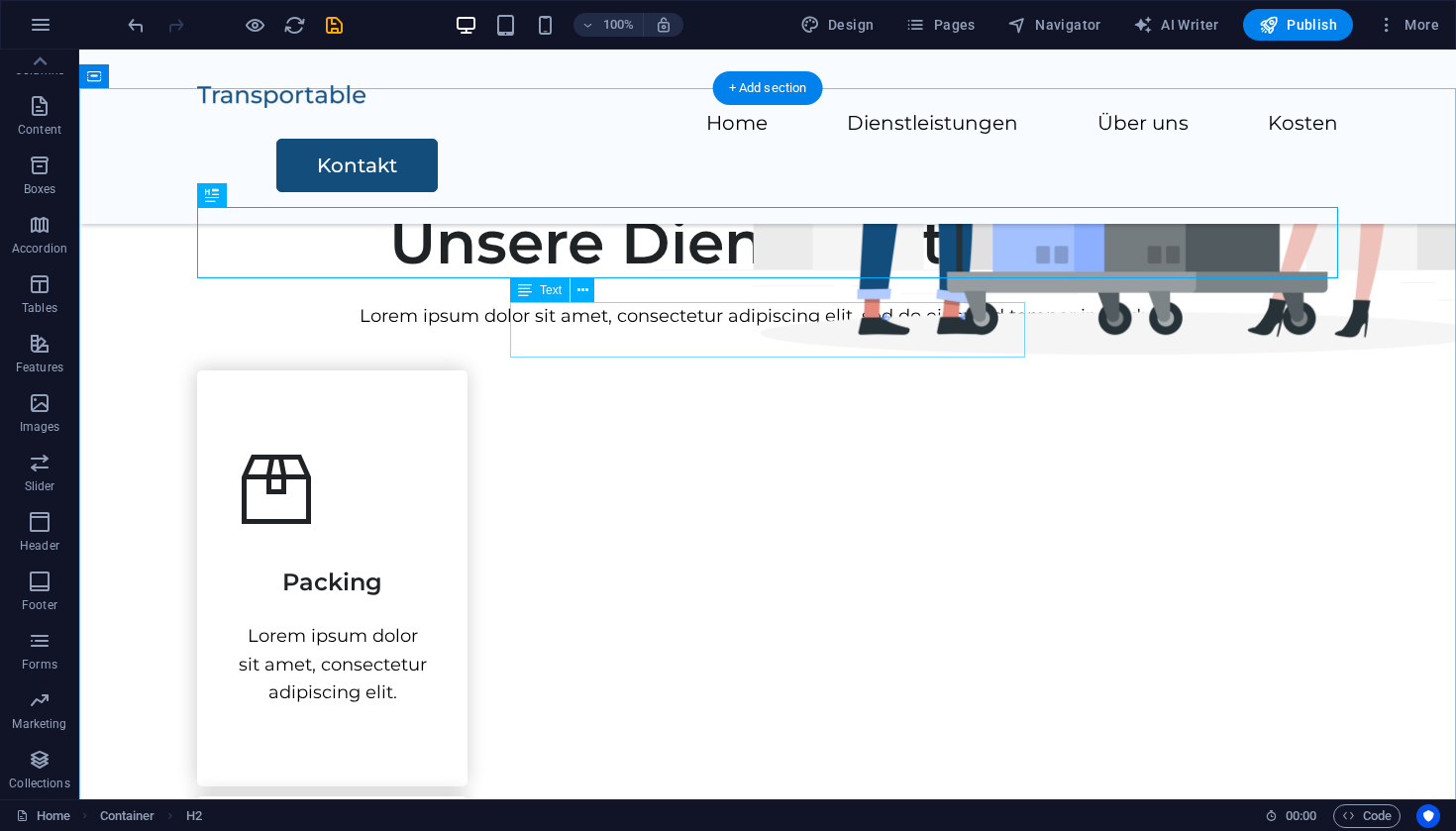 click on "Lorem ipsum dolor sit amet, consectetur adipiscing elit, sed do eiusmod tempor incididunt." at bounding box center [768, 316] 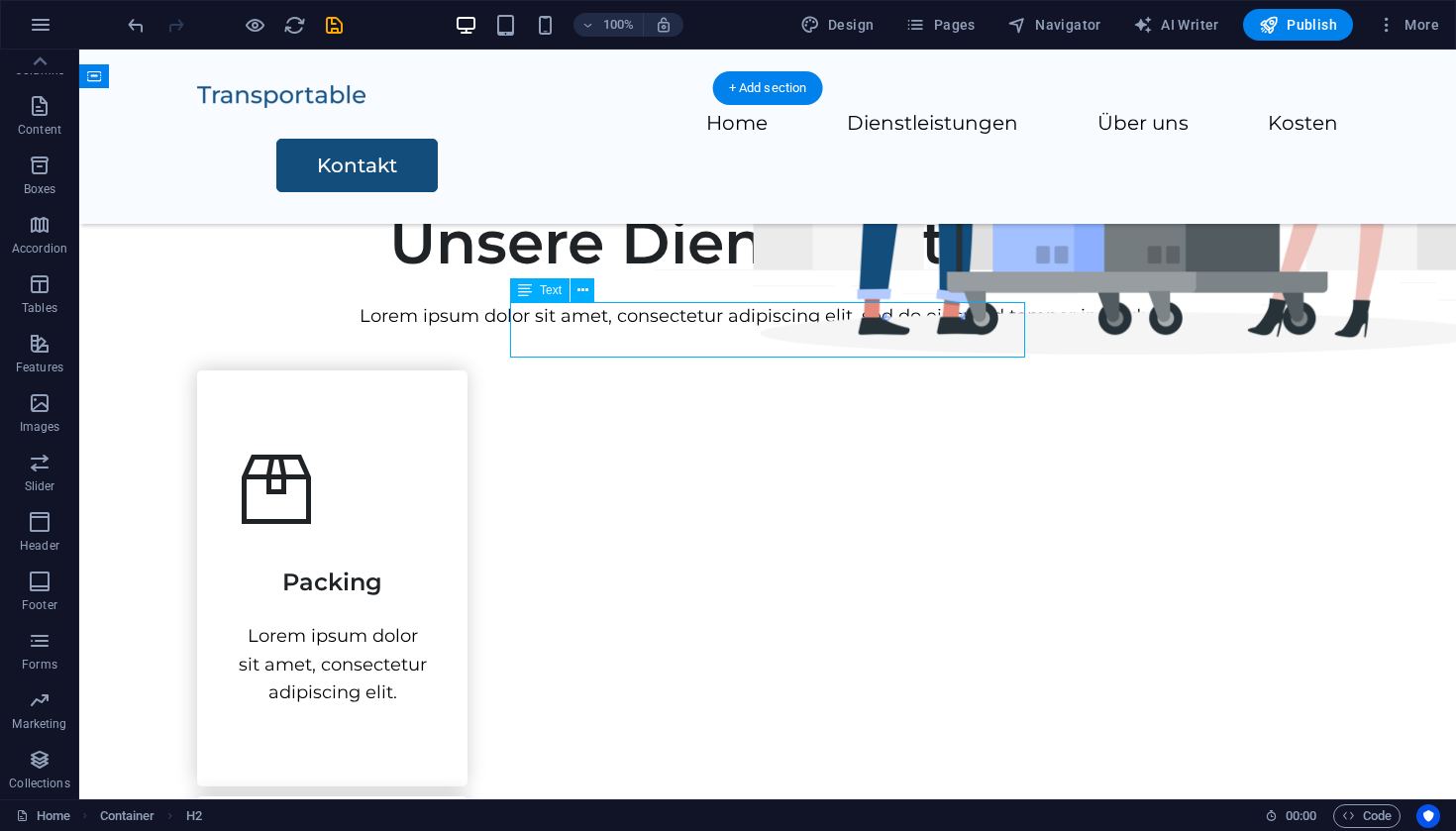 click on "Lorem ipsum dolor sit amet, consectetur adipiscing elit, sed do eiusmod tempor incididunt." at bounding box center (768, 316) 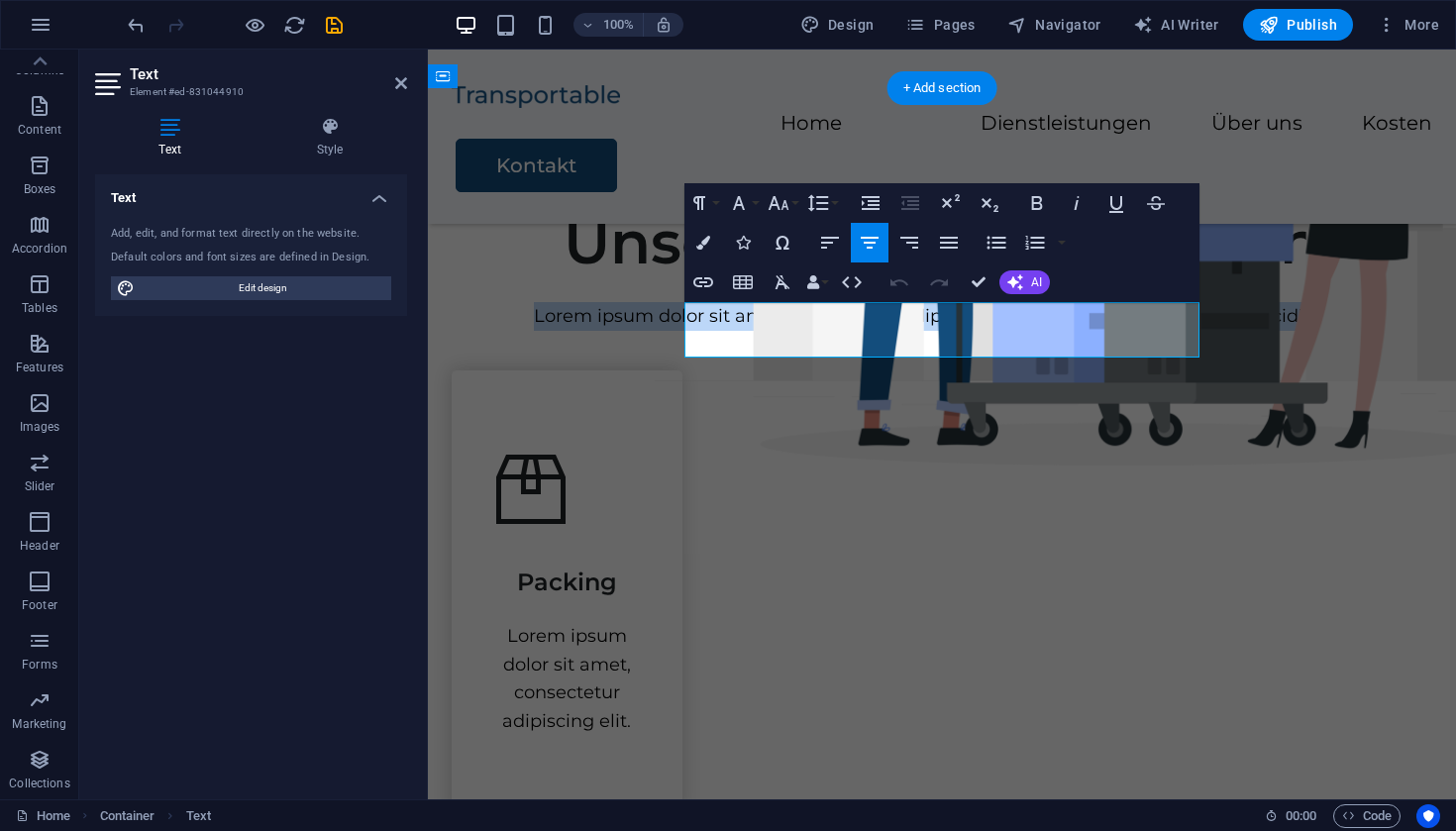 click on "Lorem ipsum dolor sit amet, consectetur adipiscing elit, sed do eiusmod tempor incididunt." at bounding box center [942, 316] 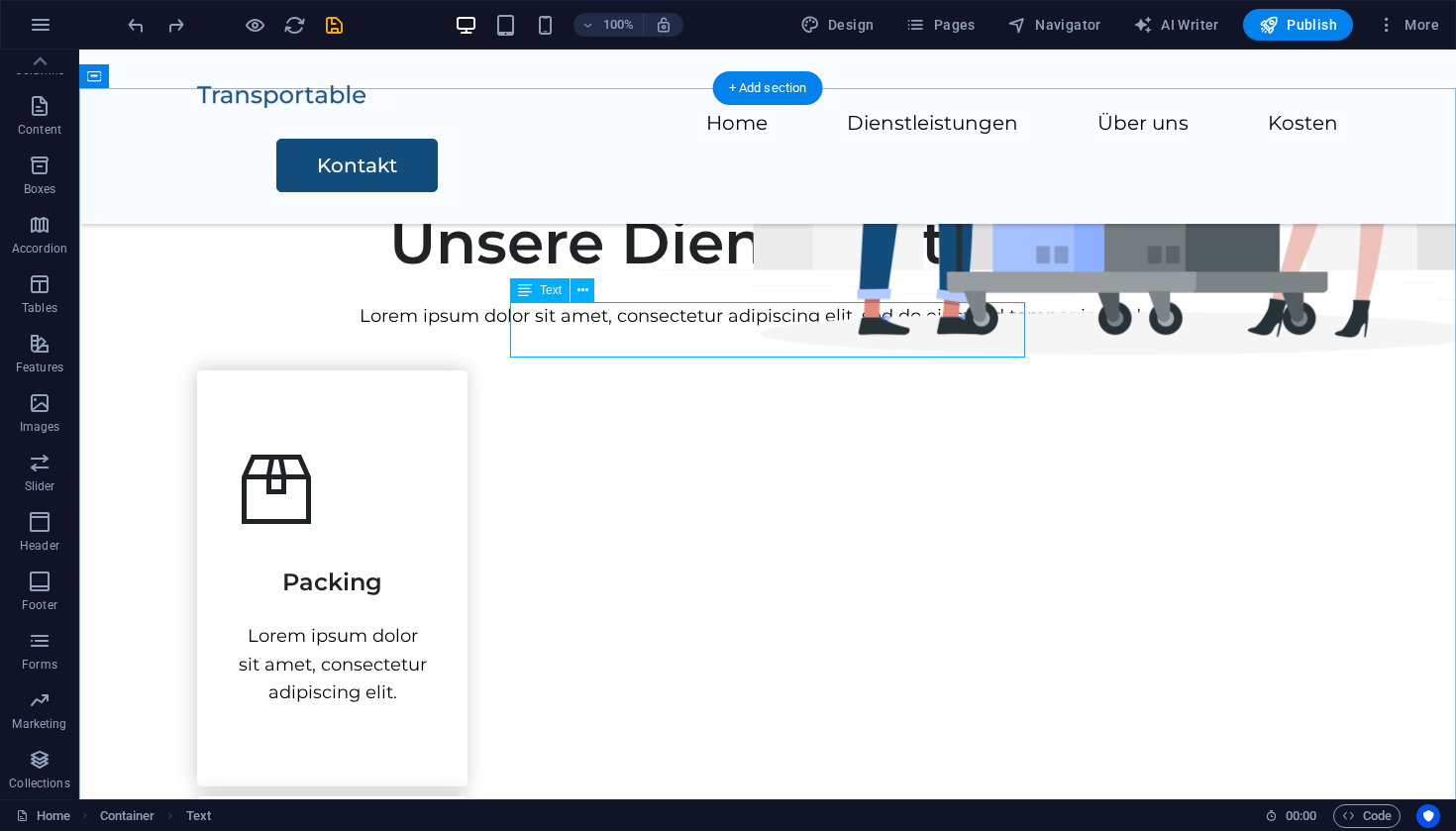 click on "Lorem ipsum dolor sit amet, consectetur adipiscing elit, sed do eiusmod tempor incididunt." at bounding box center [768, 316] 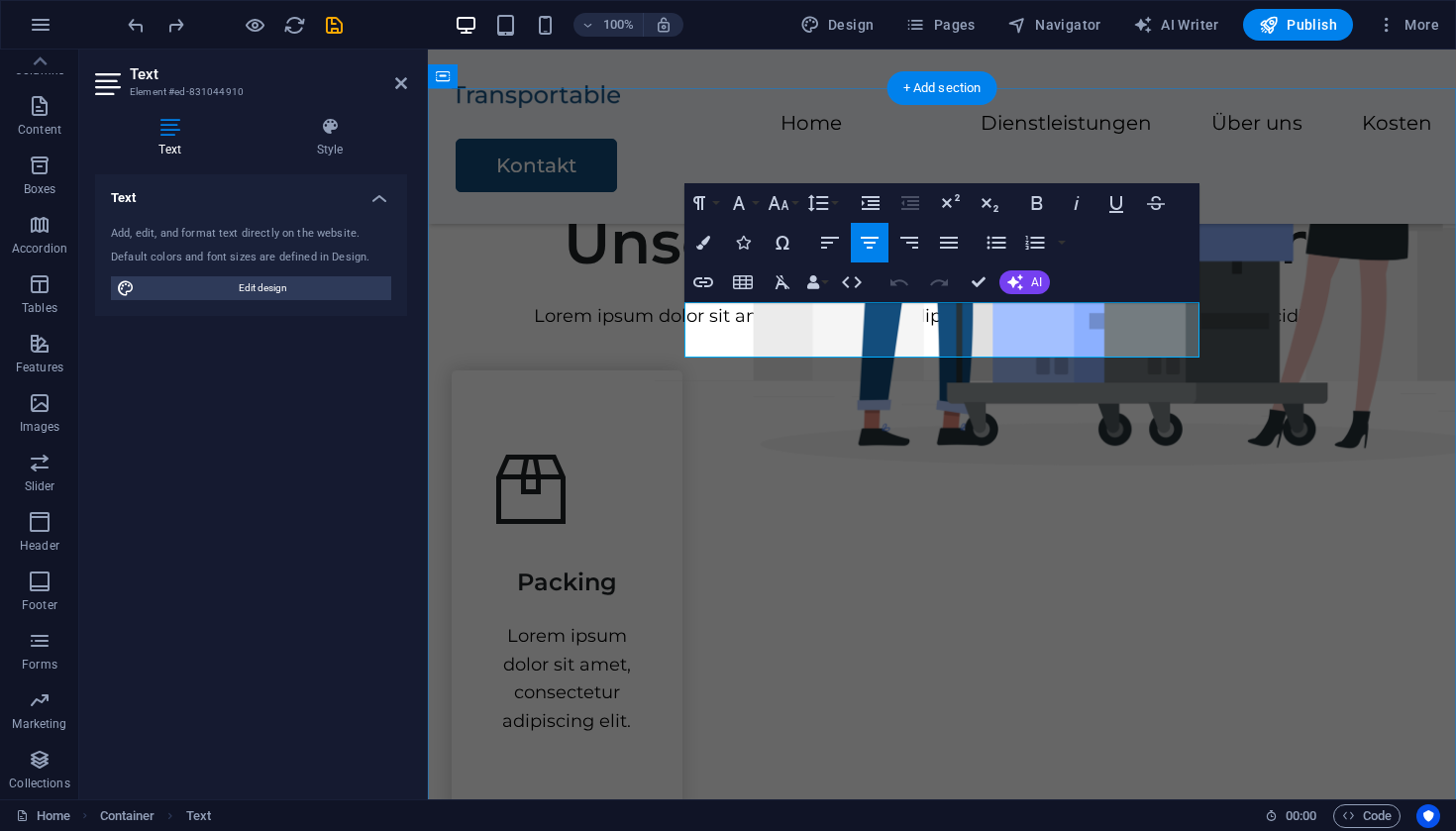 click on "Lorem ipsum dolor sit amet, consectetur adipiscing elit, sed do eiusmod tempor incididunt." at bounding box center [942, 316] 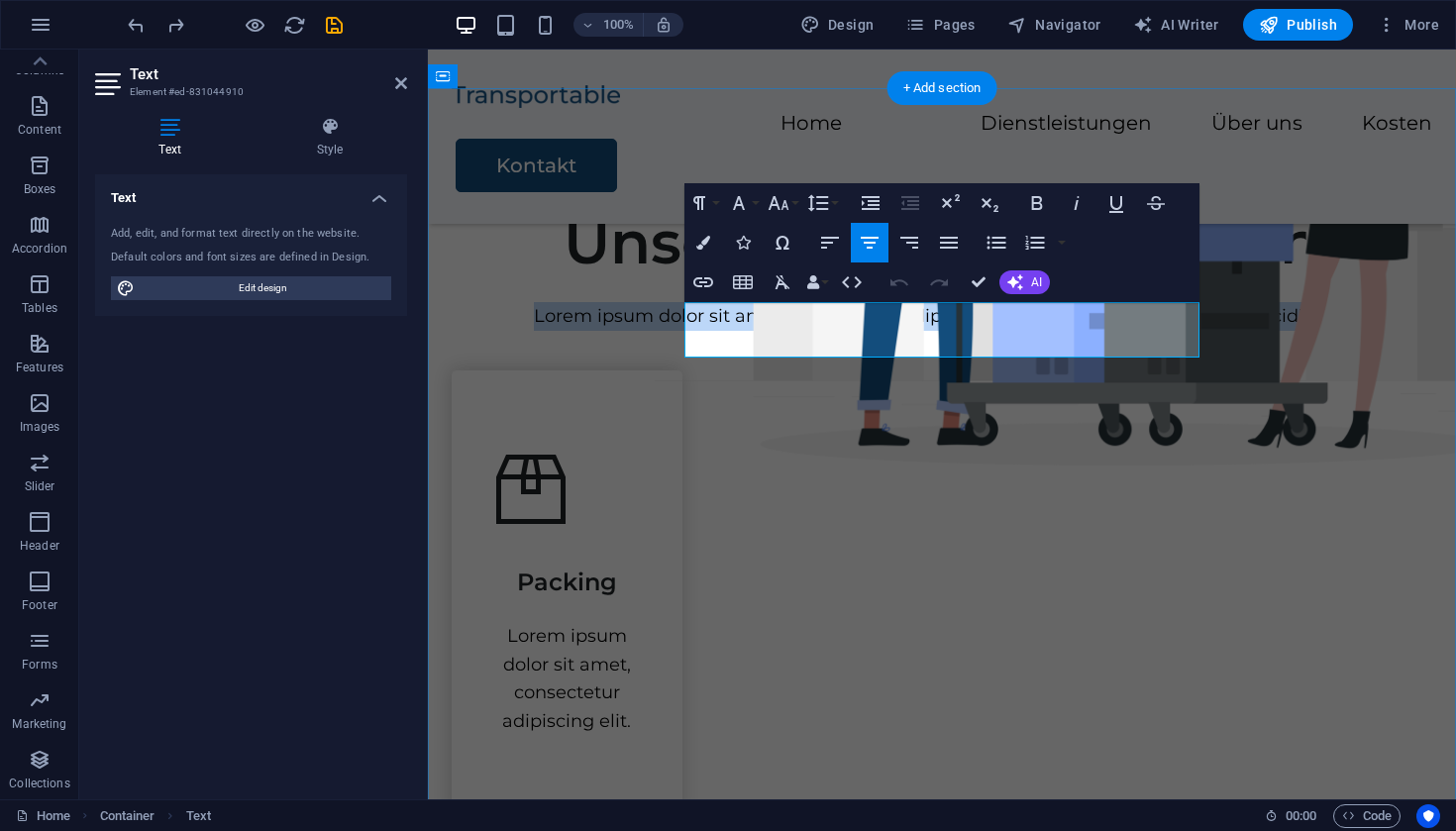 type 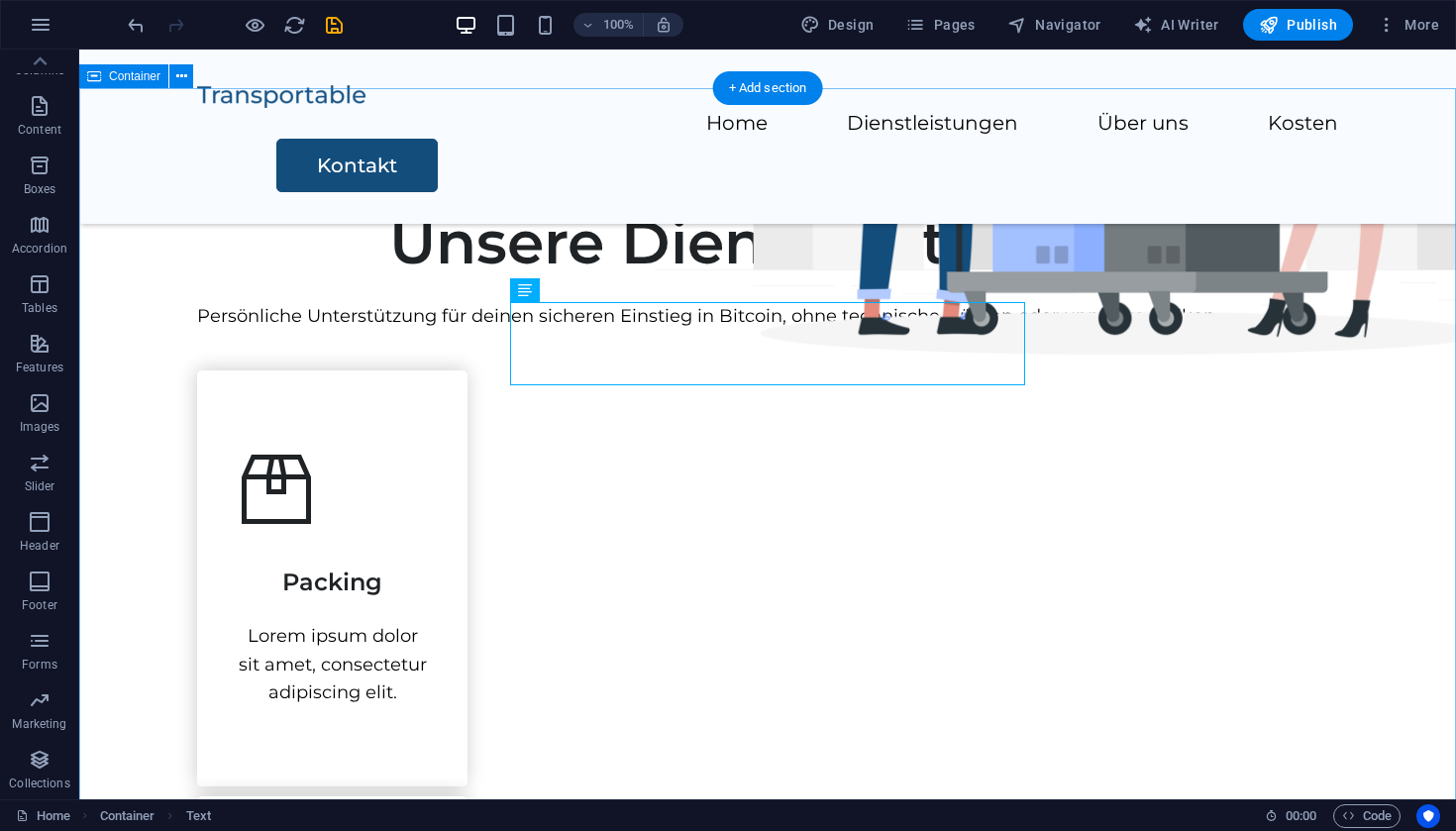 click on "Unsere Dienstleistungen Persönliche Unterstützung für deinen sicheren Einstieg in Bitcoin, ohne technische Hürden oder unnötige Risiken. Packing Lorem ipsum dolor sit amet, consectetur adipiscing elit. Transportation Lorem ipsum dolor sit amet, consectetur adipiscing elit. Storage Lorem ipsum dolor sit amet, consectetur adipiscing elit. Assembly Lorem ipsum dolor sit amet, consectetur adipiscing elit." at bounding box center [768, 1136] 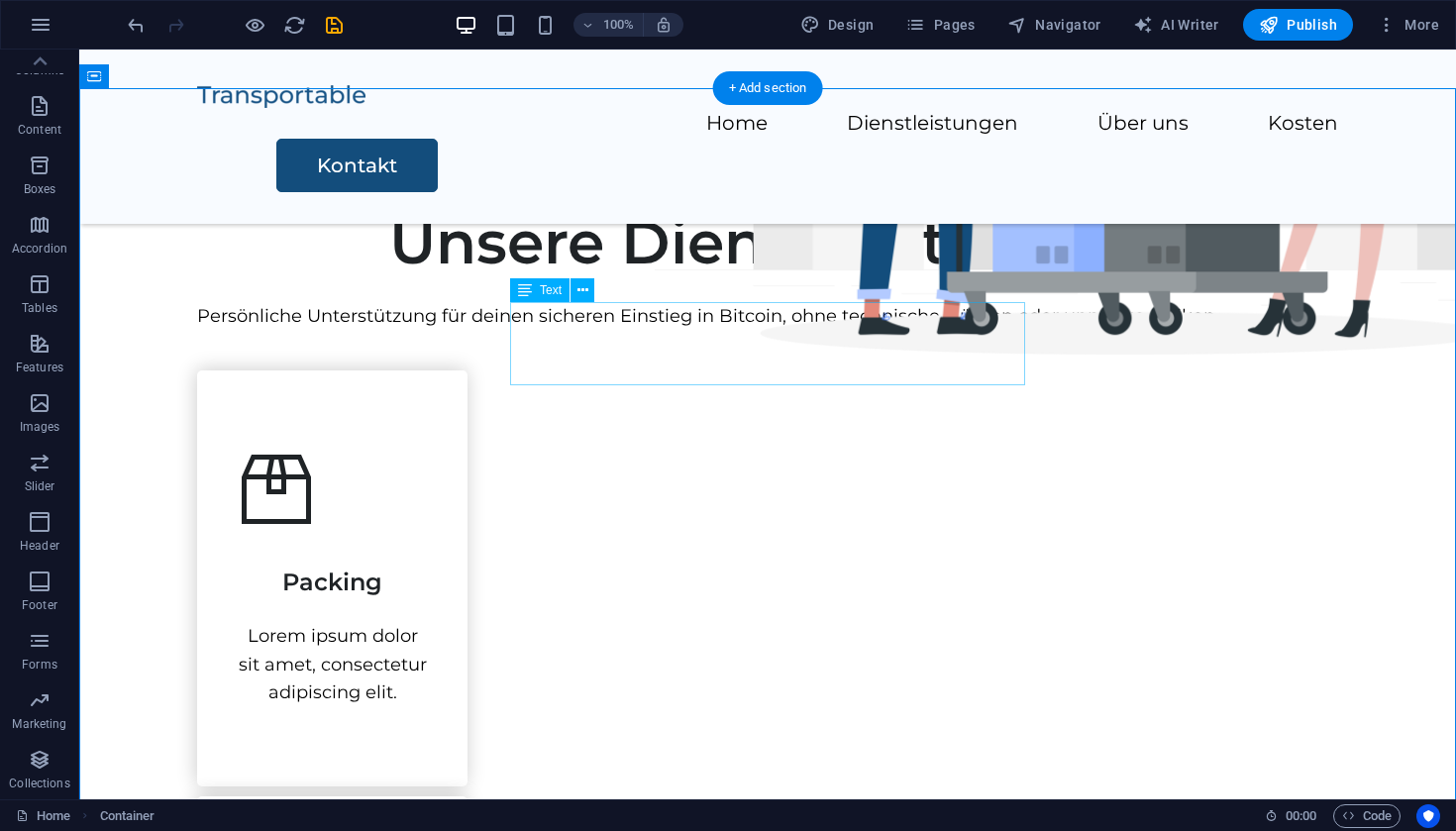 click on "Persönliche Unterstützung für deinen sicheren Einstieg in Bitcoin, ohne technische Hürden oder unnötige Risiken." at bounding box center [768, 316] 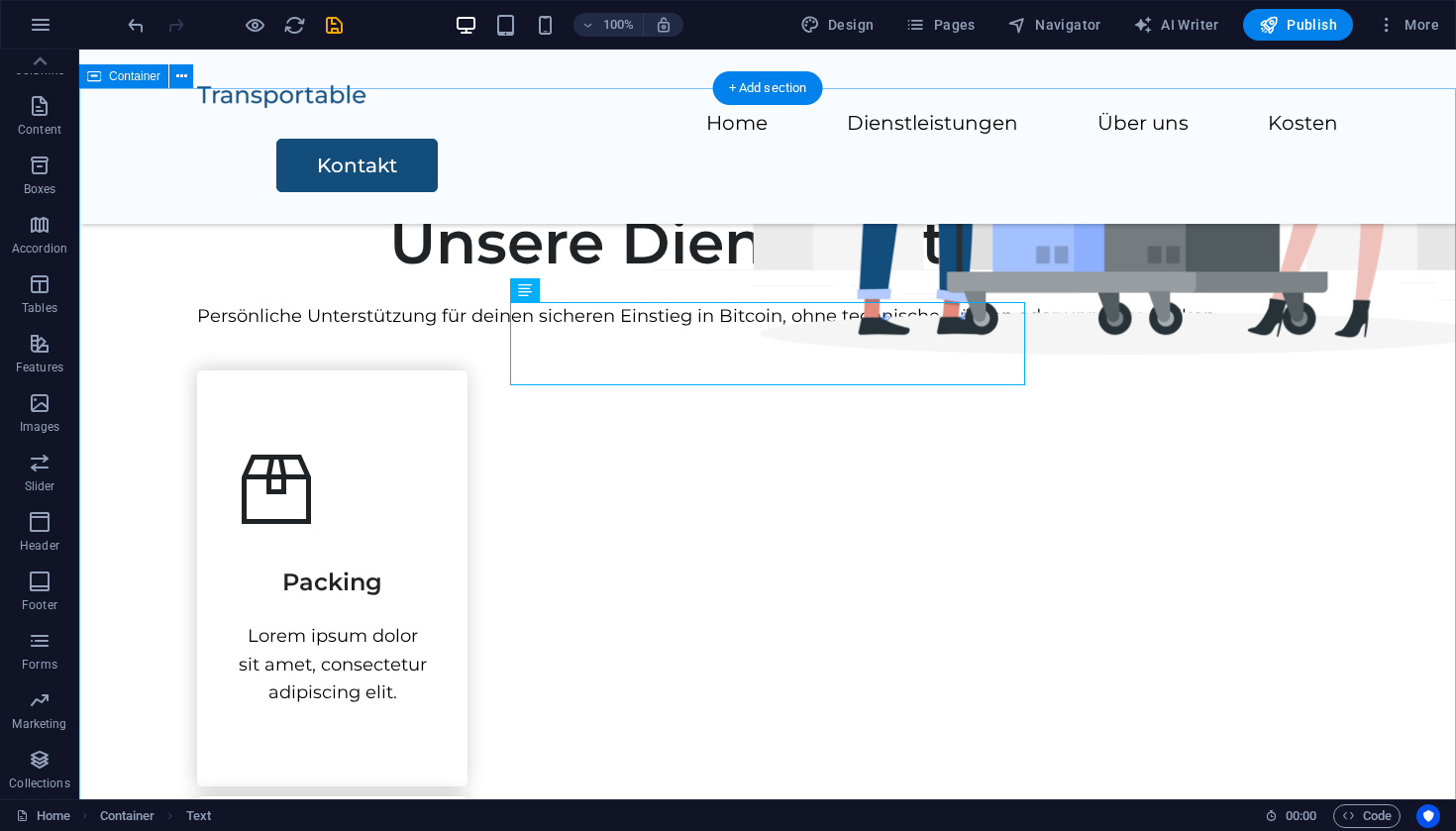 drag, startPoint x: 1027, startPoint y: 341, endPoint x: 1040, endPoint y: 347, distance: 14.3178211 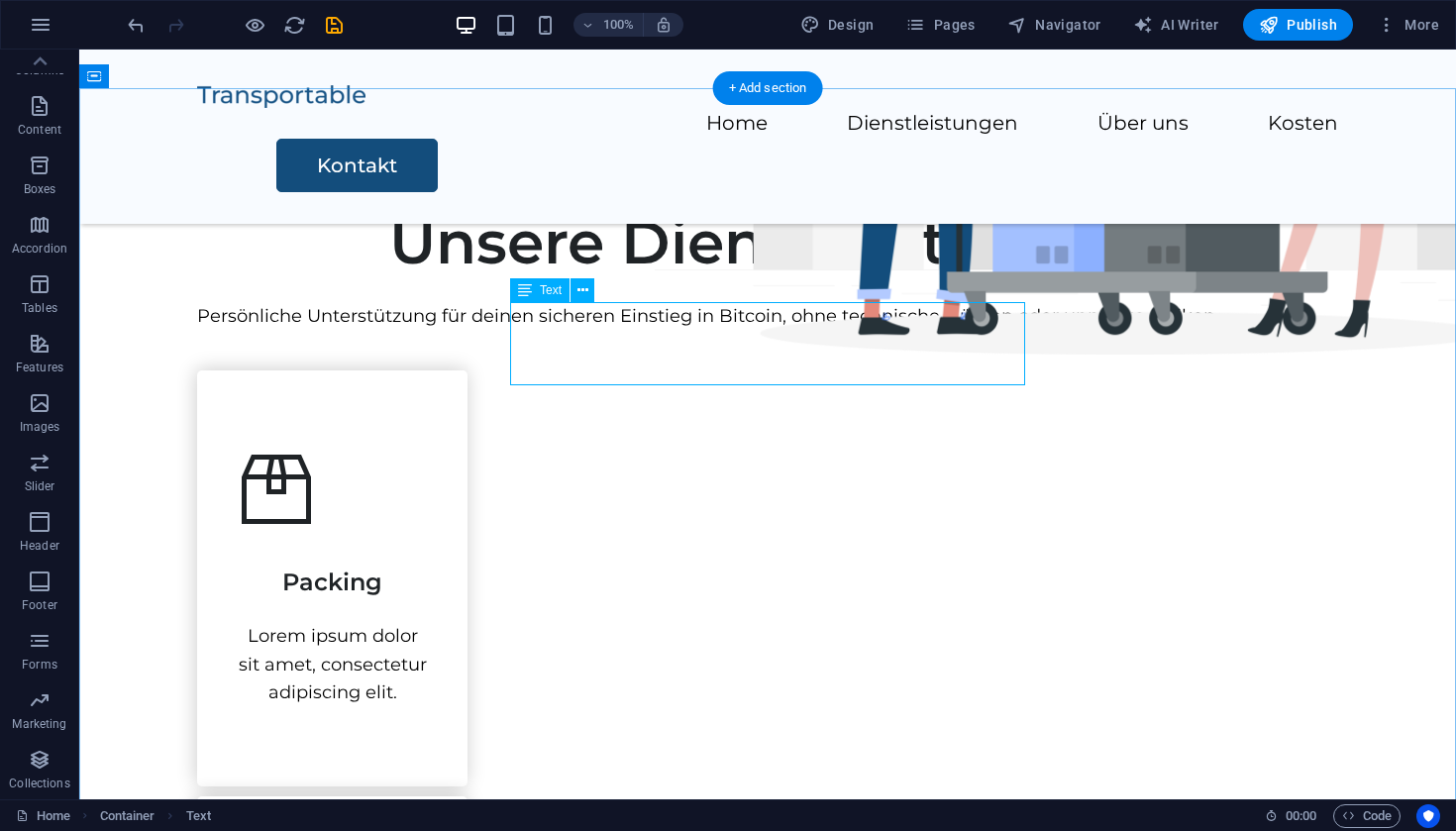 click on "Persönliche Unterstützung für deinen sicheren Einstieg in Bitcoin, ohne technische Hürden oder unnötige Risiken." at bounding box center [768, 316] 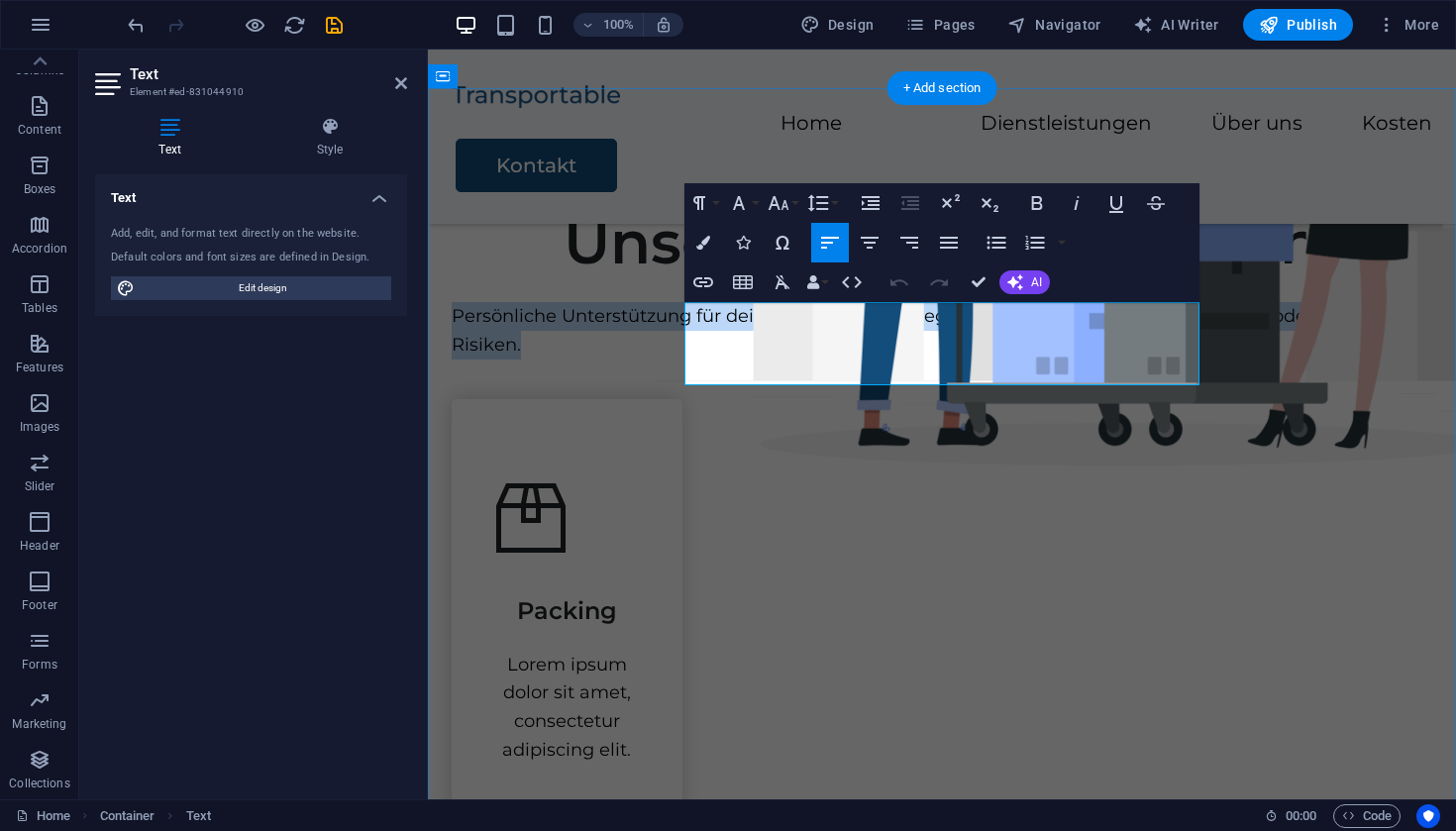 click on "Persönliche Unterstützung für deinen sicheren Einstieg in Bitcoin, ohne technische Hürden oder unnötige Risiken." at bounding box center (942, 331) 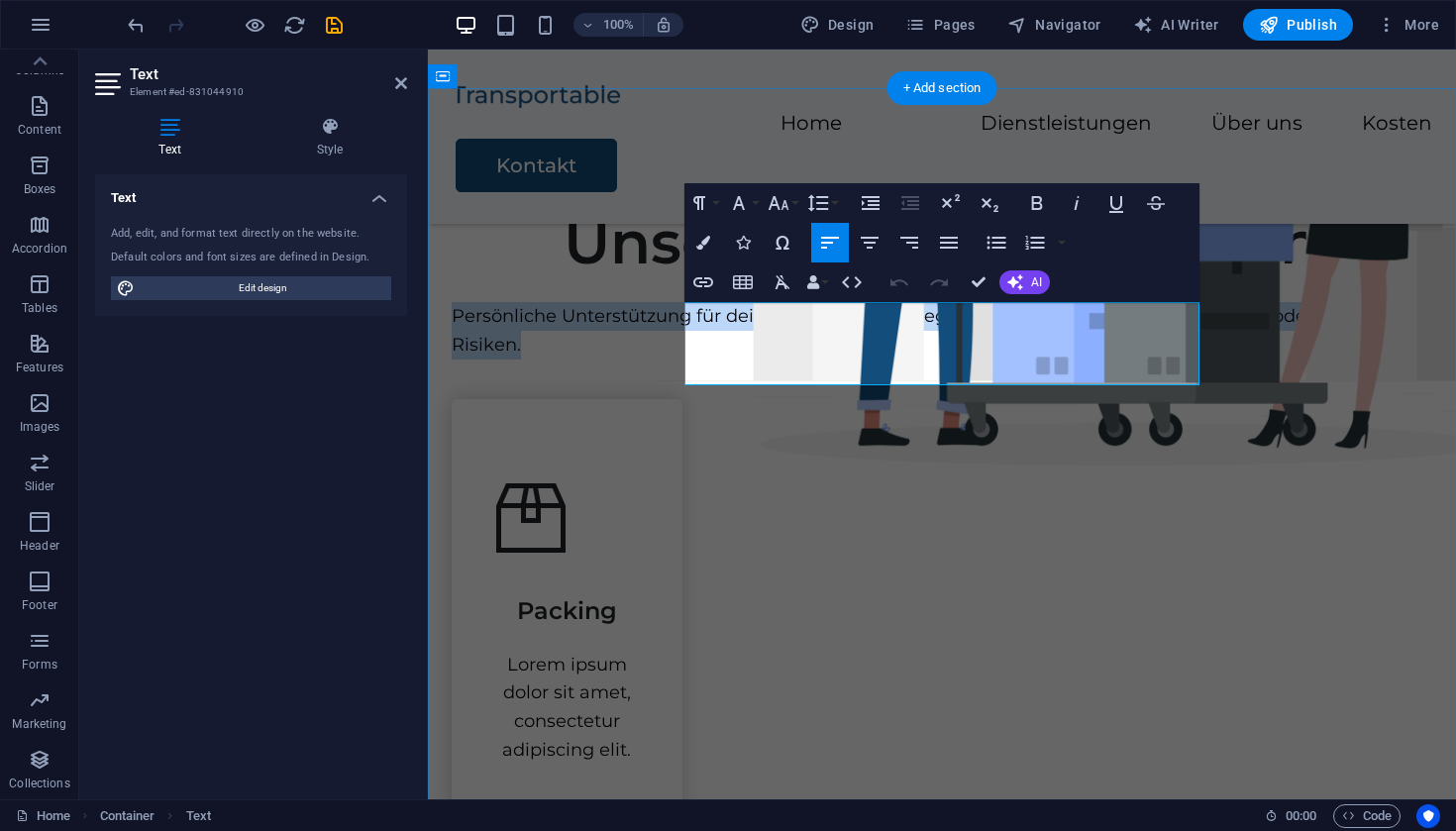 click on "Persönliche Unterstützung für deinen sicheren Einstieg in Bitcoin, ohne technische Hürden oder unnötige Risiken." at bounding box center [942, 331] 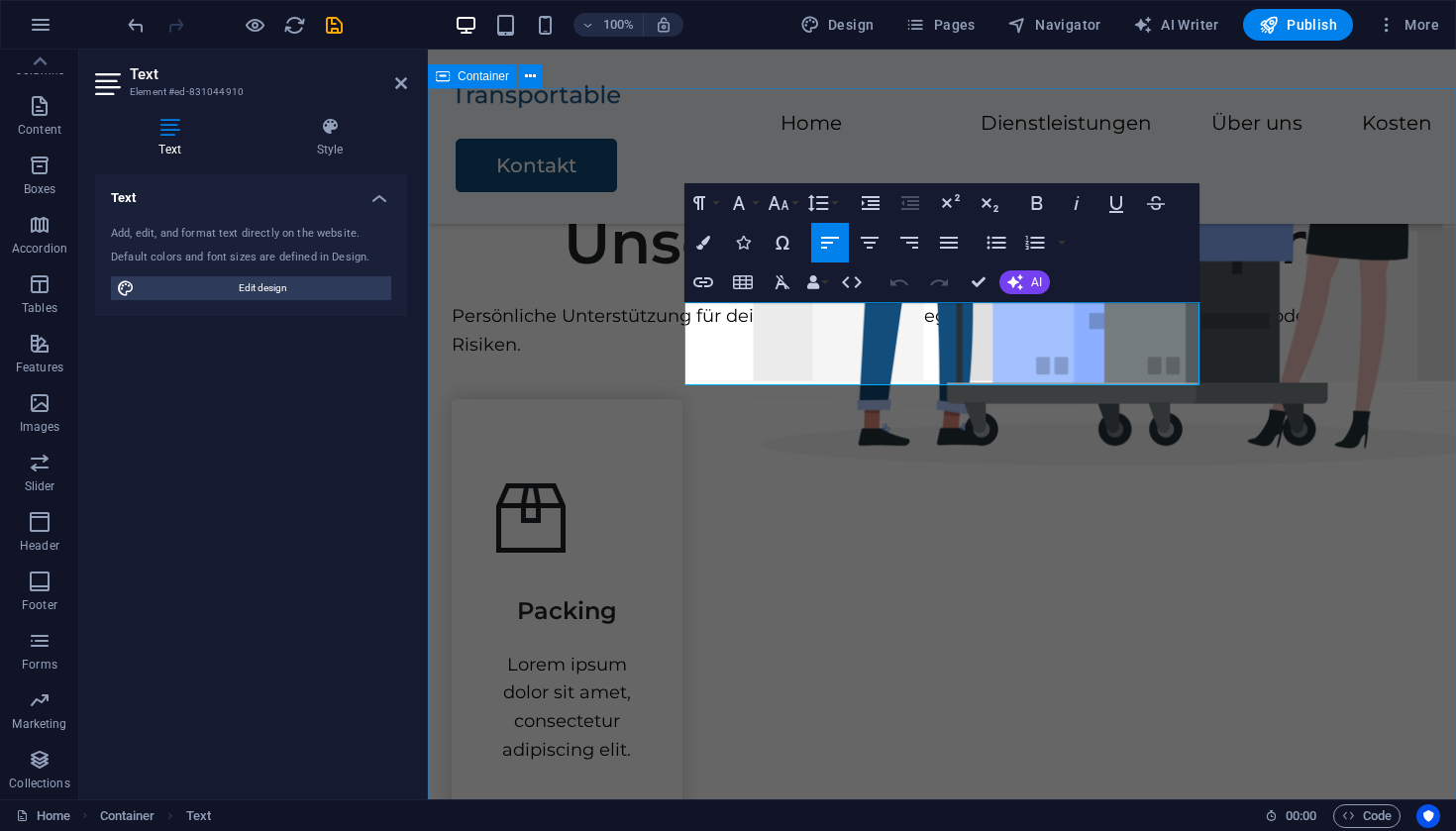 click on "Unsere Dienstleistungen Persönliche Unterstützung für deinen sicheren Einstieg in Bitcoin, ohne technische Hürden oder unnötige Risiken. Packing Lorem ipsum dolor sit amet, consectetur adipiscing elit. Transportation Lorem ipsum dolor sit amet, consectetur adipiscing elit. Storage Lorem ipsum dolor sit amet, consectetur adipiscing elit. Assembly Lorem ipsum dolor sit amet, consectetur adipiscing elit." at bounding box center [942, 1207] 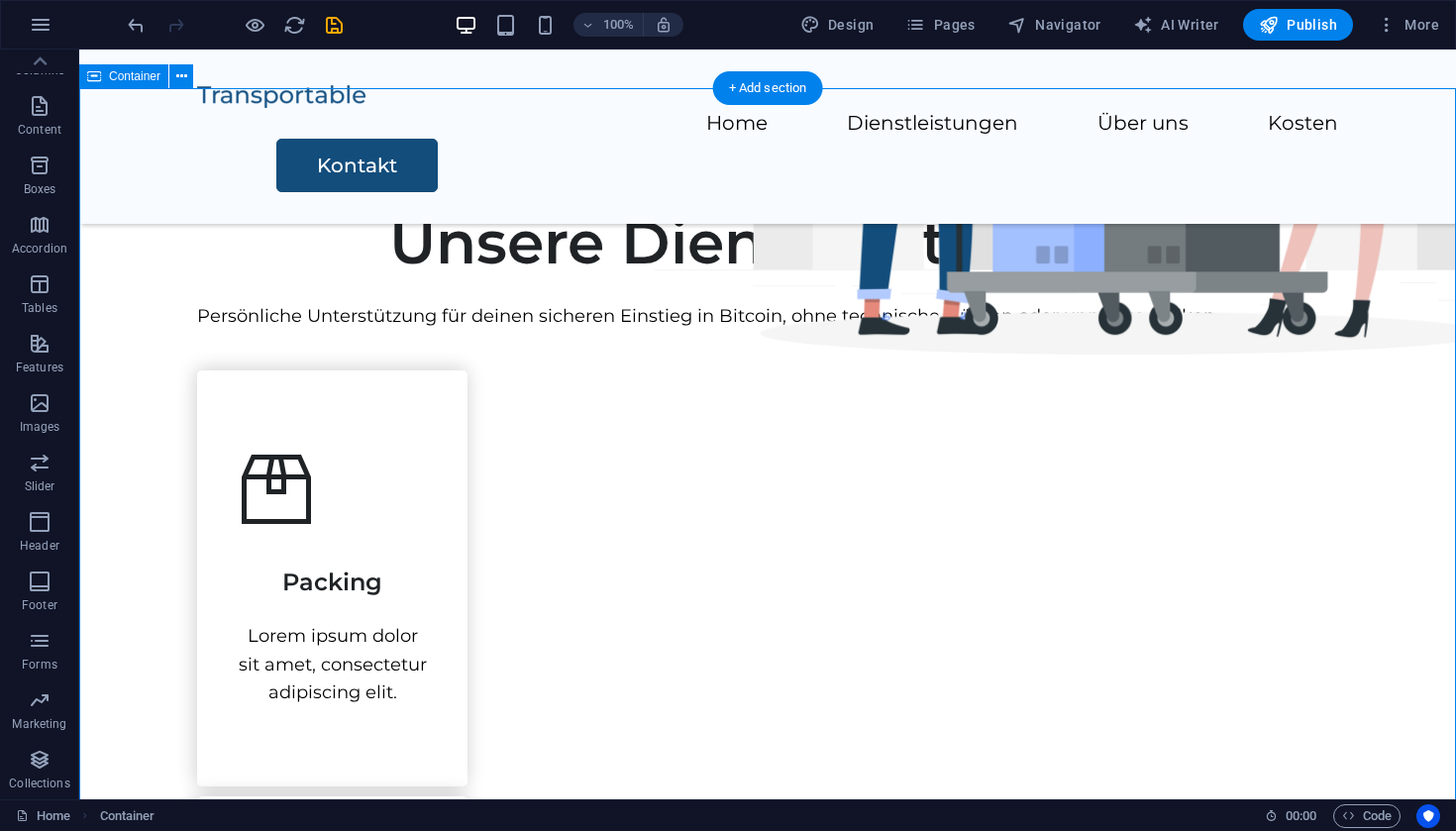 click at bounding box center (768, 290) 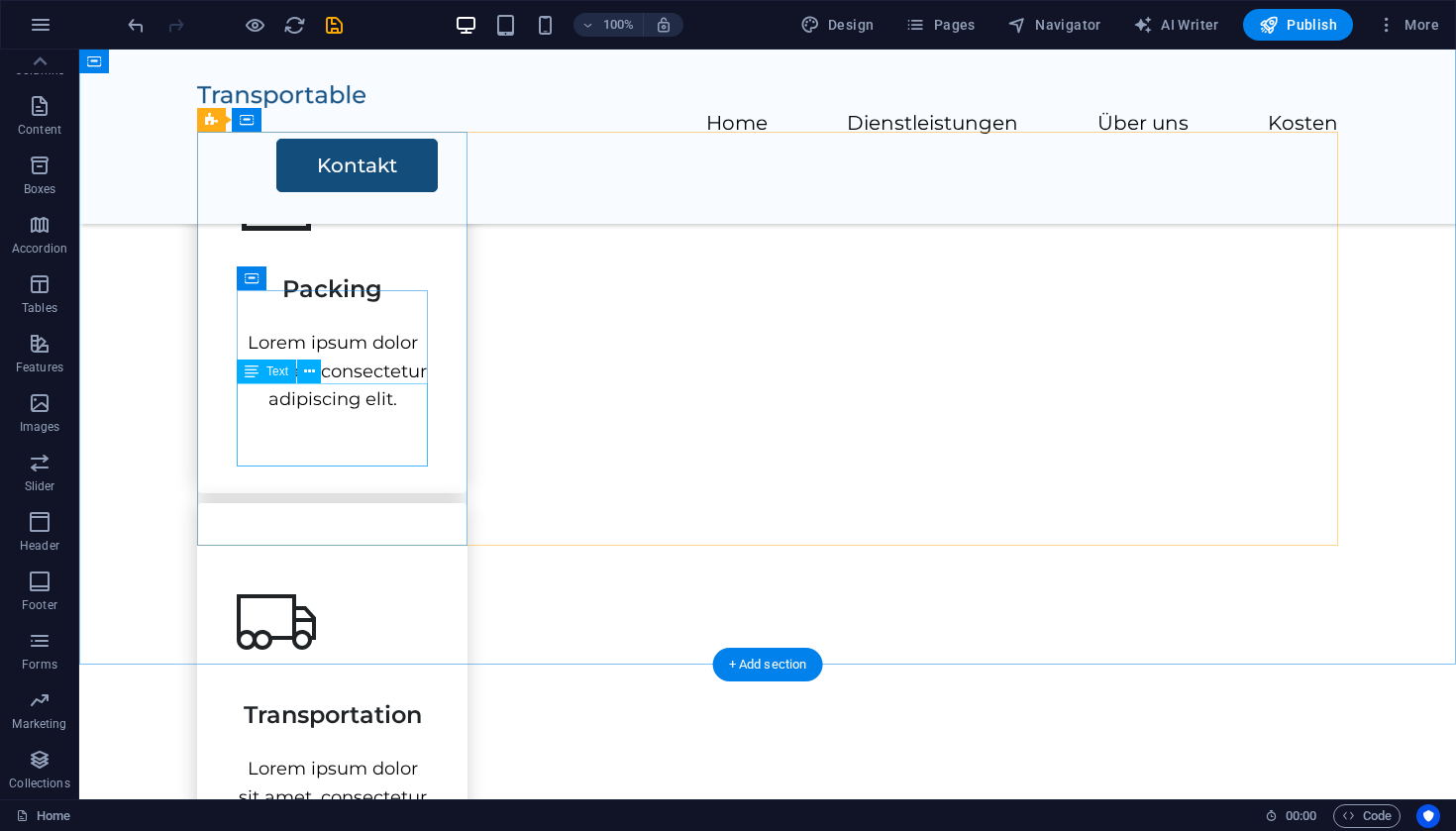 scroll, scrollTop: 871, scrollLeft: 0, axis: vertical 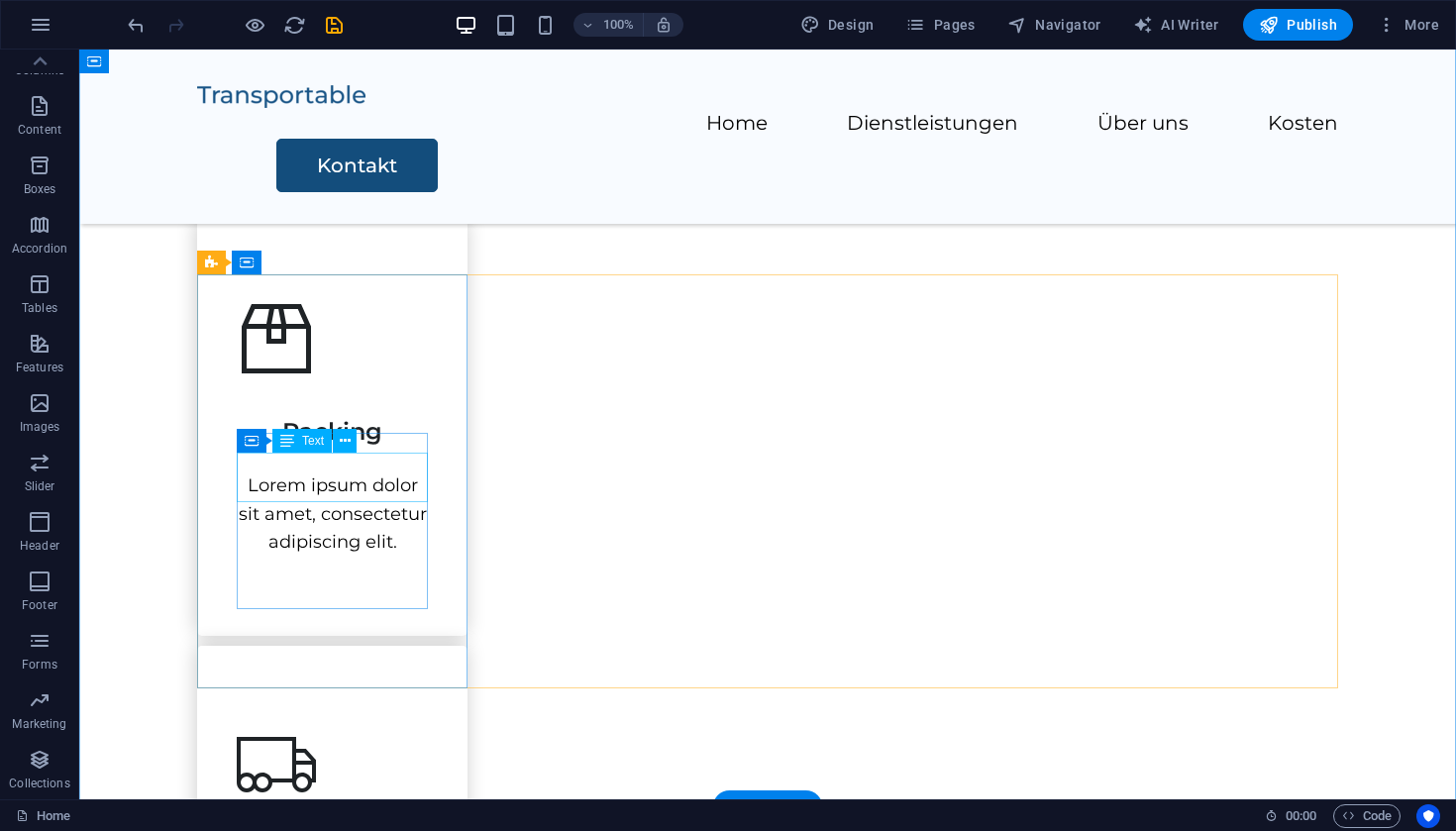 click on "Packing" at bounding box center (332, 423) 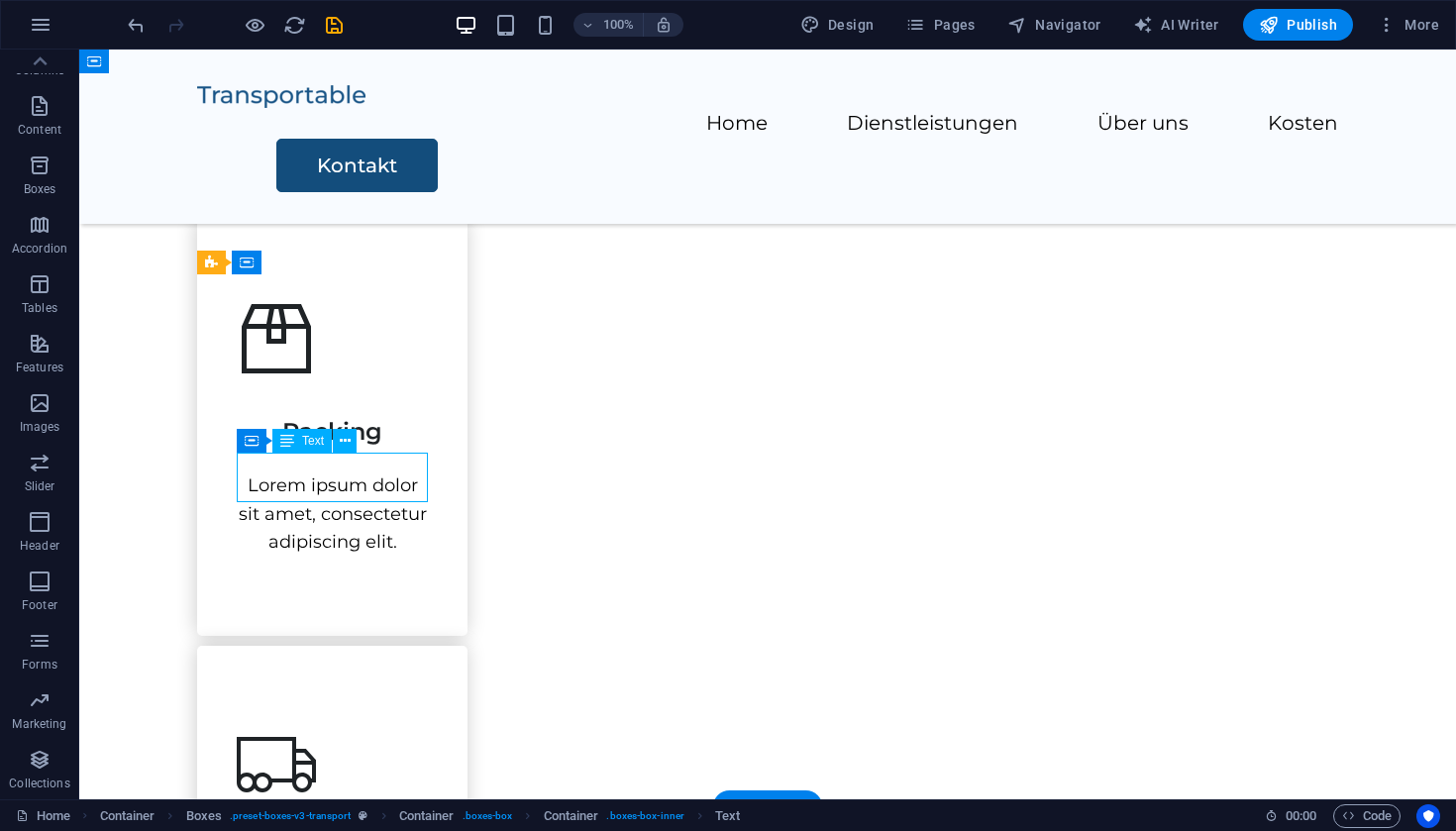 click on "Packing" at bounding box center (332, 423) 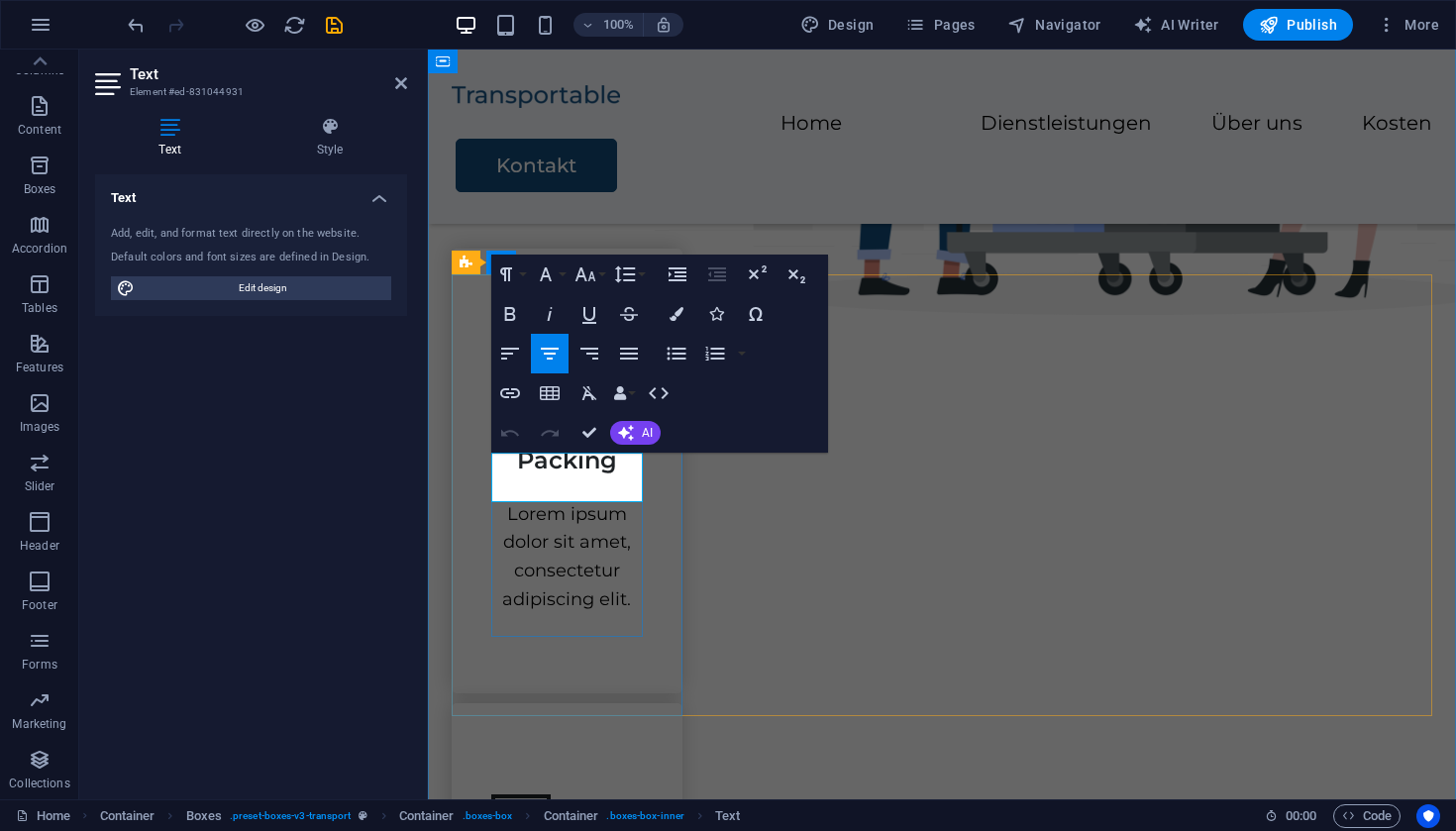 click on "Packing" at bounding box center [567, 460] 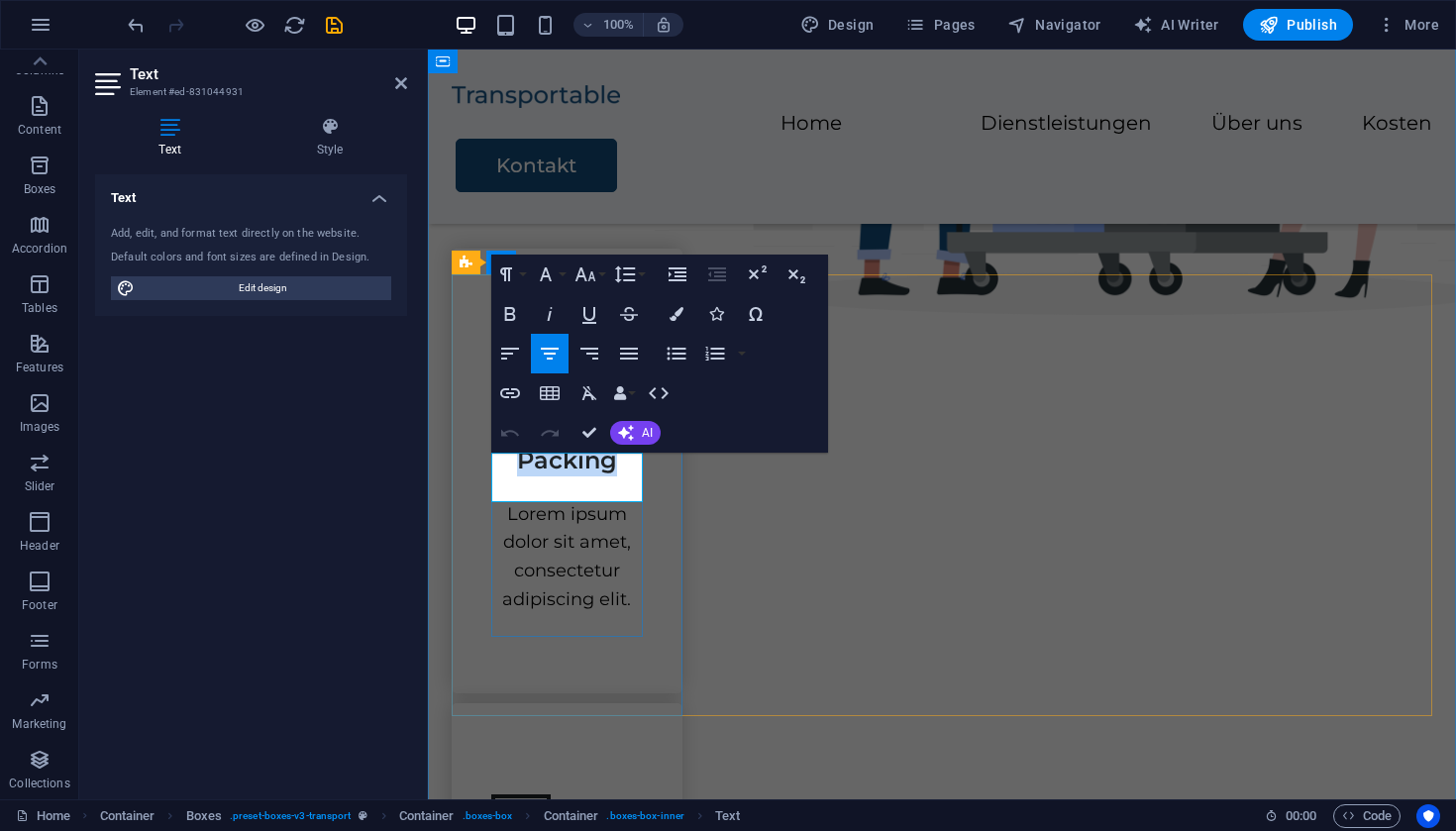 click on "Packing" at bounding box center (567, 460) 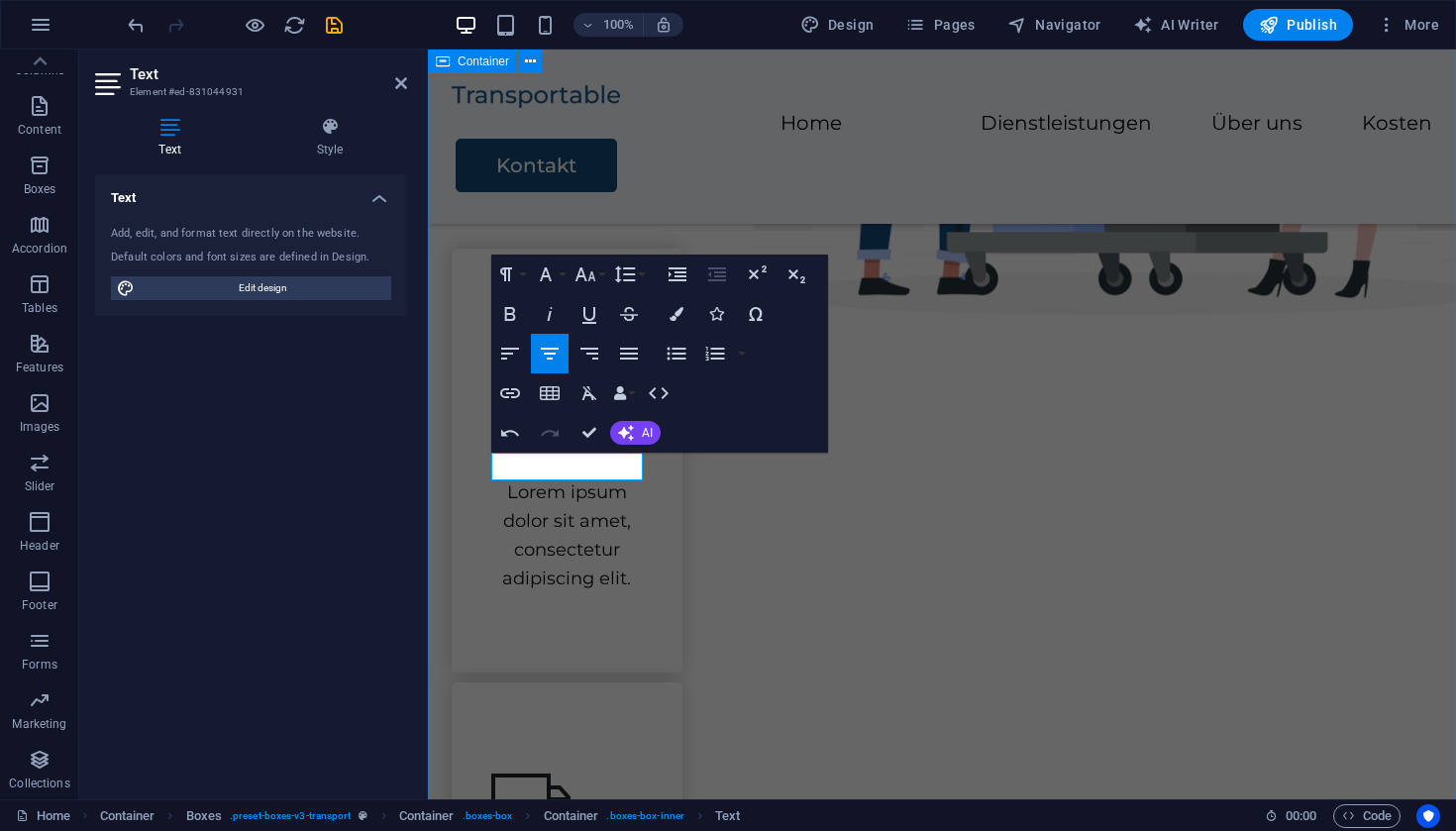 click on "Unsere Dienstleistungen Persönliche Unterstützung für deinen sicheren Einstieg in Bitcoin, ohne technische Hürden oder unnötige Risiken. Einsteiger Paket Lorem ipsum dolor sit amet, consectetur adipiscing elit. Transportation Lorem ipsum dolor sit amet, consectetur adipiscing elit. Storage Lorem ipsum dolor sit amet, consectetur adipiscing elit. Assembly Lorem ipsum dolor sit amet, consectetur adipiscing elit." at bounding box center (942, 1046) 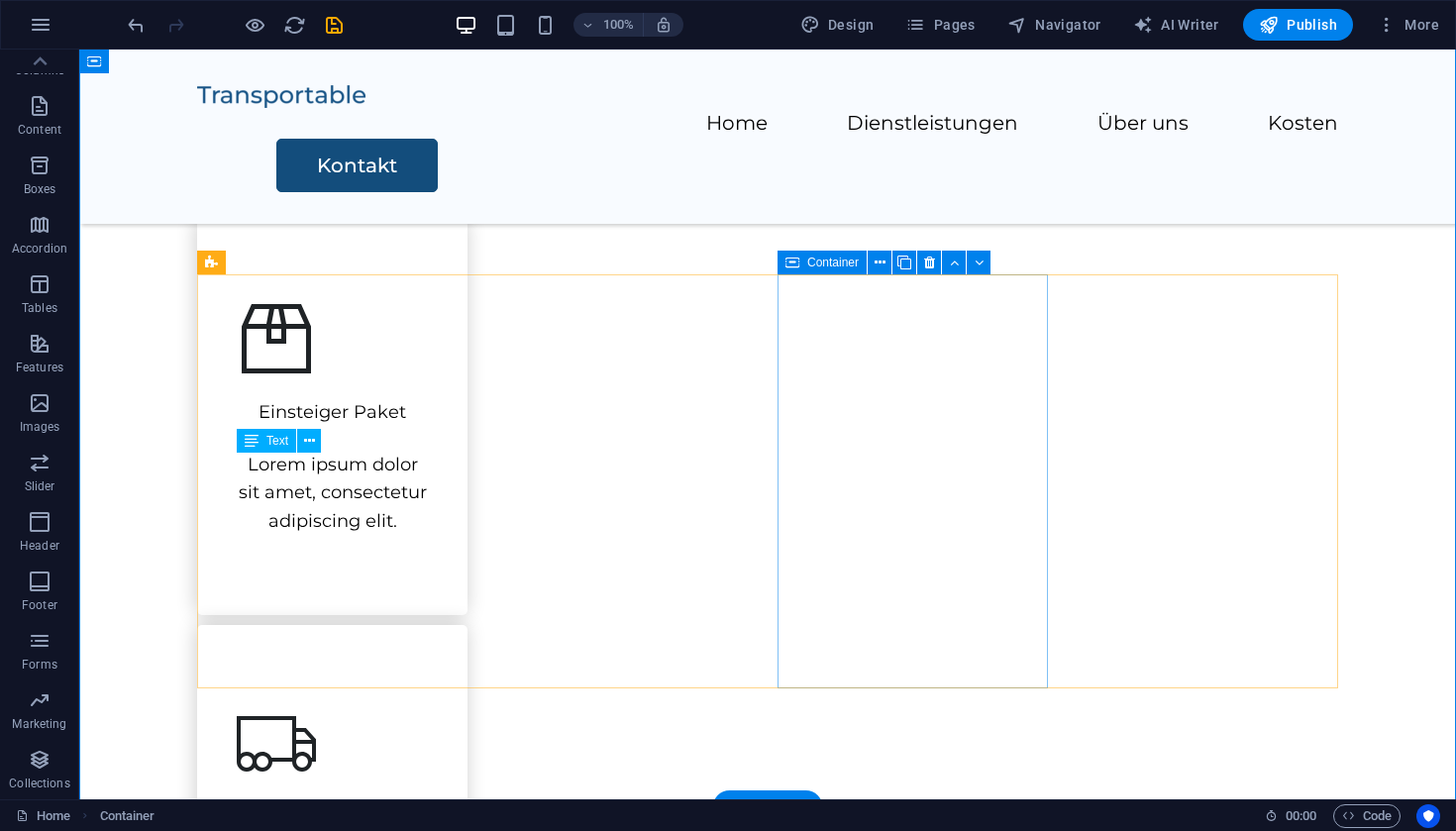 click on "Storage Lorem ipsum dolor sit amet, consectetur adipiscing elit." at bounding box center (332, 1259) 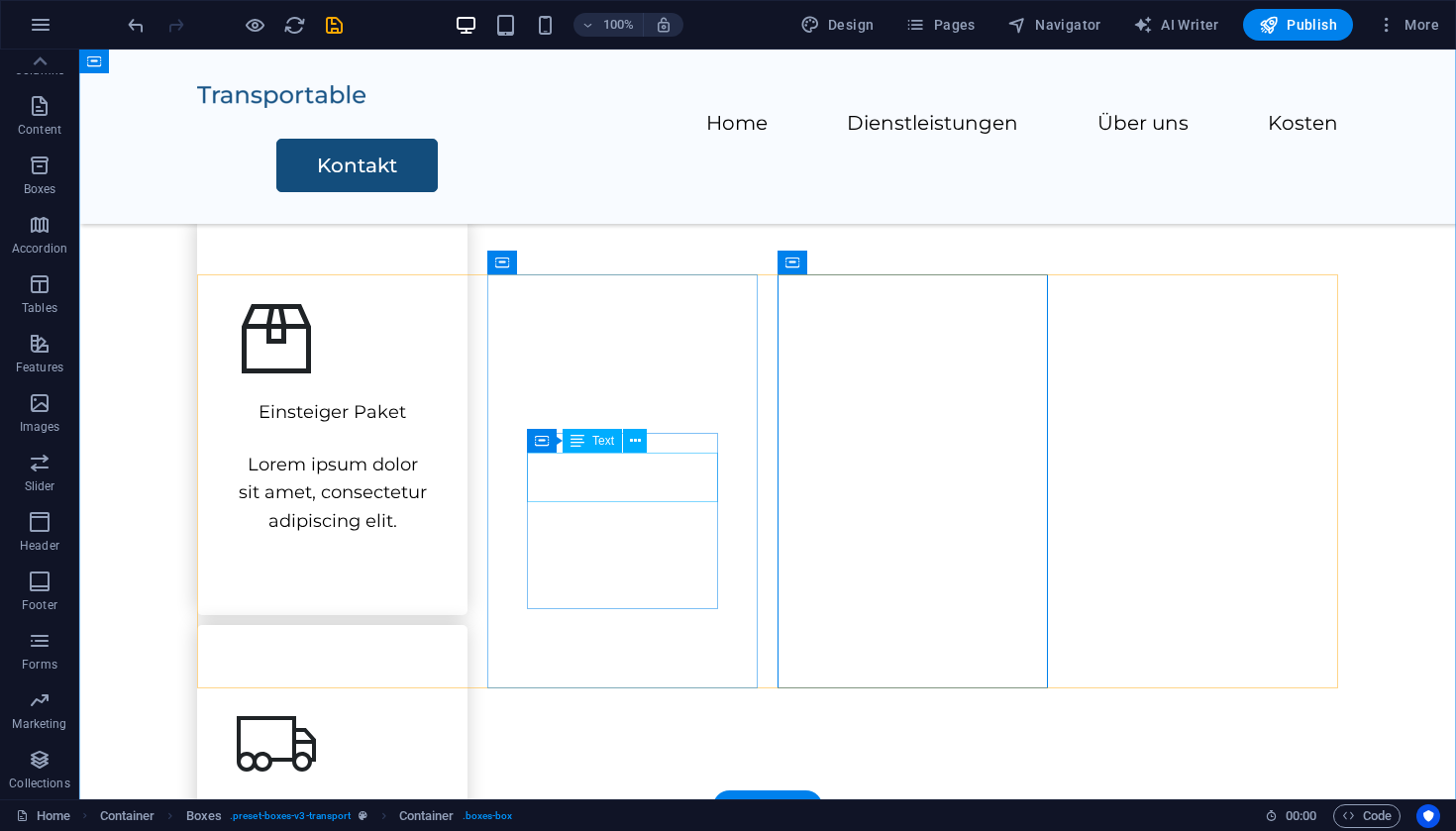 click on "Transportation" at bounding box center [332, 828] 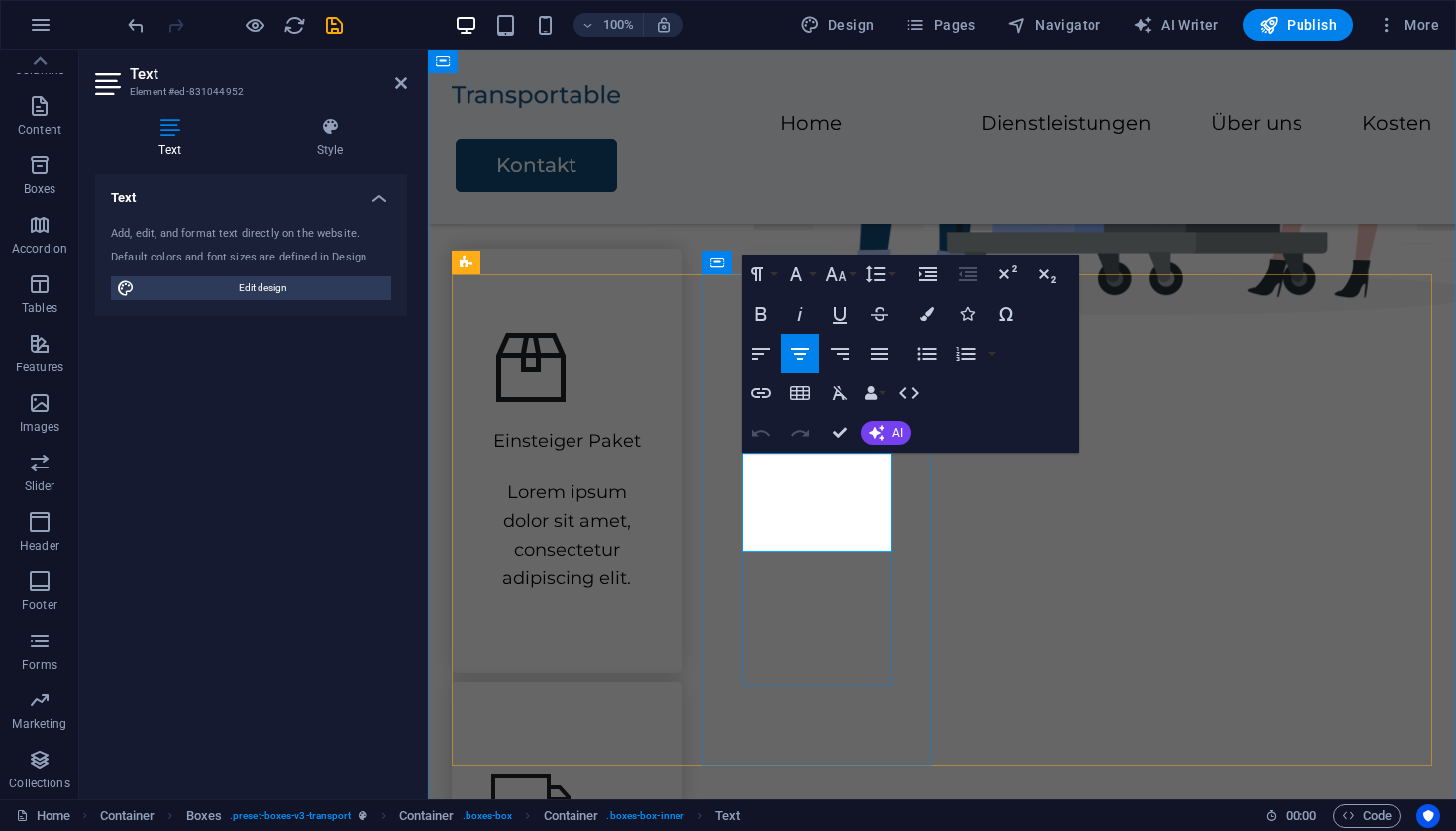 click on "Transportation" at bounding box center (567, 918) 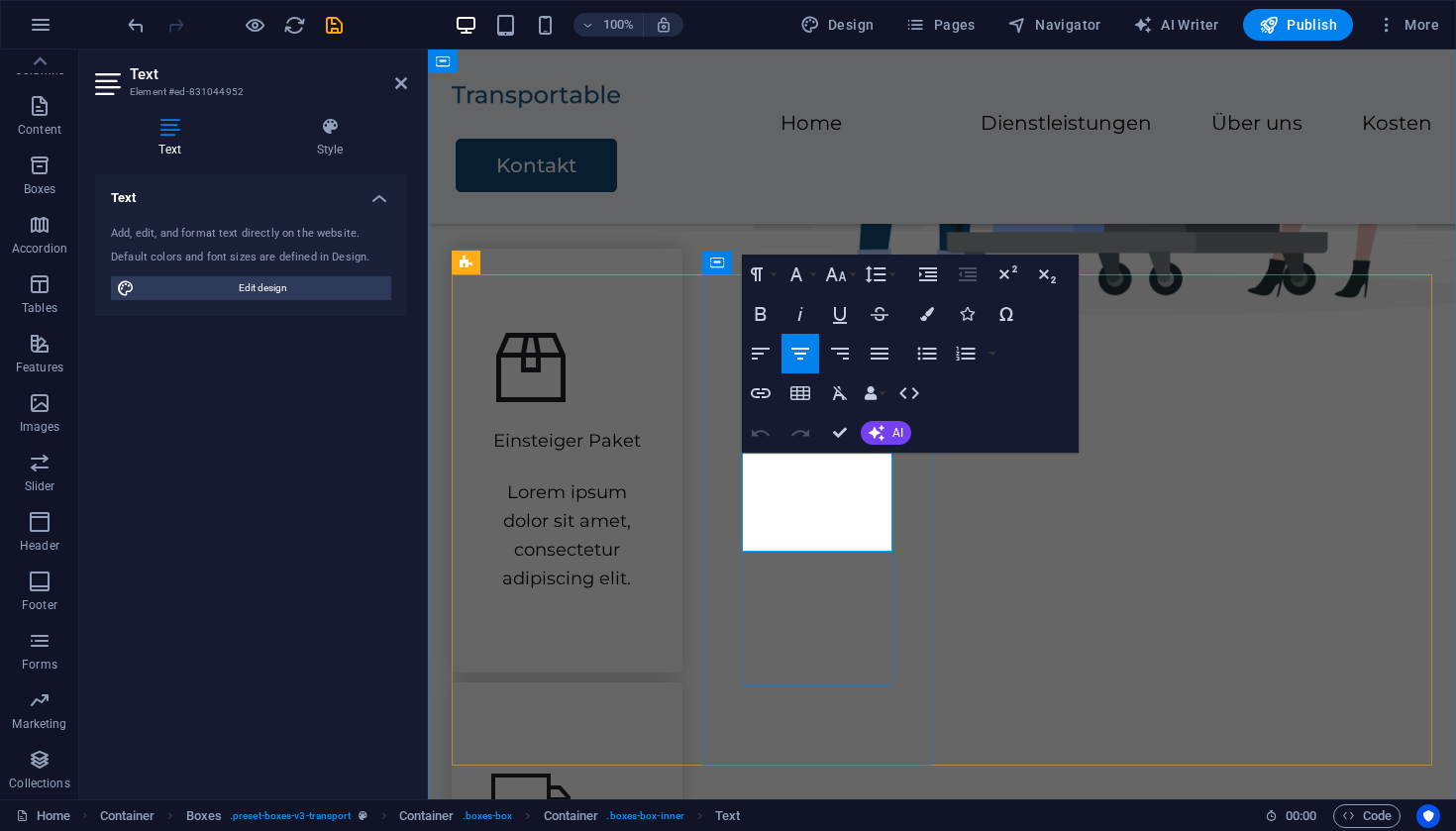 click on "Transportation" at bounding box center (567, 918) 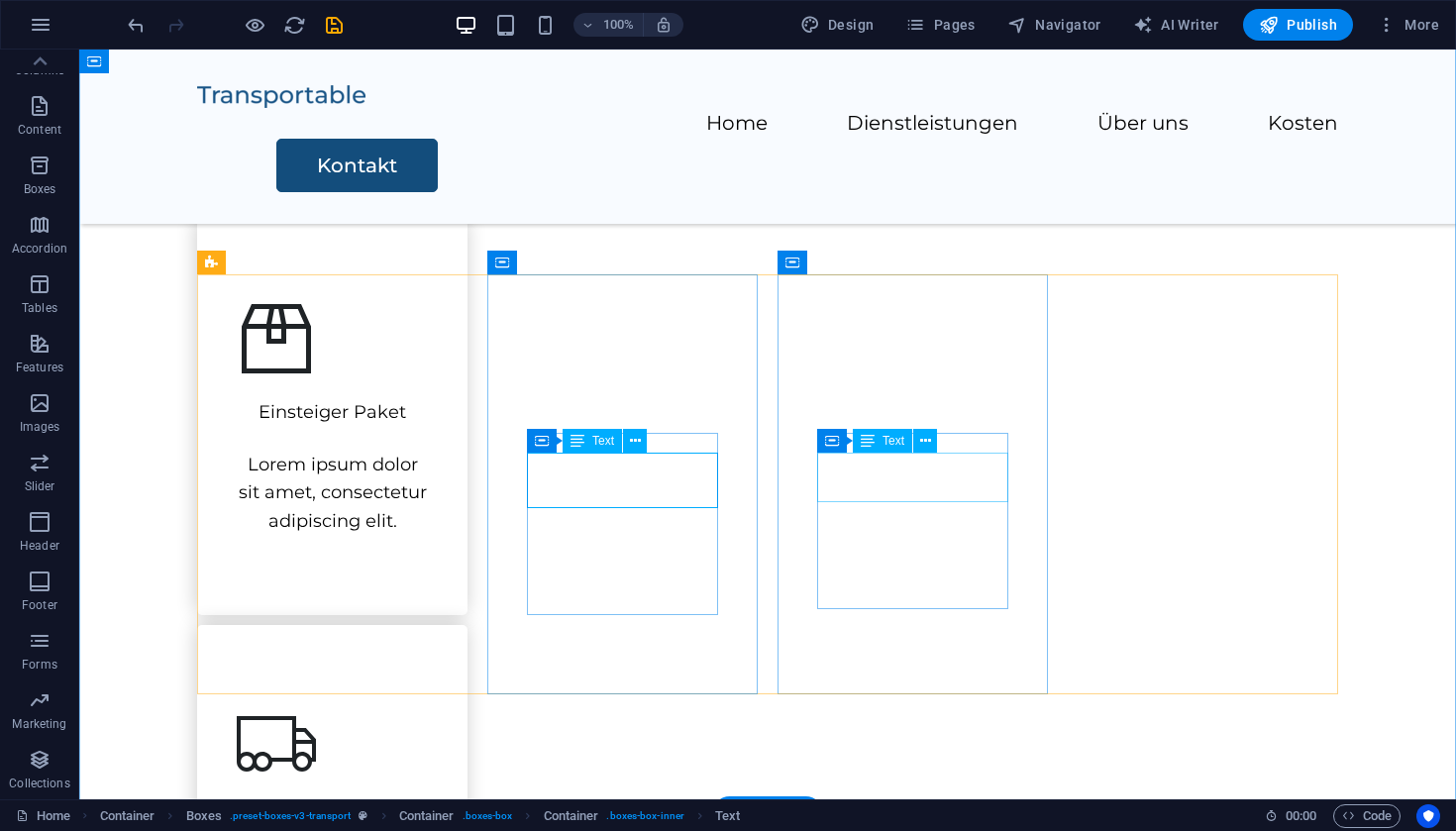 click on "Storage" at bounding box center (332, 1262) 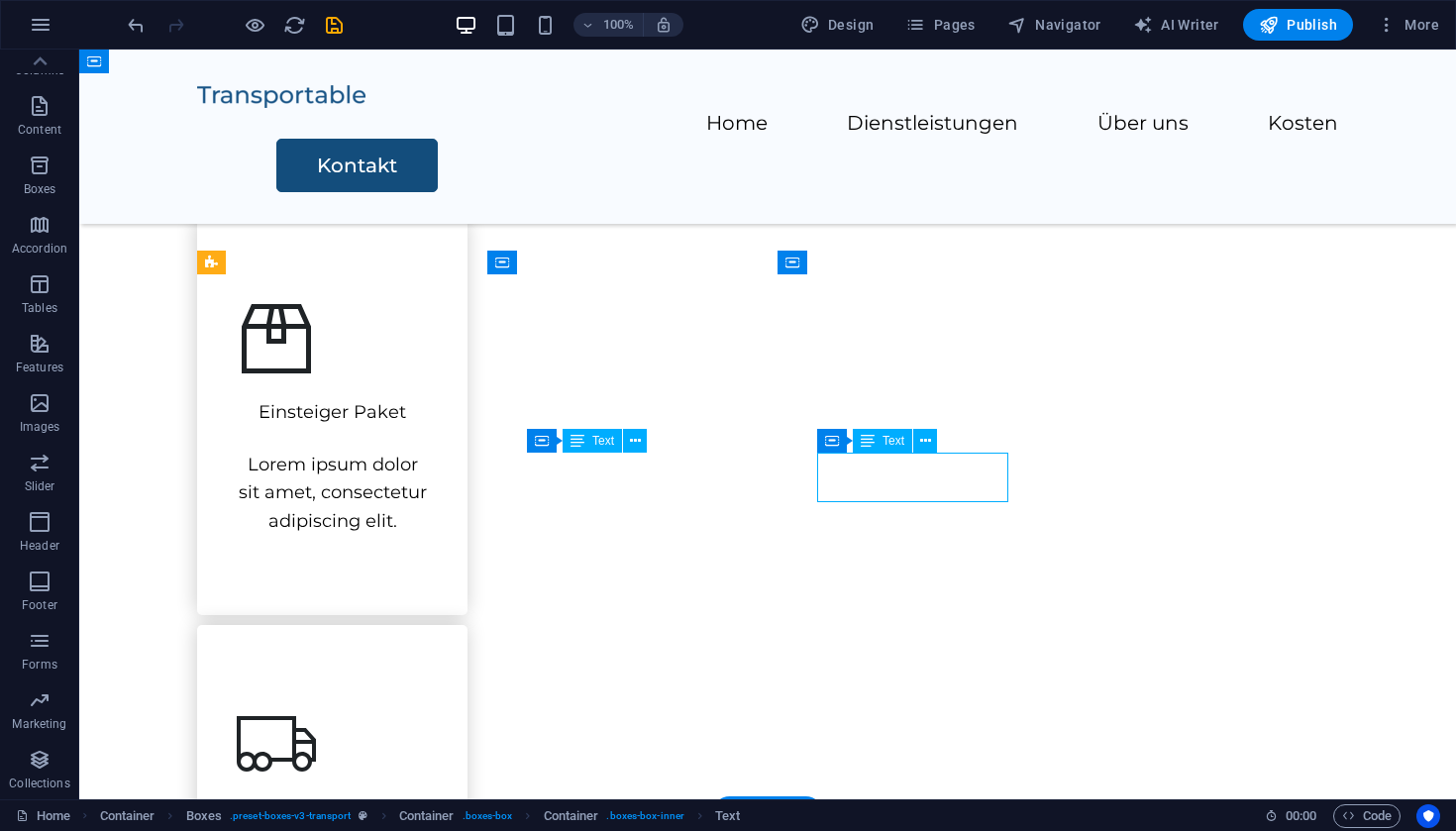 click on "Storage" at bounding box center (332, 1262) 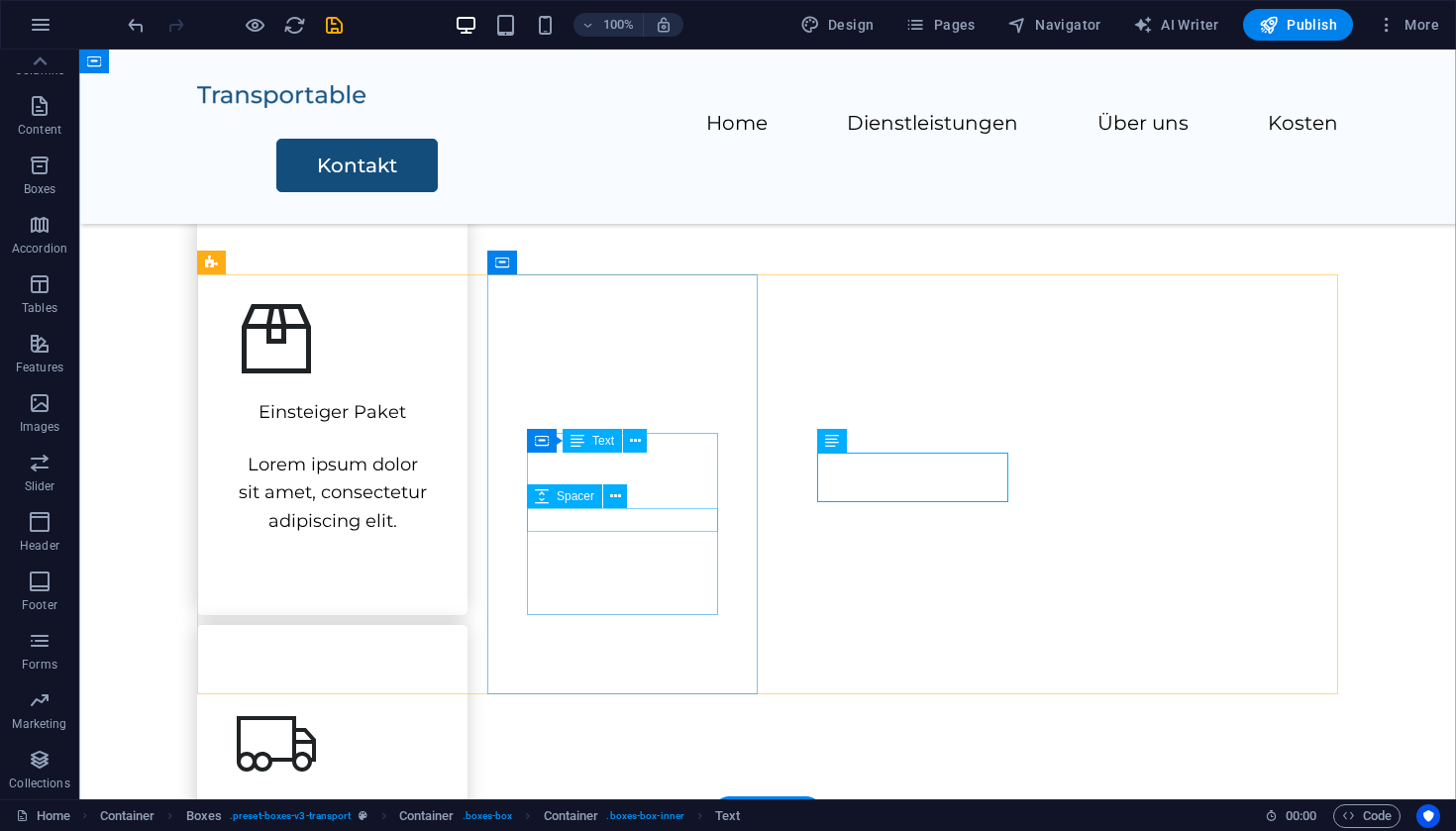 click at bounding box center [332, 873] 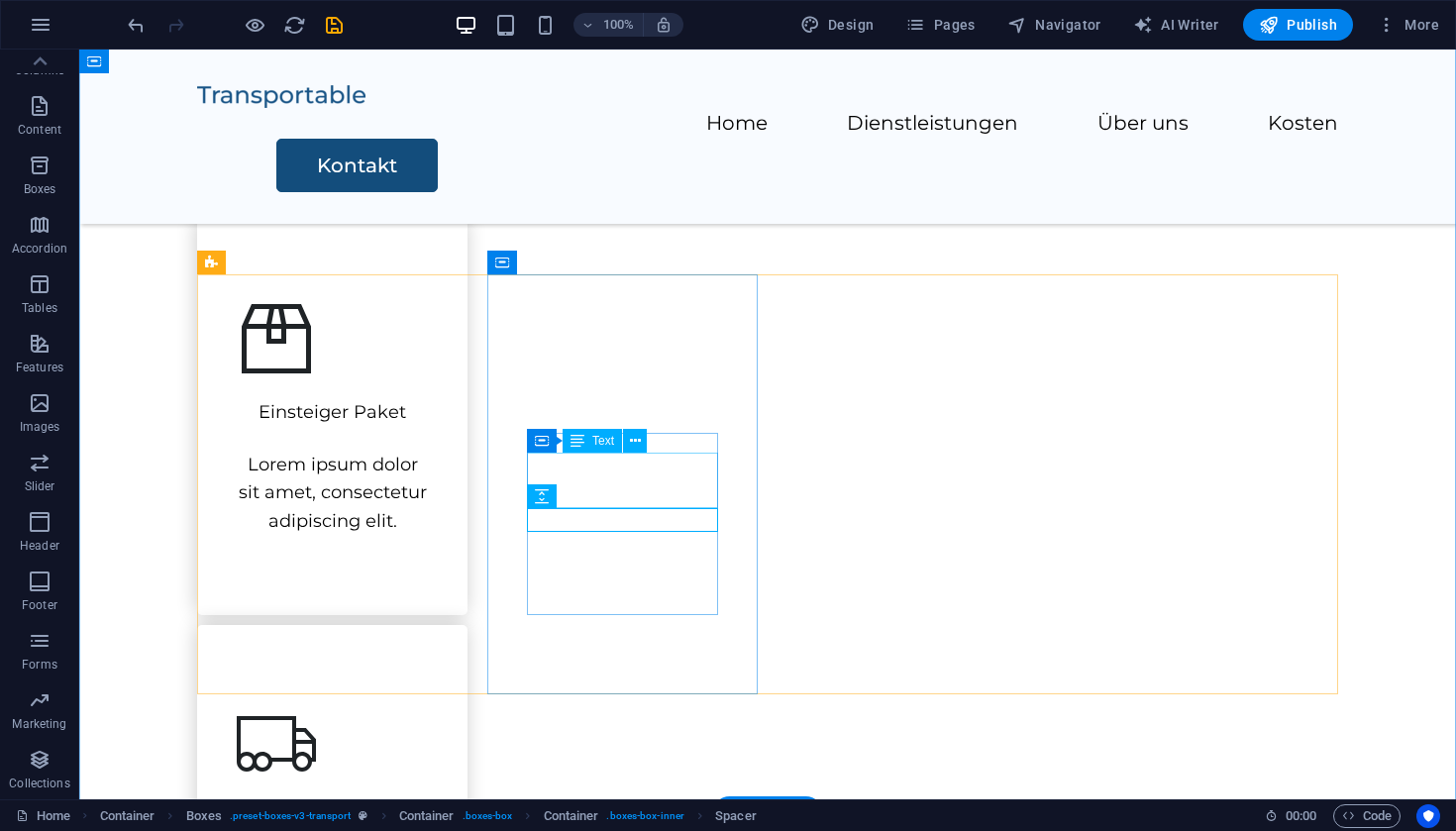 click on "Sicherheit Paket" at bounding box center [332, 832] 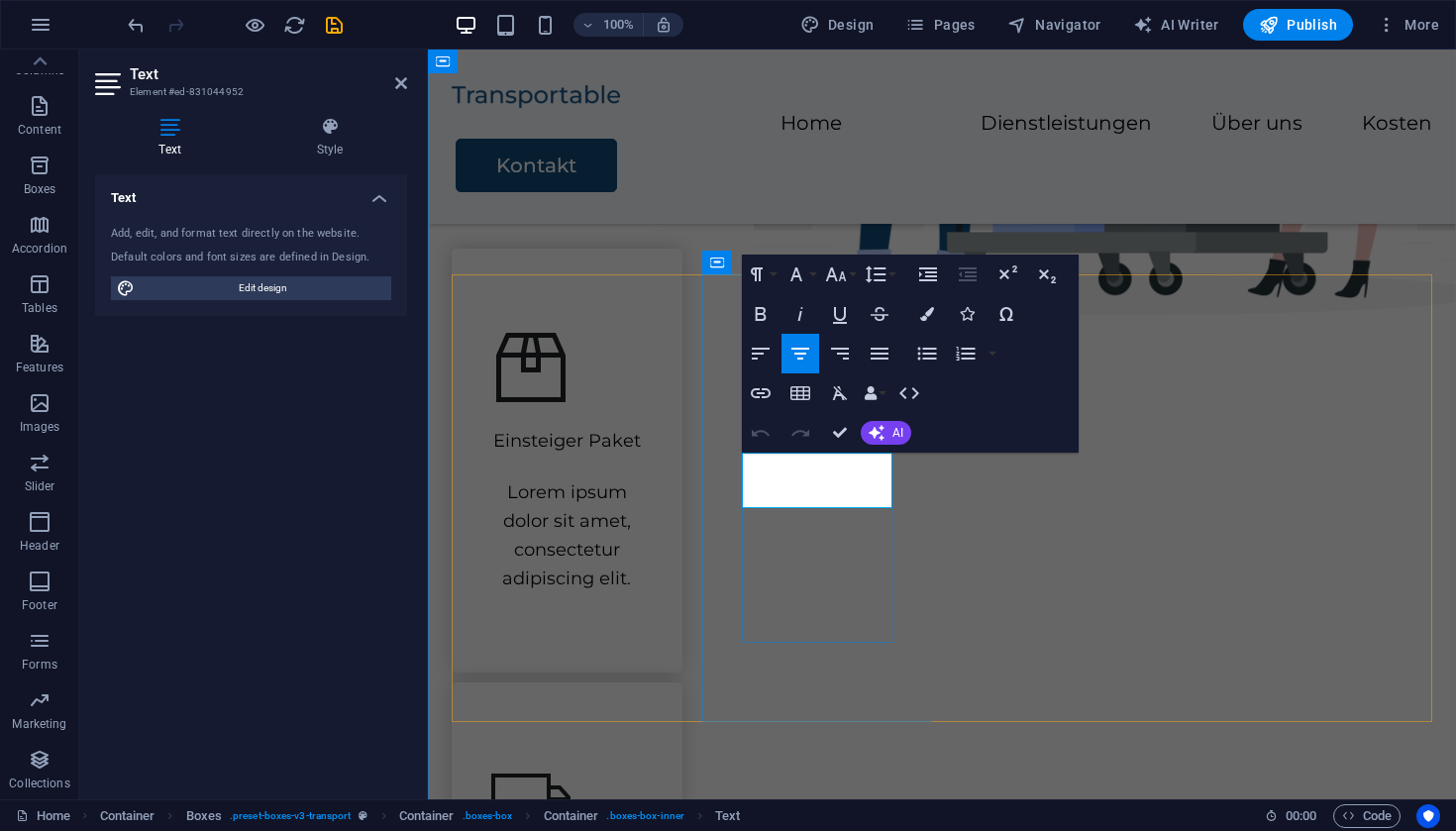 click at bounding box center [567, 902] 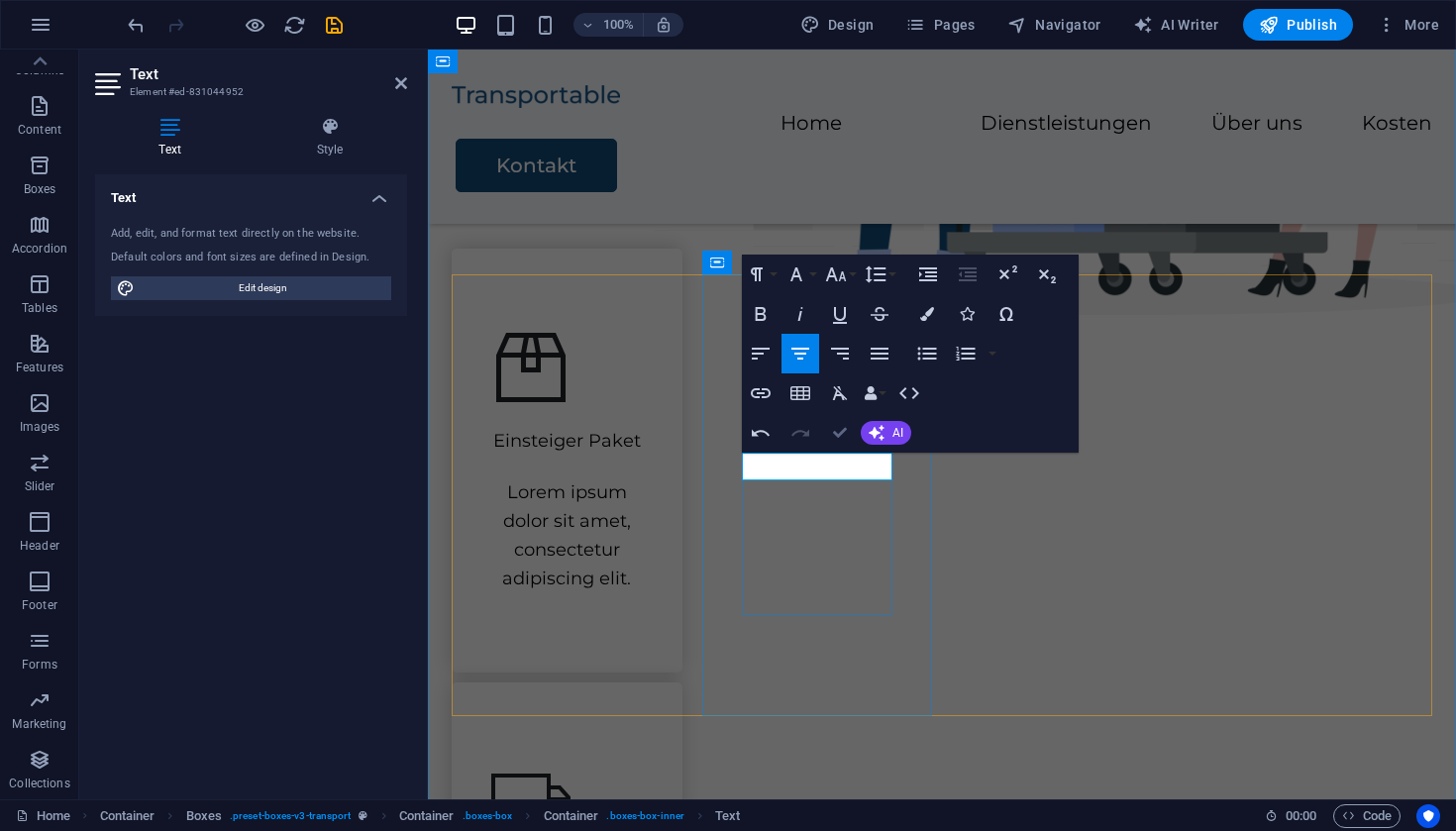 drag, startPoint x: 839, startPoint y: 430, endPoint x: 760, endPoint y: 384, distance: 91.41663 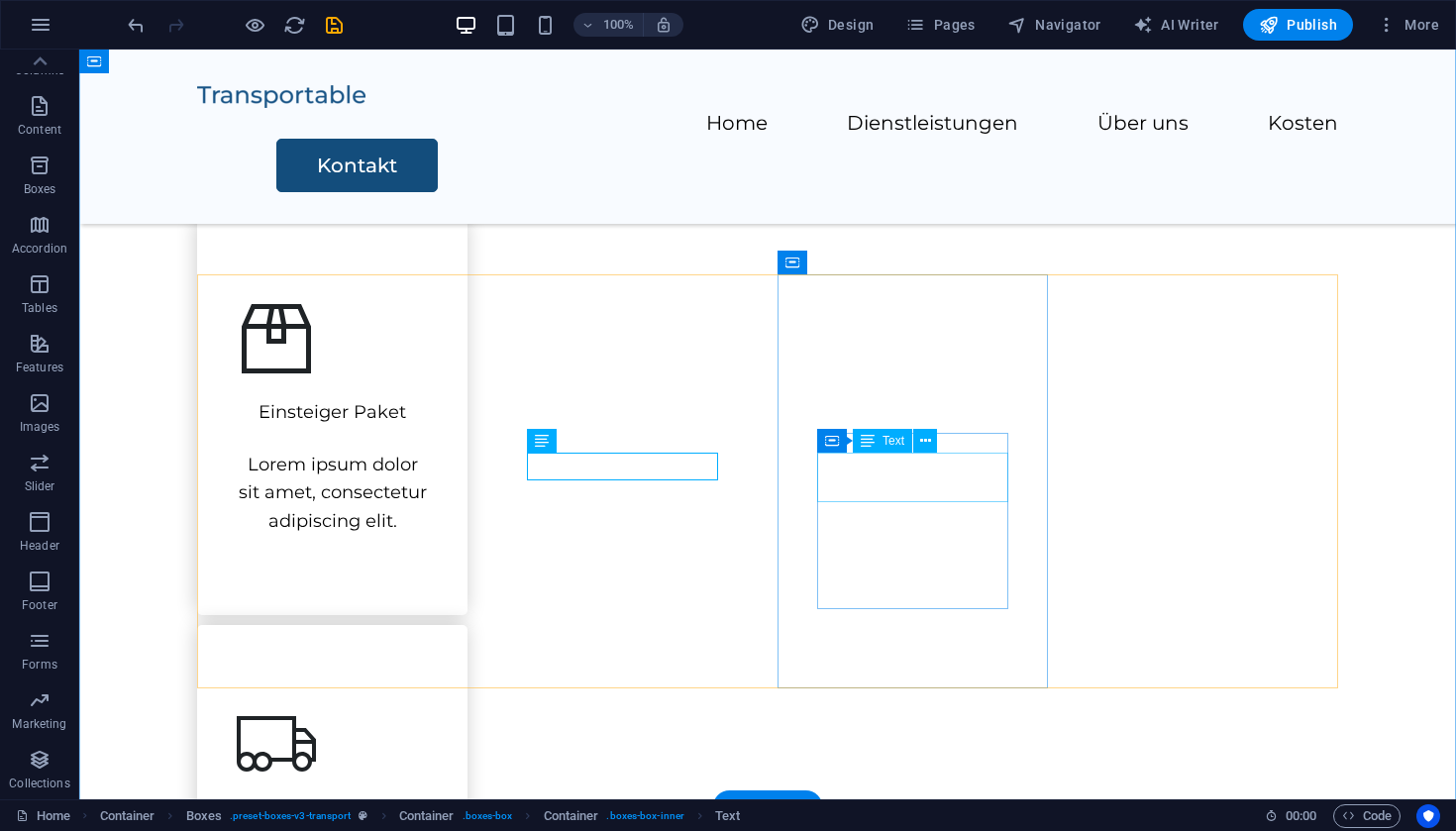 click on "Storage" at bounding box center (332, 1233) 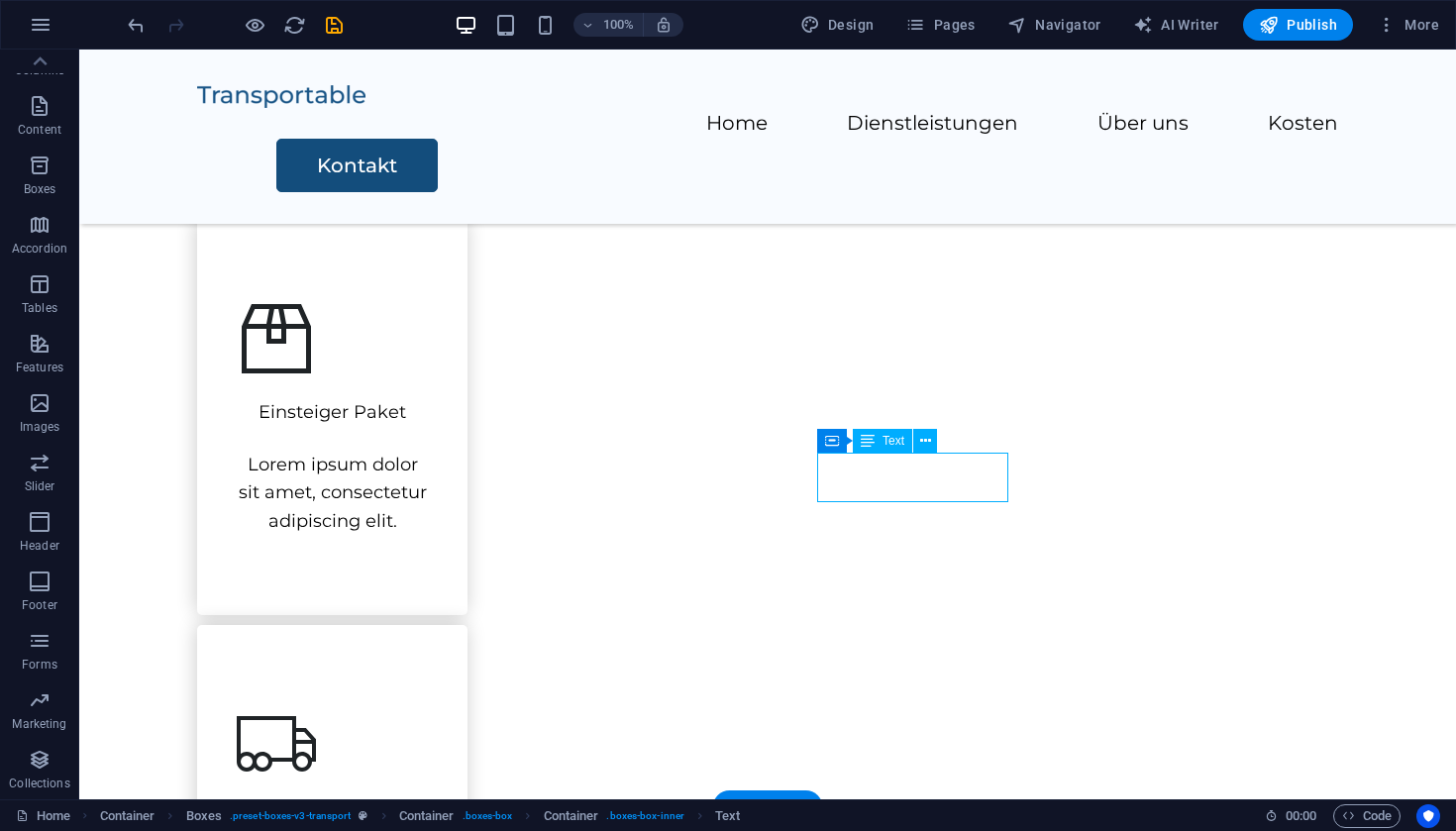 click on "Storage" at bounding box center (332, 1233) 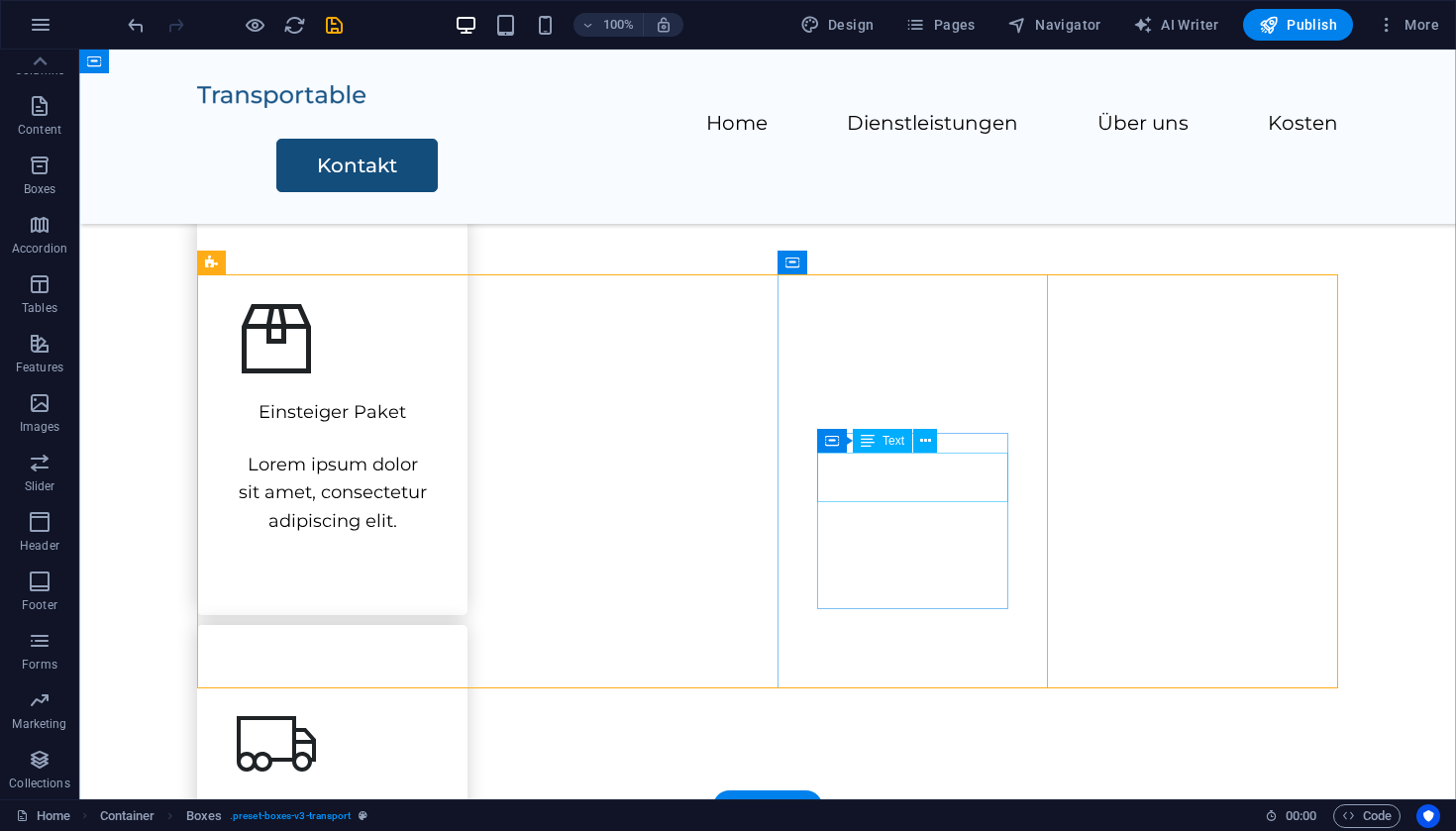 click on "Storage" at bounding box center (332, 1233) 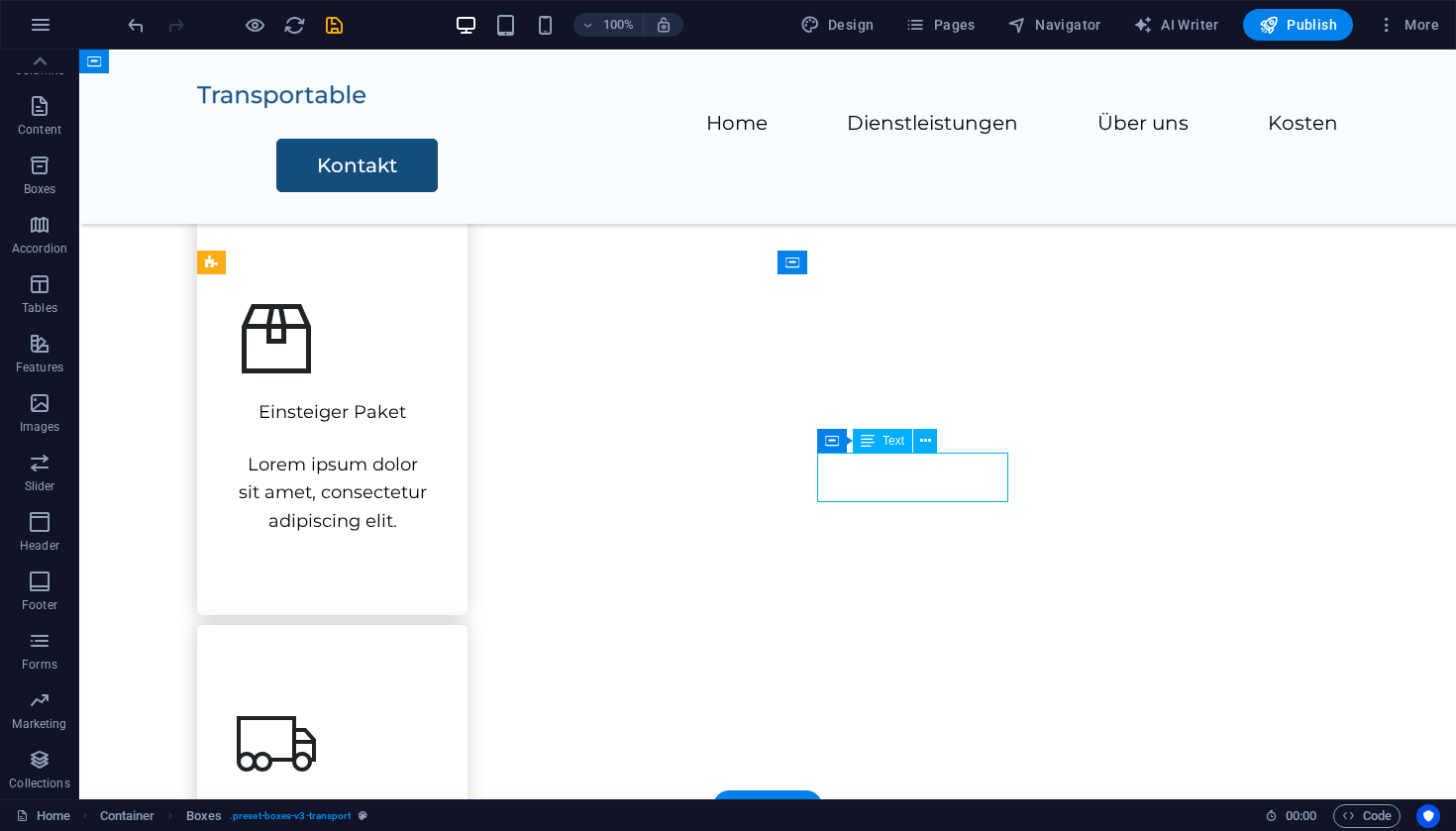 click on "Storage" at bounding box center (332, 1233) 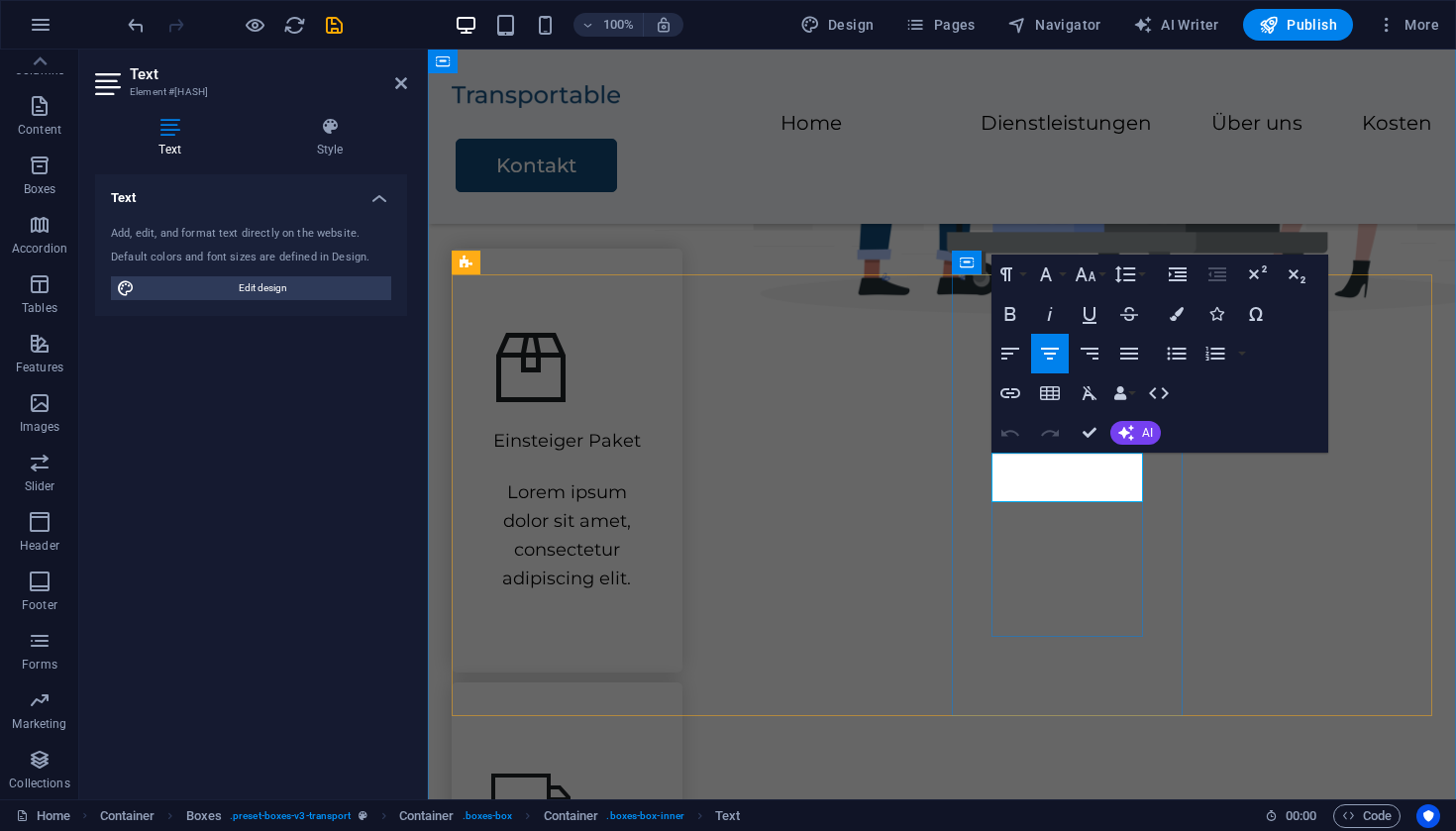 click on "Storage" at bounding box center (567, 1327) 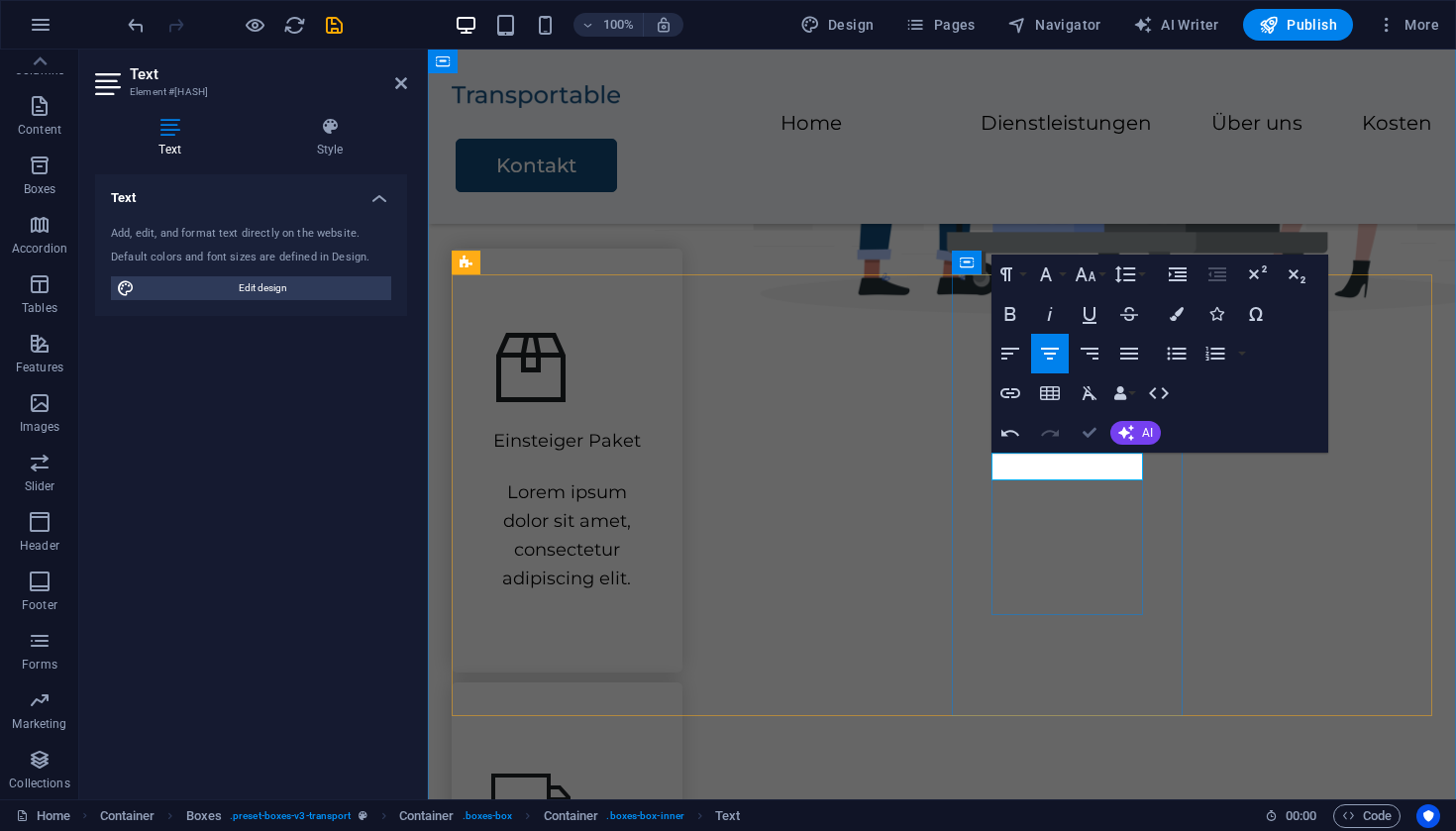 drag, startPoint x: 1081, startPoint y: 439, endPoint x: 1013, endPoint y: 391, distance: 83.23461 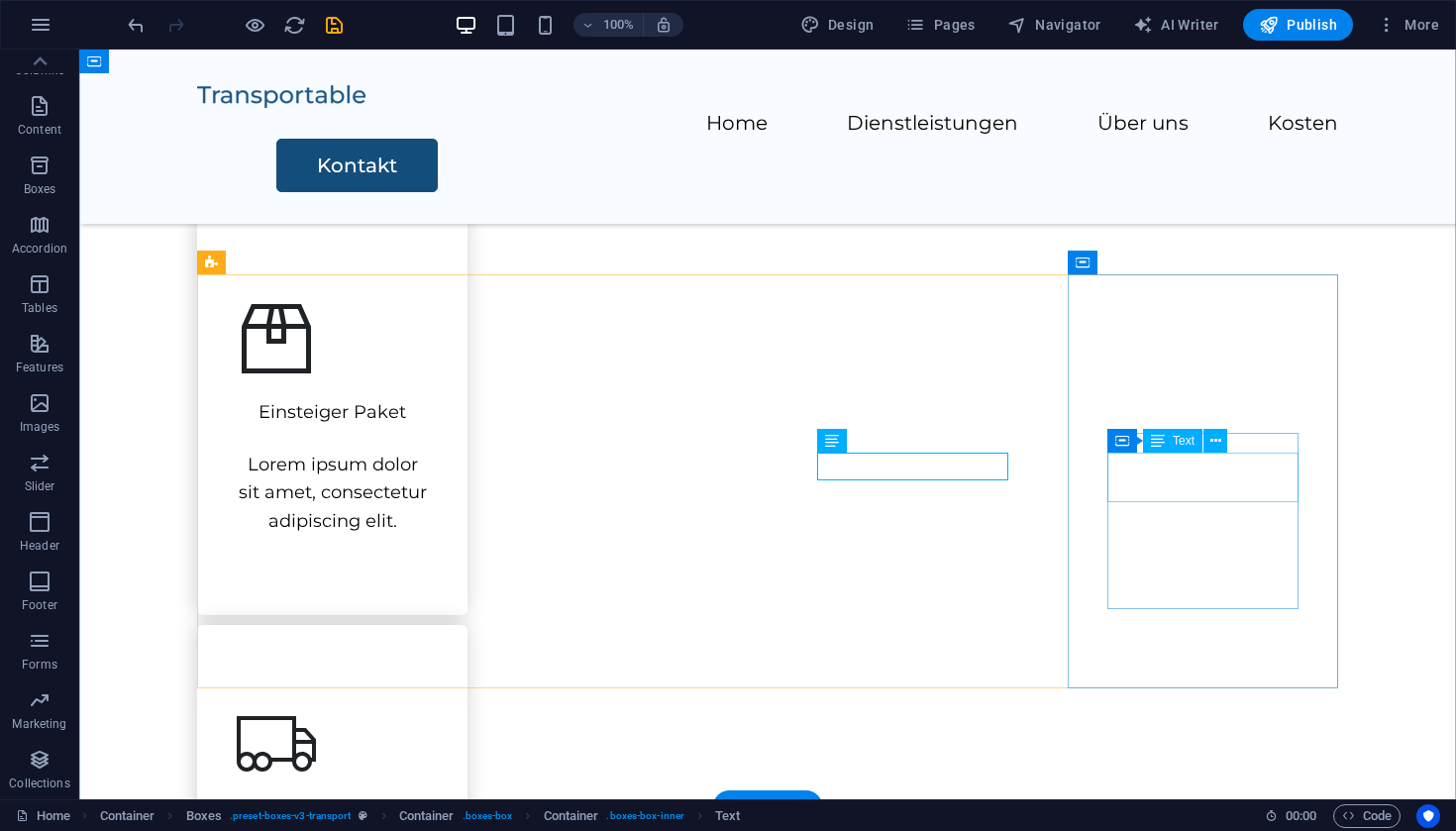 click on "Assembly" at bounding box center [332, 1638] 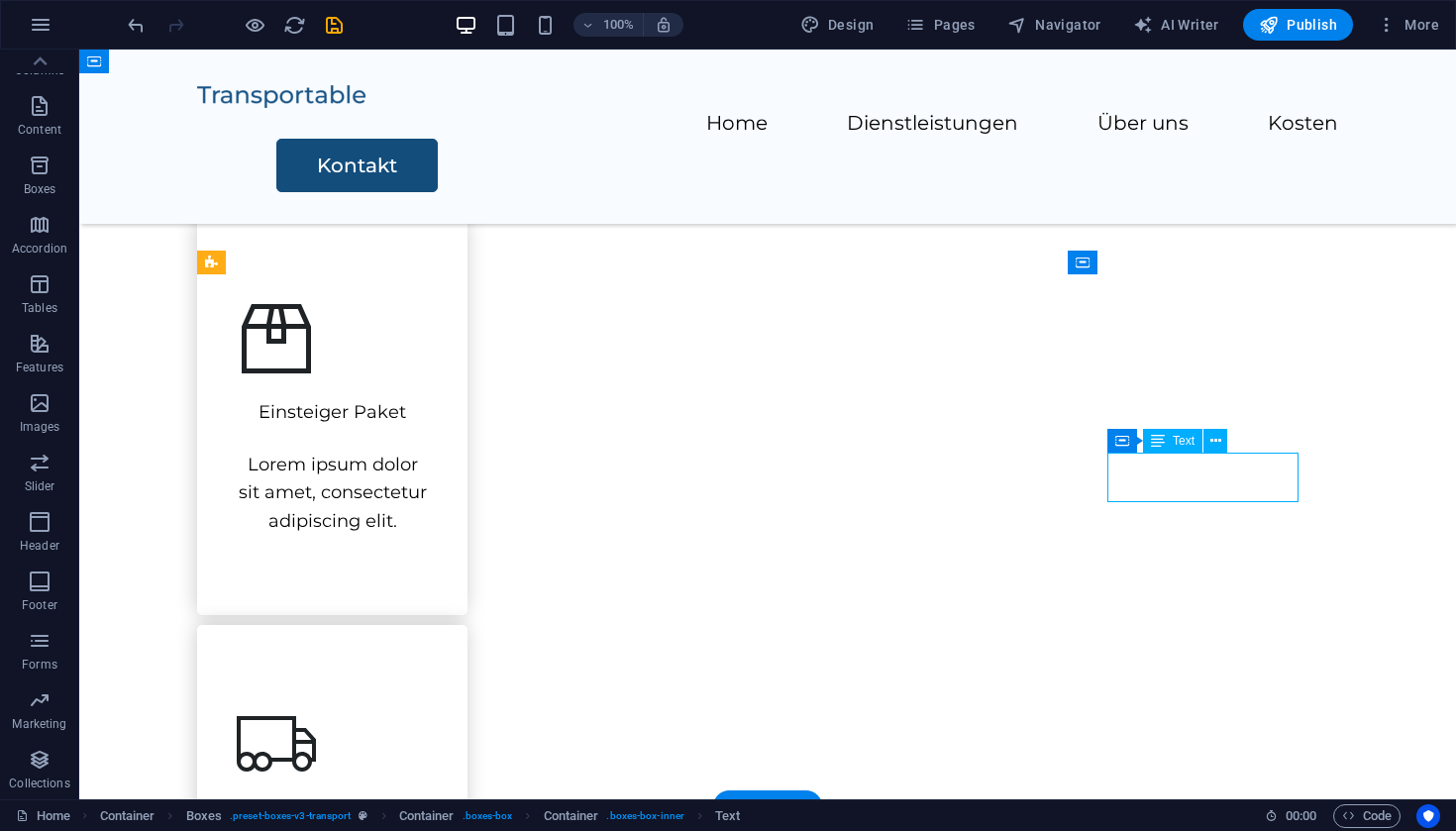 click on "Assembly" at bounding box center [332, 1638] 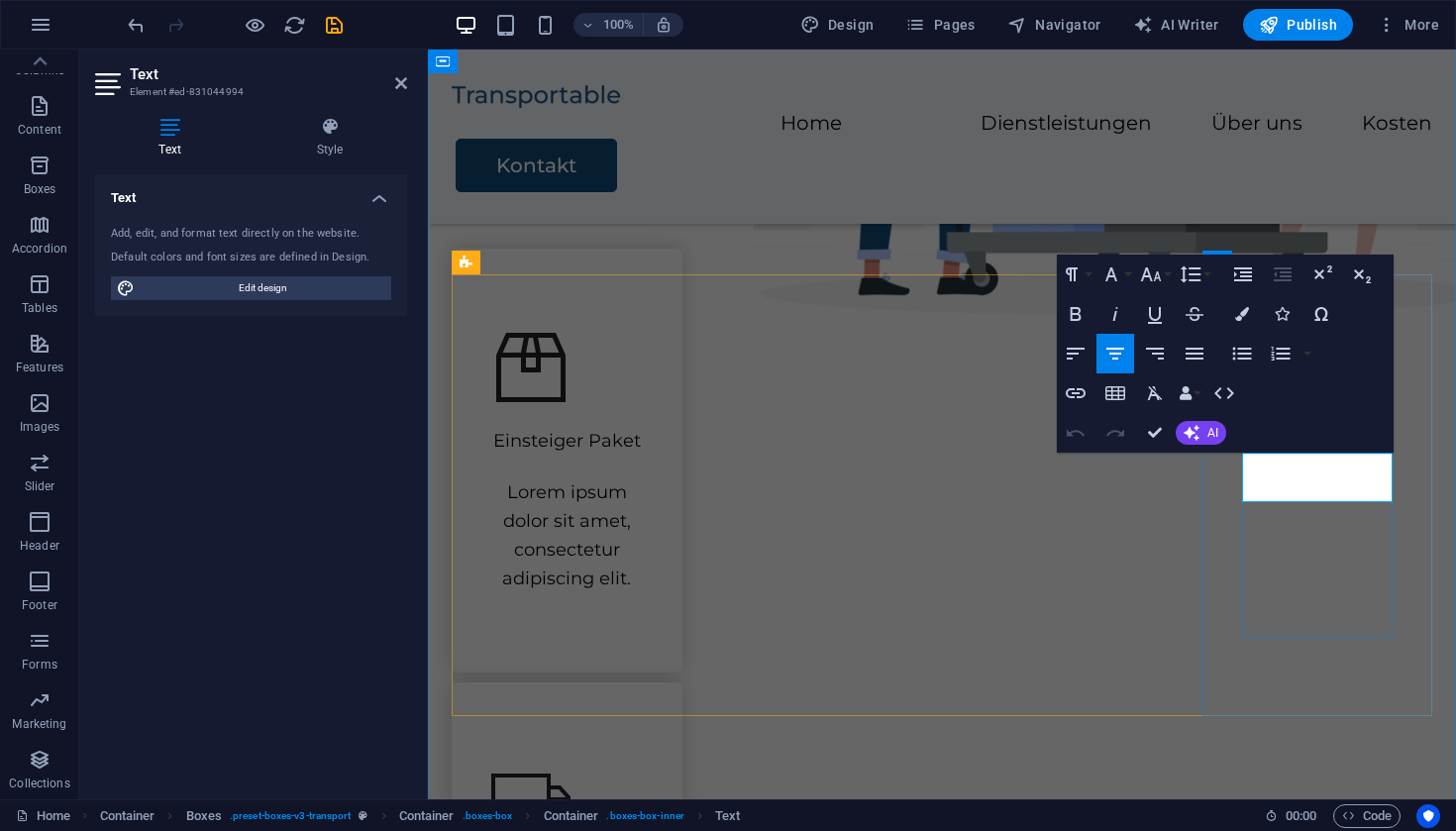click on "Assembly" at bounding box center [567, 1761] 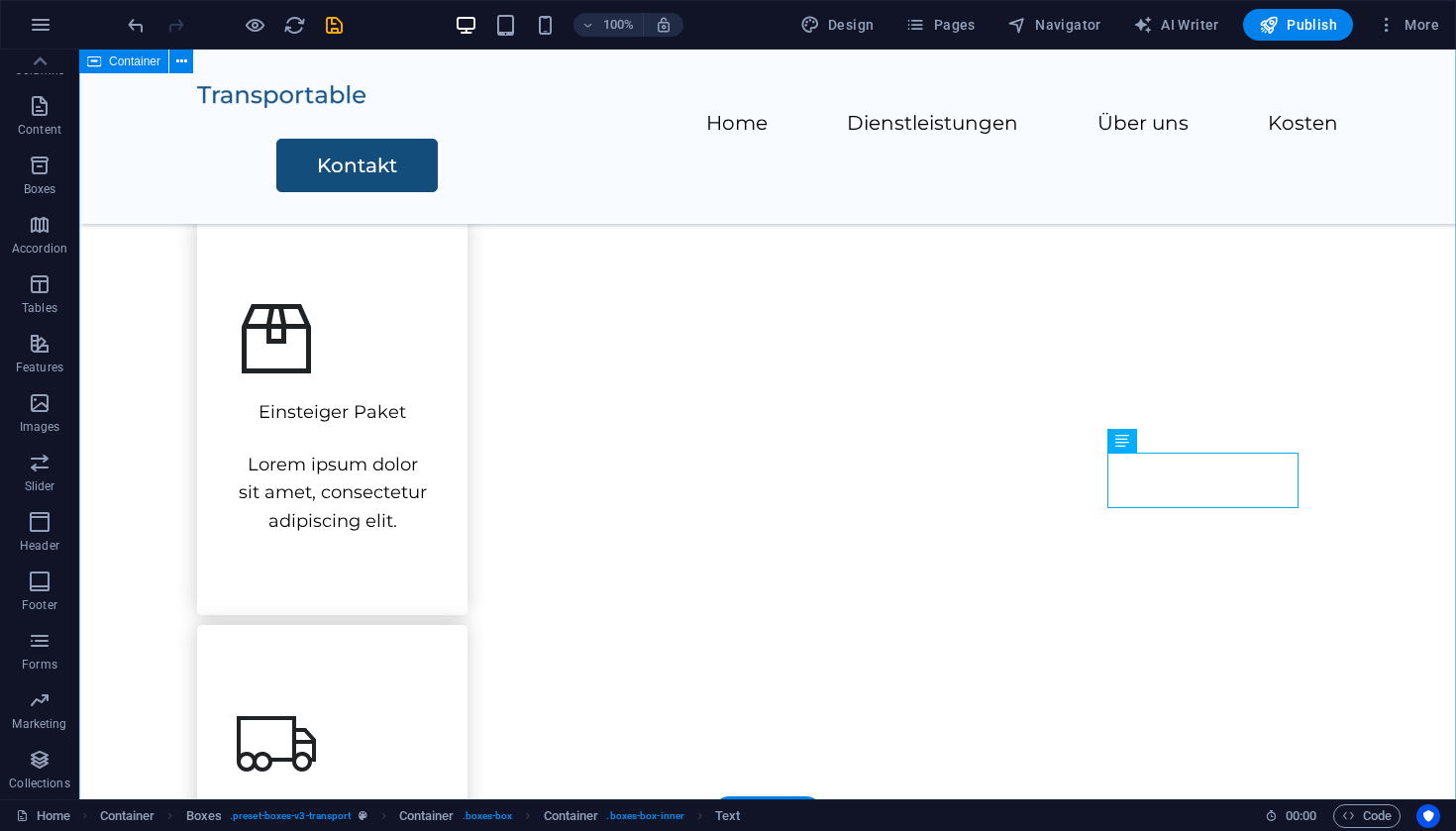 click on "Unsere Dienstleistungen Persönliche Unterstützung für deinen sicheren Einstieg in Bitcoin, ohne technische Hürden oder unnötige Risiken. Einsteiger Paket Lorem ipsum dolor sit amet, consectetur adipiscing elit. Sicherheit Paket Lorem ipsum dolor sit amet, consectetur adipiscing elit. Komplettpaket Lorem ipsum dolor sit amet, consectetur adipiscing elit. Premium Vertrauenspaket Lorem ipsum dolor sit amet, consectetur adipiscing elit." at bounding box center (768, 958) 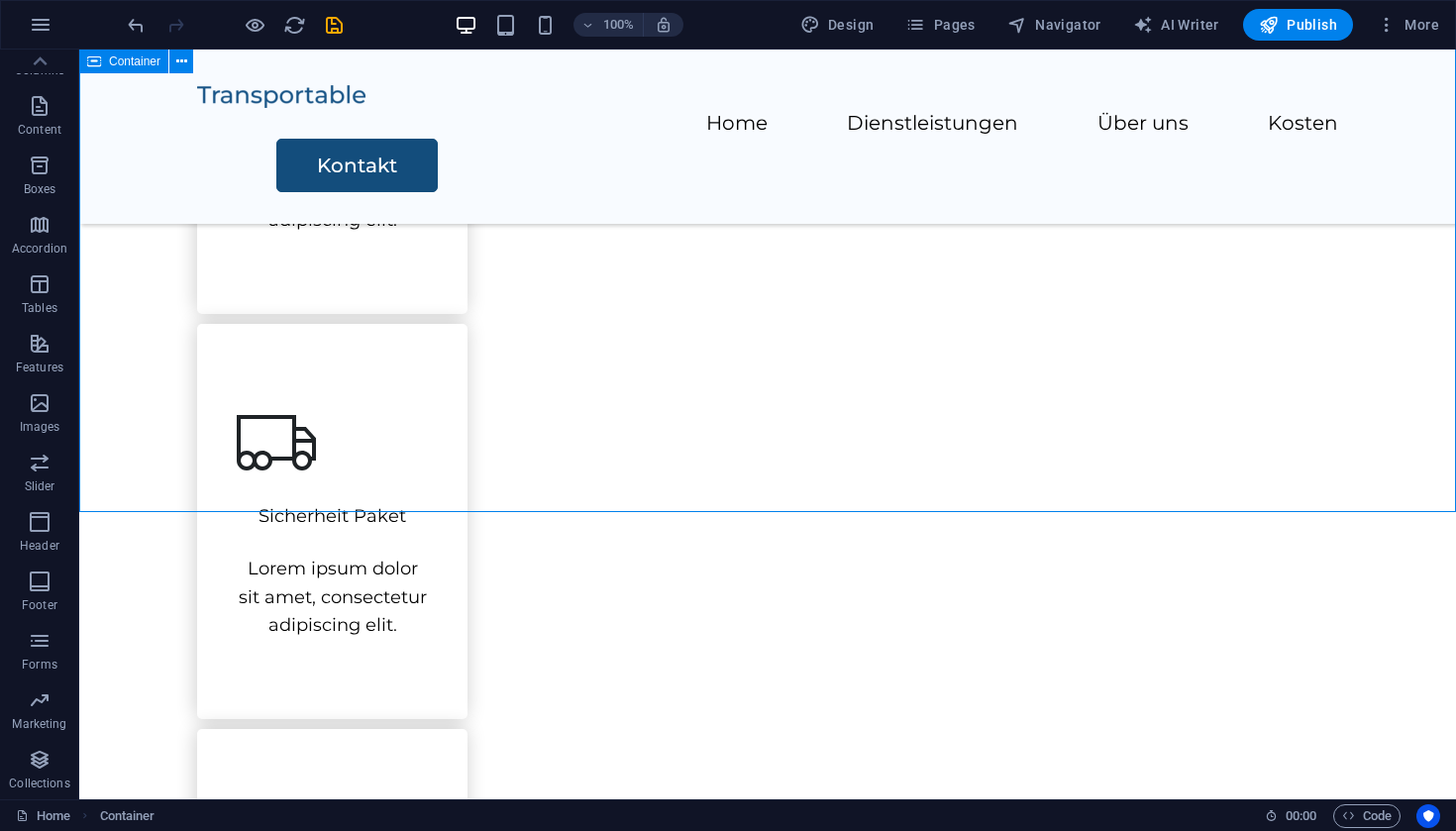 scroll, scrollTop: 1033, scrollLeft: 0, axis: vertical 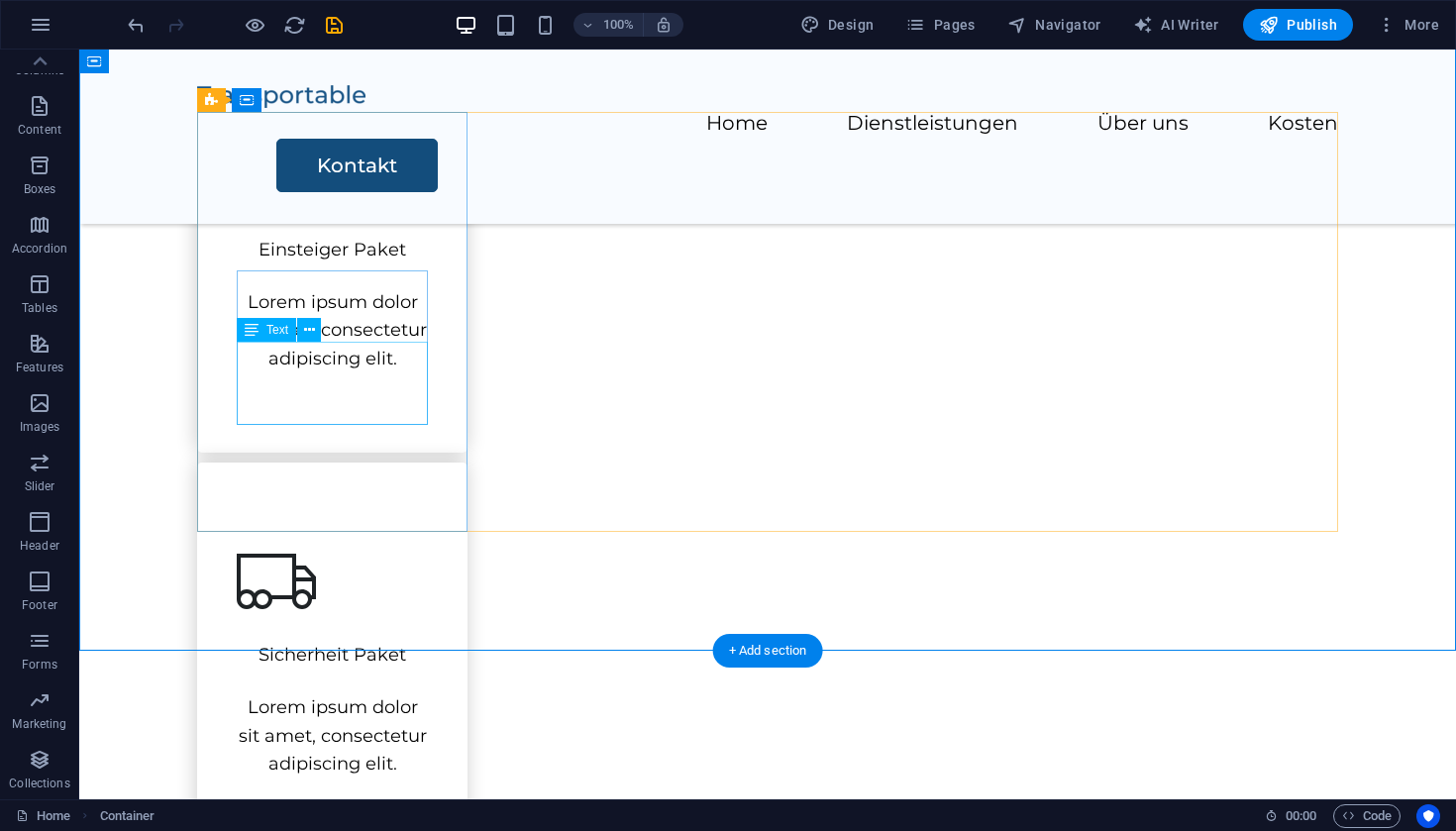 click on "Lorem ipsum dolor sit amet, consectetur adipiscing elit." at bounding box center (332, 331) 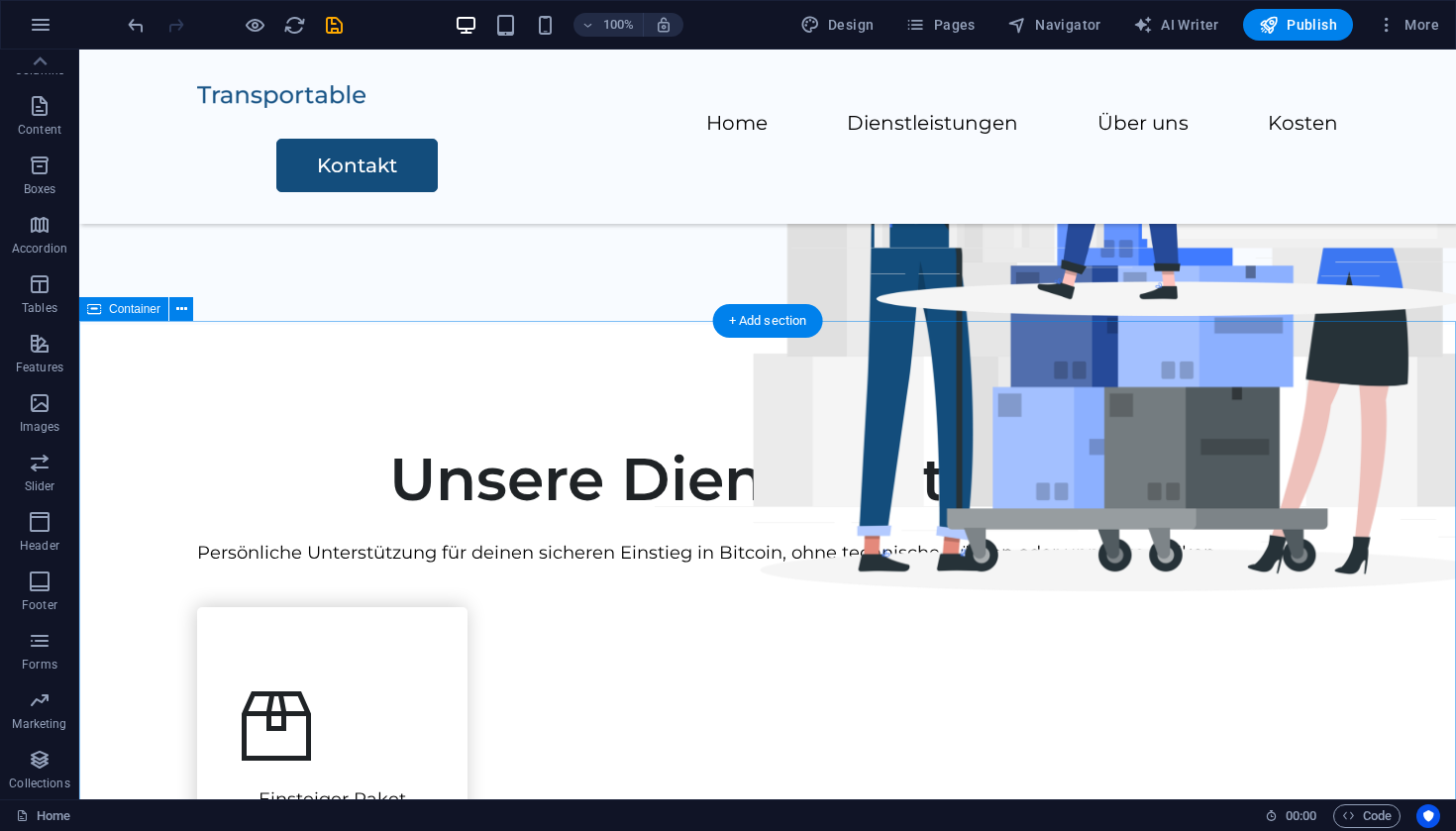 scroll, scrollTop: 608, scrollLeft: 0, axis: vertical 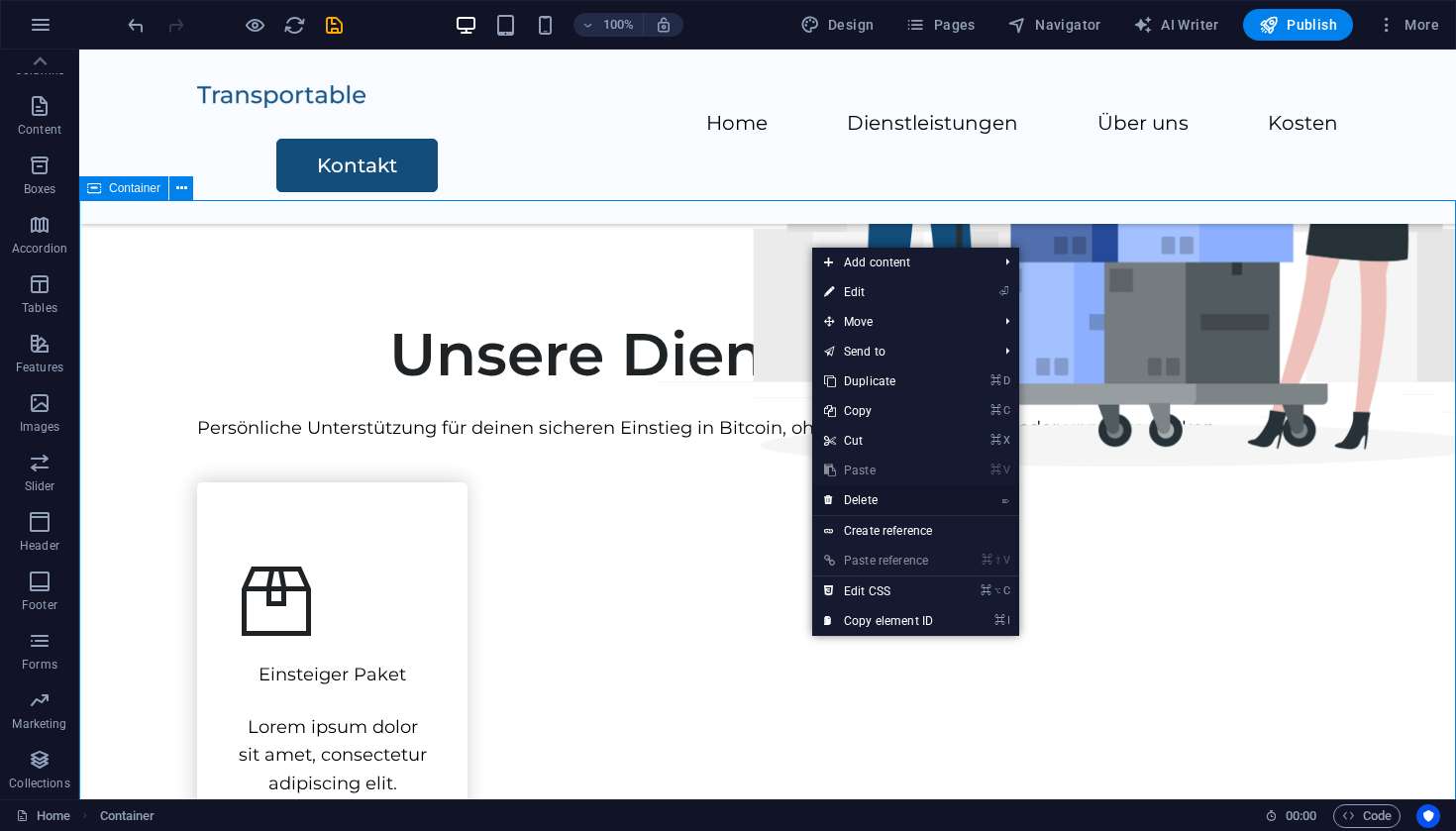 click on "⌦  Delete" at bounding box center [879, 500] 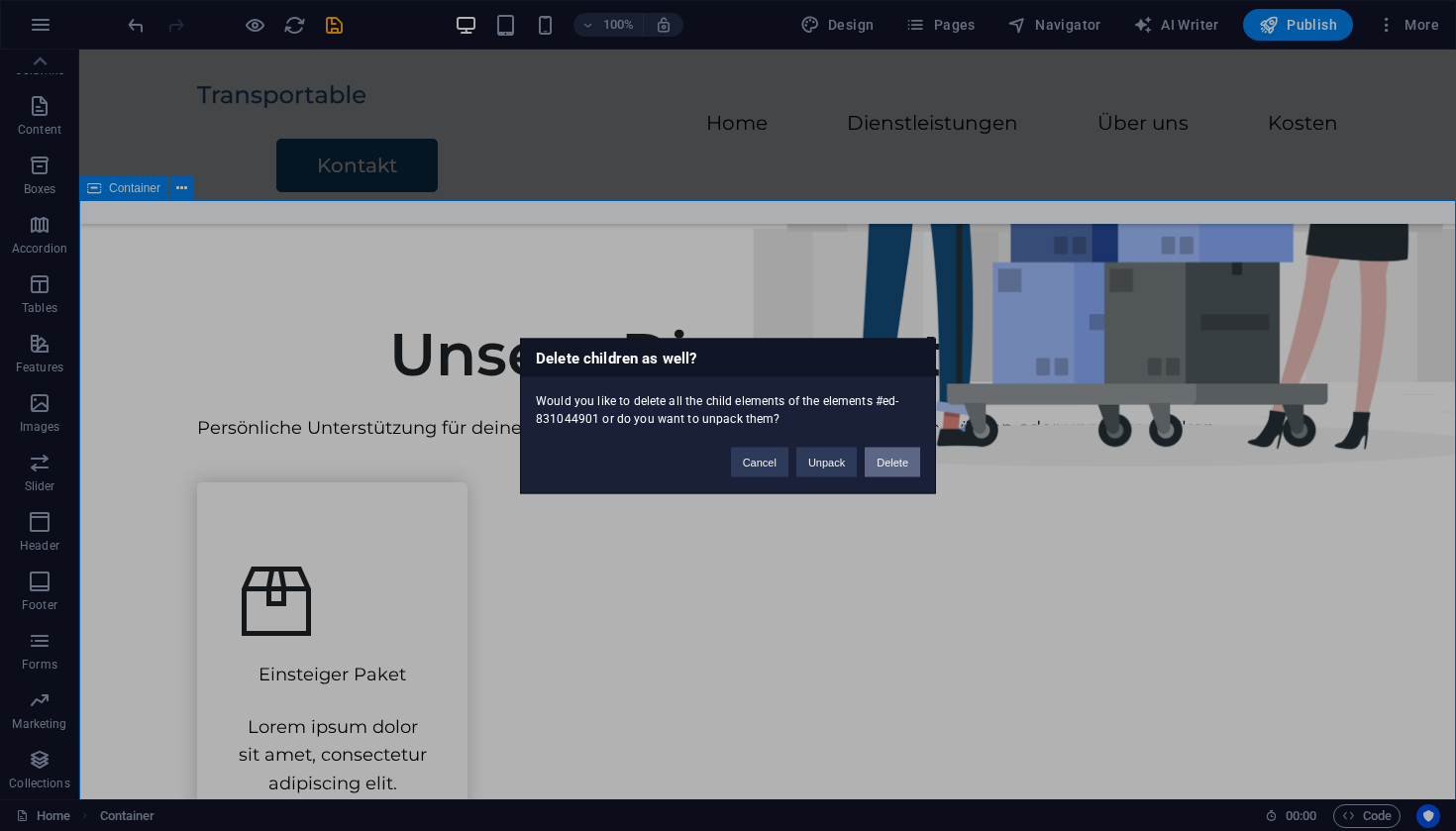 click on "Delete" at bounding box center [892, 462] 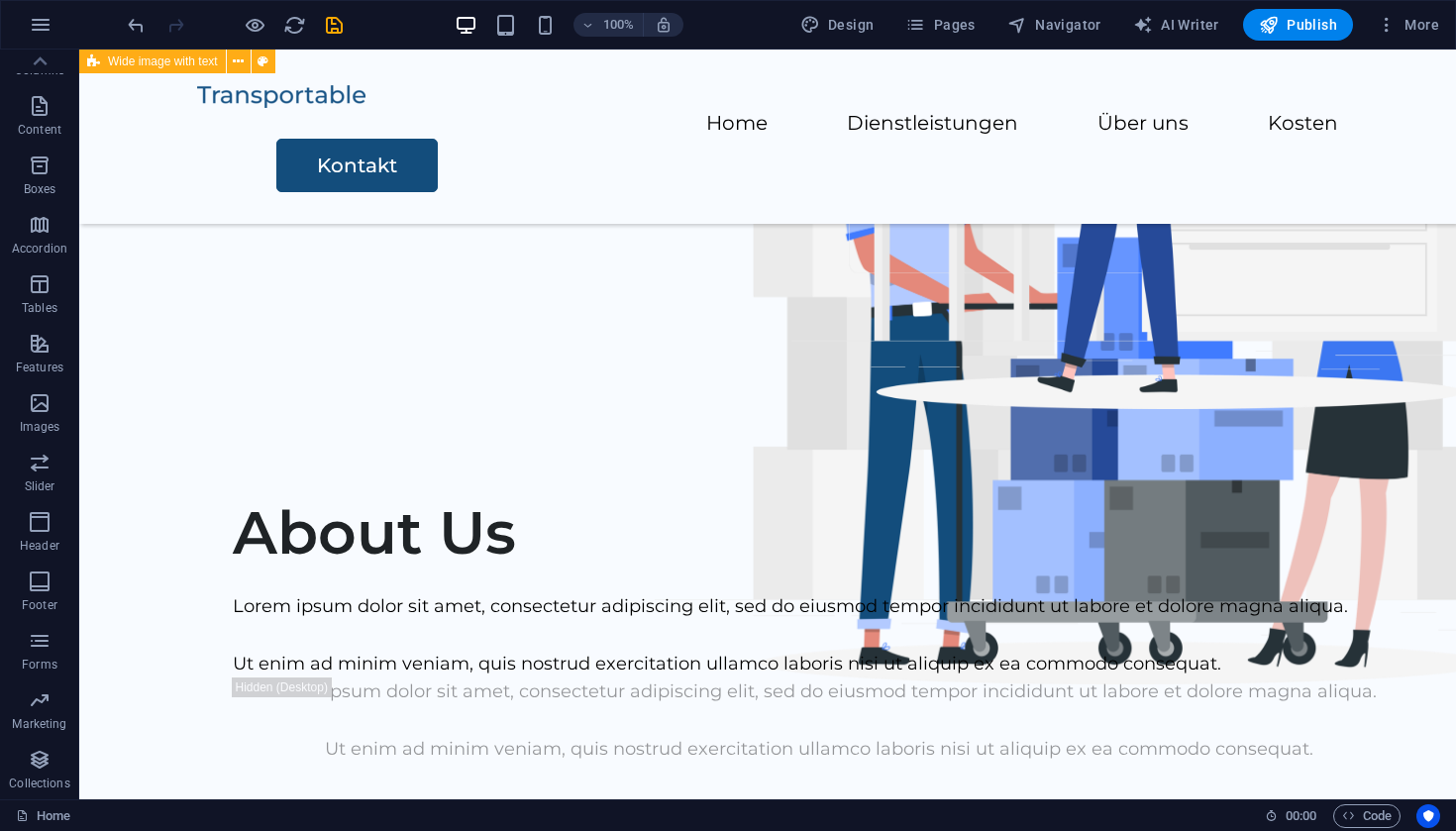 scroll, scrollTop: 0, scrollLeft: 0, axis: both 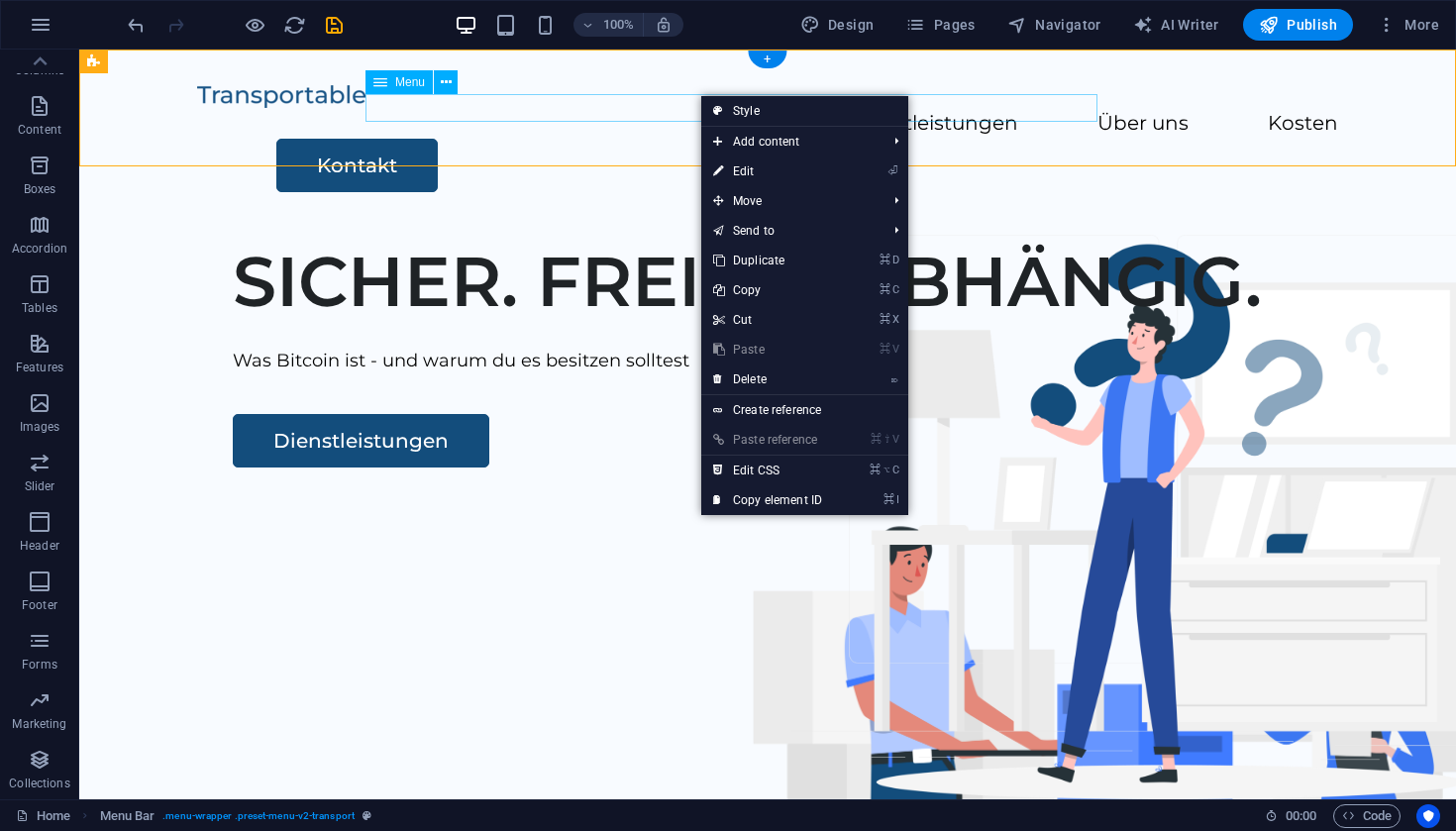 click on "Home Dienstleistungen Über uns Kosten" at bounding box center [768, 124] 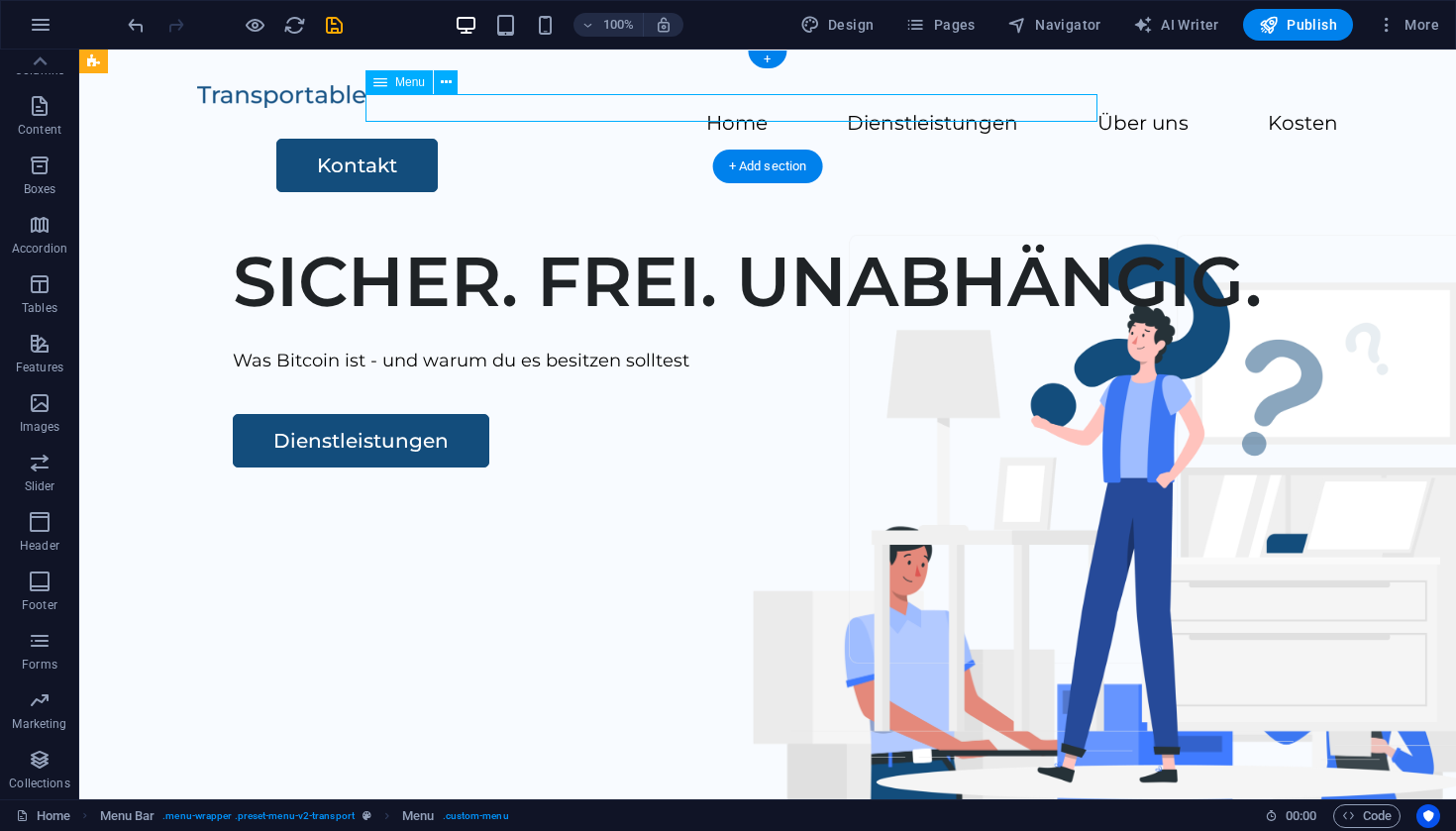 click on "Home Dienstleistungen Über uns Kosten" at bounding box center (768, 124) 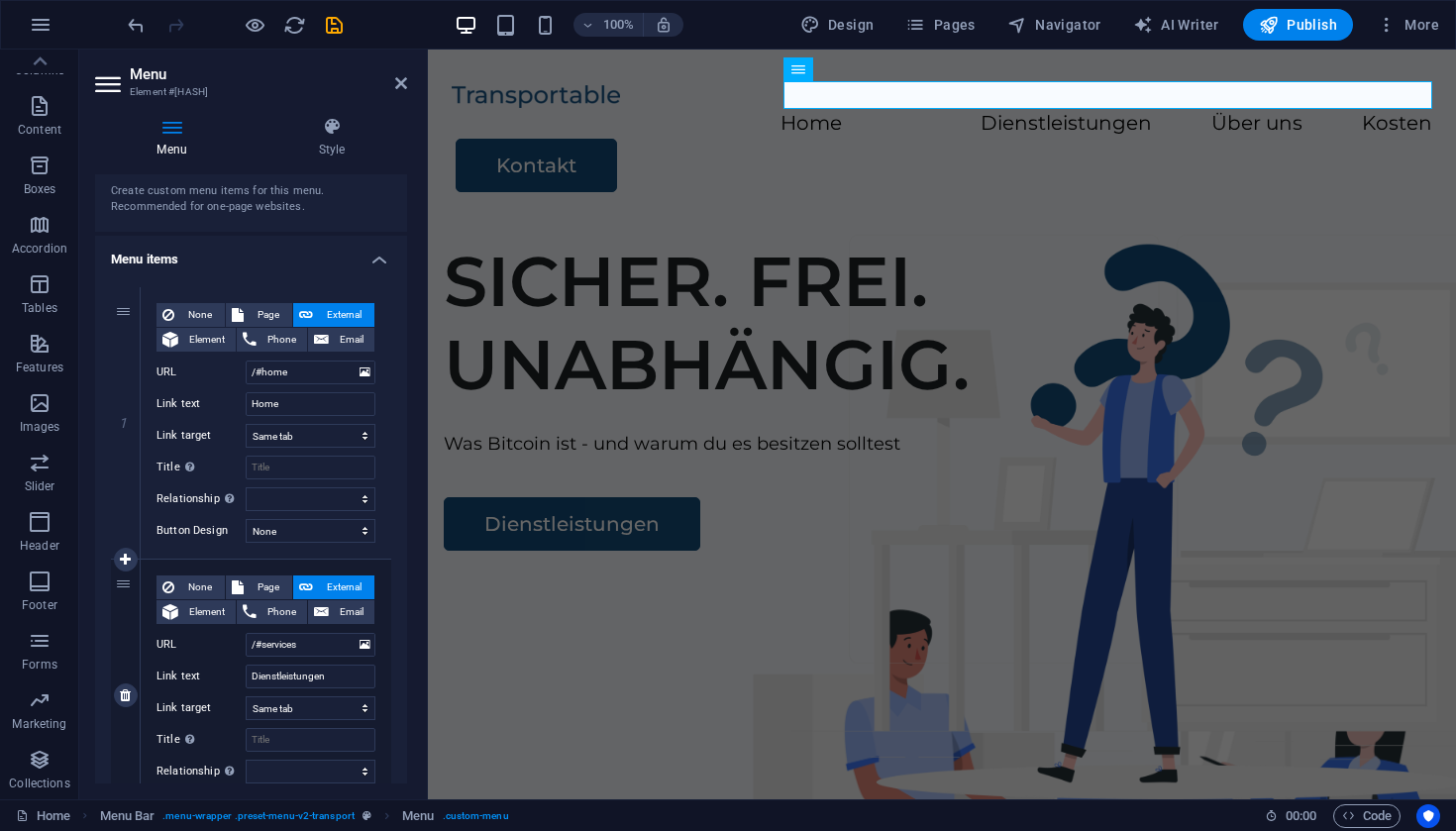 scroll, scrollTop: 232, scrollLeft: 0, axis: vertical 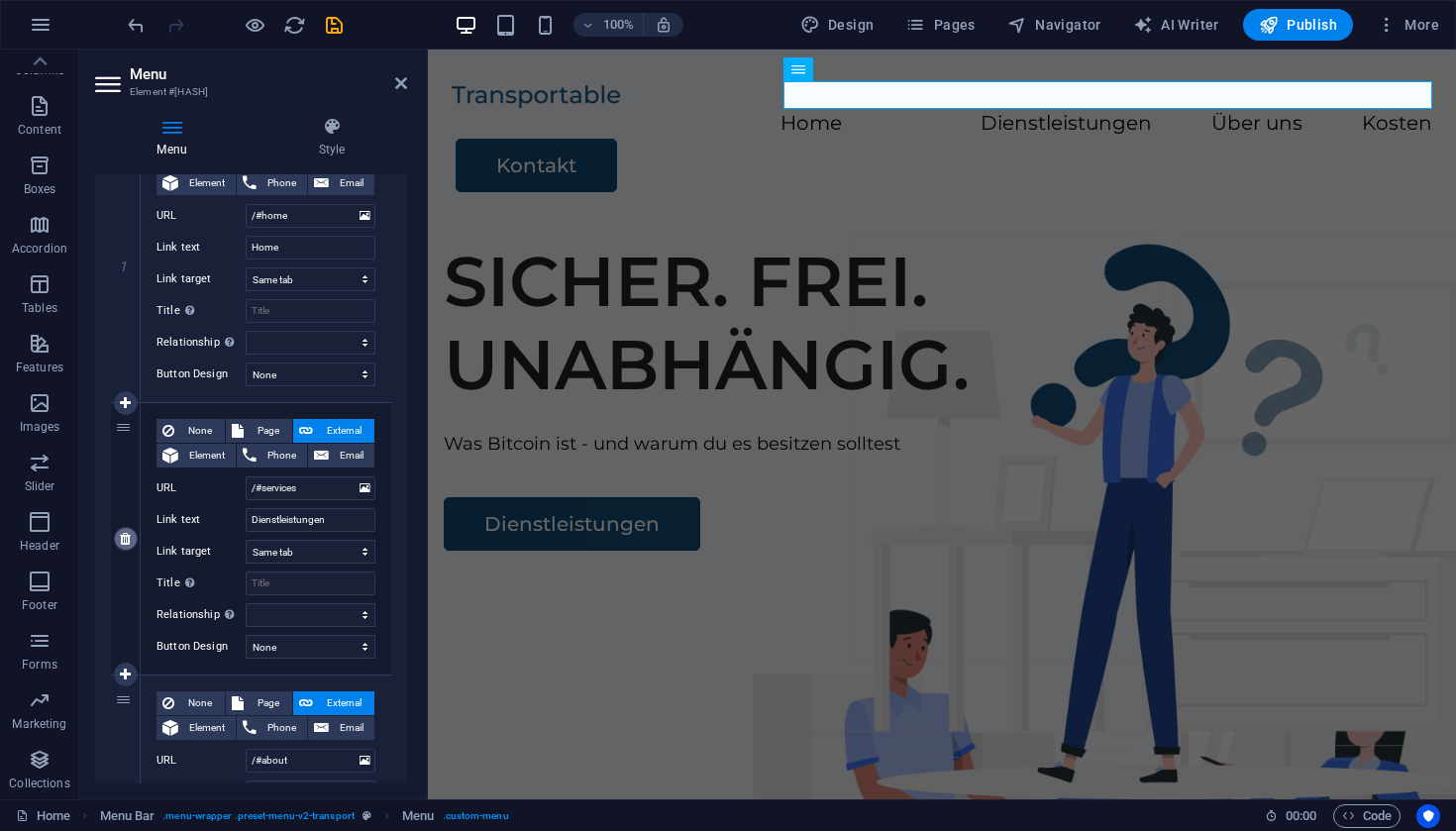 click at bounding box center [125, 539] 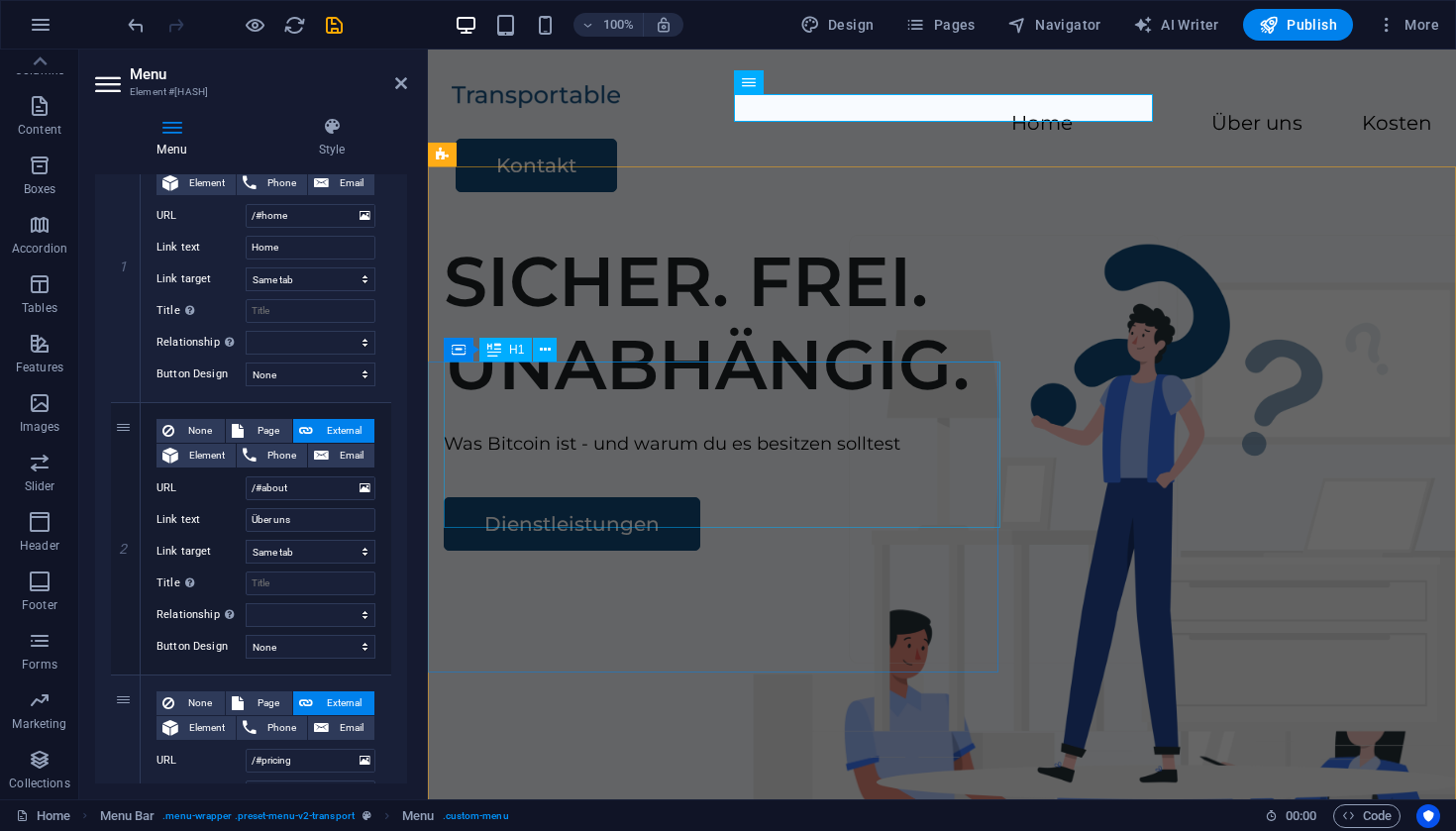 click on "SICHER. FREI. UNABHÄNGIG." at bounding box center (942, 323) 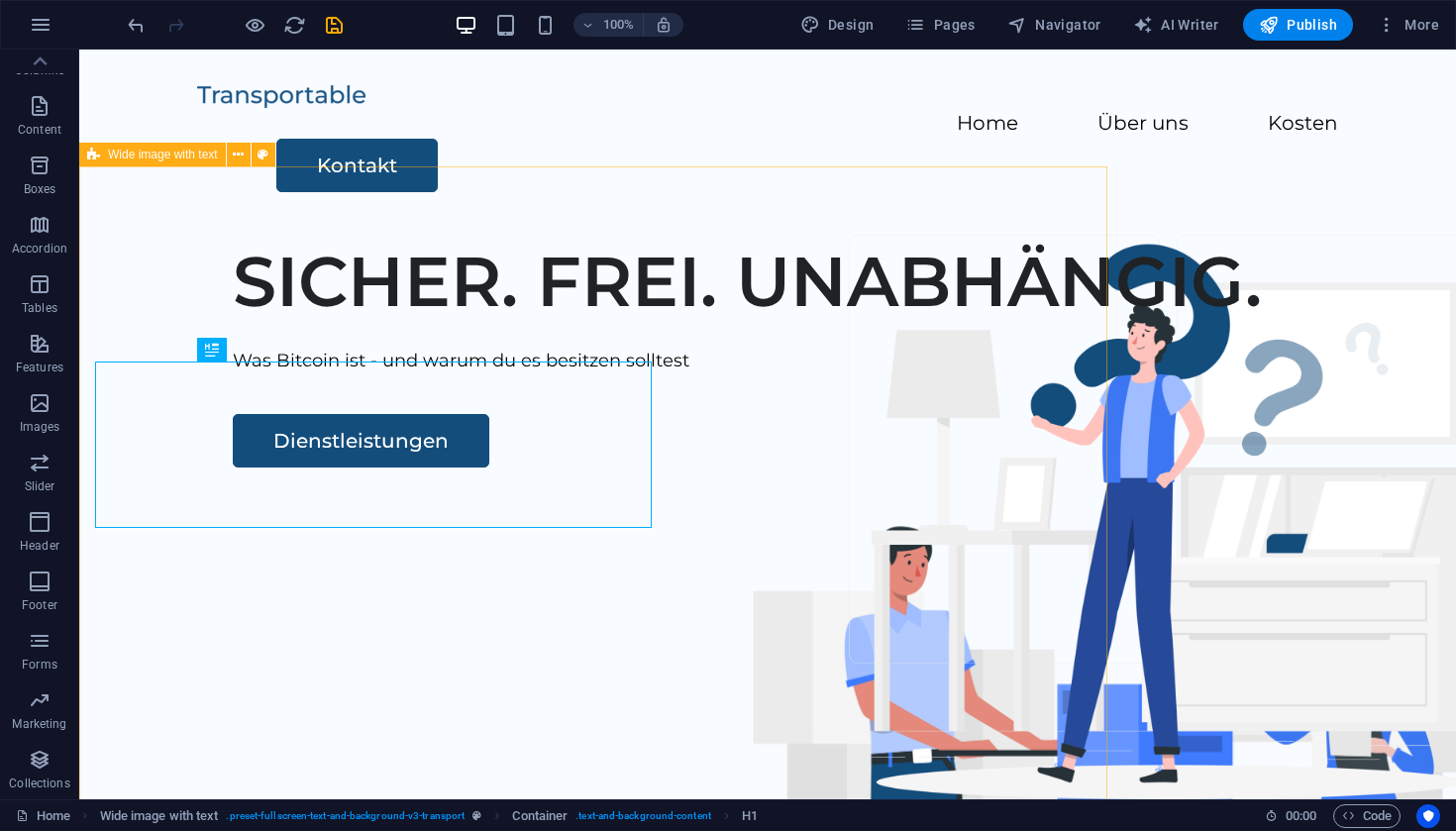 click on "SICHER. FREI. UNABHÄNGIG. Was Bitcoin ist - und warum du es besitzen solltest Dienstleistungen" at bounding box center (768, 603) 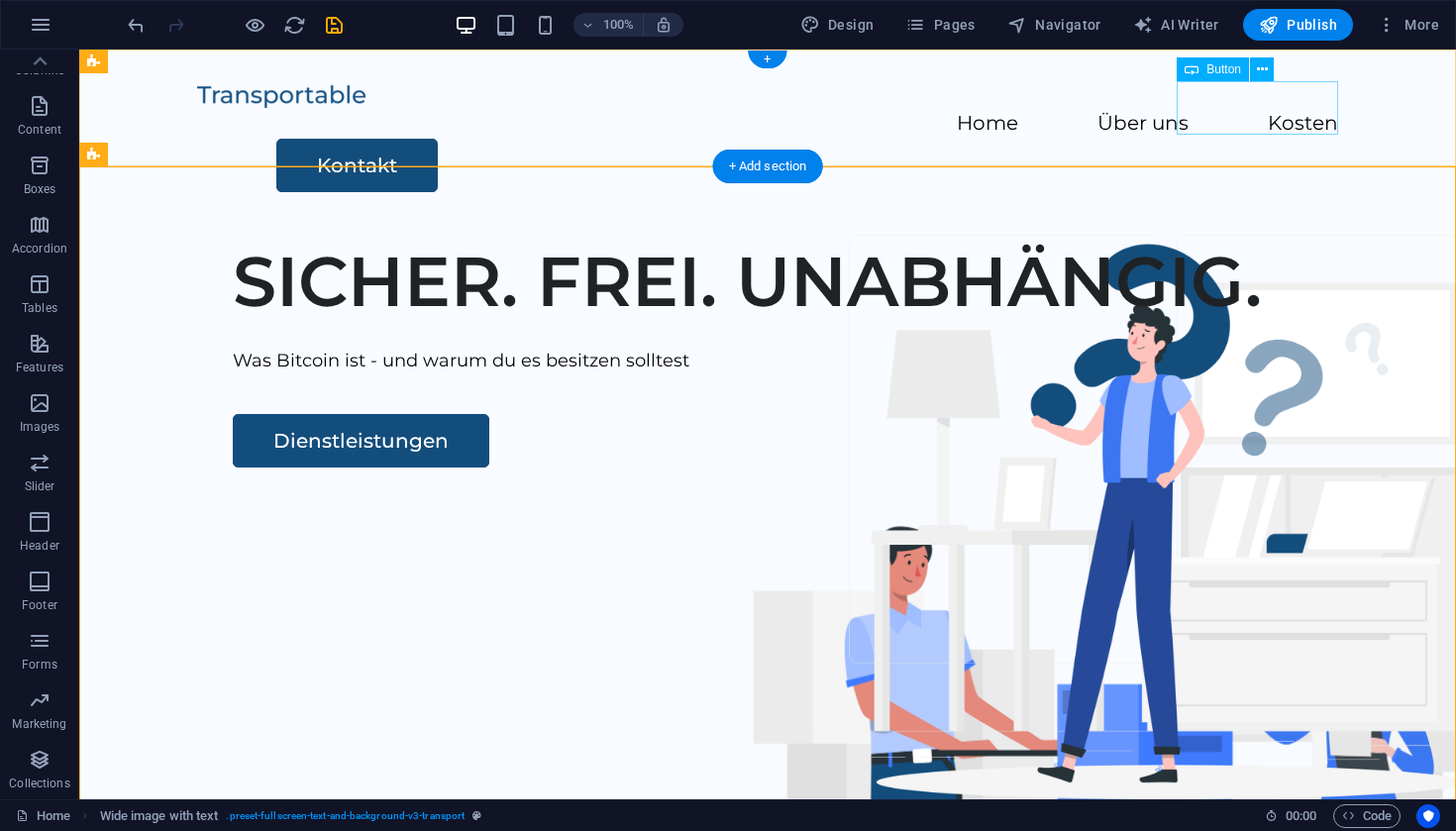 click on "Kontakt" at bounding box center (807, 165) 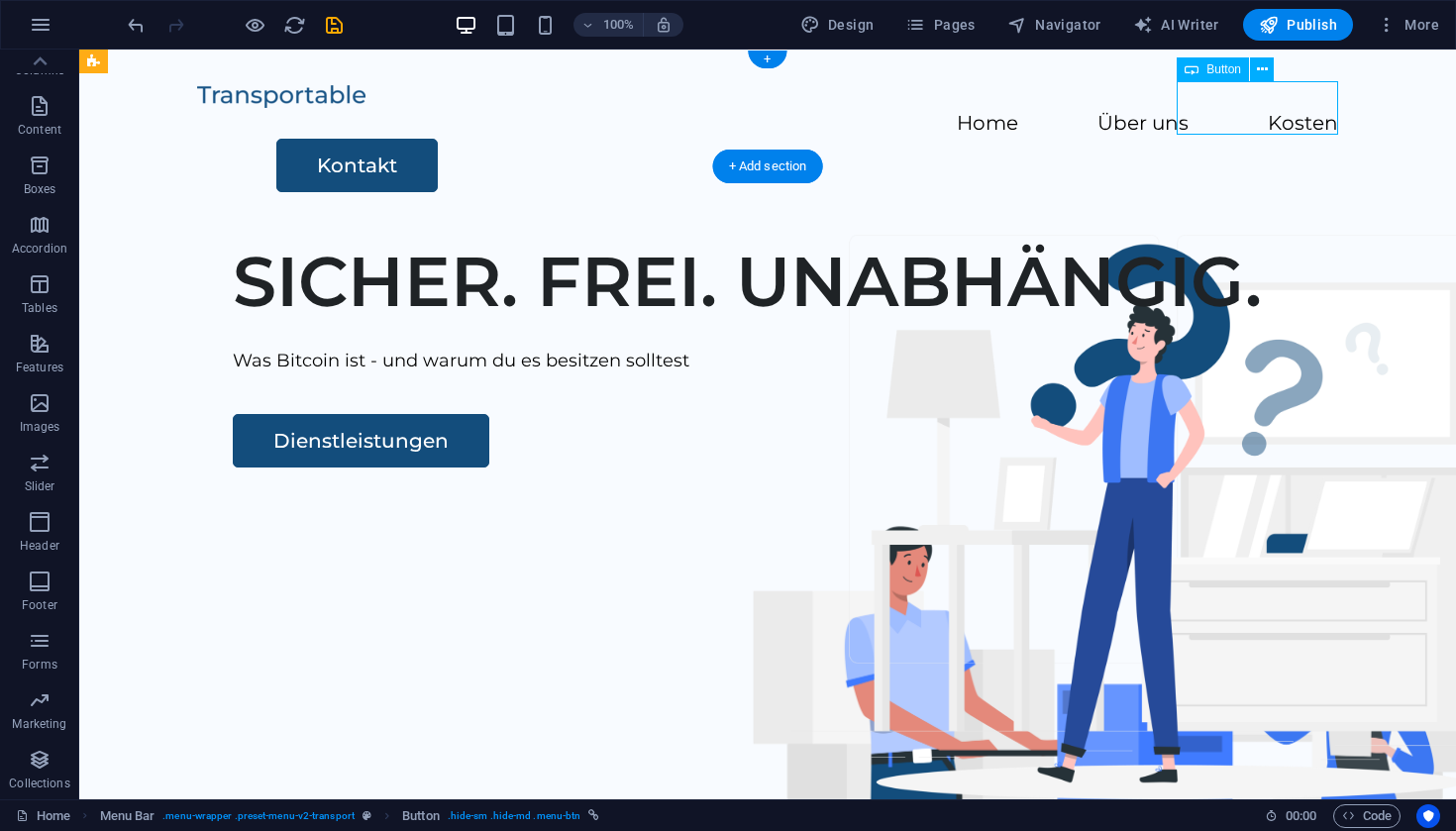 click on "Kontakt" at bounding box center (807, 165) 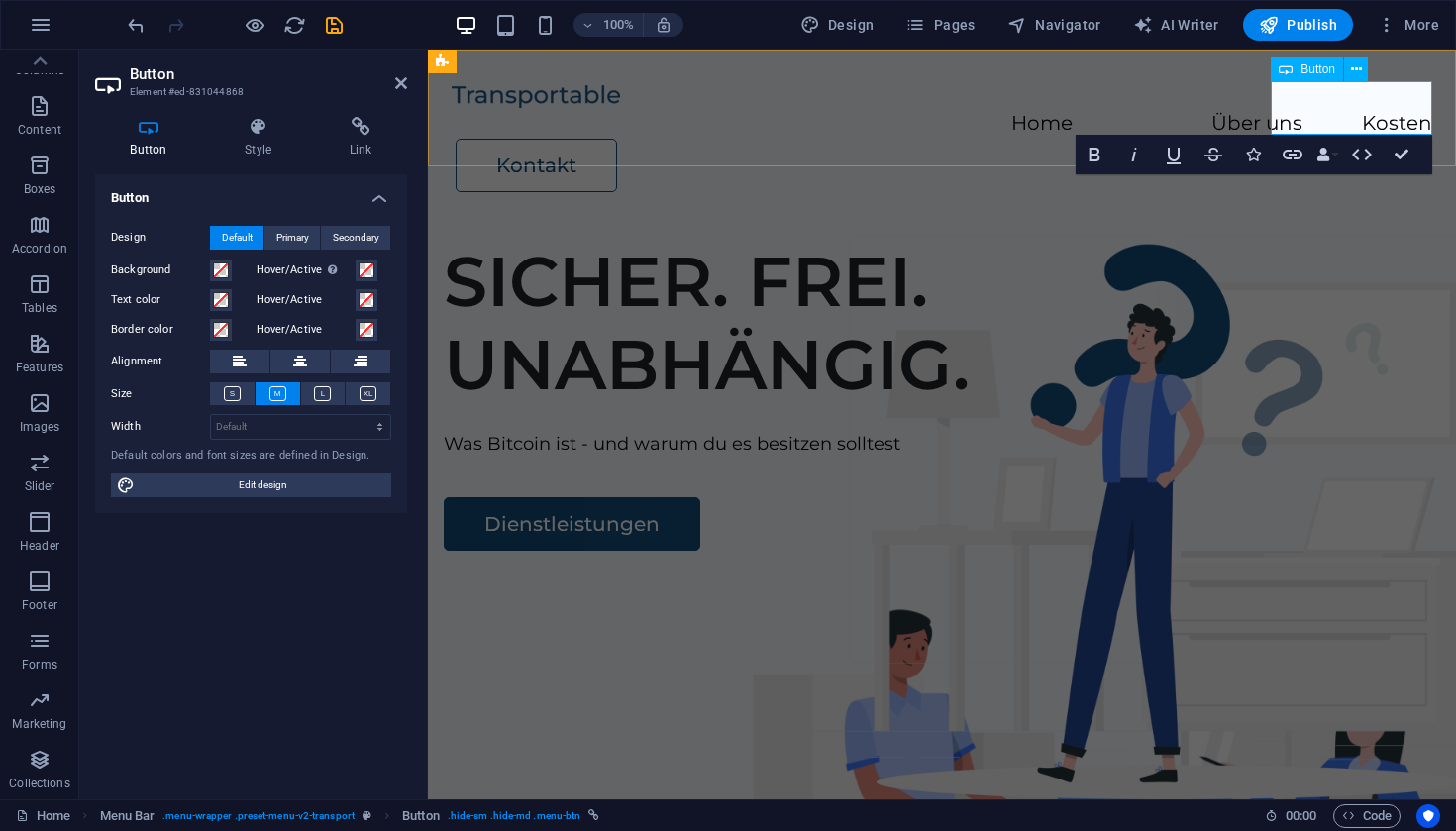 type 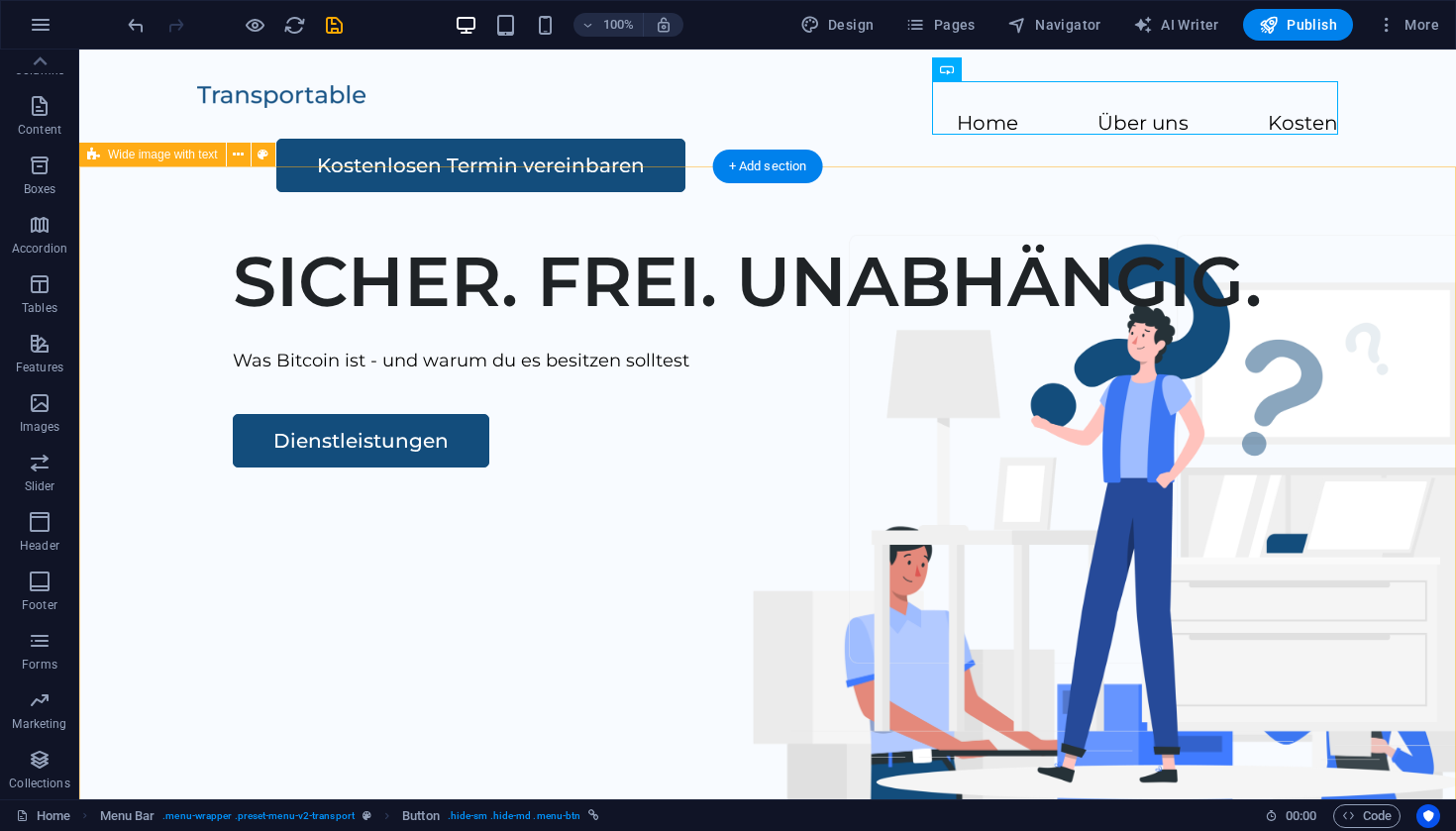 click on "SICHER. FREI. UNABHÄNGIG. Was Bitcoin ist - und warum du es besitzen solltest Dienstleistungen" at bounding box center [768, 603] 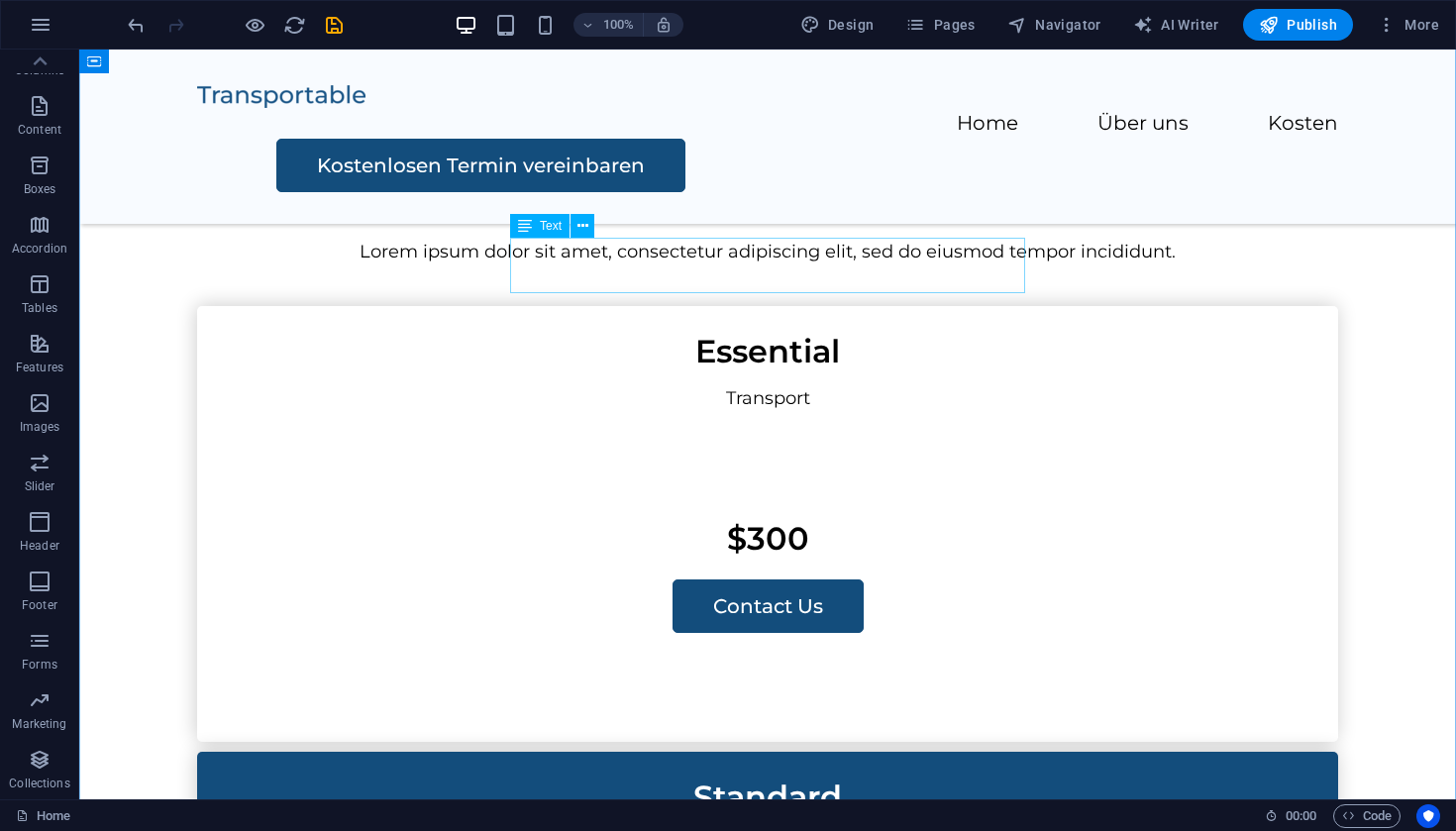 scroll, scrollTop: 1554, scrollLeft: 0, axis: vertical 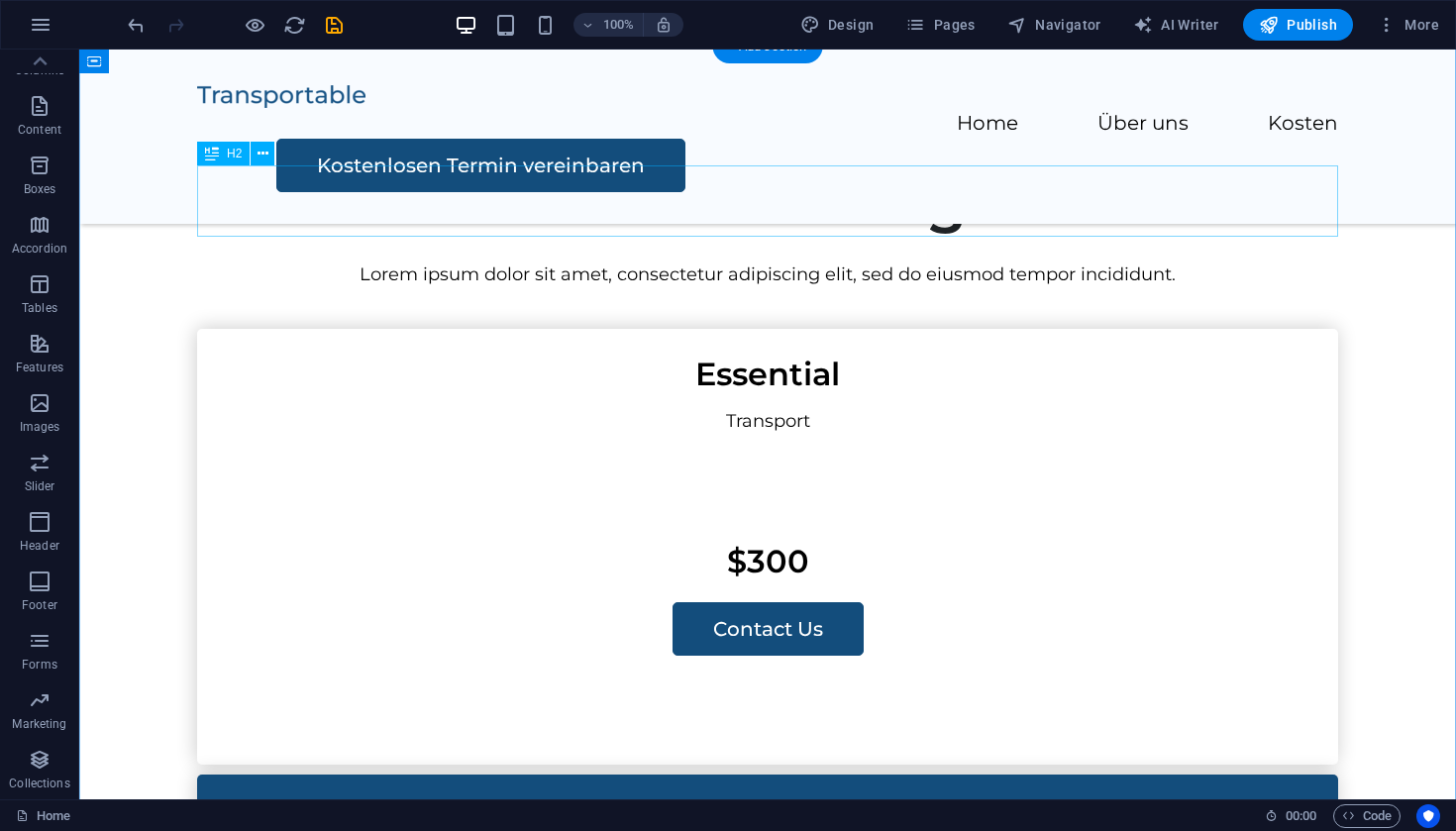 click on "Service Packages" at bounding box center [768, 201] 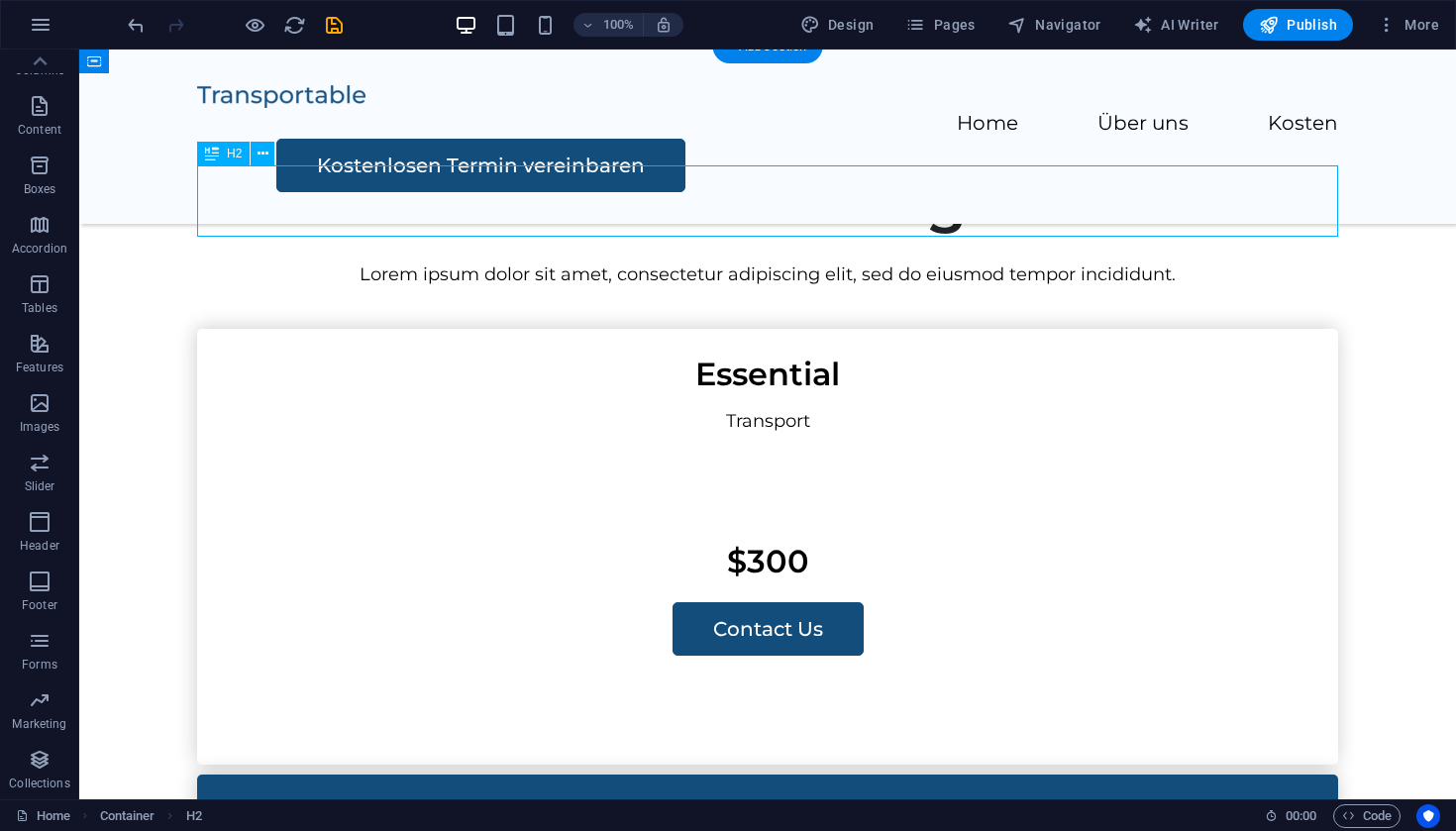 click on "Service Packages" at bounding box center [768, 201] 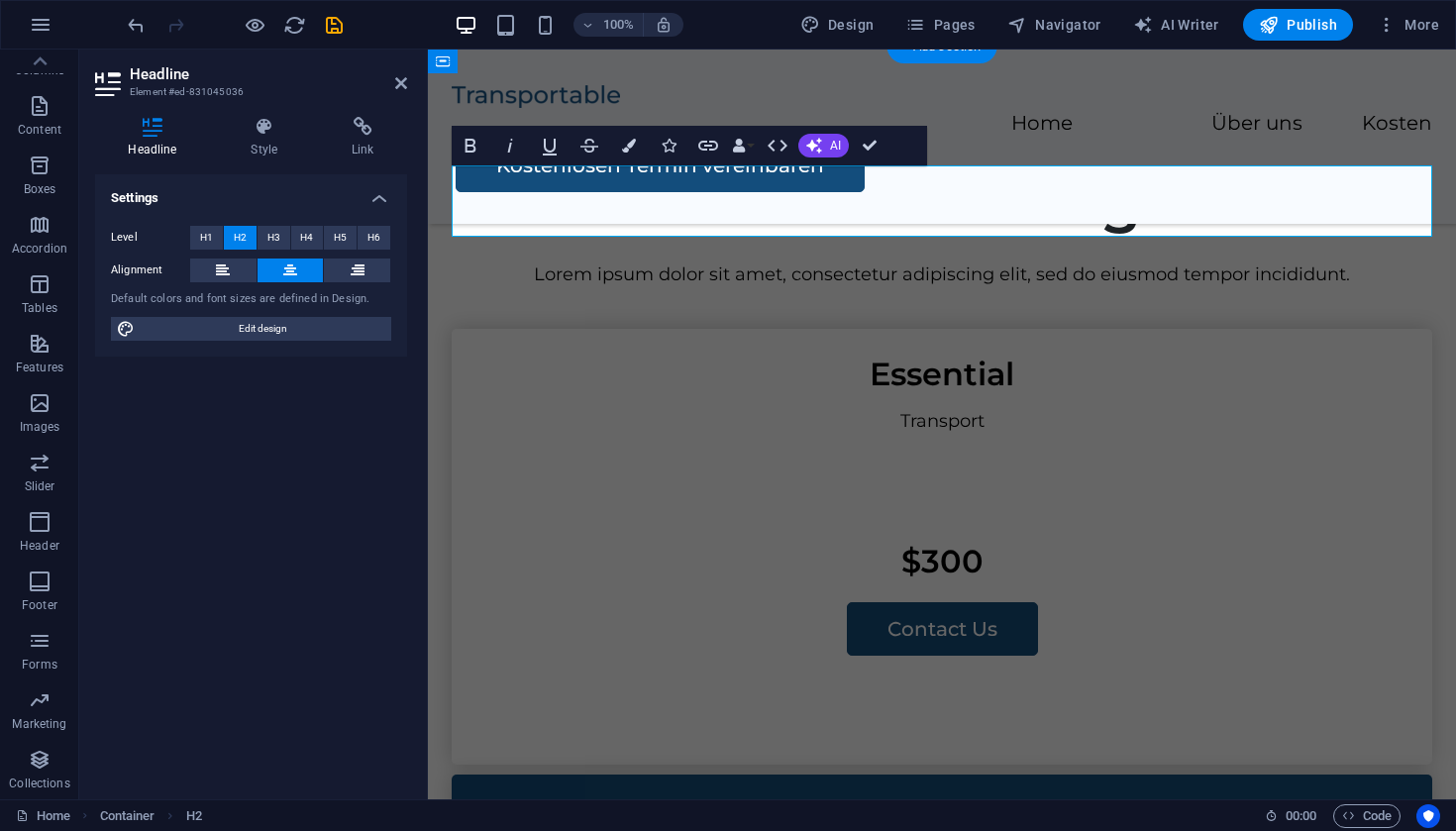 type 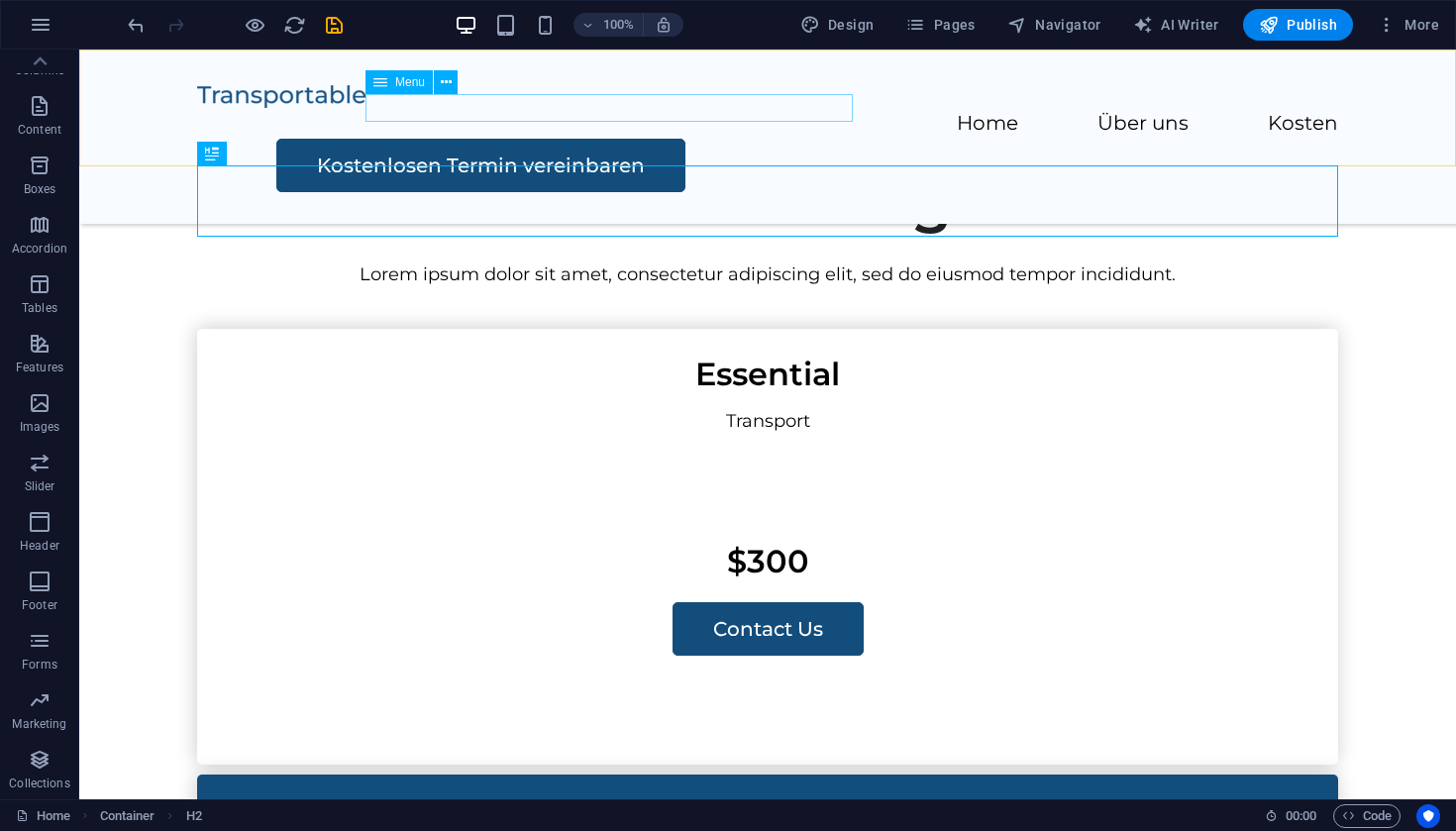 click on "Home Über uns Kosten" at bounding box center [768, 124] 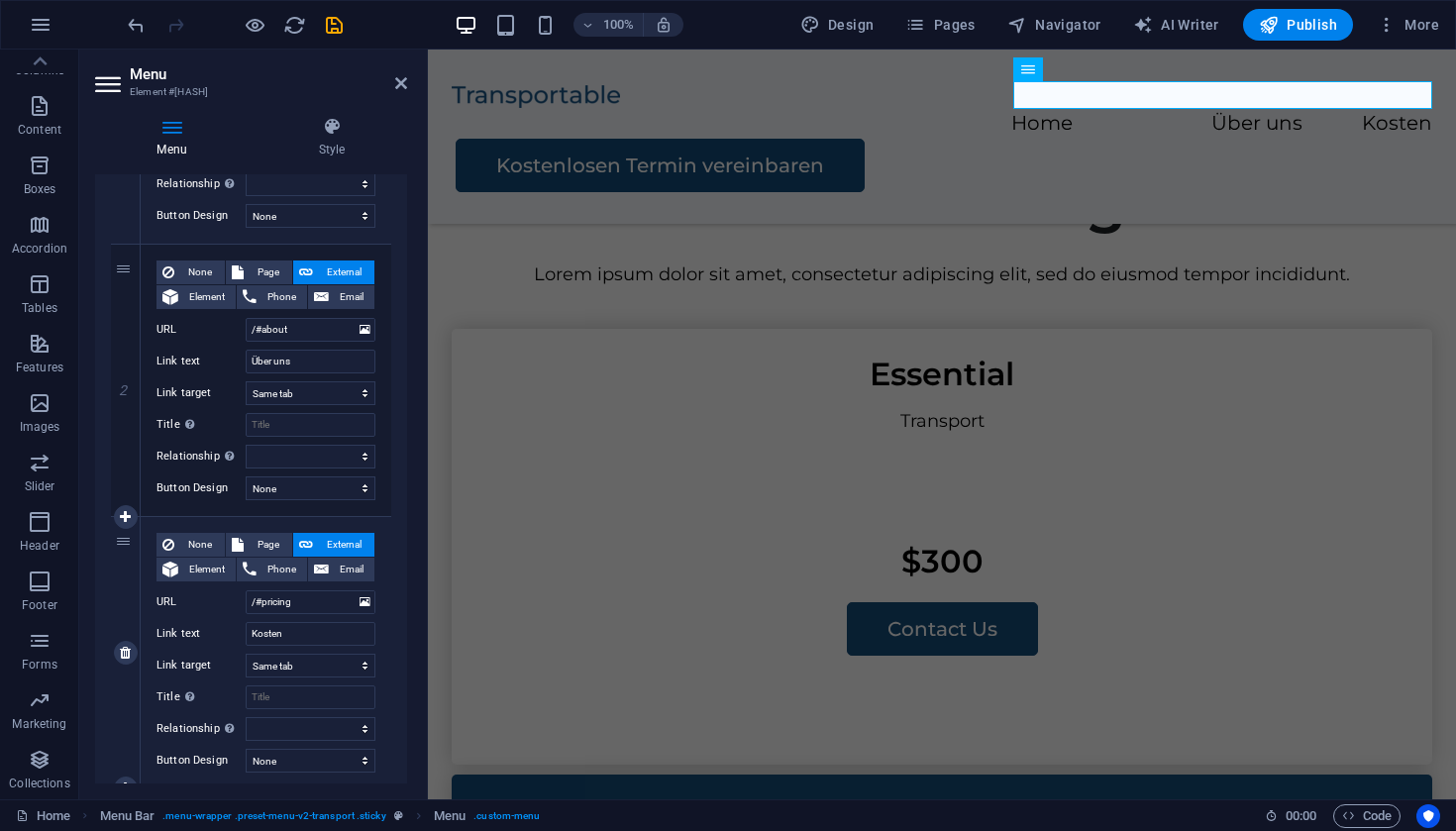 scroll, scrollTop: 451, scrollLeft: 0, axis: vertical 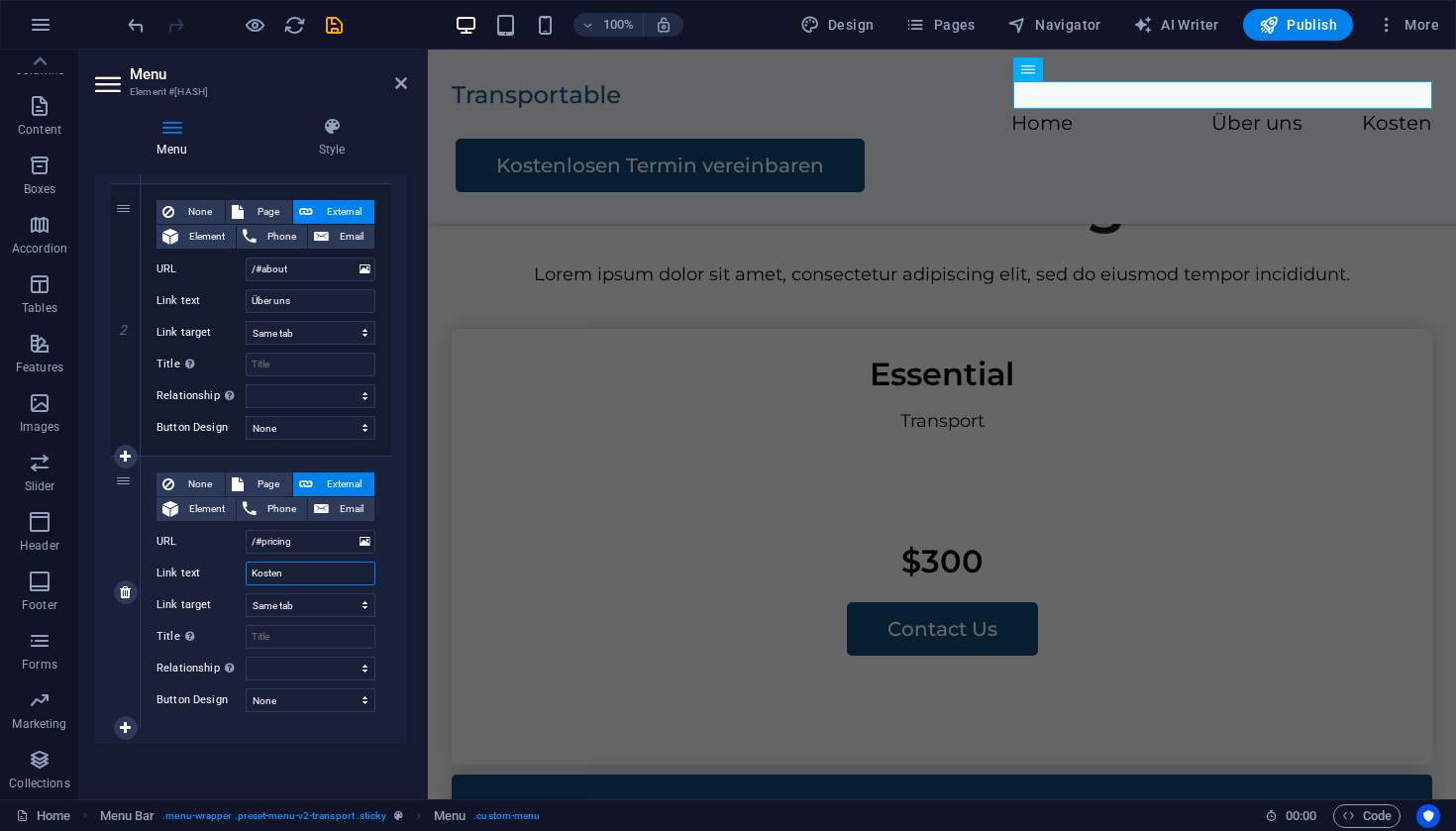 click on "Kosten" at bounding box center (310, 573) 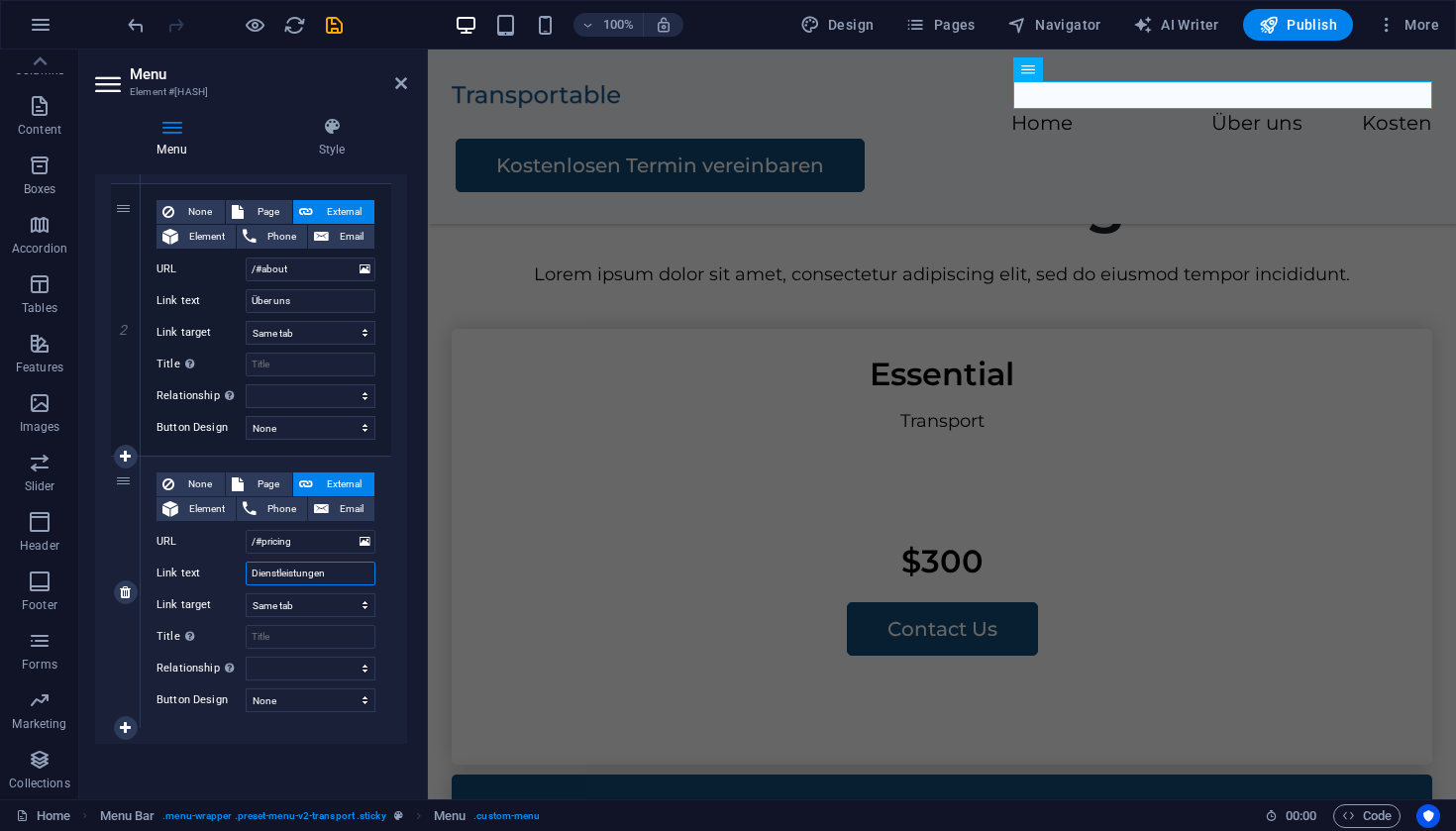 type on "Dienstleistungen" 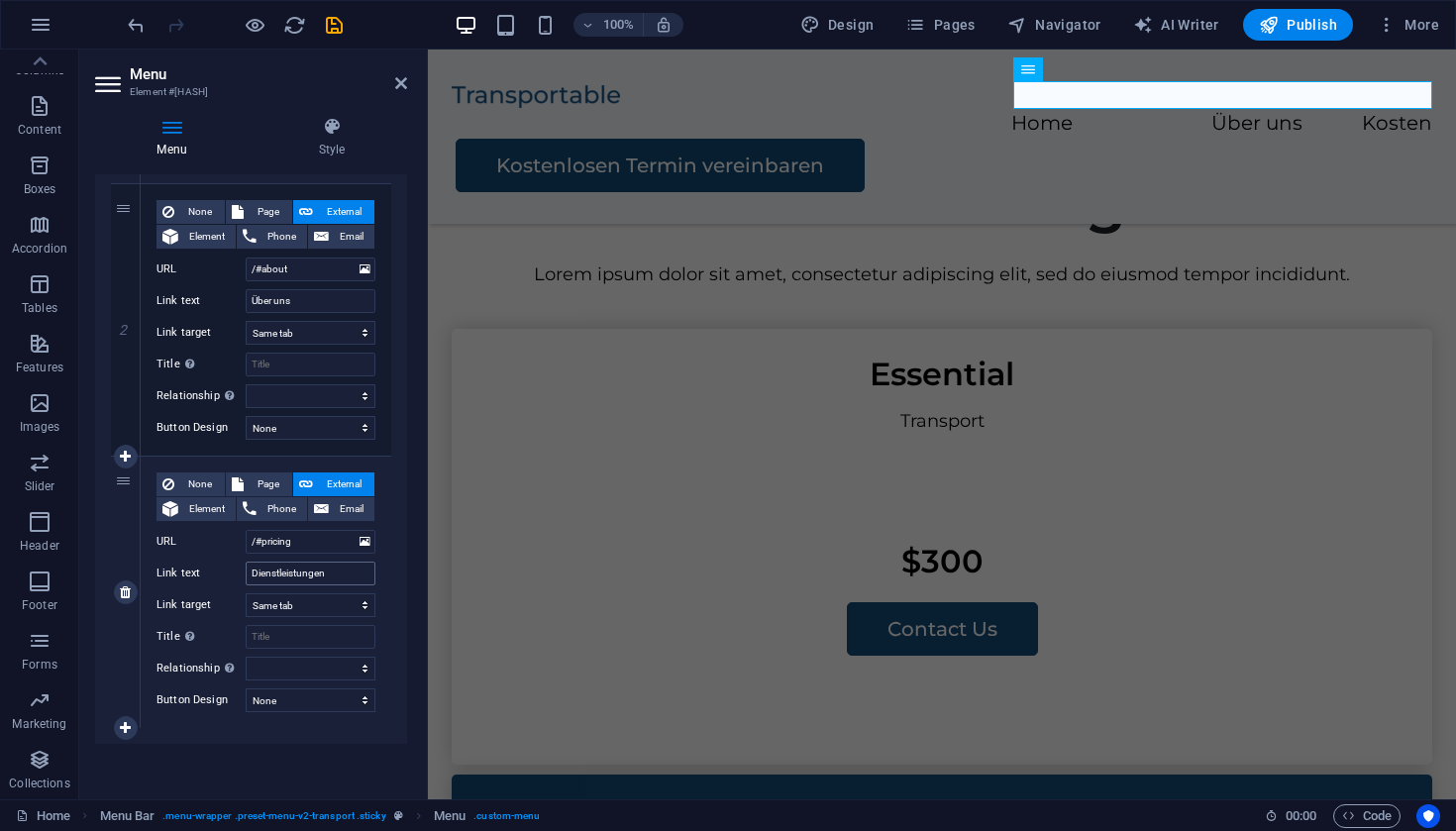 select 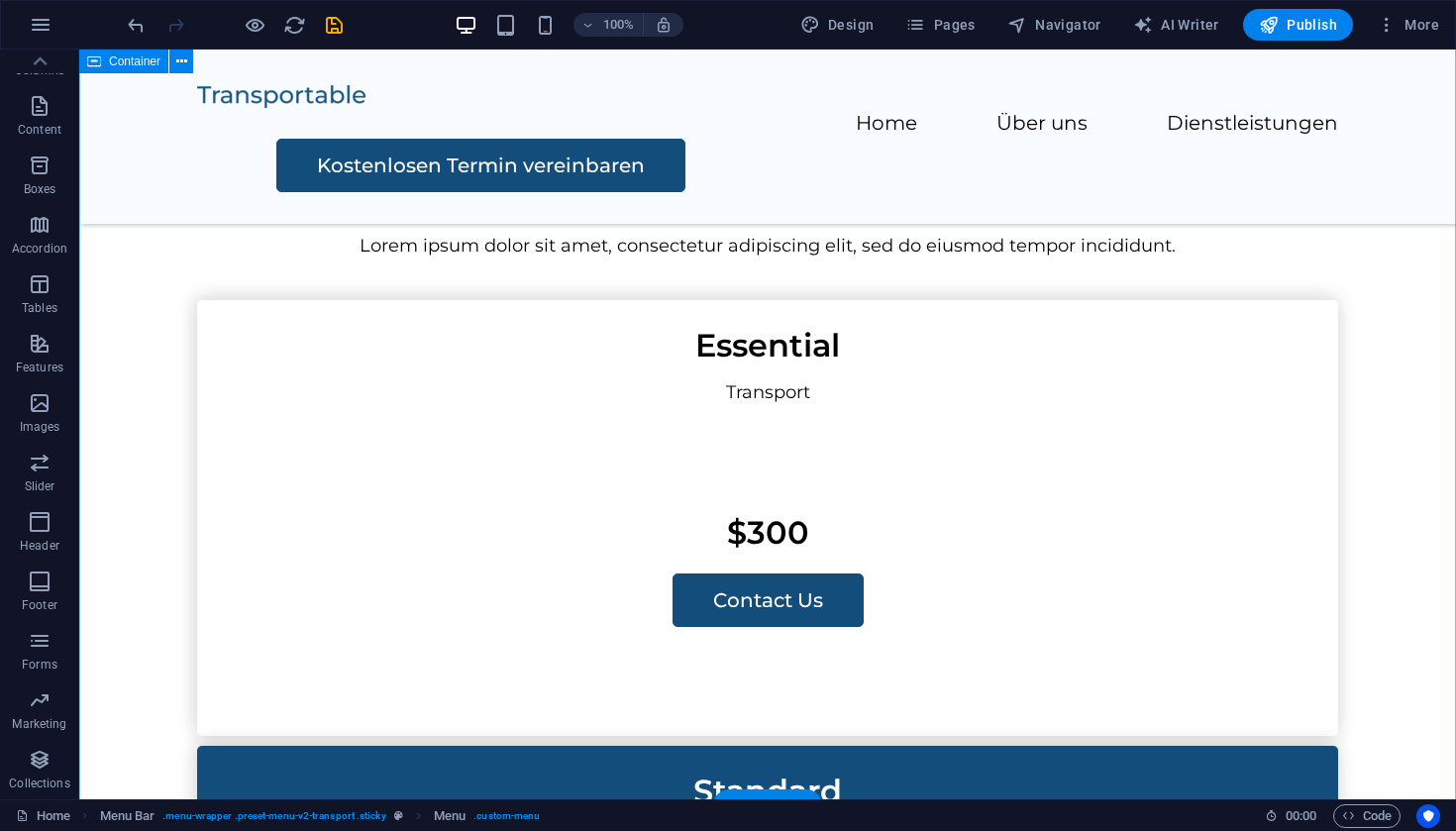 scroll, scrollTop: 1658, scrollLeft: 0, axis: vertical 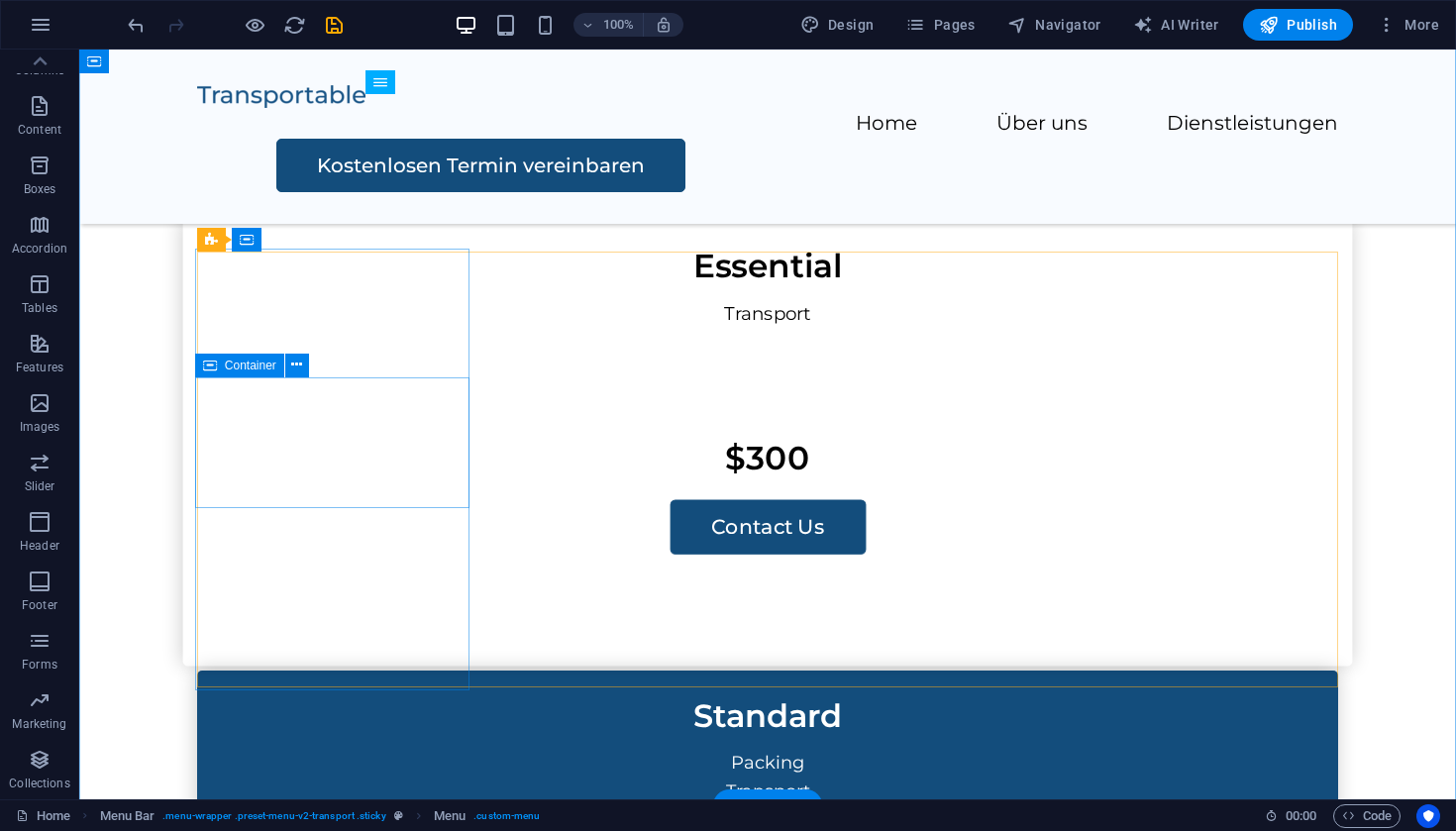 click on "Transport" at bounding box center (768, 364) 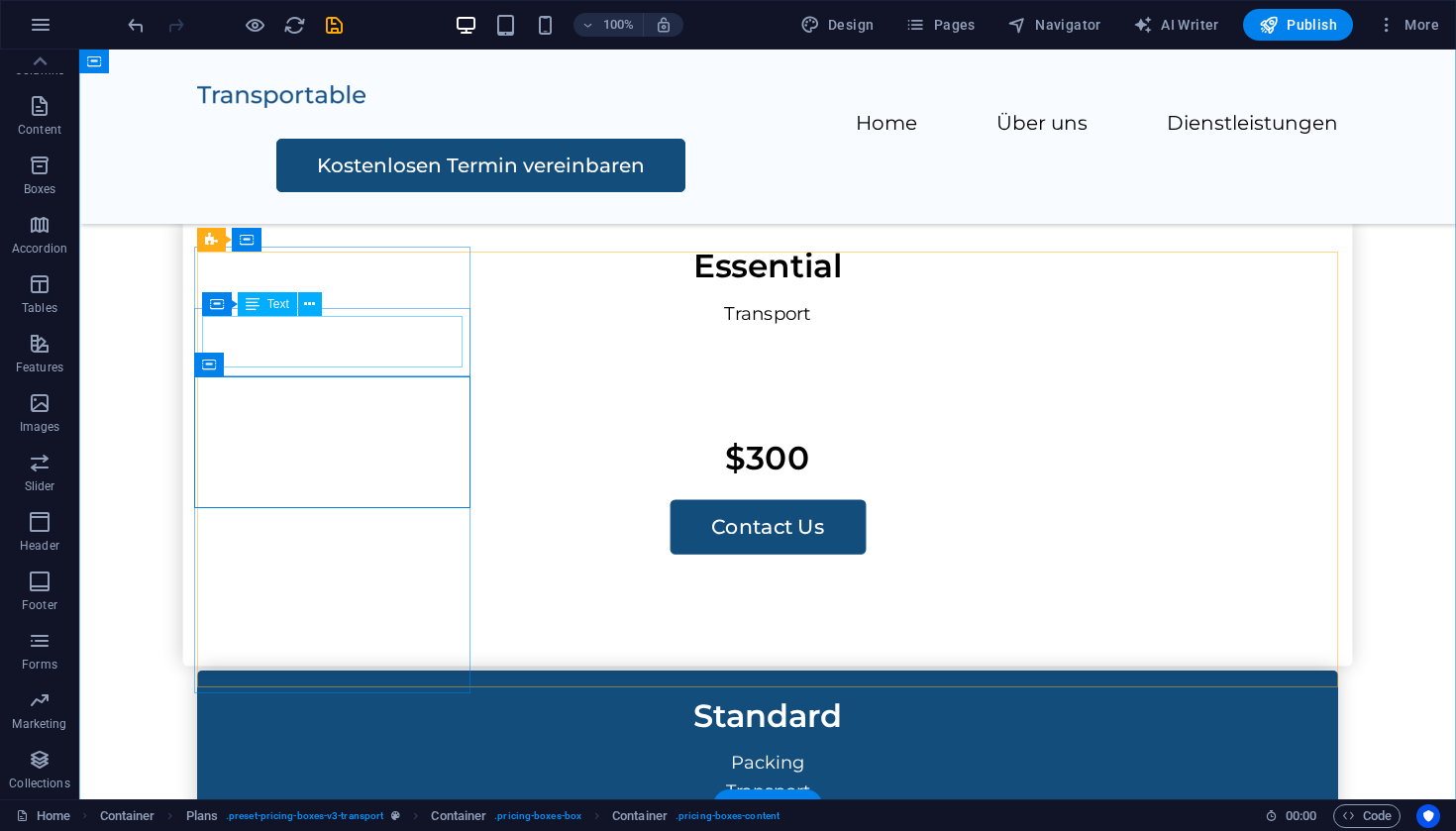 click on "Essential" at bounding box center (768, 265) 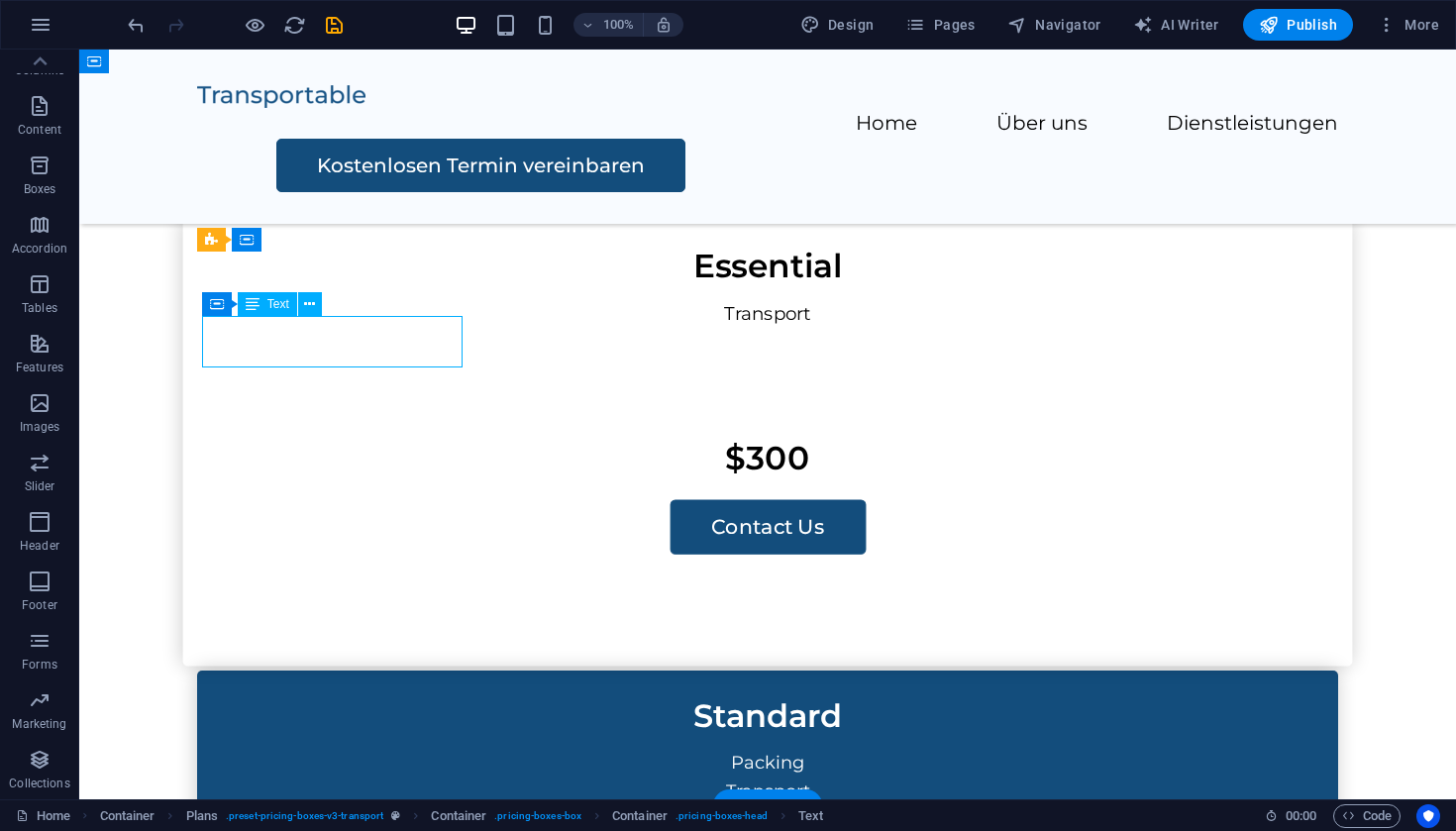 click on "Essential" at bounding box center (768, 265) 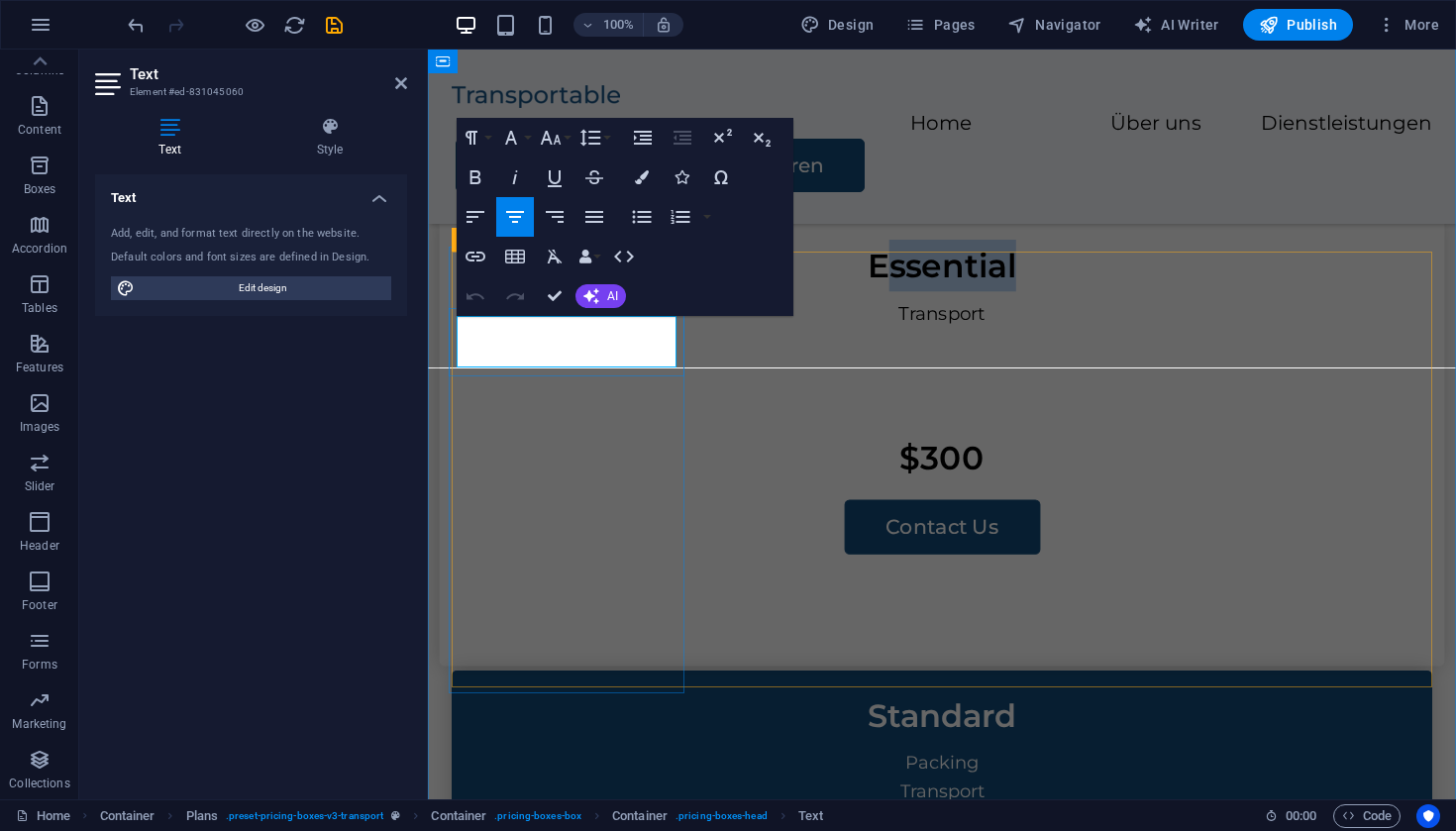 drag, startPoint x: 657, startPoint y: 345, endPoint x: 514, endPoint y: 345, distance: 143 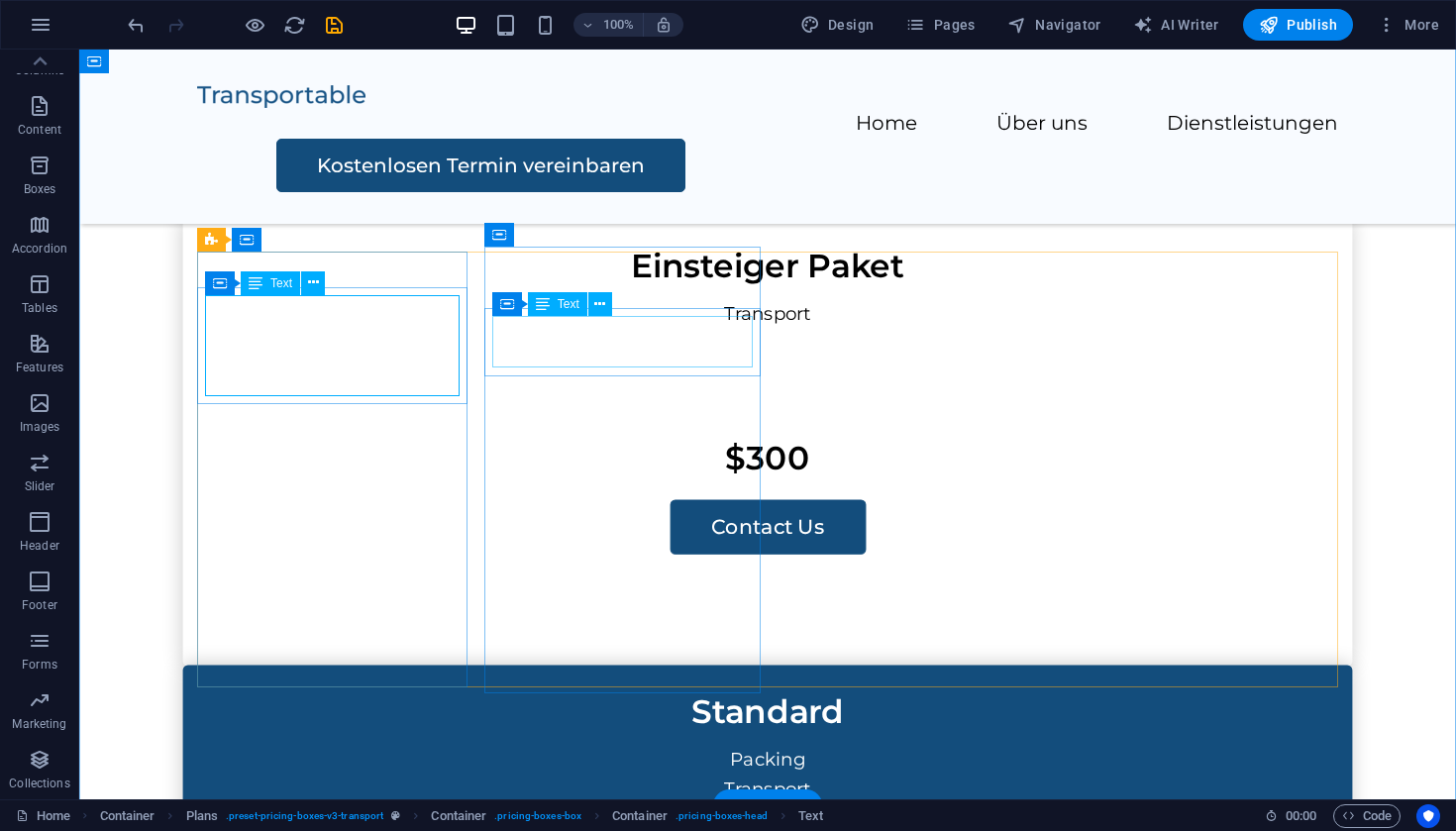 click on "Standard" at bounding box center (768, 711) 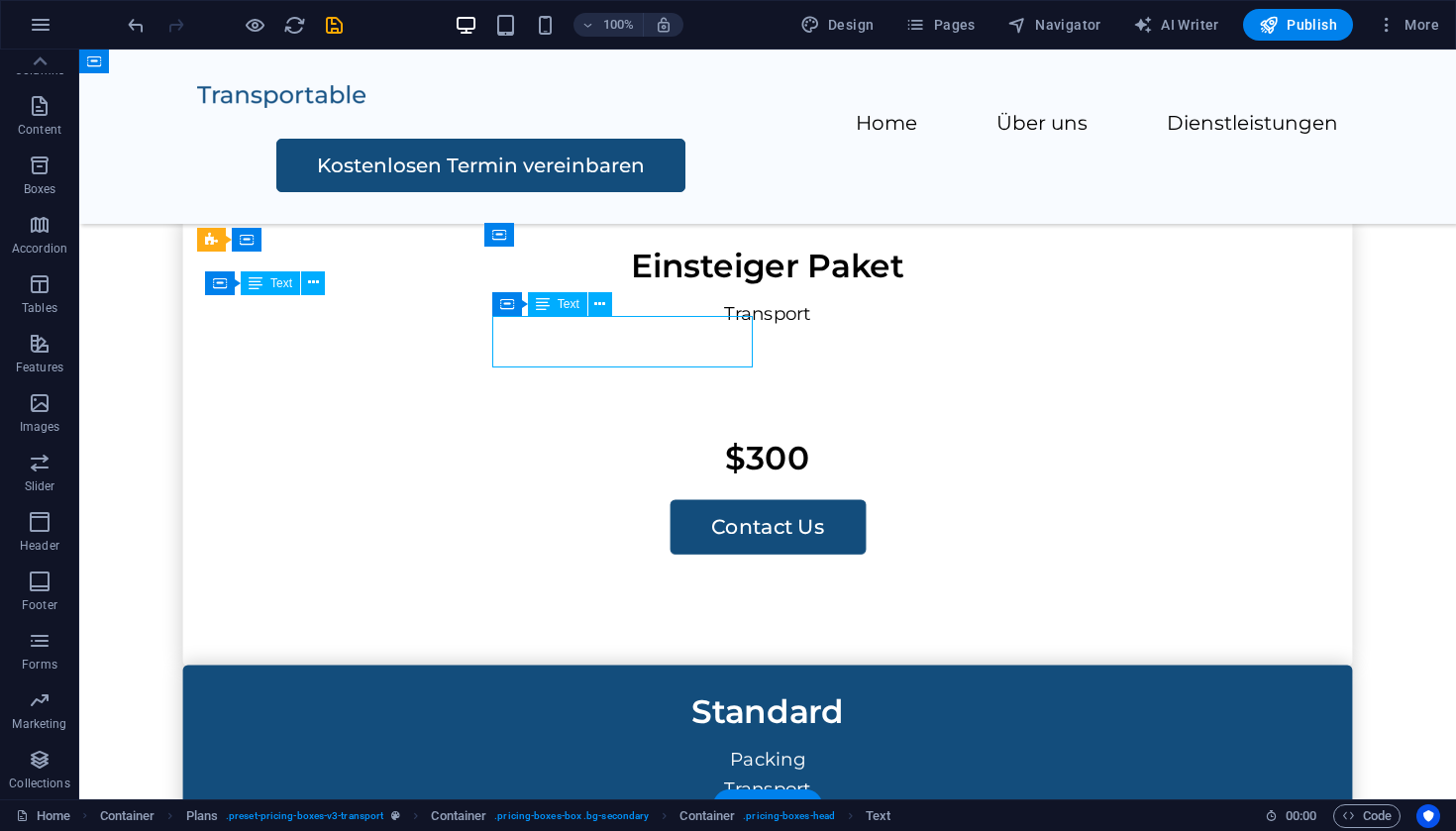 click on "Standard" at bounding box center [768, 711] 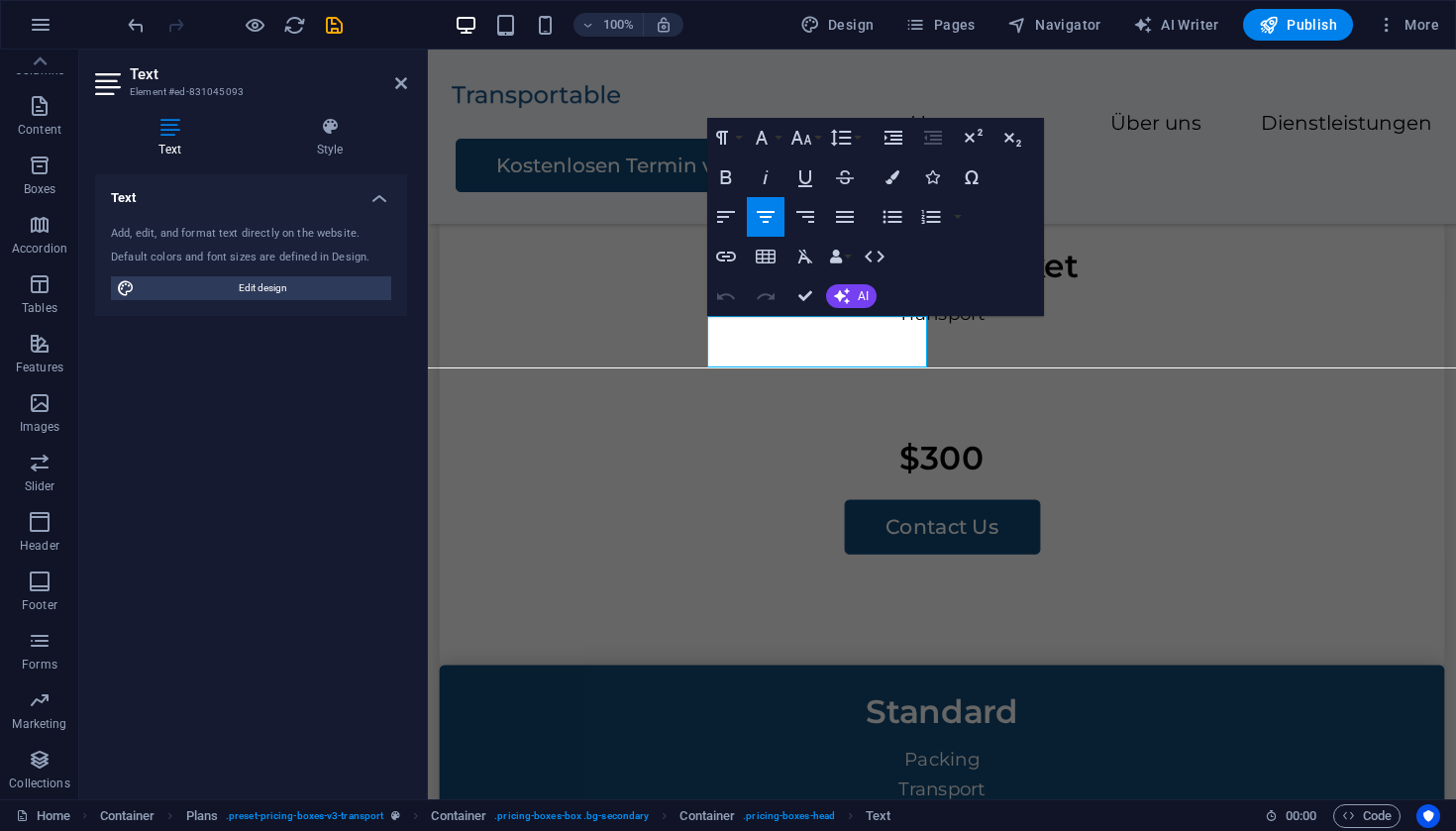 click on "Standard" at bounding box center [942, 711] 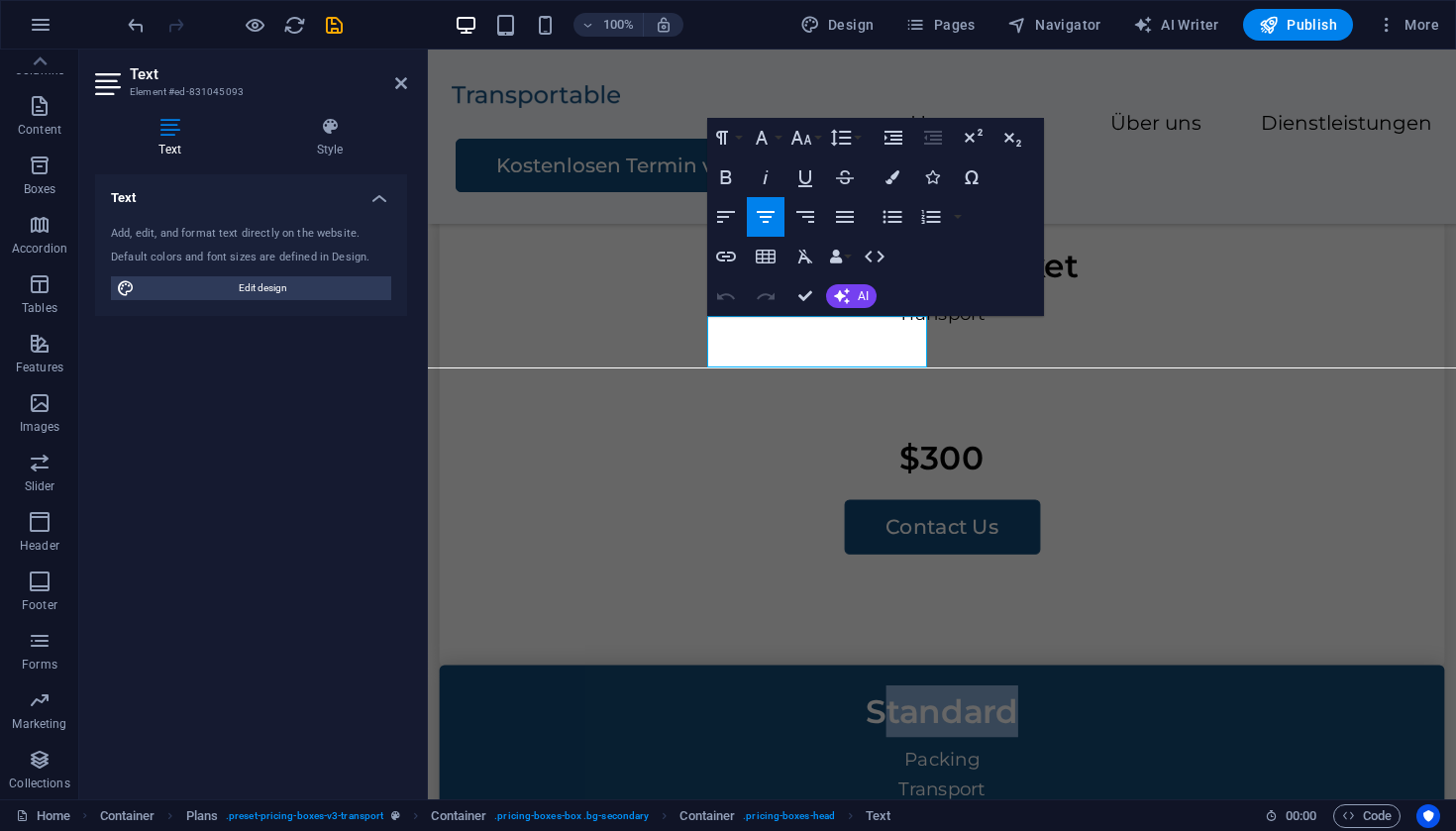 drag, startPoint x: 890, startPoint y: 351, endPoint x: 760, endPoint y: 351, distance: 130 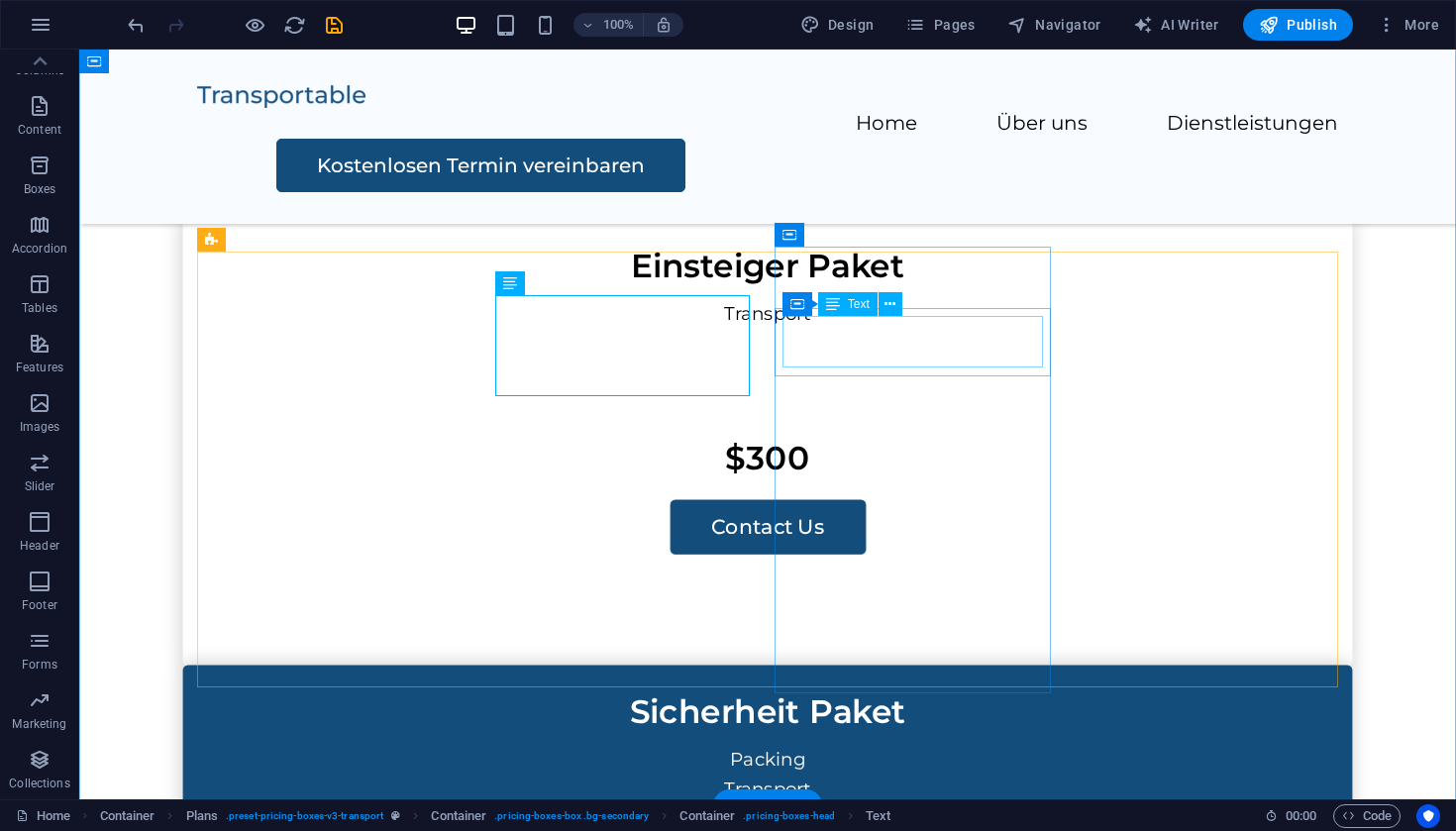 click on "Complete" at bounding box center [768, 1157] 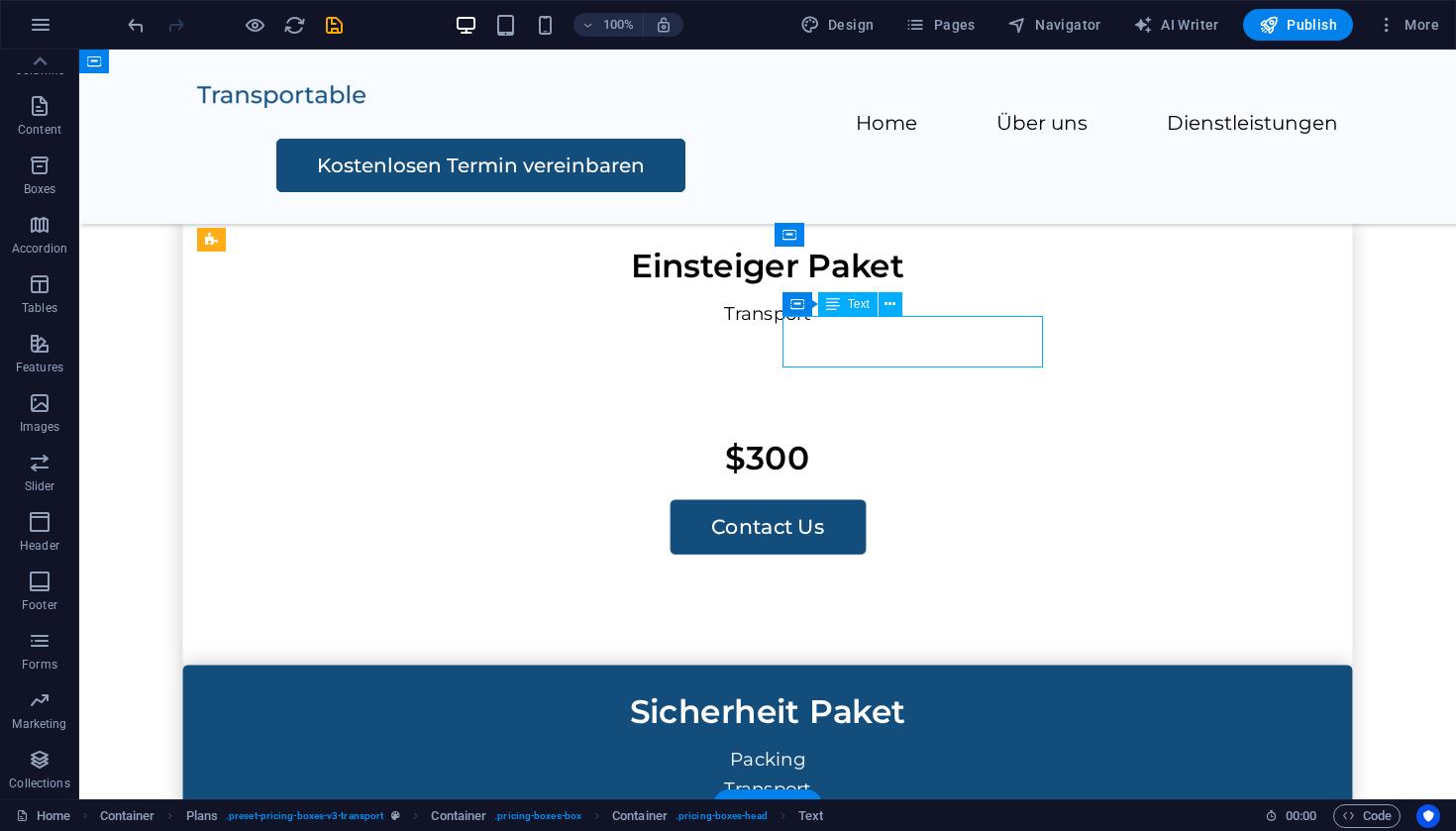 click on "Complete" at bounding box center (768, 1157) 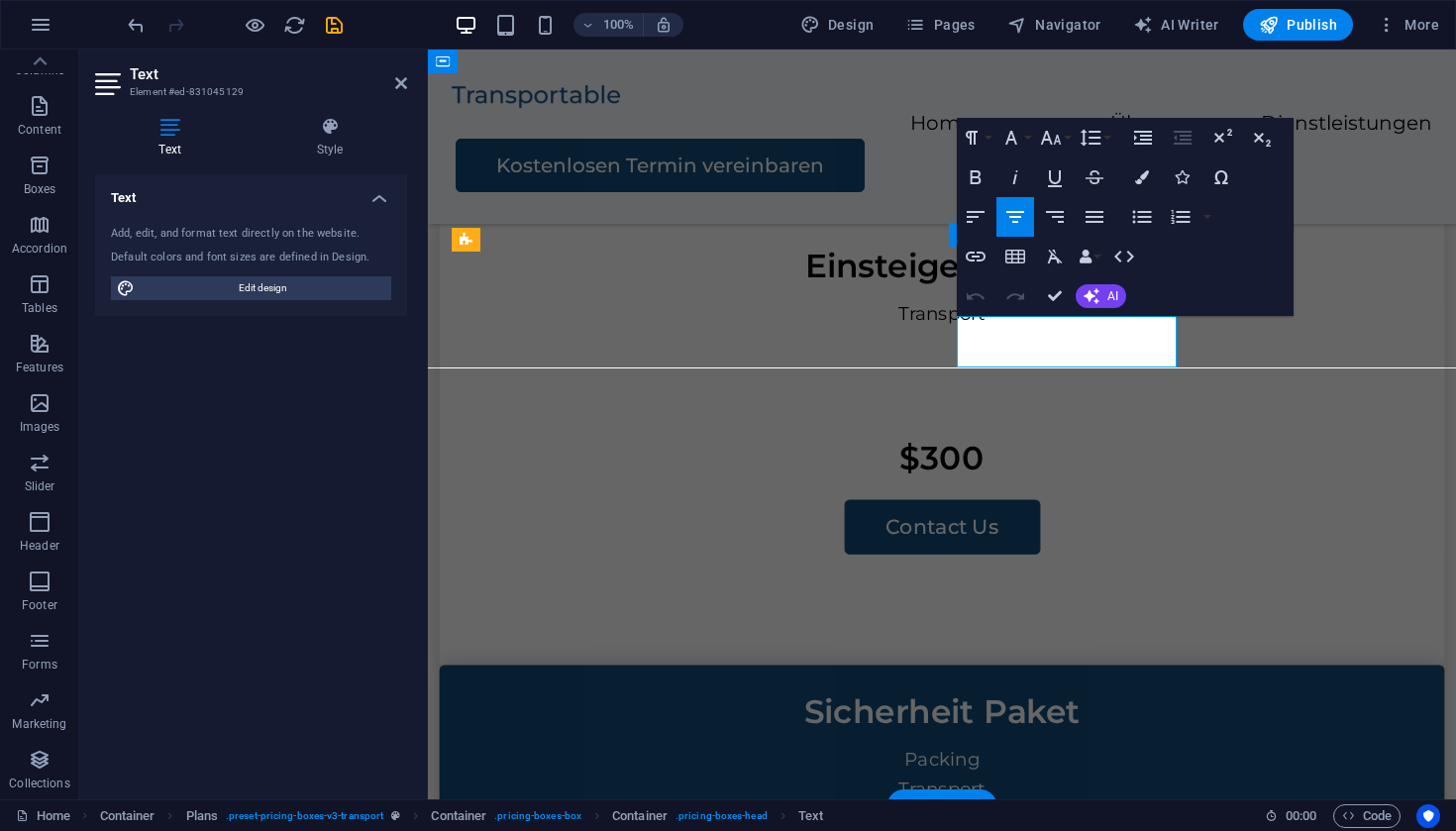 click on "Complete" at bounding box center [942, 1157] 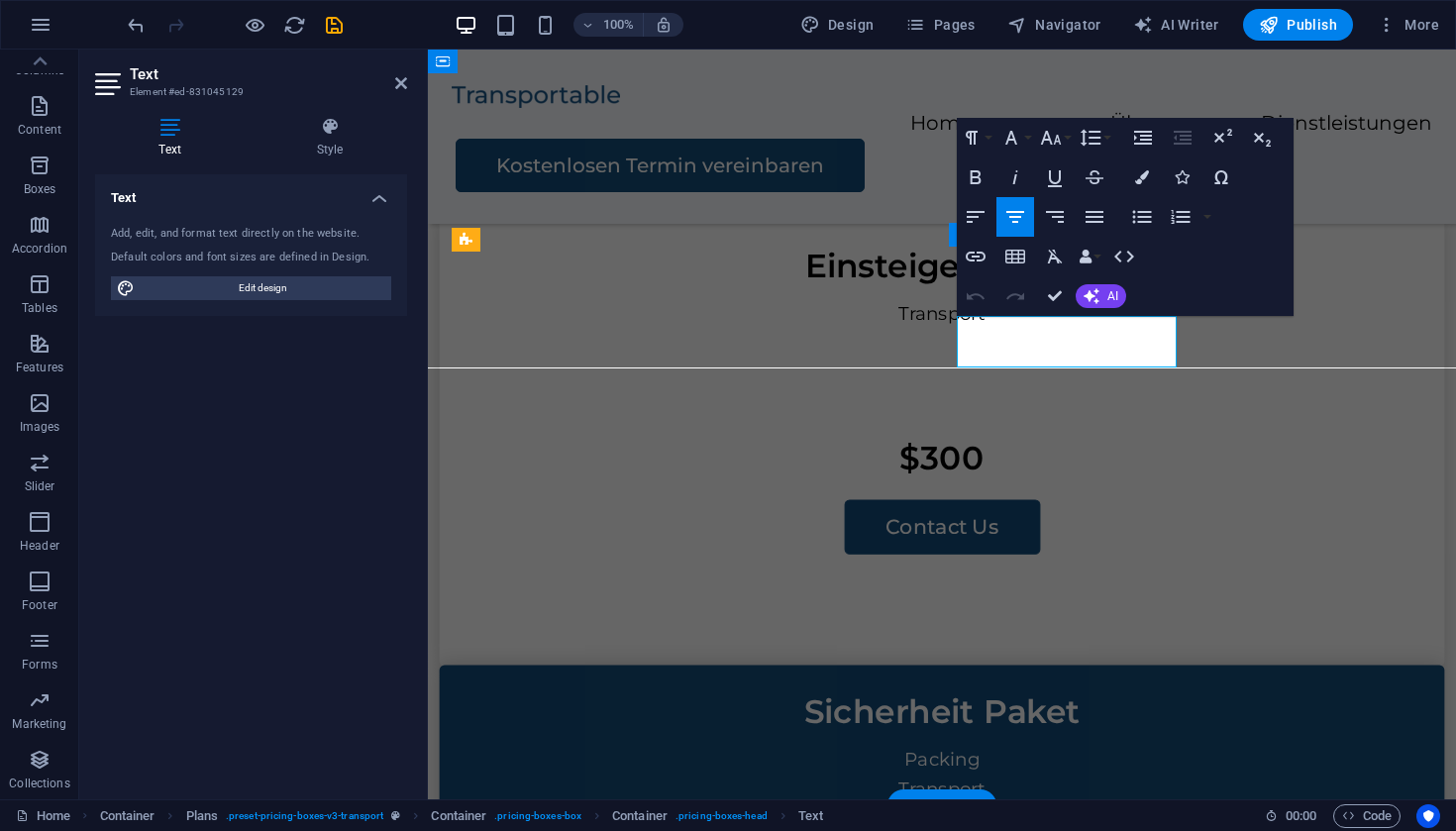 drag, startPoint x: 1149, startPoint y: 353, endPoint x: 1013, endPoint y: 346, distance: 136.18003 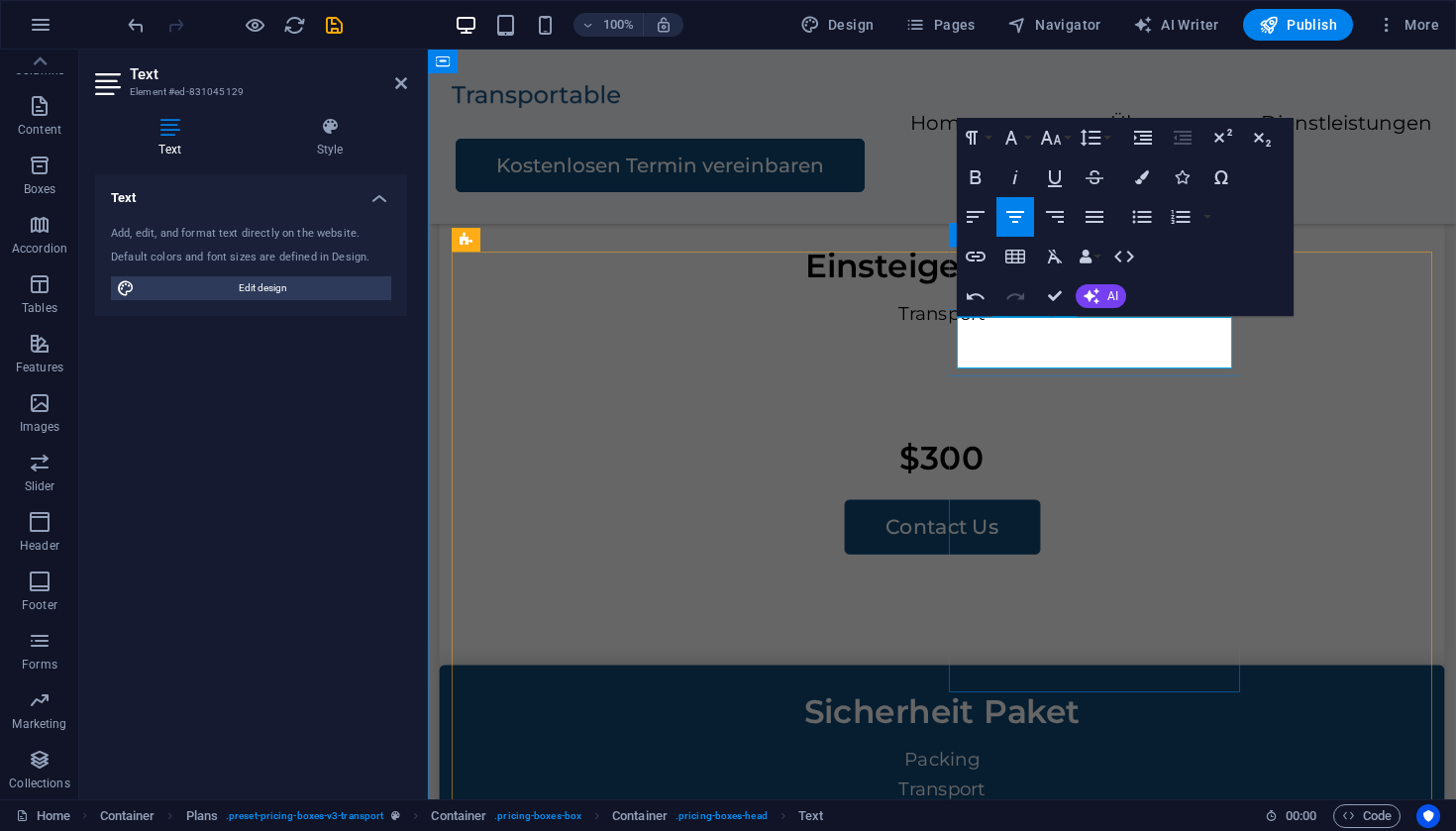 click on "CKomplettpaket" at bounding box center [942, 1157] 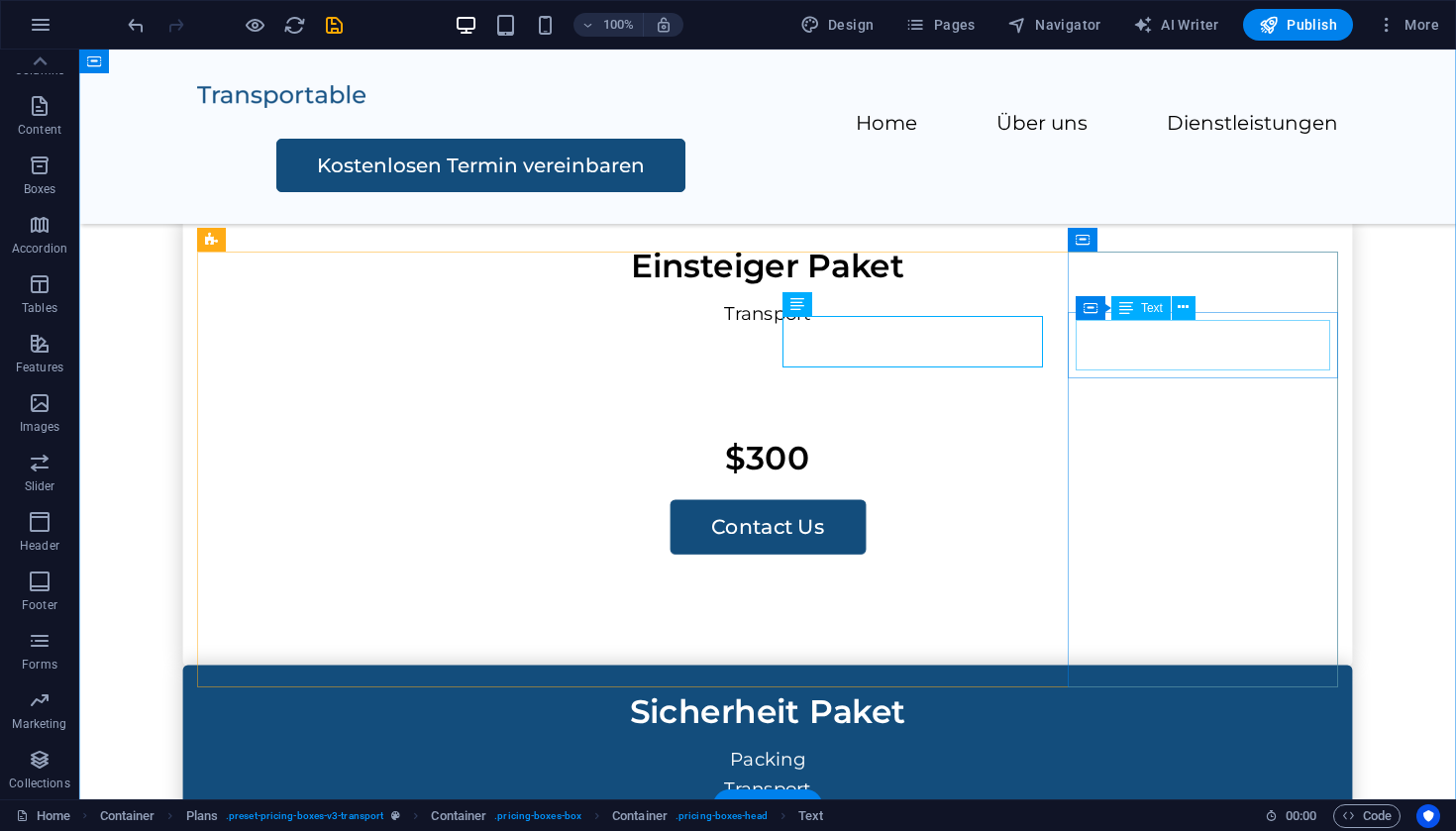 click on "Premium" at bounding box center (768, 1603) 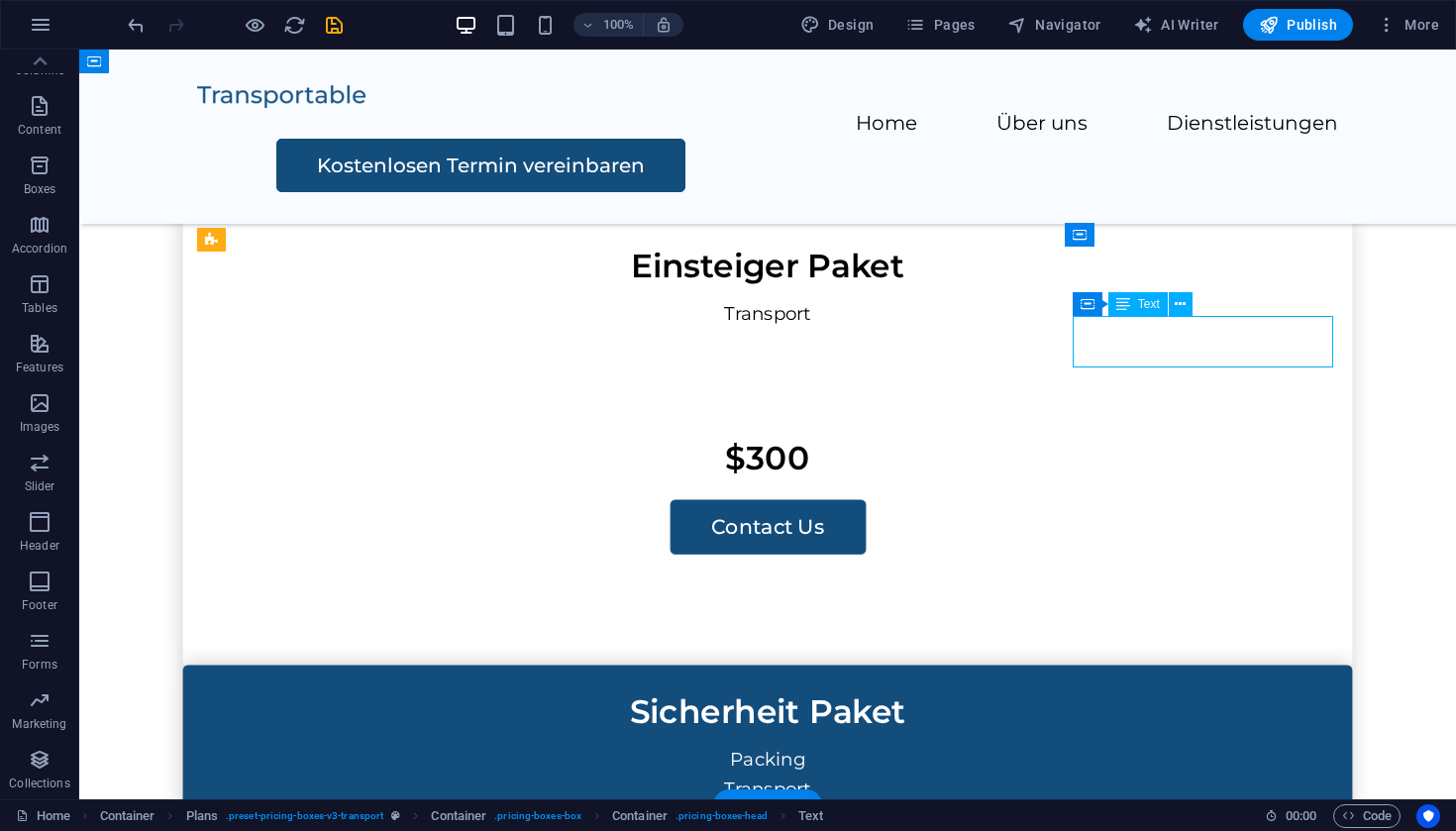 click on "Premium" at bounding box center [768, 1603] 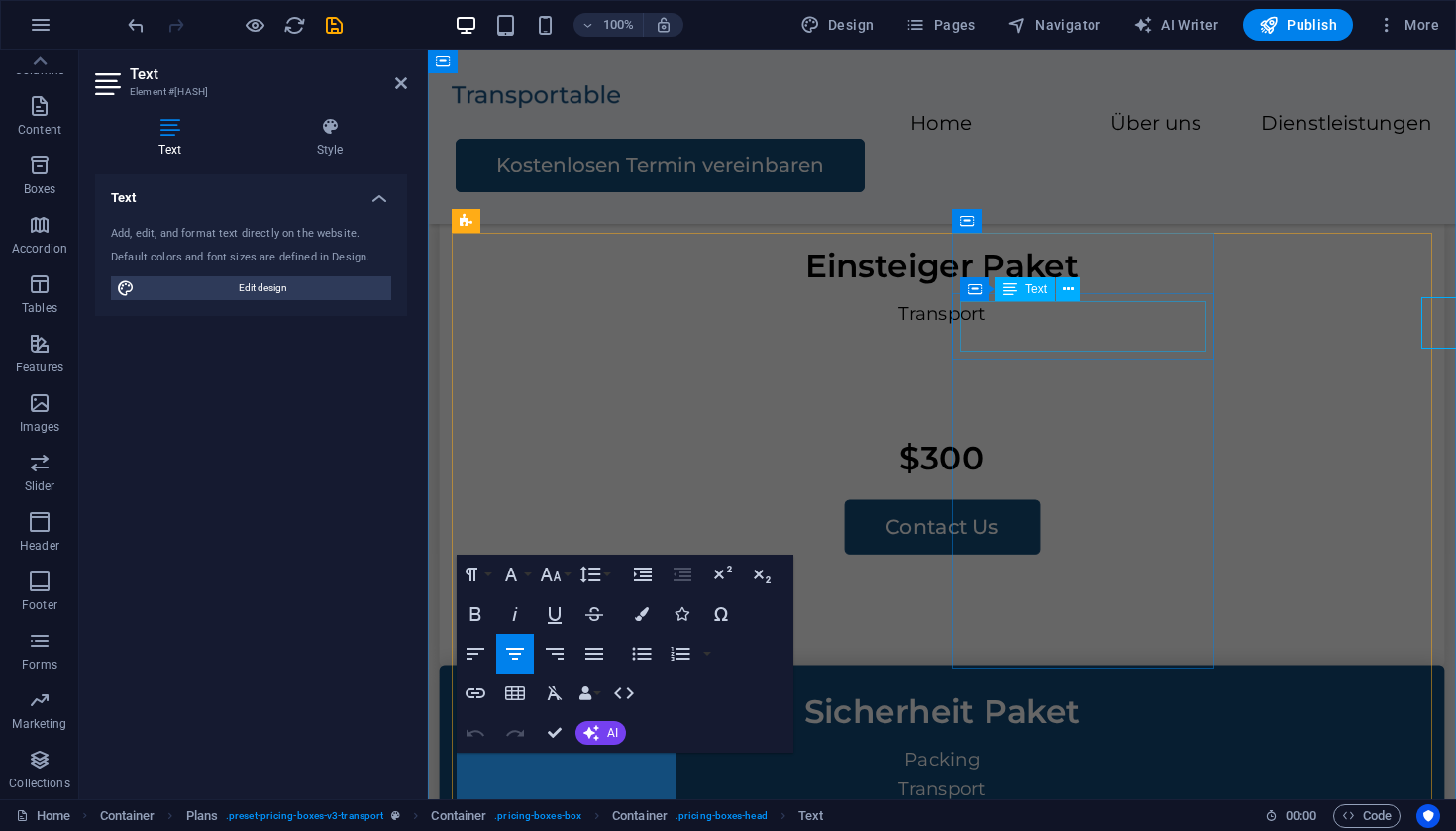 click on "Komplettpaket" at bounding box center [942, 1157] 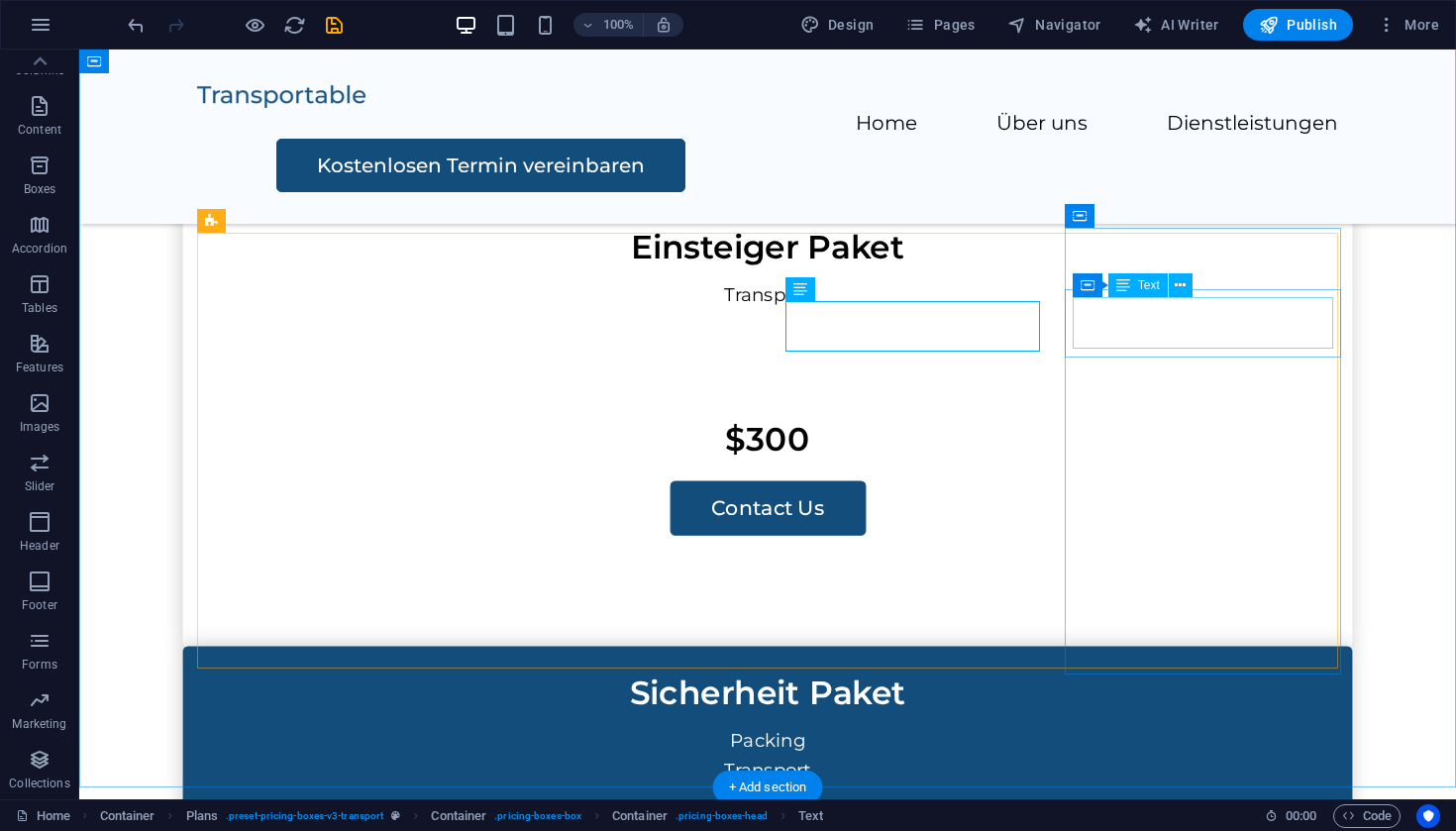 click on "Premium" at bounding box center [768, 1584] 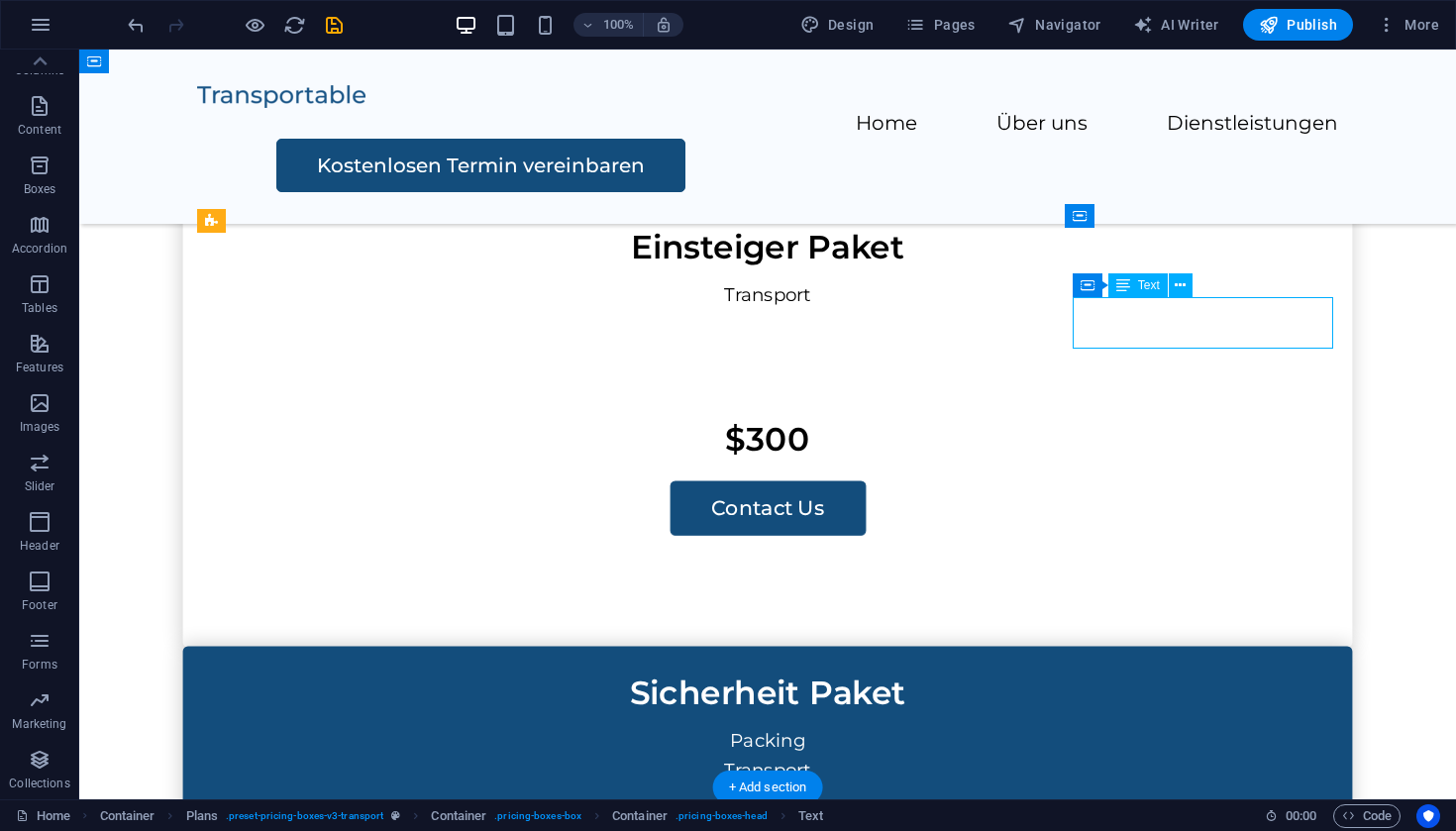 click on "Premium" at bounding box center (768, 1584) 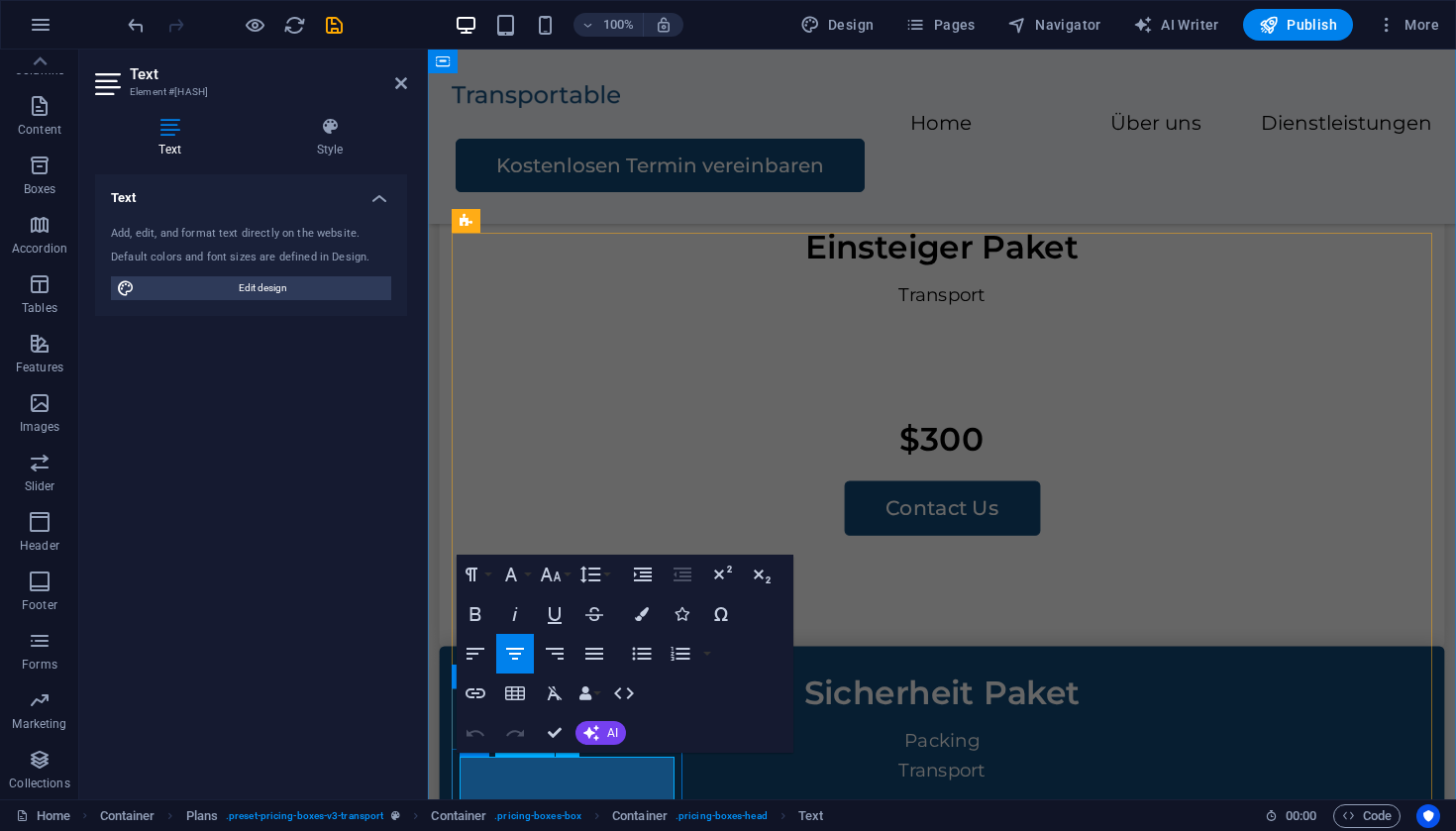 click on "Premium" at bounding box center [942, 1584] 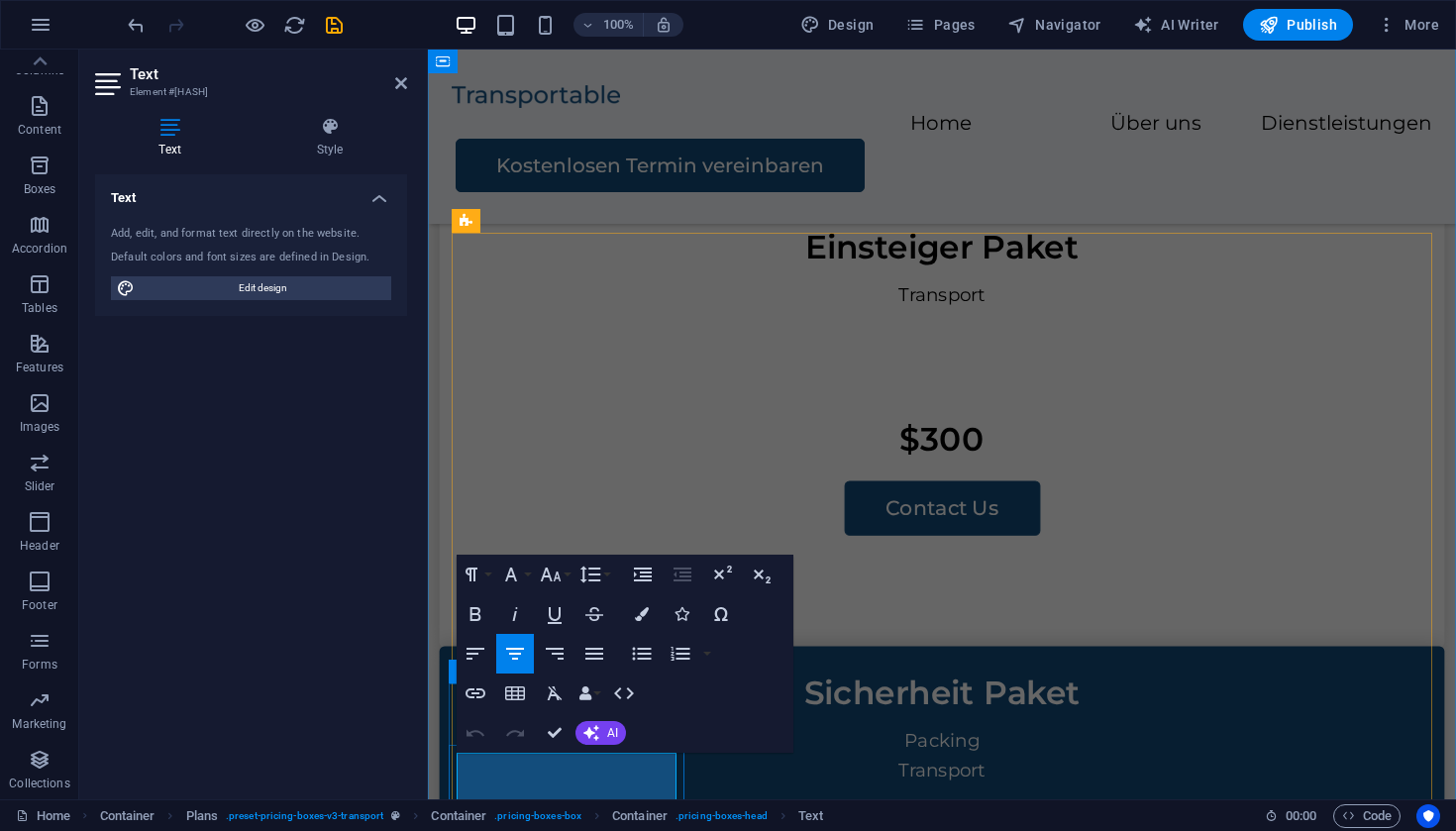 type 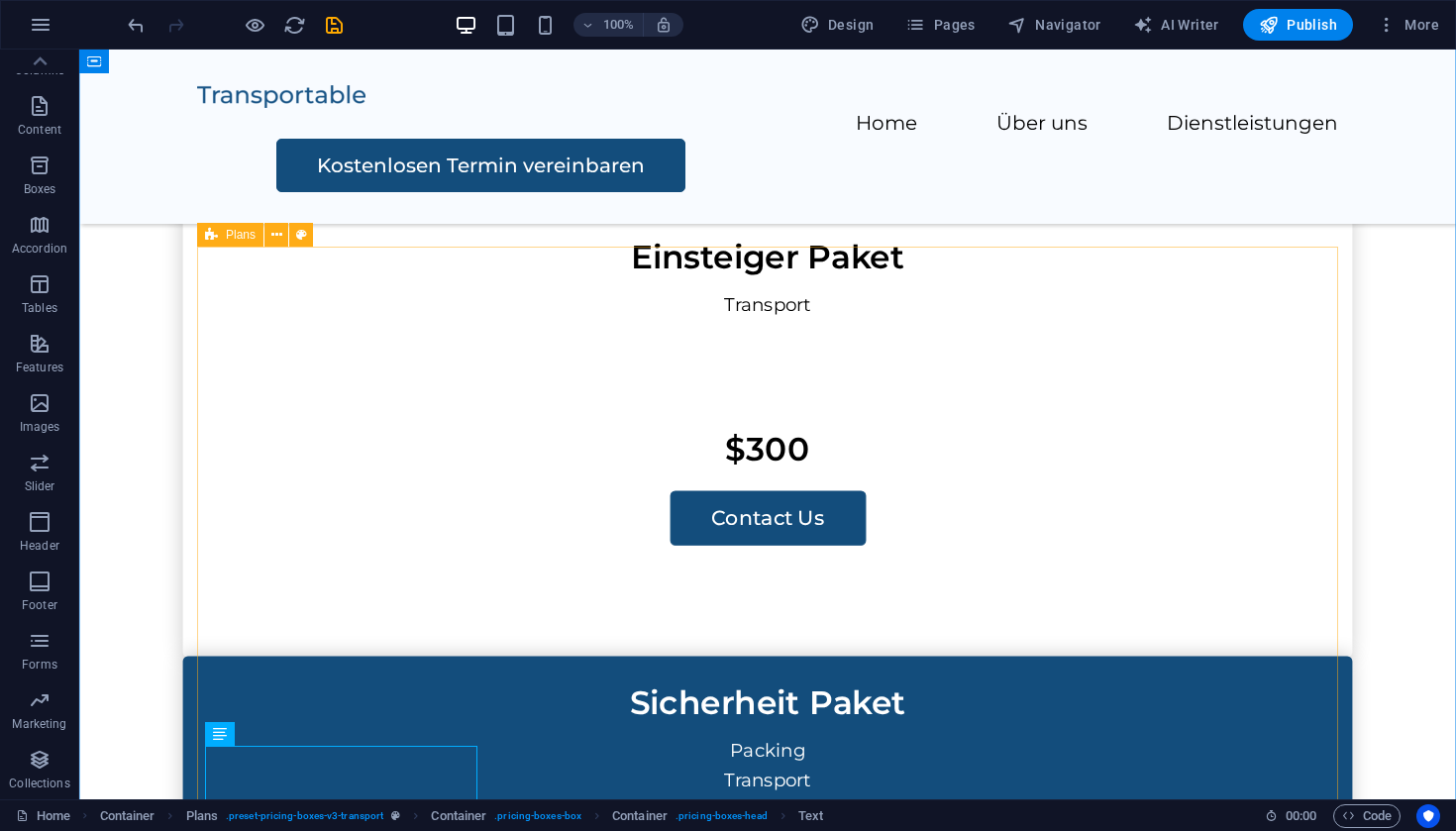 scroll, scrollTop: 1663, scrollLeft: 0, axis: vertical 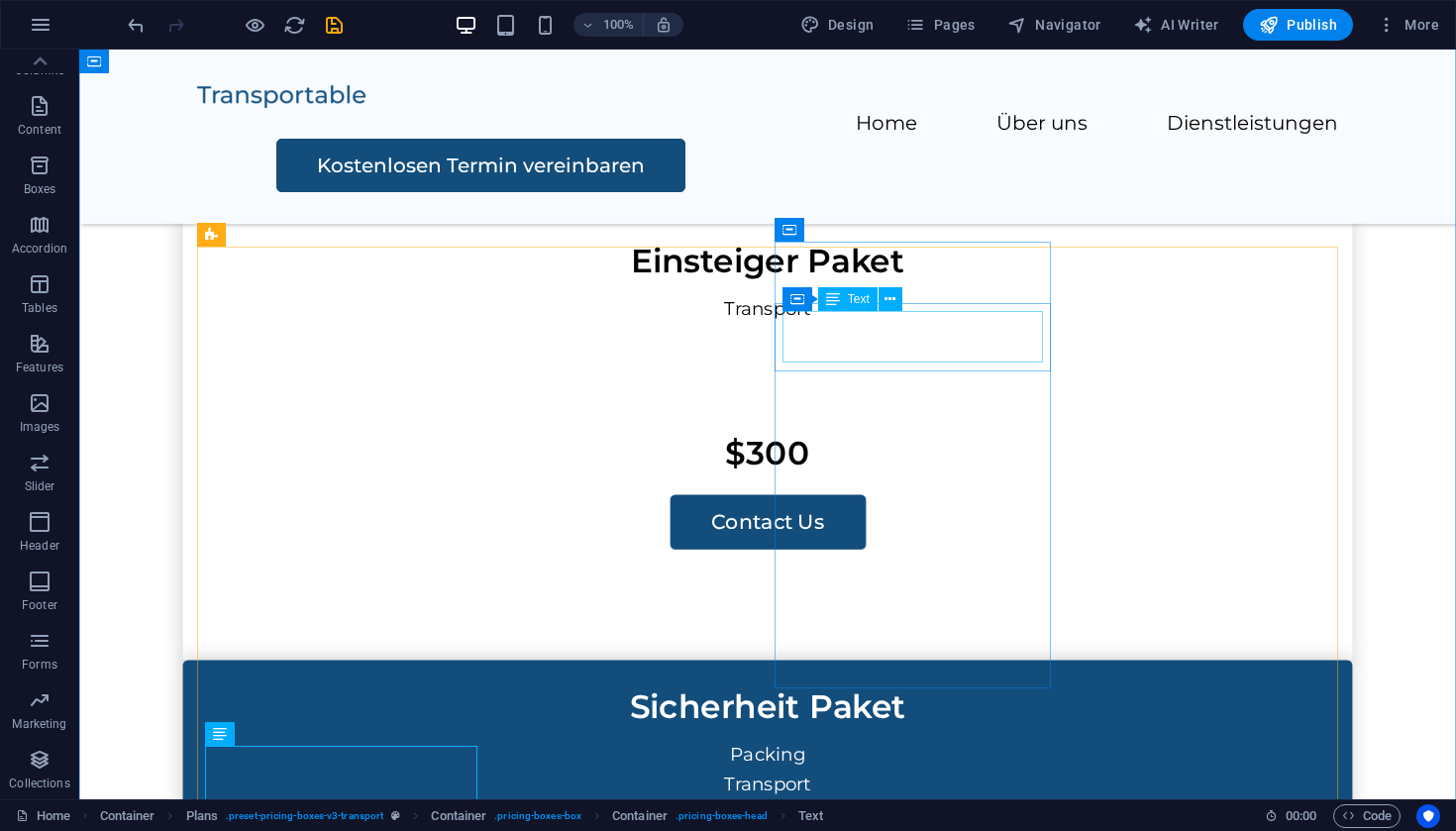click on "Komplettpaket" at bounding box center [768, 1152] 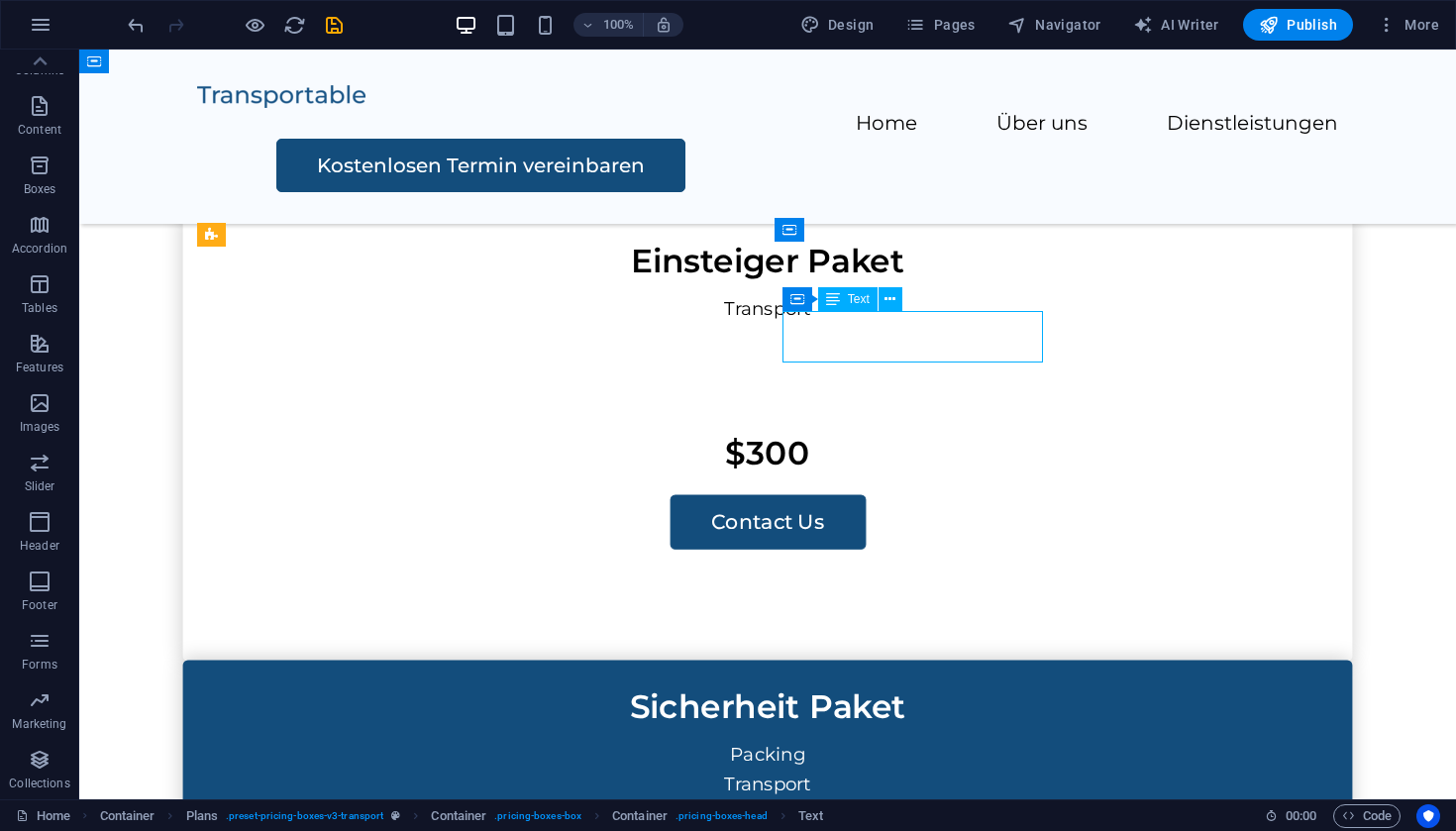 click on "Komplettpaket" at bounding box center [768, 1152] 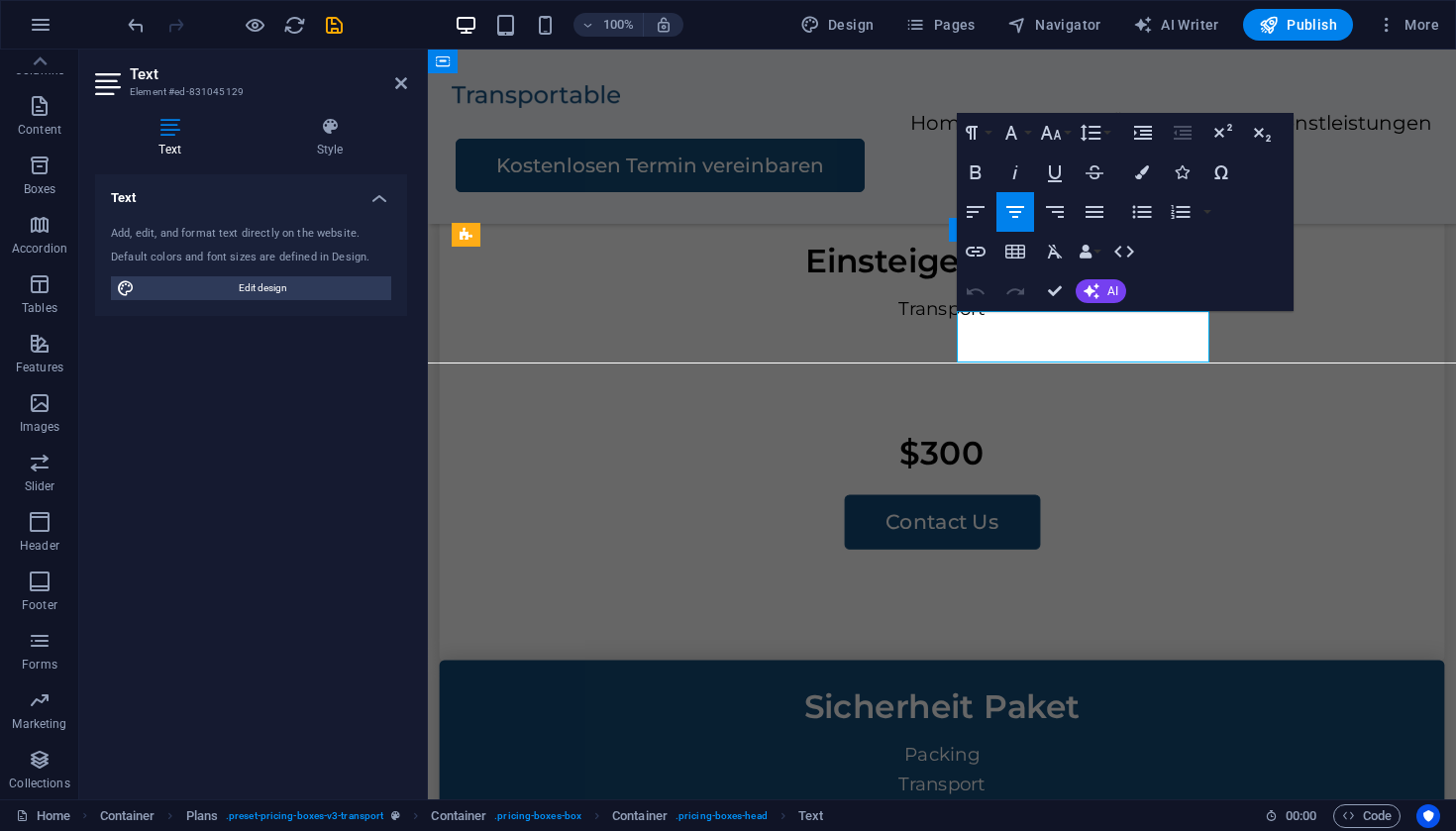 click on "Komplettpaket" at bounding box center (942, 1152) 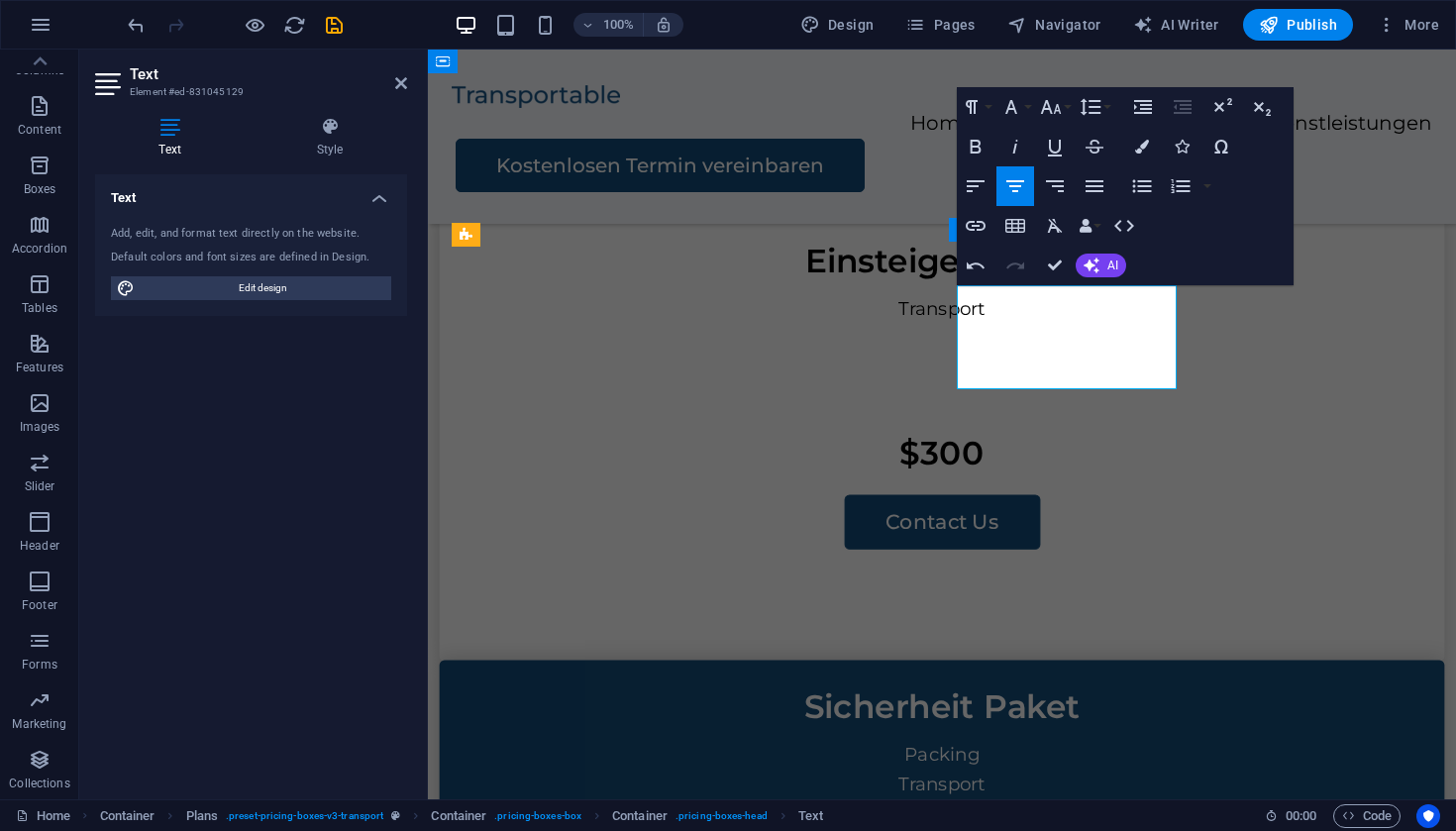 type 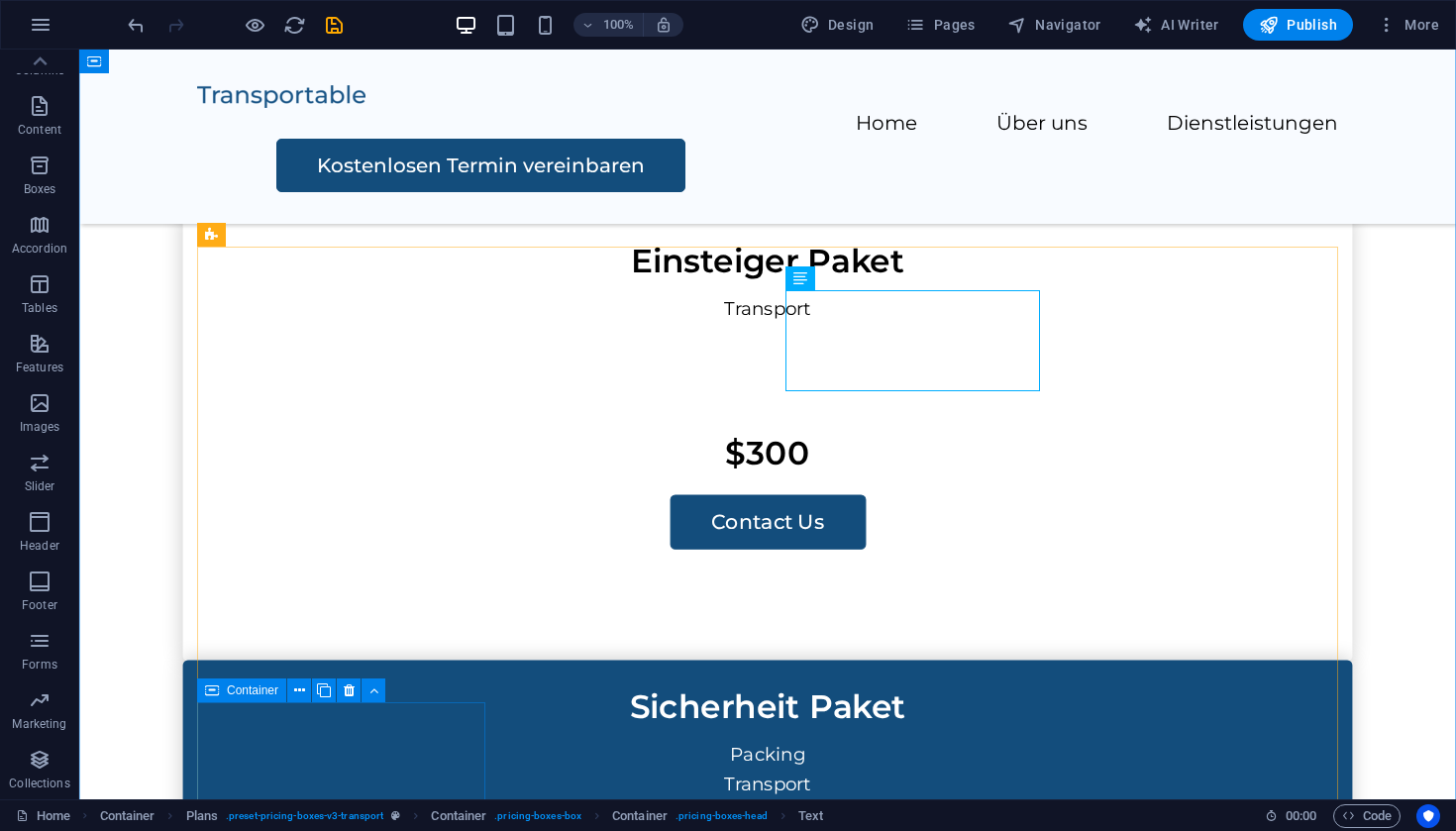 click on "Premium Vertrauenspaket Packing Transport Assembly Storage Solution $600 Contact Us" at bounding box center (768, 1774) 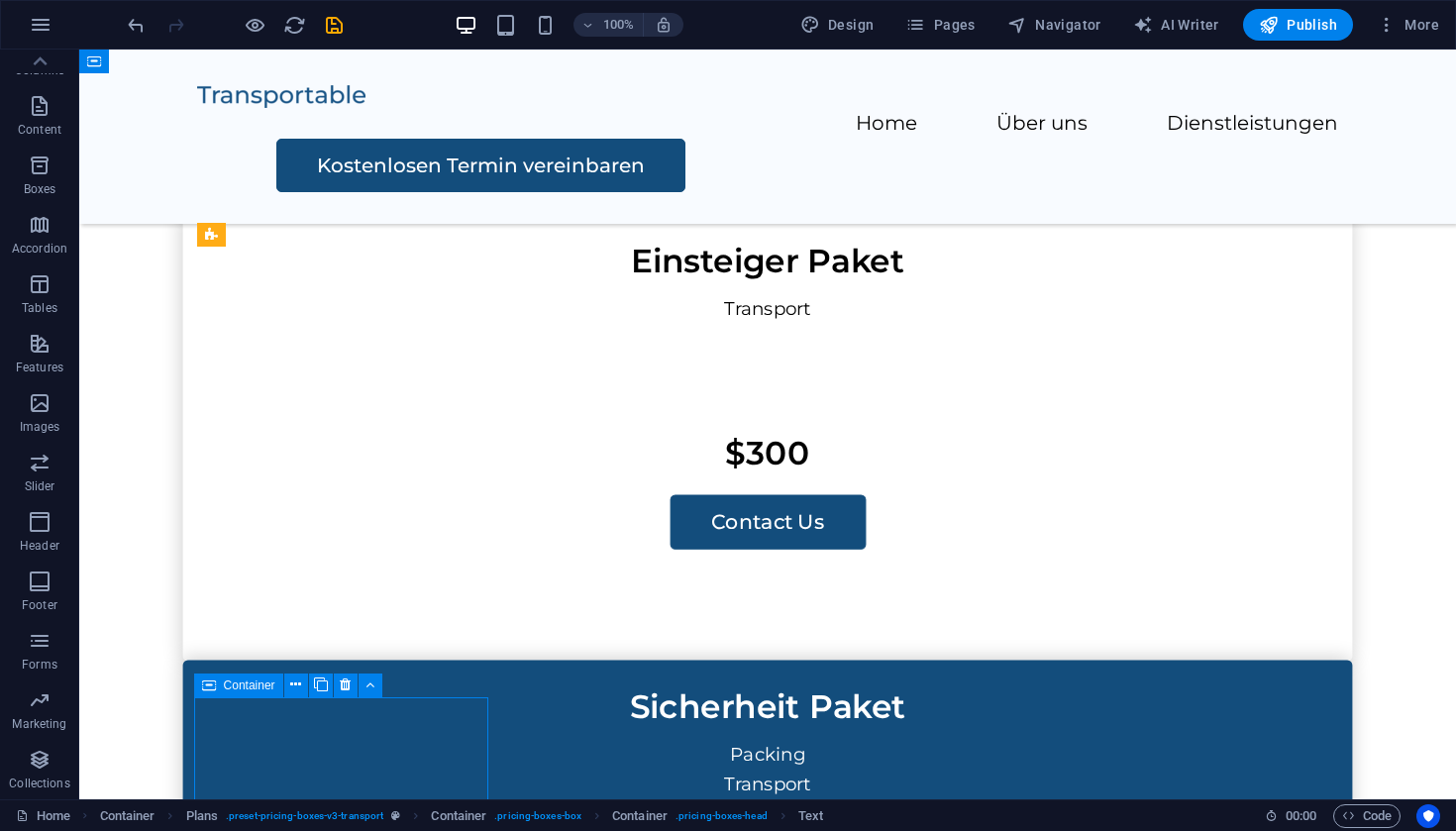 click on "Premium Vertrauenspaket Packing Transport Assembly Storage Solution $600 Contact Us" at bounding box center (768, 1774) 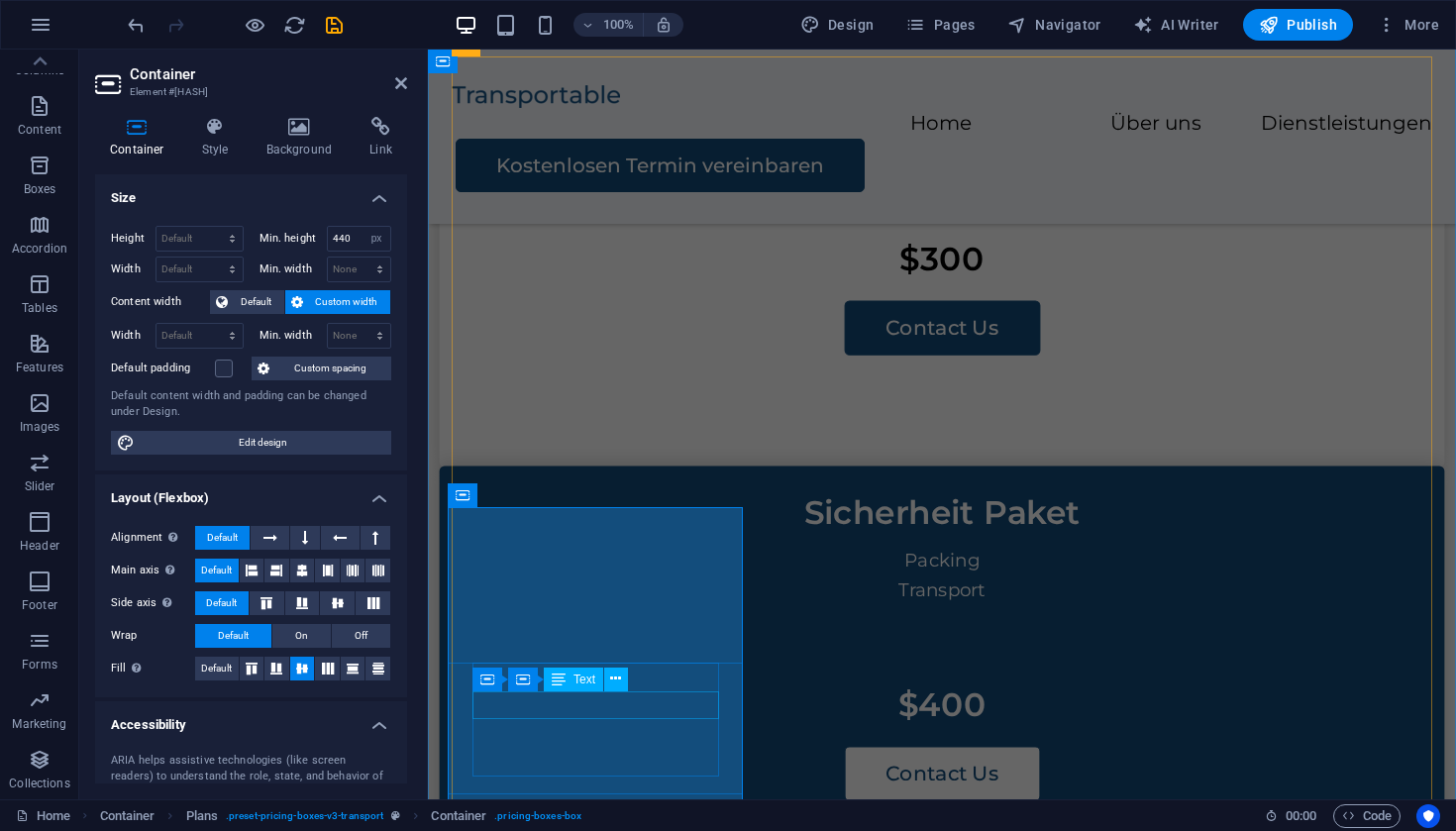 scroll, scrollTop: 1874, scrollLeft: 0, axis: vertical 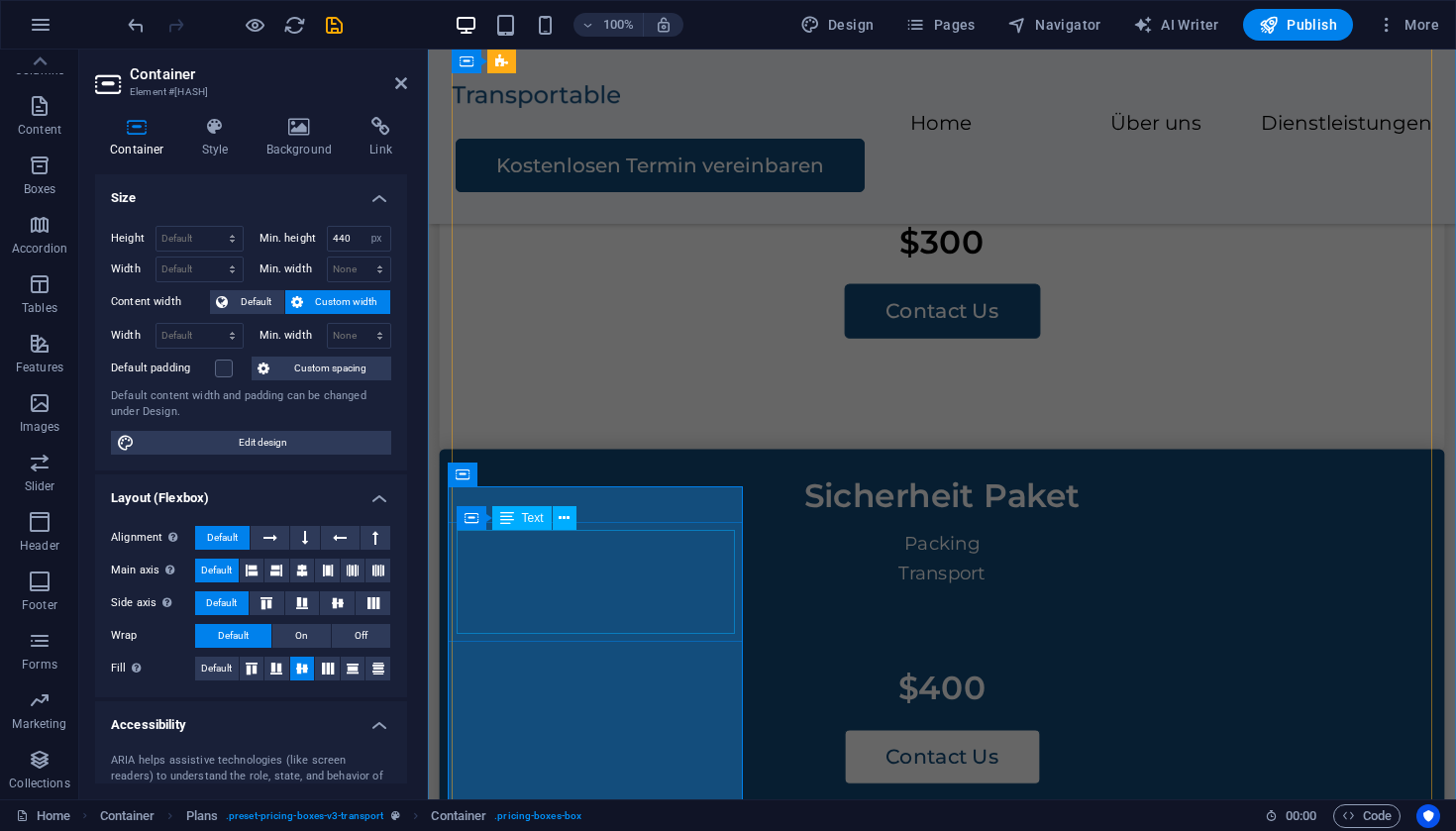 click on "Premium Vertrauenspaket" at bounding box center [942, 1391] 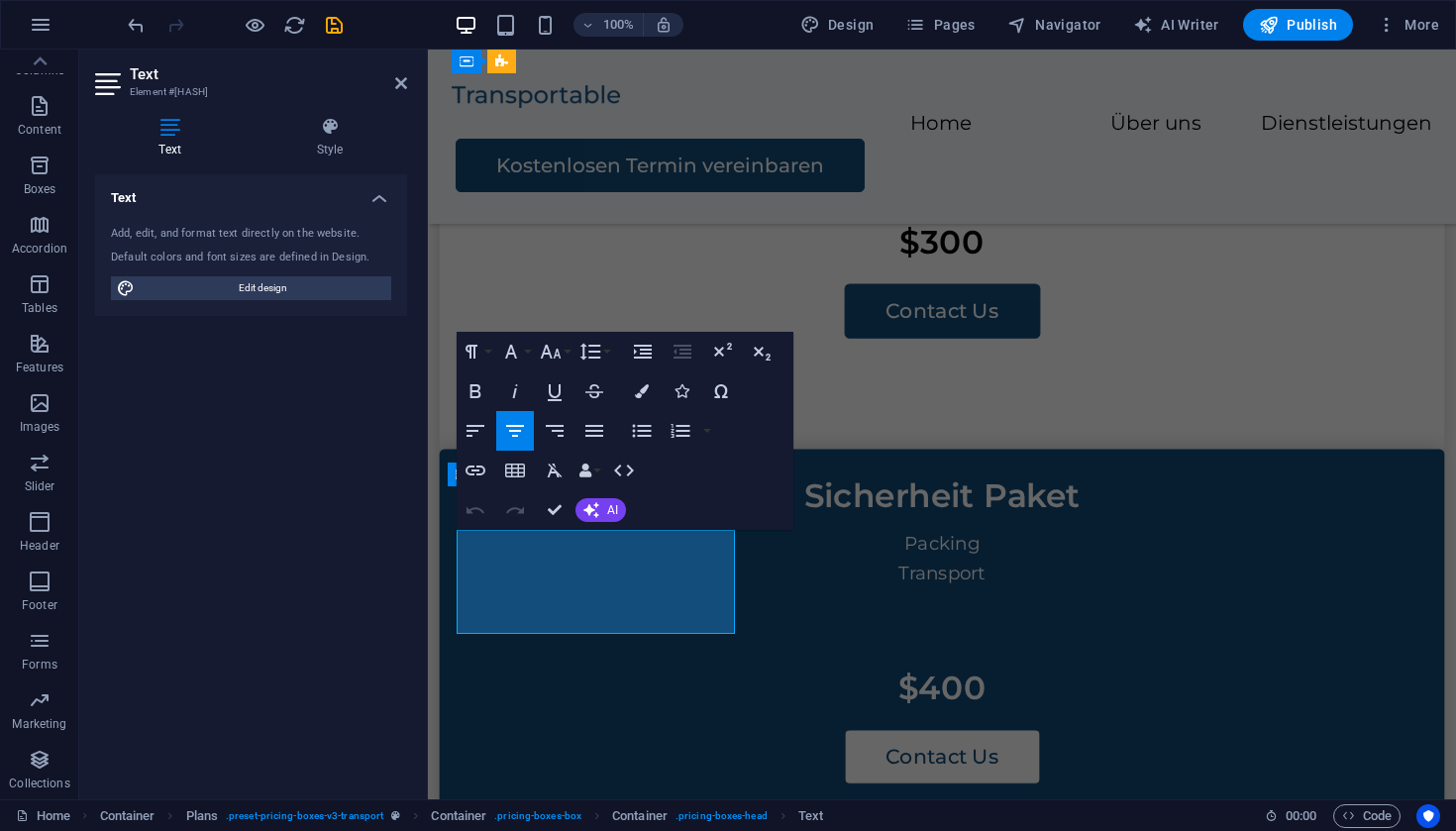 click on "Premium Vertrauenspaket" at bounding box center [942, 1391] 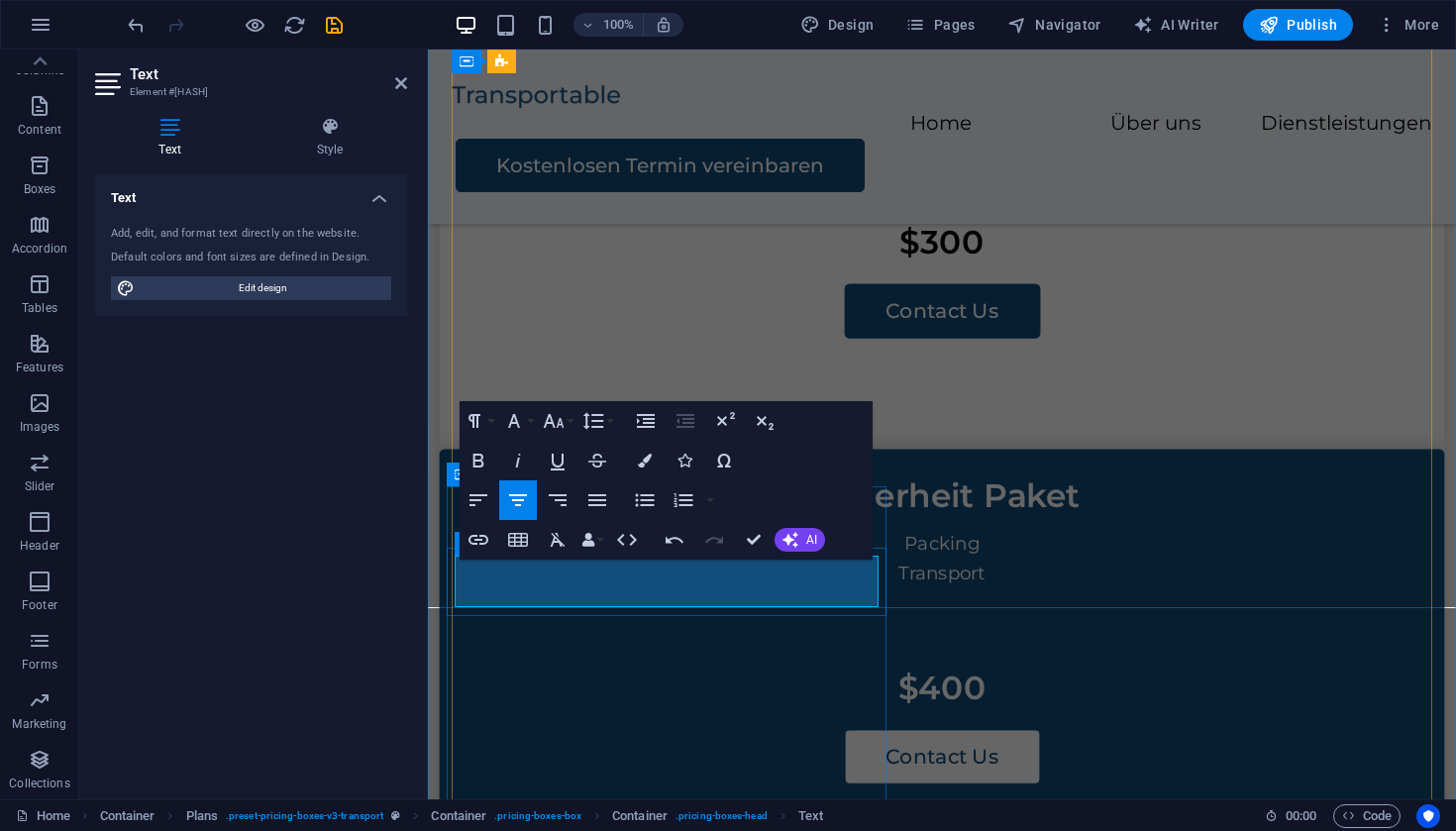 drag, startPoint x: 781, startPoint y: 588, endPoint x: 607, endPoint y: 571, distance: 174.82849 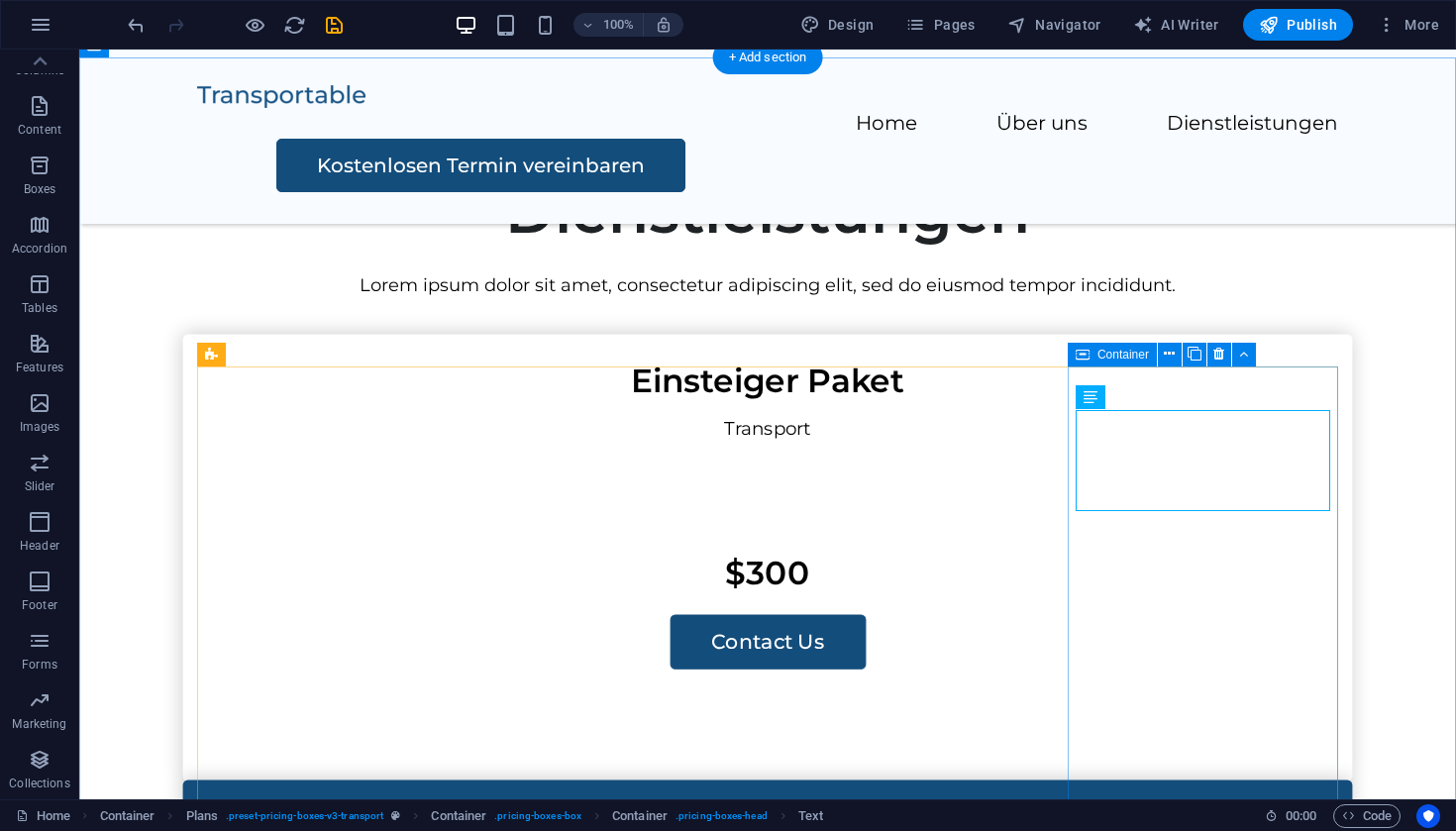 scroll, scrollTop: 1592, scrollLeft: 0, axis: vertical 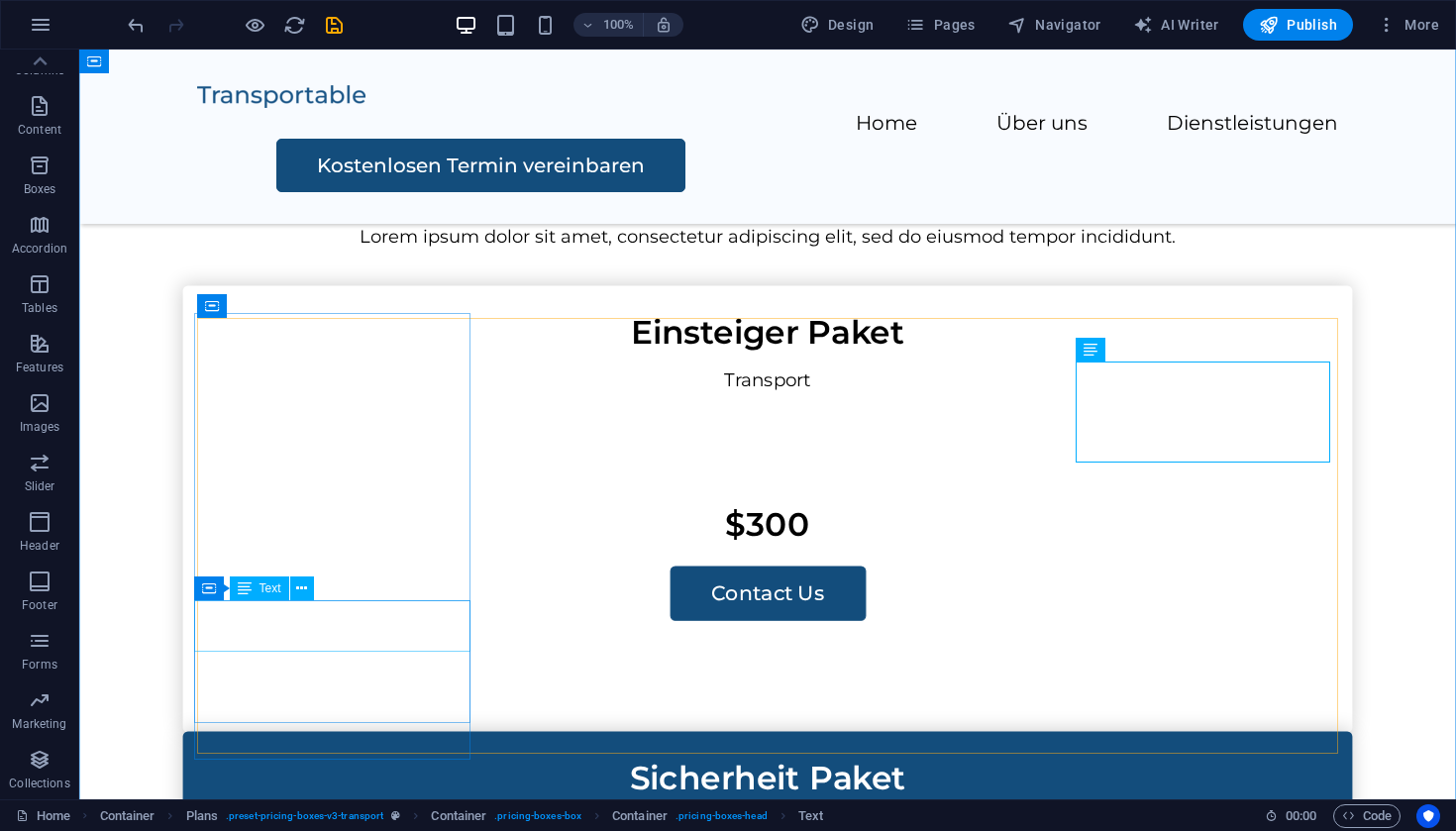 click on "$300" at bounding box center [768, 524] 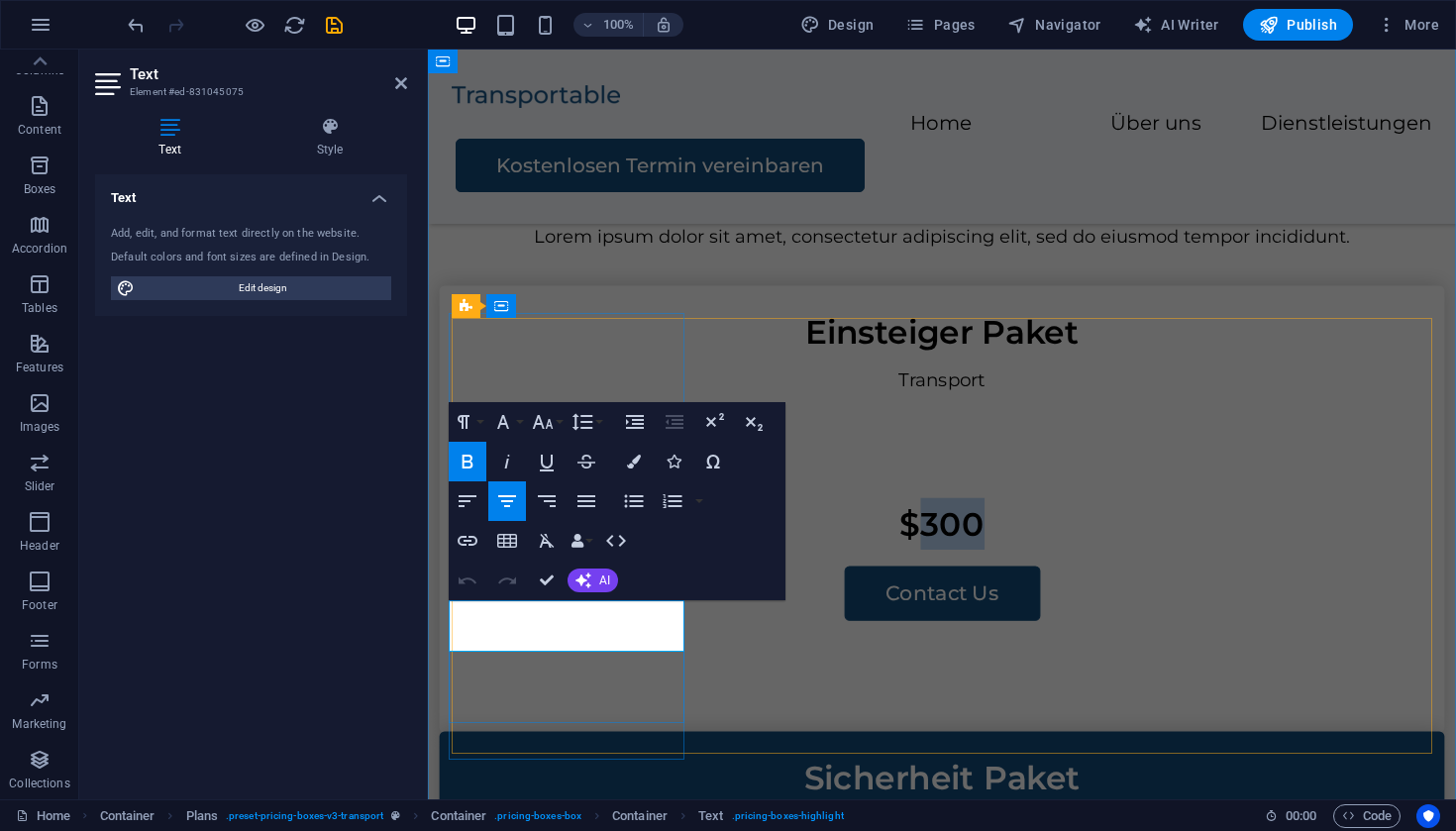 drag, startPoint x: 621, startPoint y: 630, endPoint x: 550, endPoint y: 633, distance: 71.06335 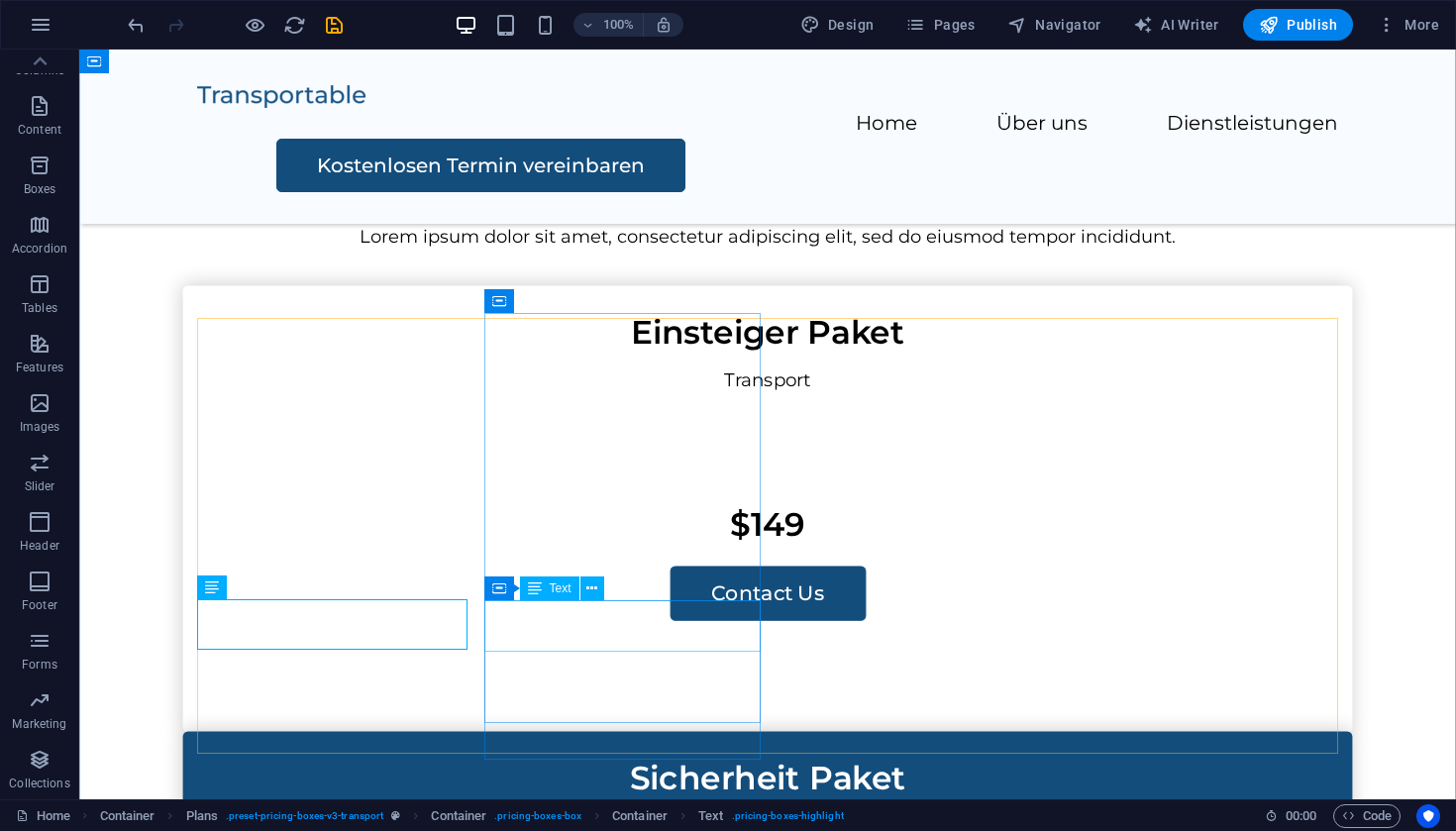 click on "$400" at bounding box center (768, 970) 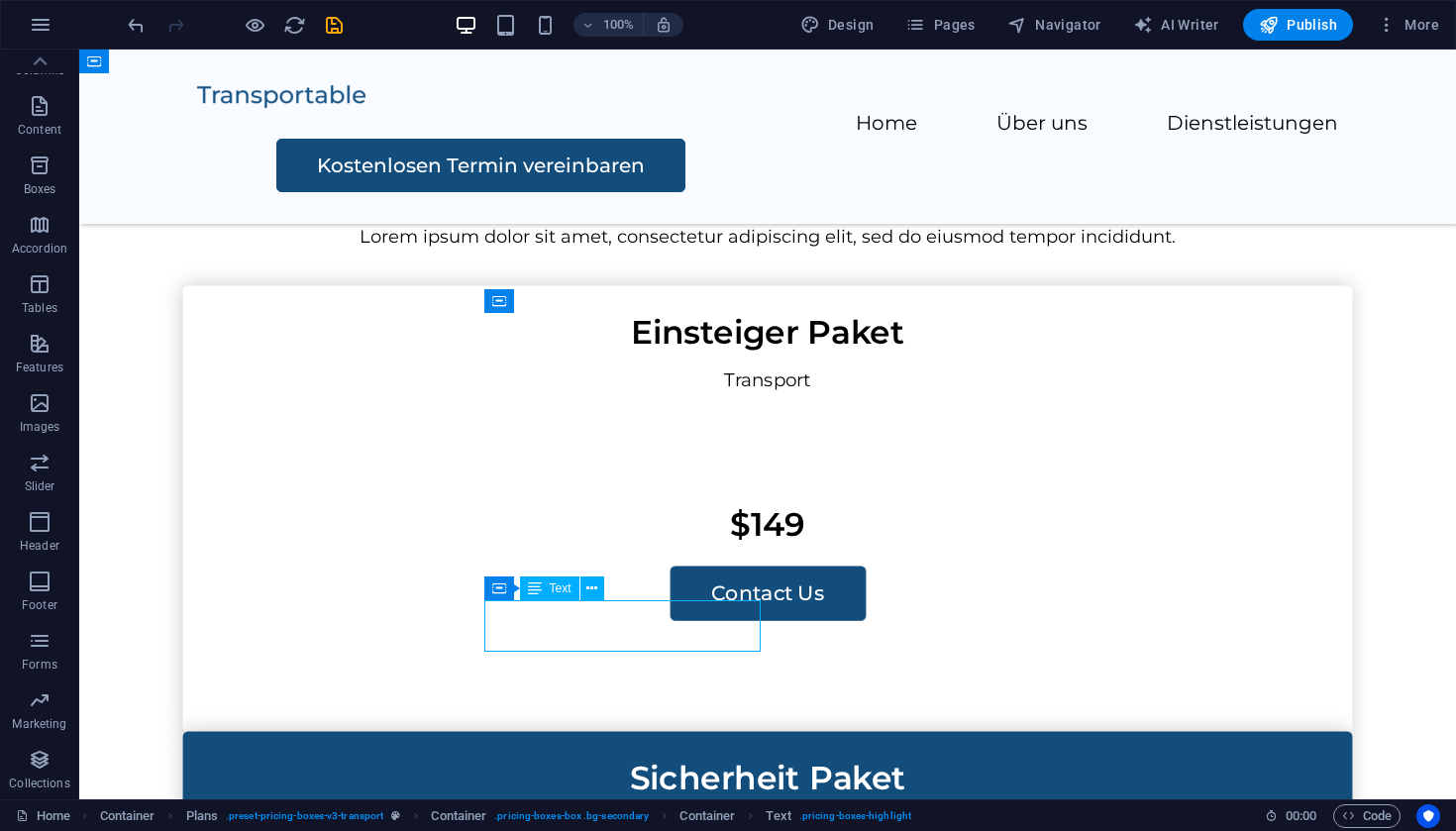 click on "$400" at bounding box center [768, 970] 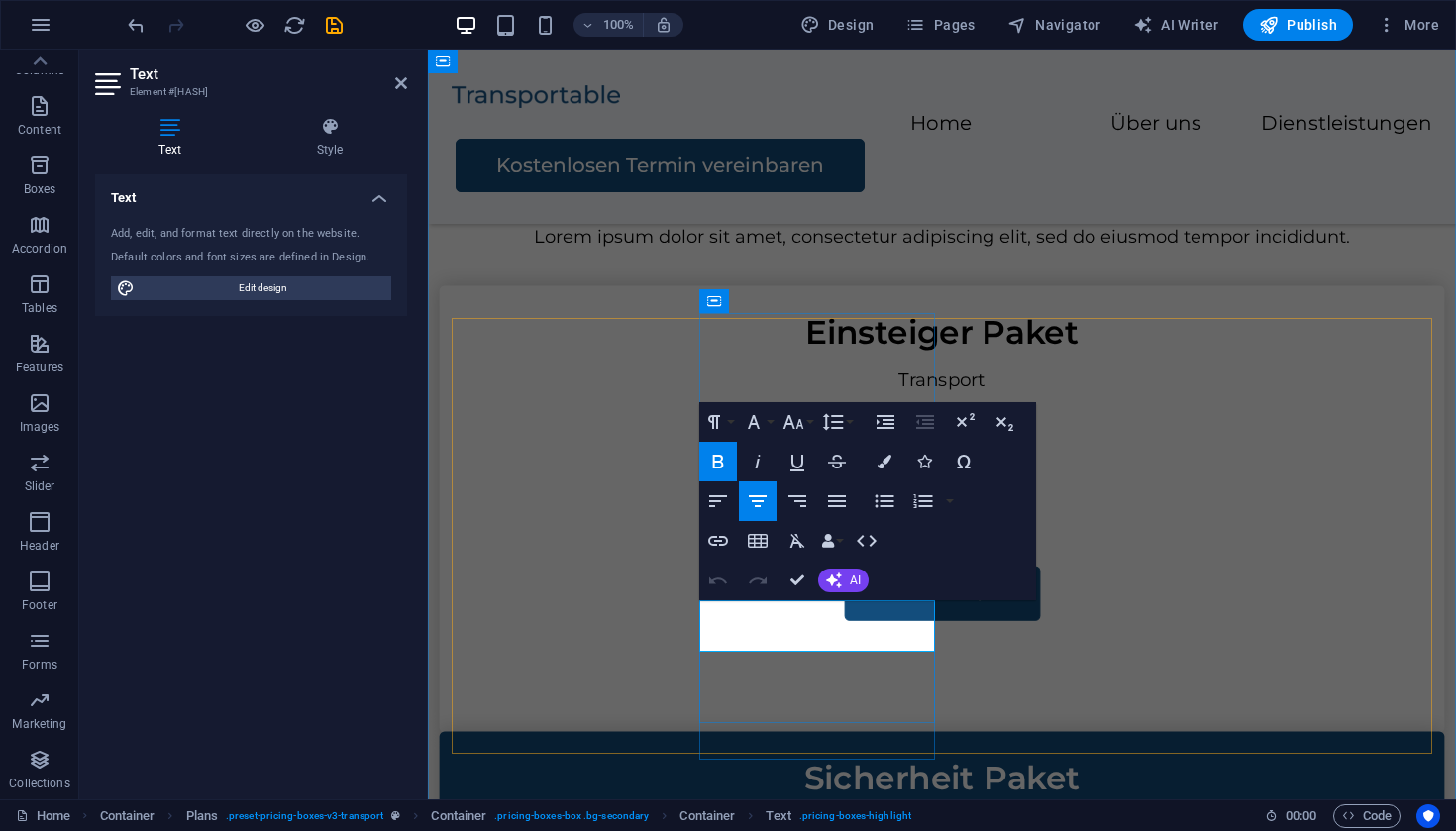 click on "$400" at bounding box center [942, 970] 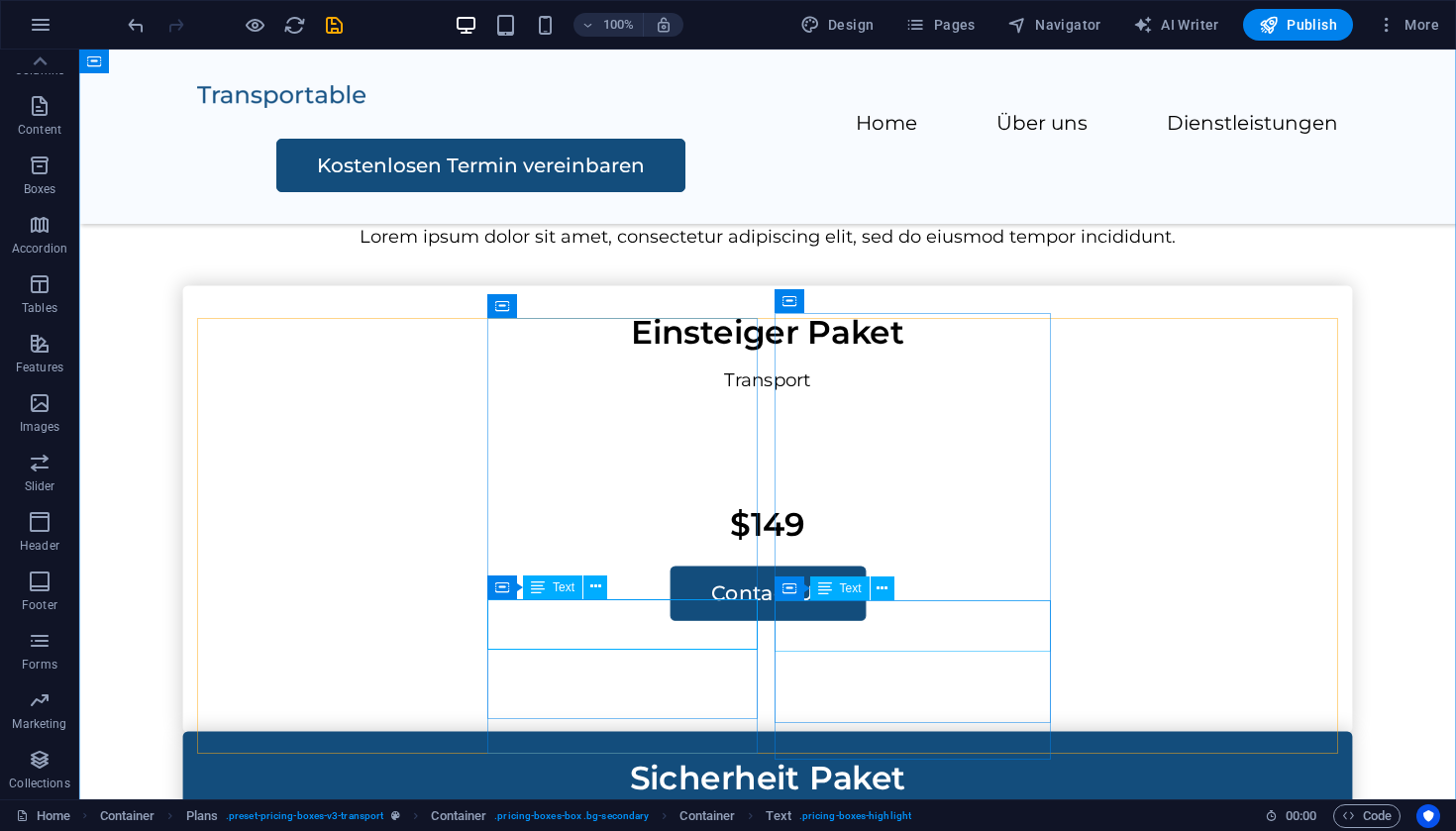 click on "$500" at bounding box center [768, 1467] 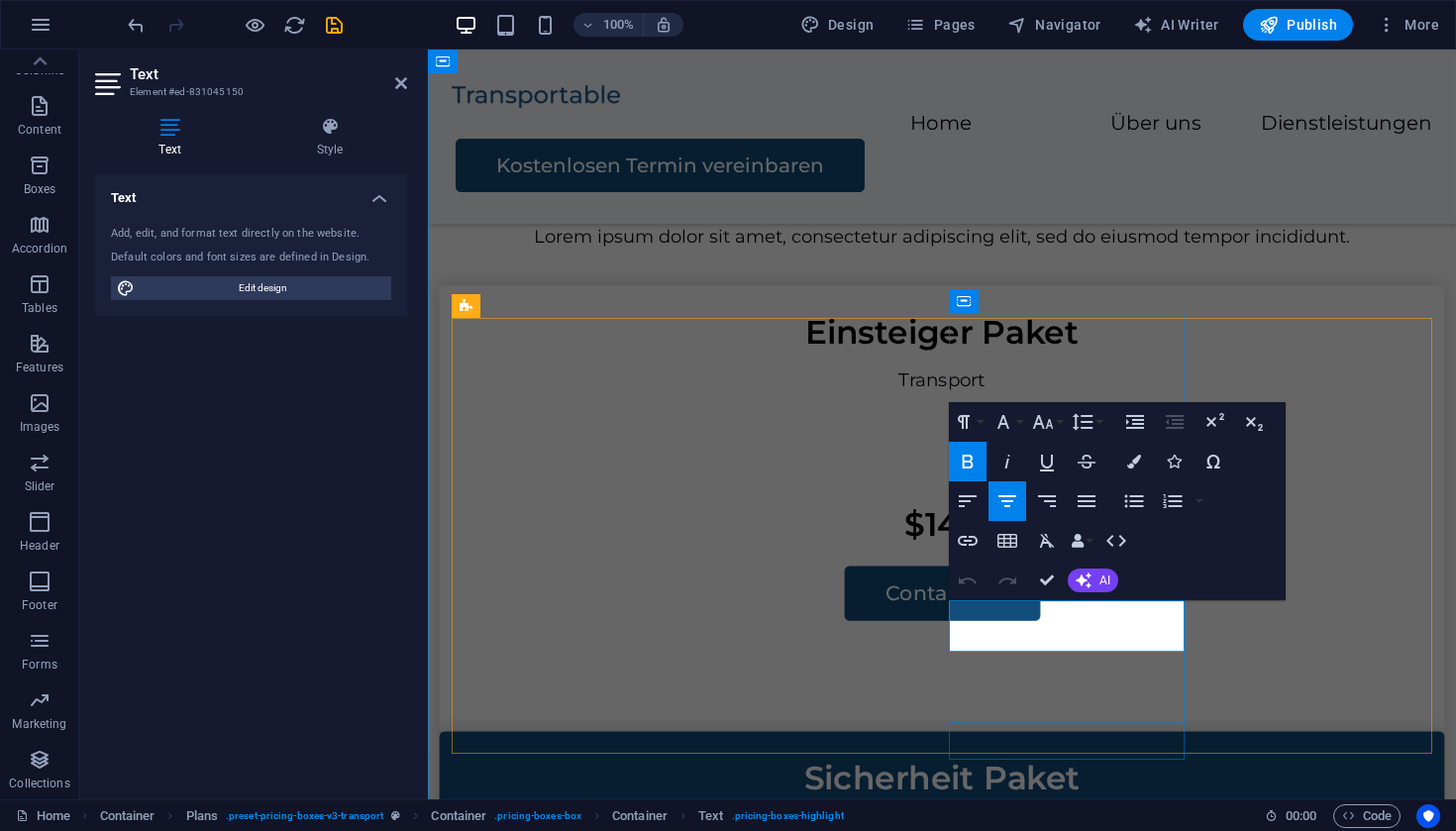 click on "$500" at bounding box center (941, 1467) 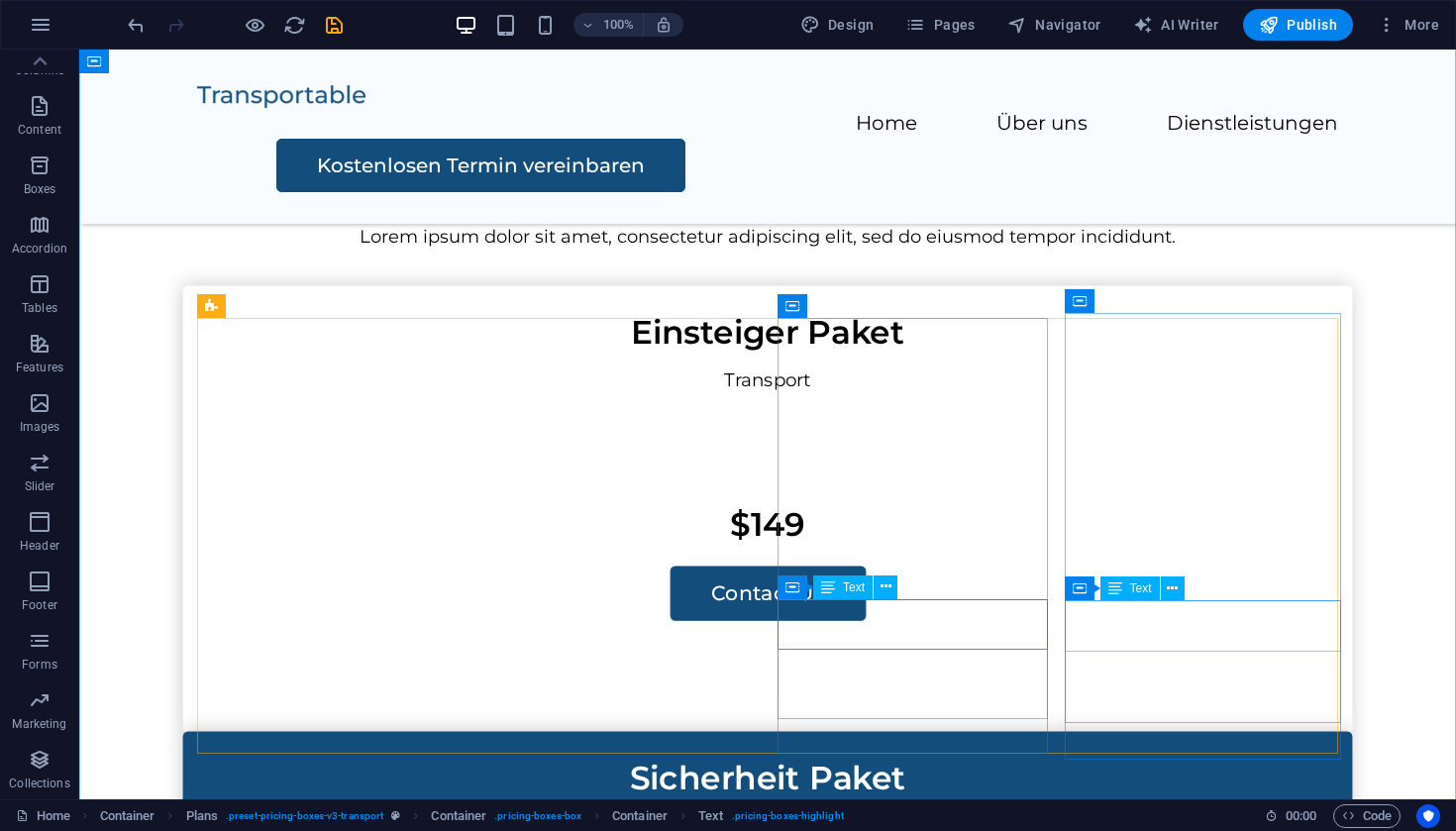 click on "$600" at bounding box center [768, 1913] 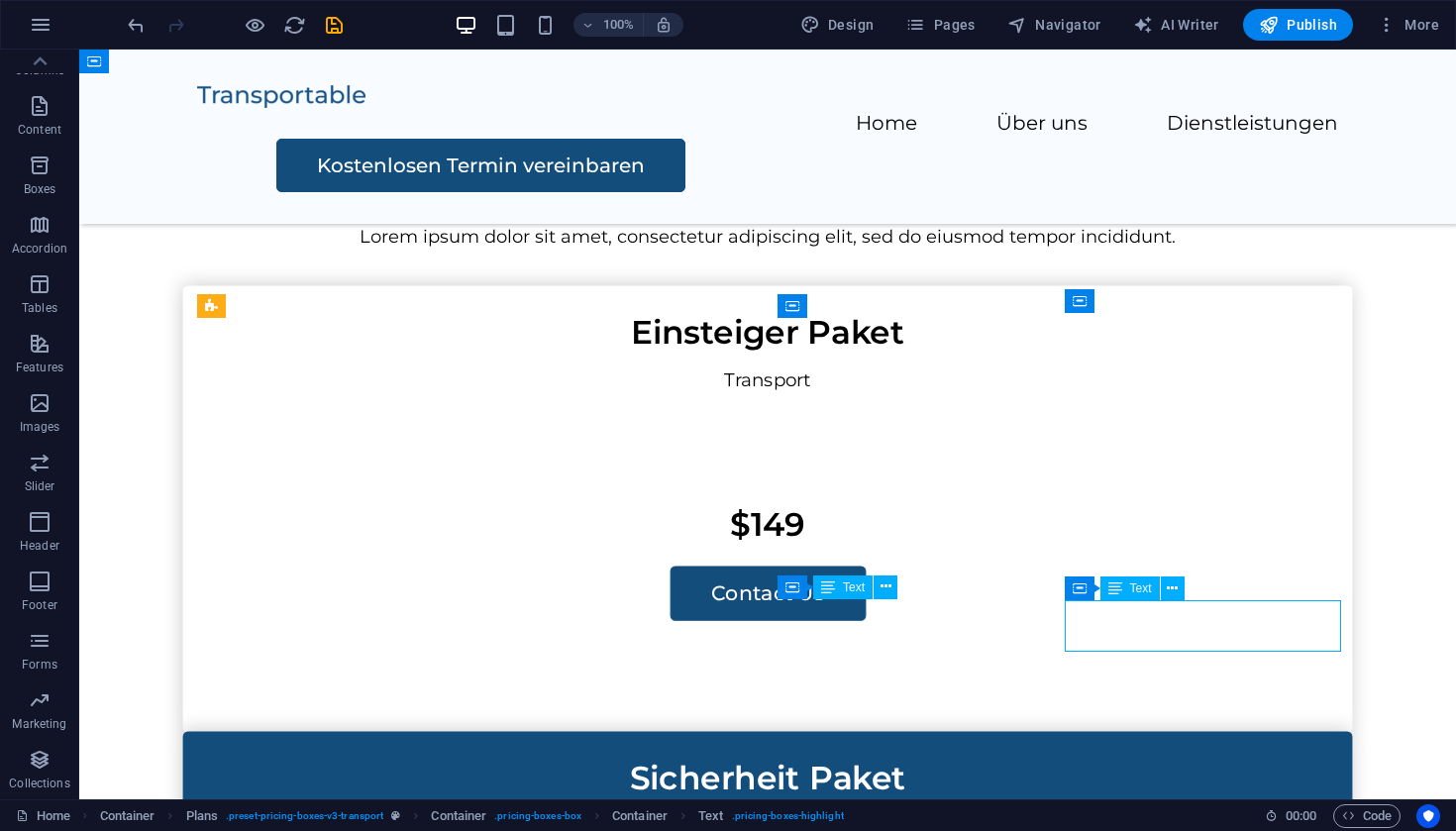 click on "$600" at bounding box center (768, 1913) 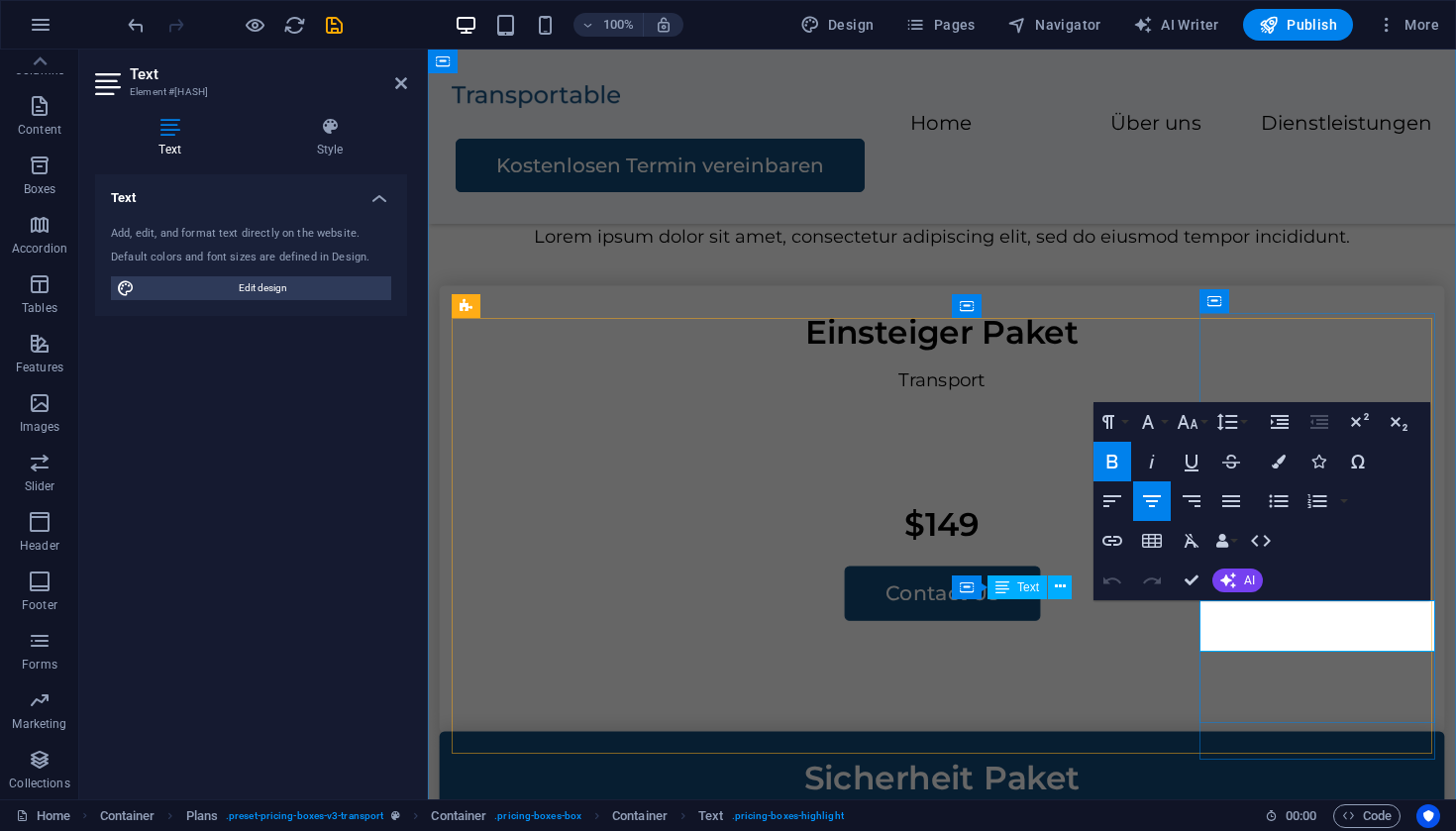 click on "$600" at bounding box center (942, 1913) 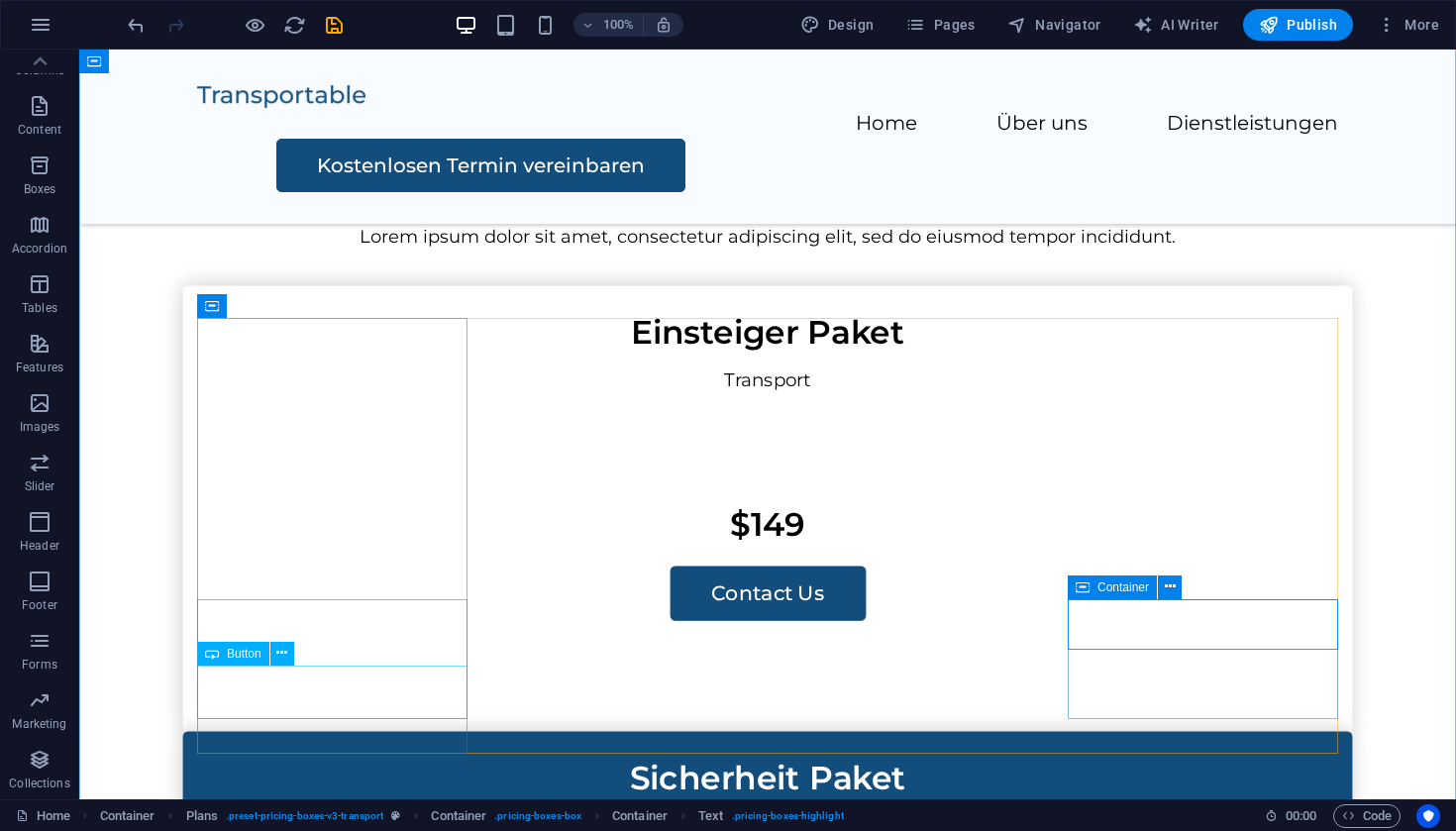 click on "Contact Us" at bounding box center (768, 593) 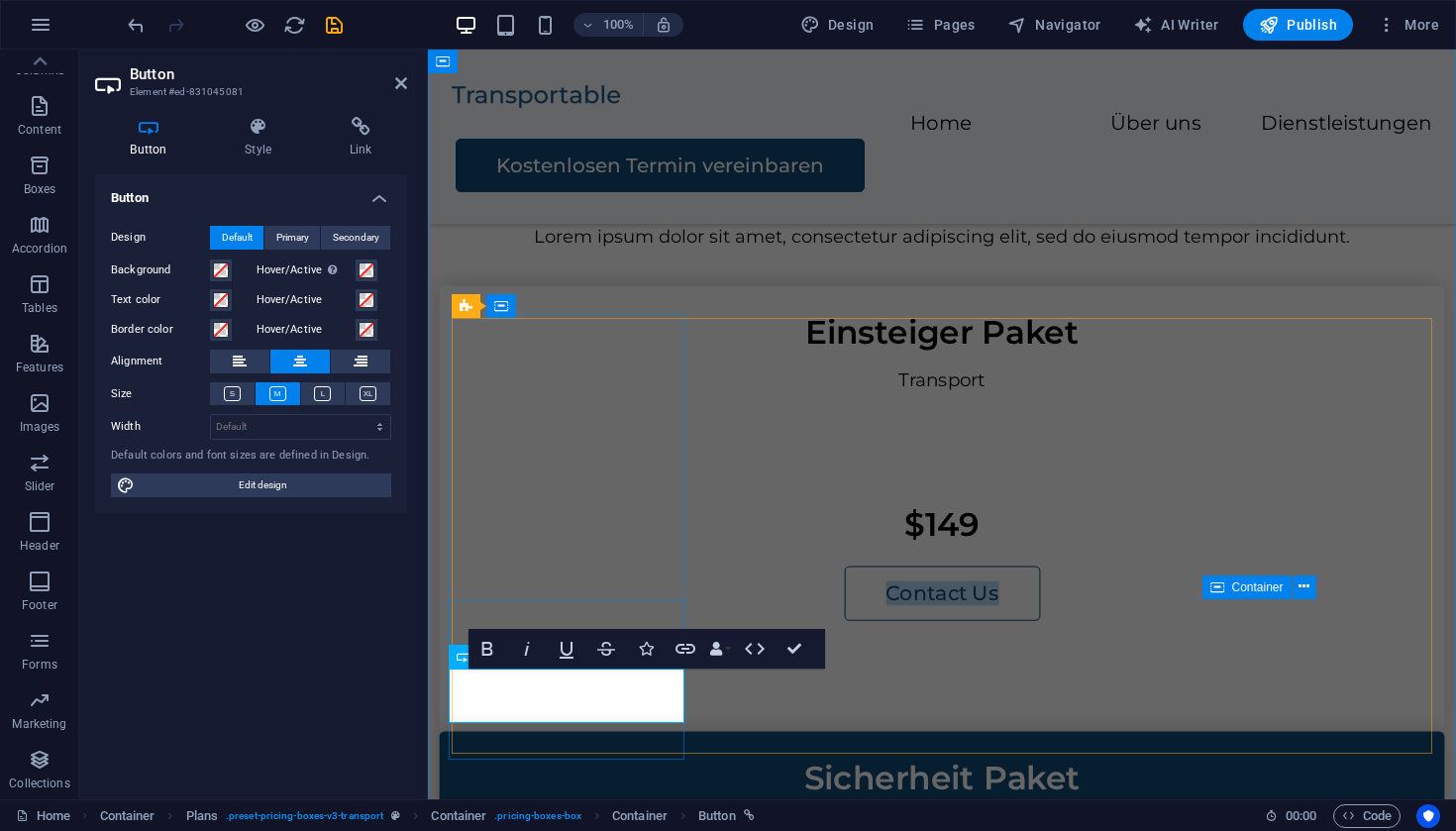 type 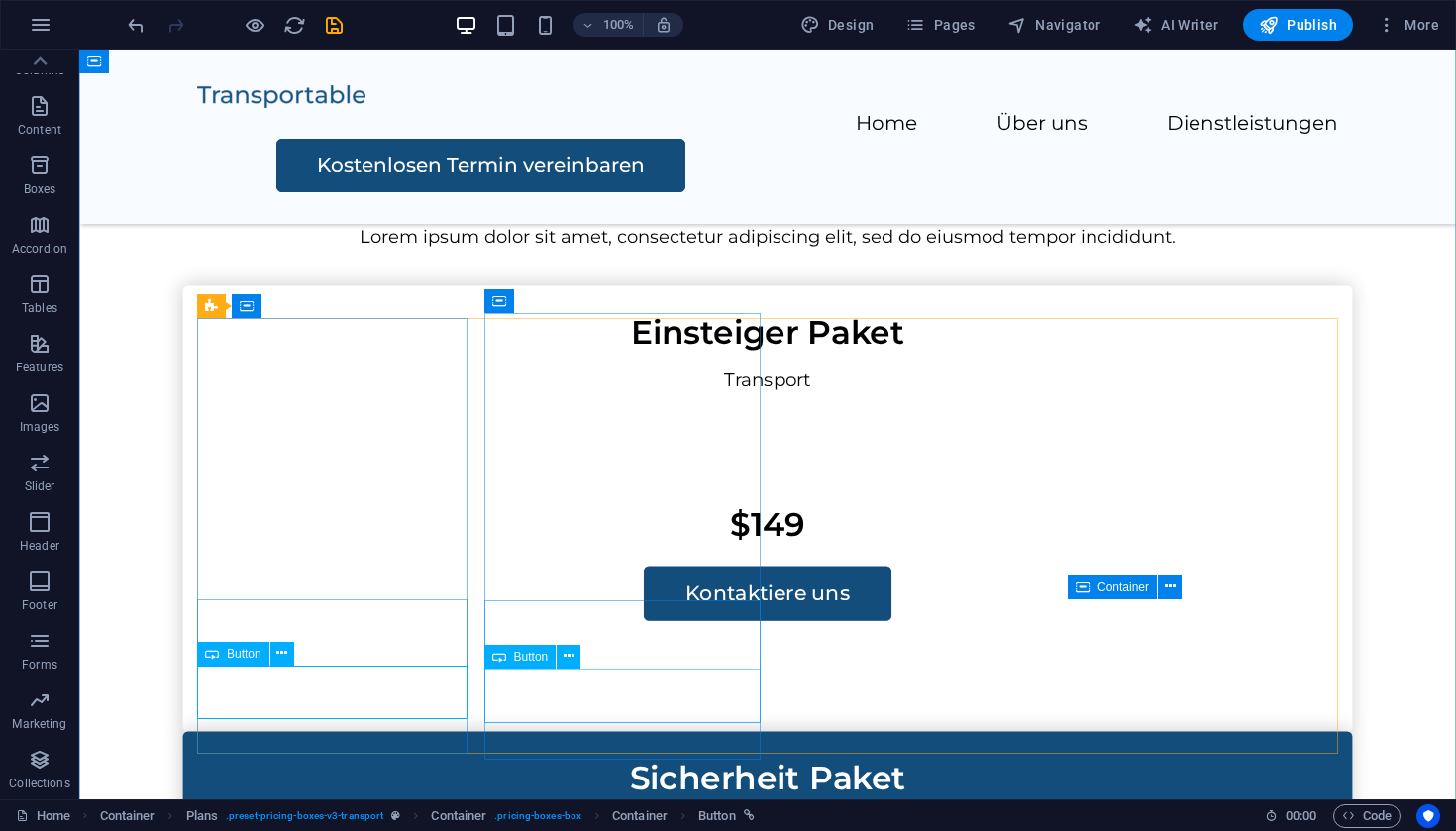 click on "Contact Us" at bounding box center [768, 1039] 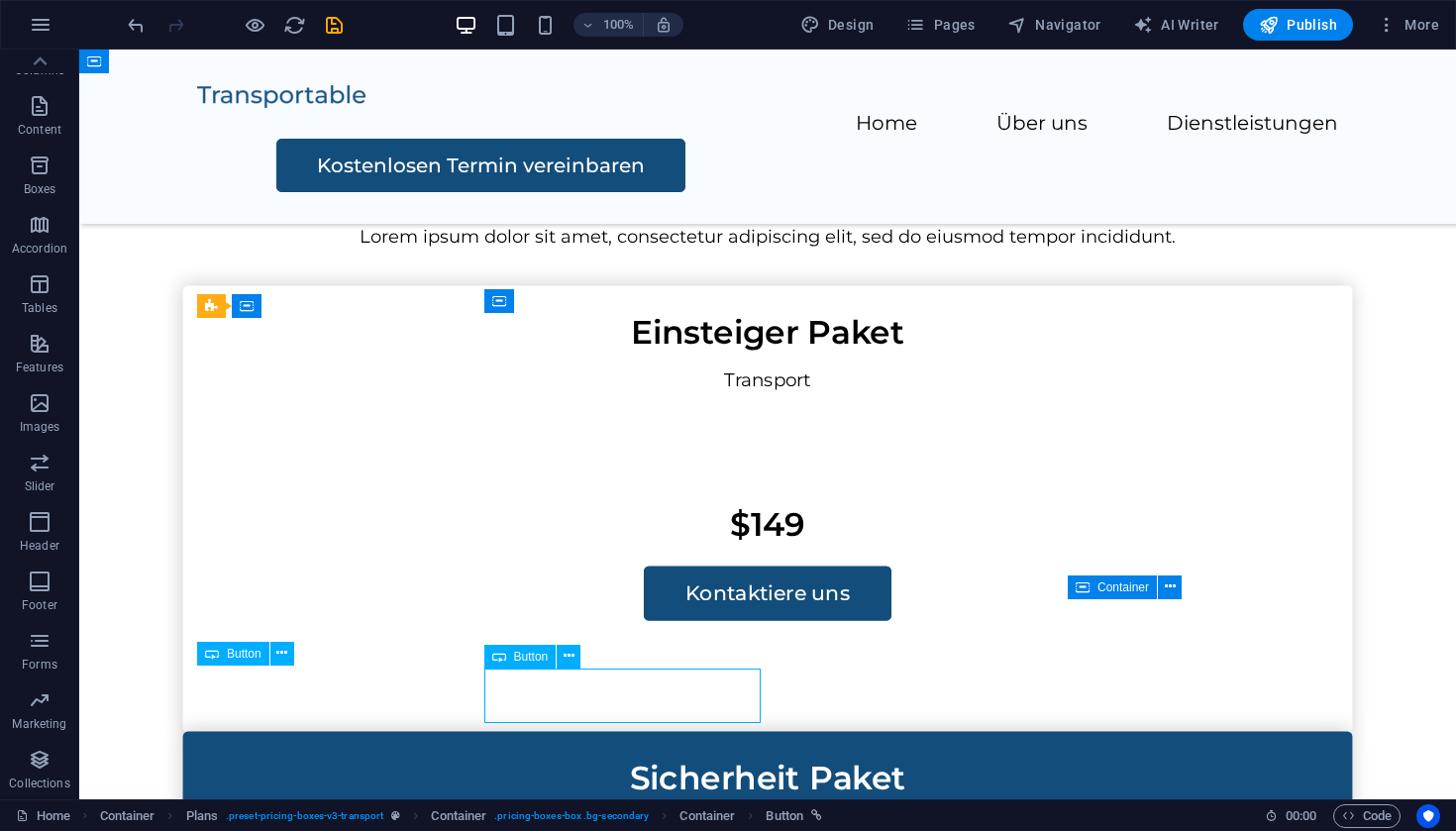 click on "Contact Us" at bounding box center (768, 1039) 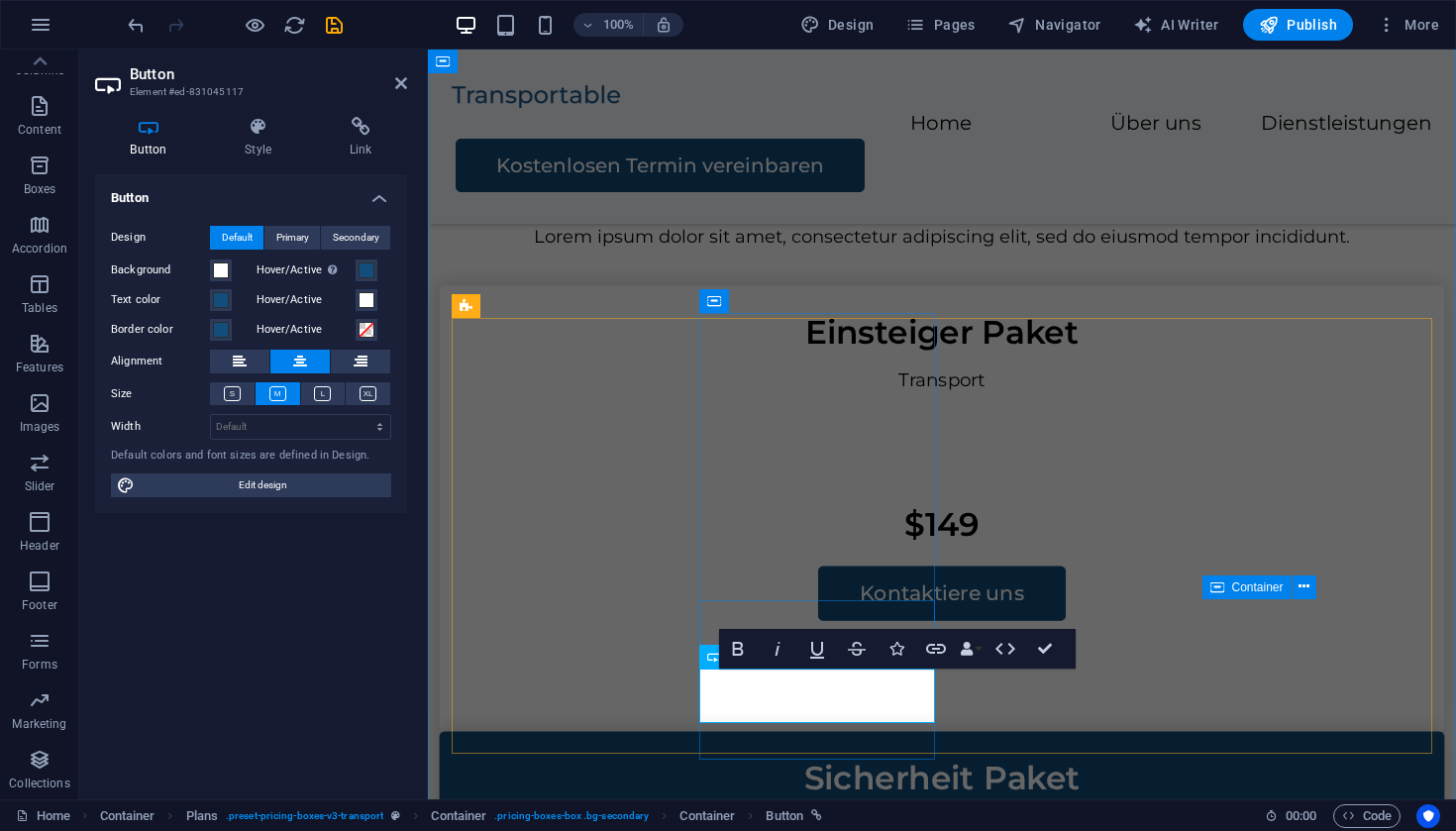 type 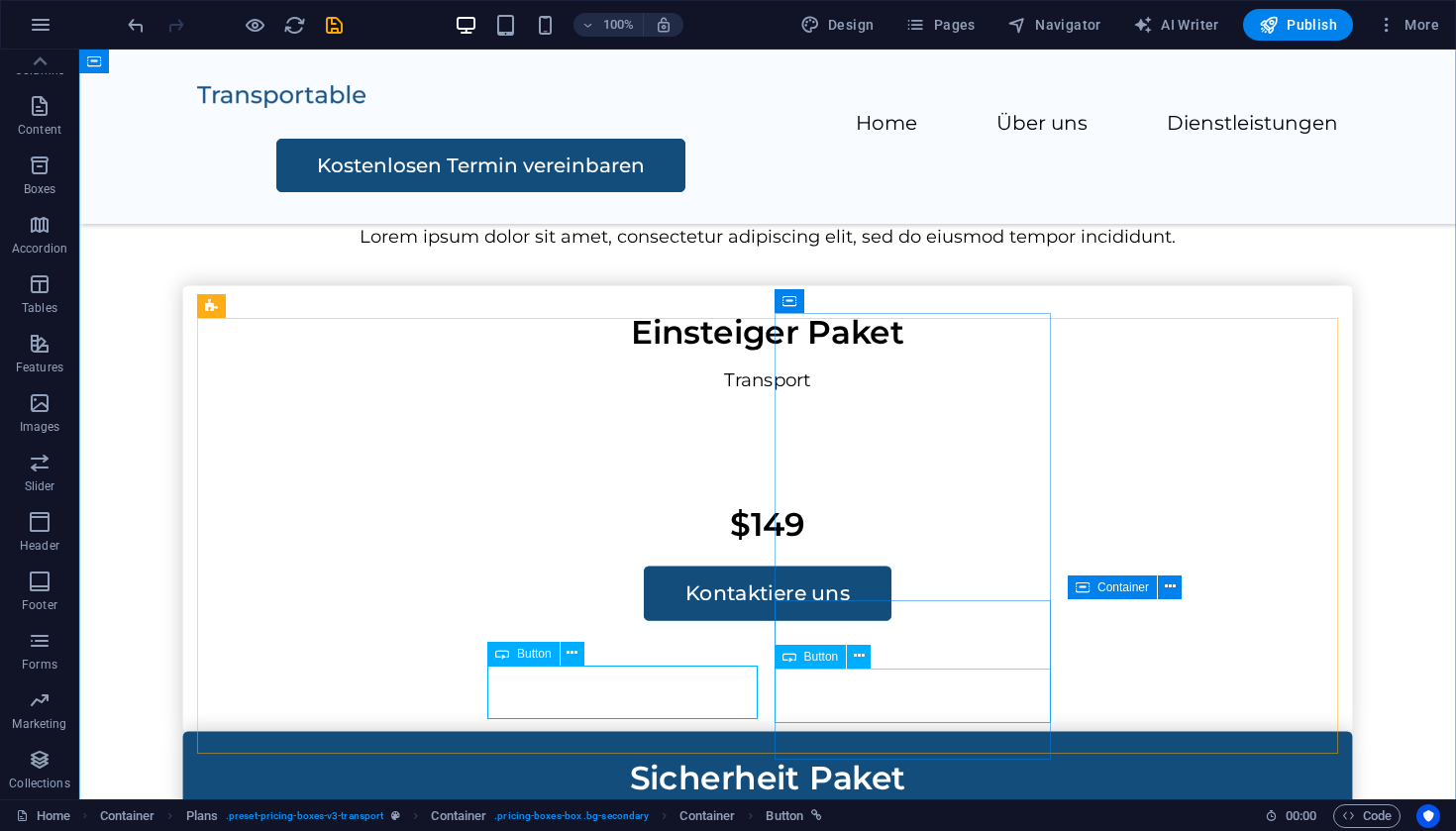 click on "Contact Us" at bounding box center (768, 1536) 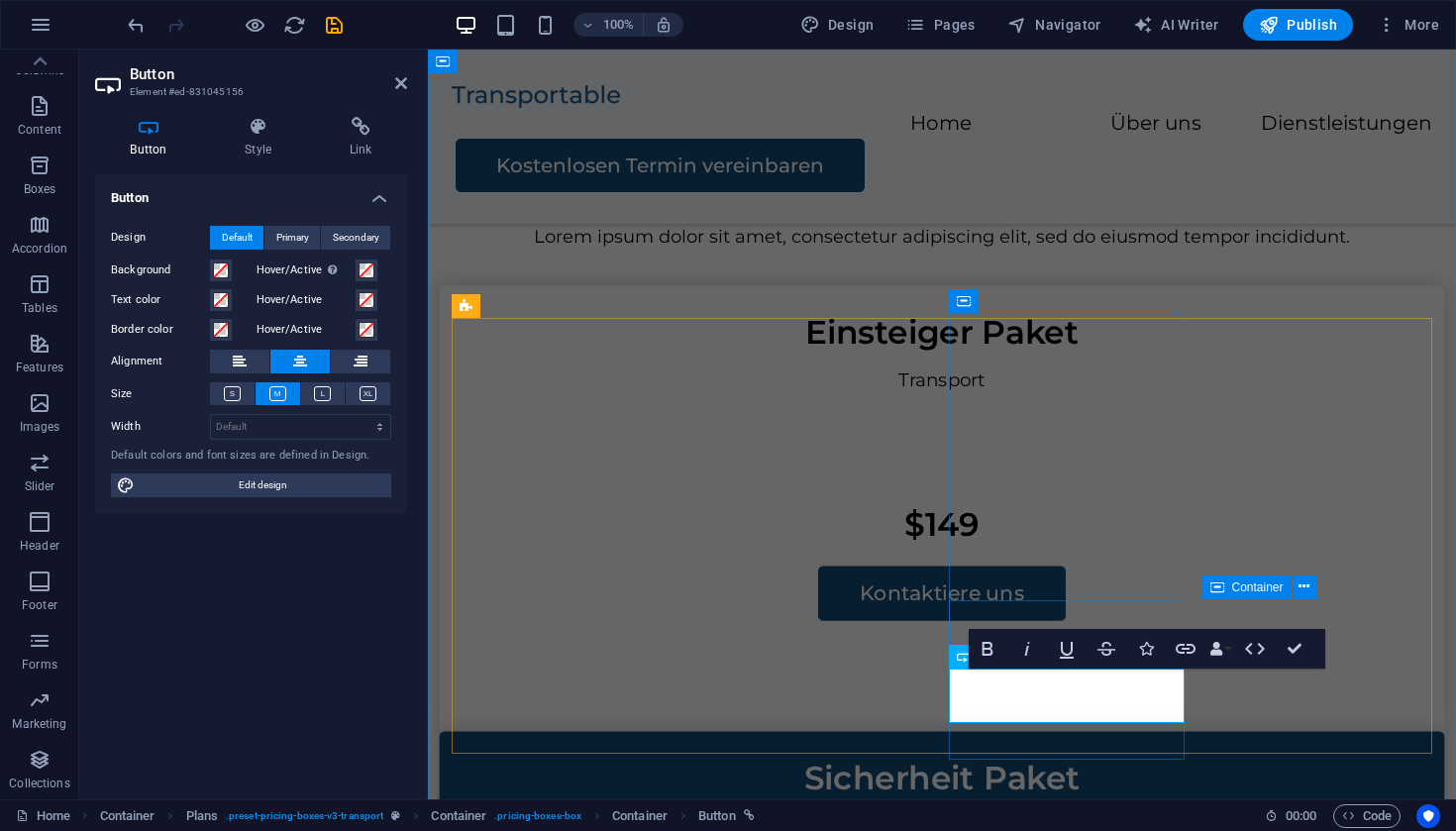 type 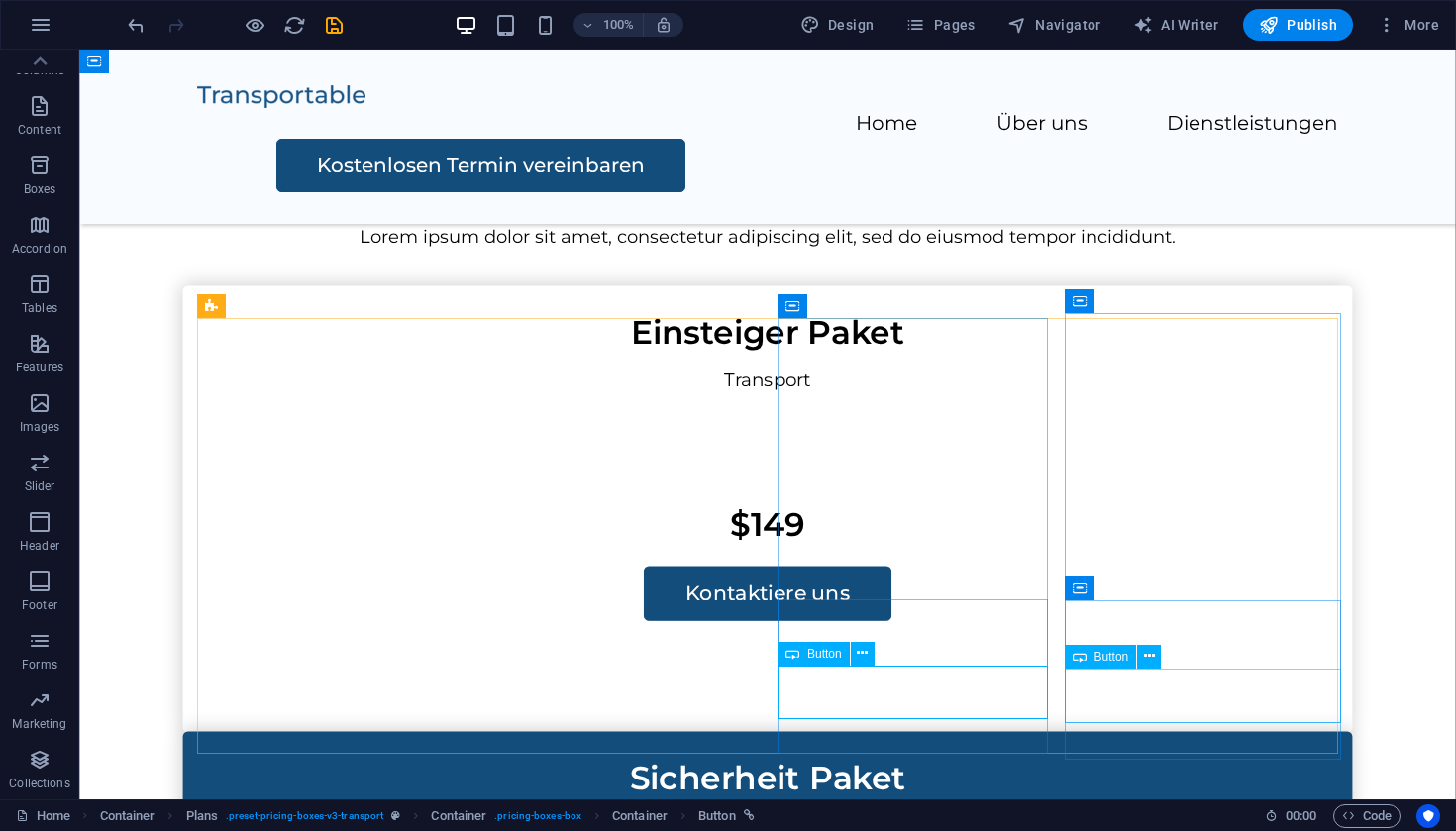 click on "Contact Us" at bounding box center [768, 1982] 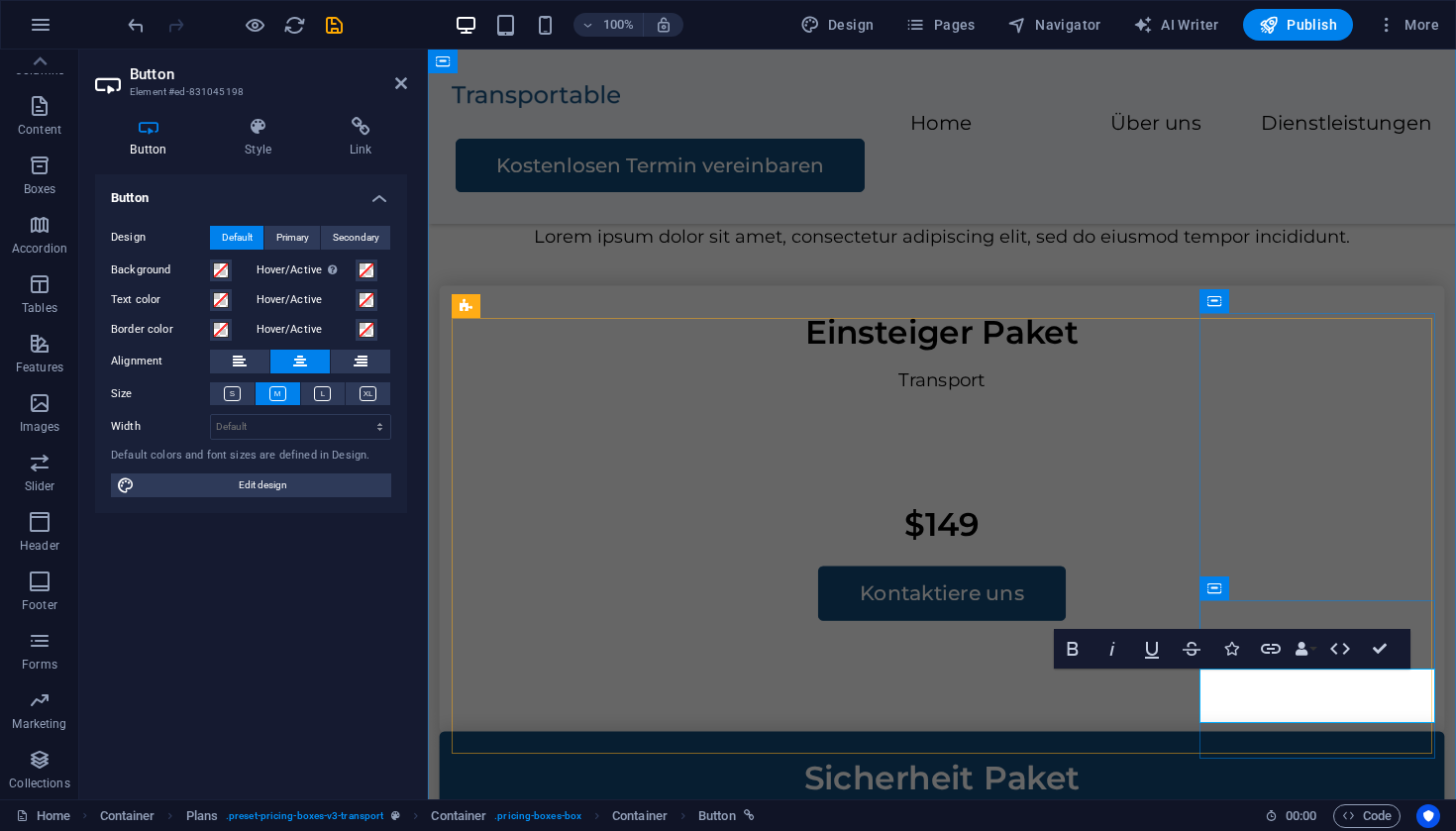 type 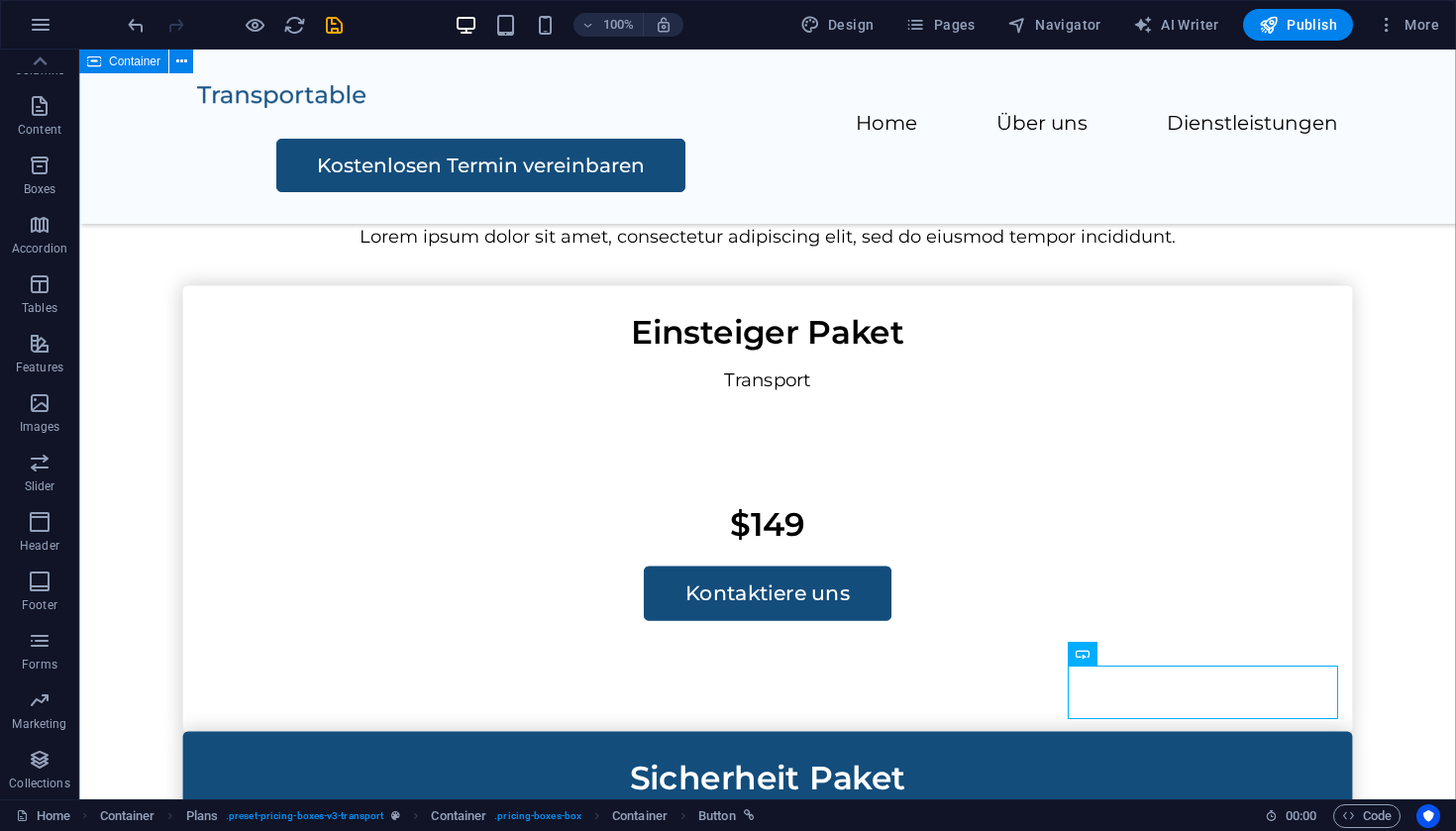 scroll, scrollTop: 1571, scrollLeft: 0, axis: vertical 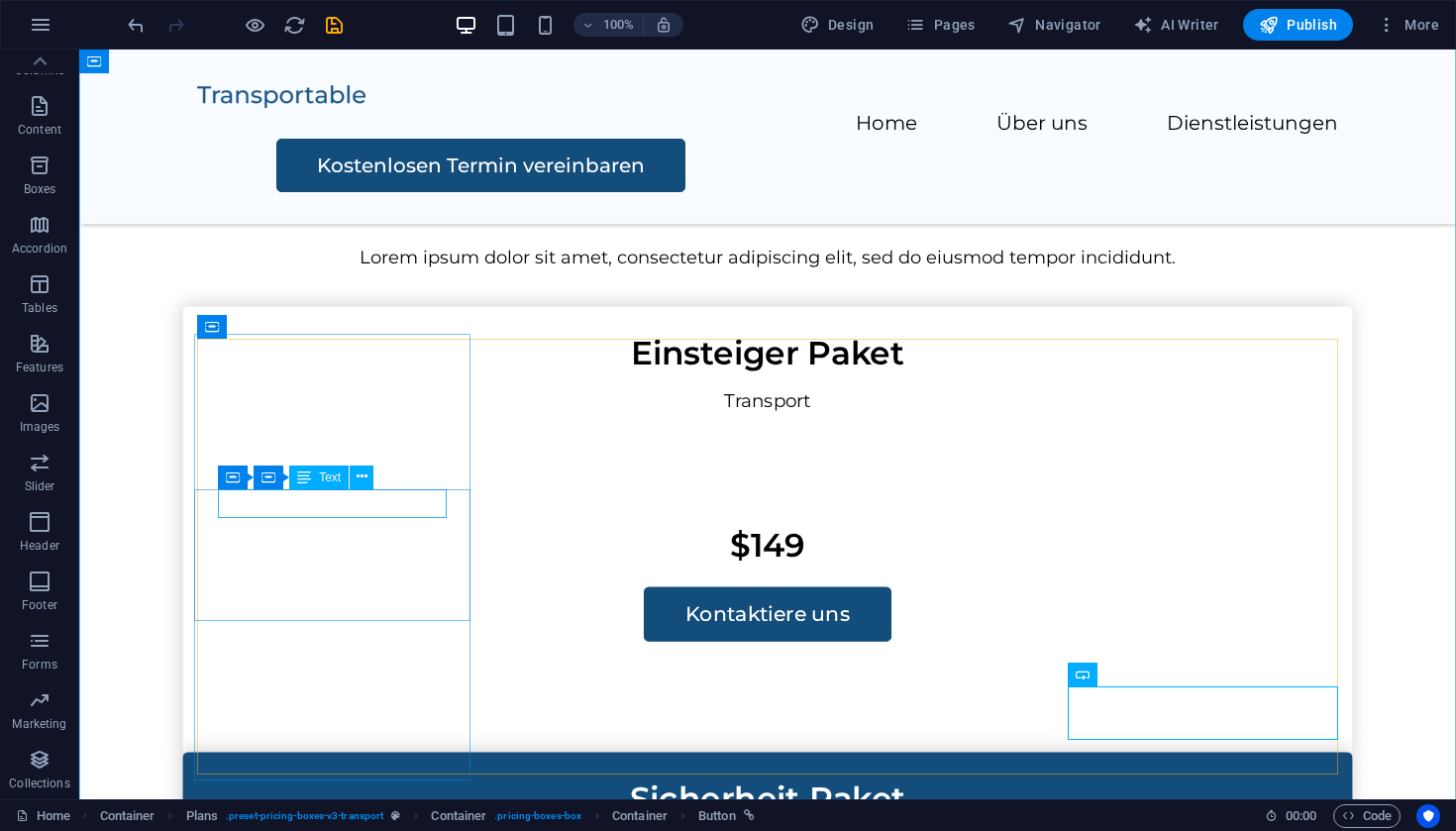 click on "Transport" at bounding box center (768, 401) 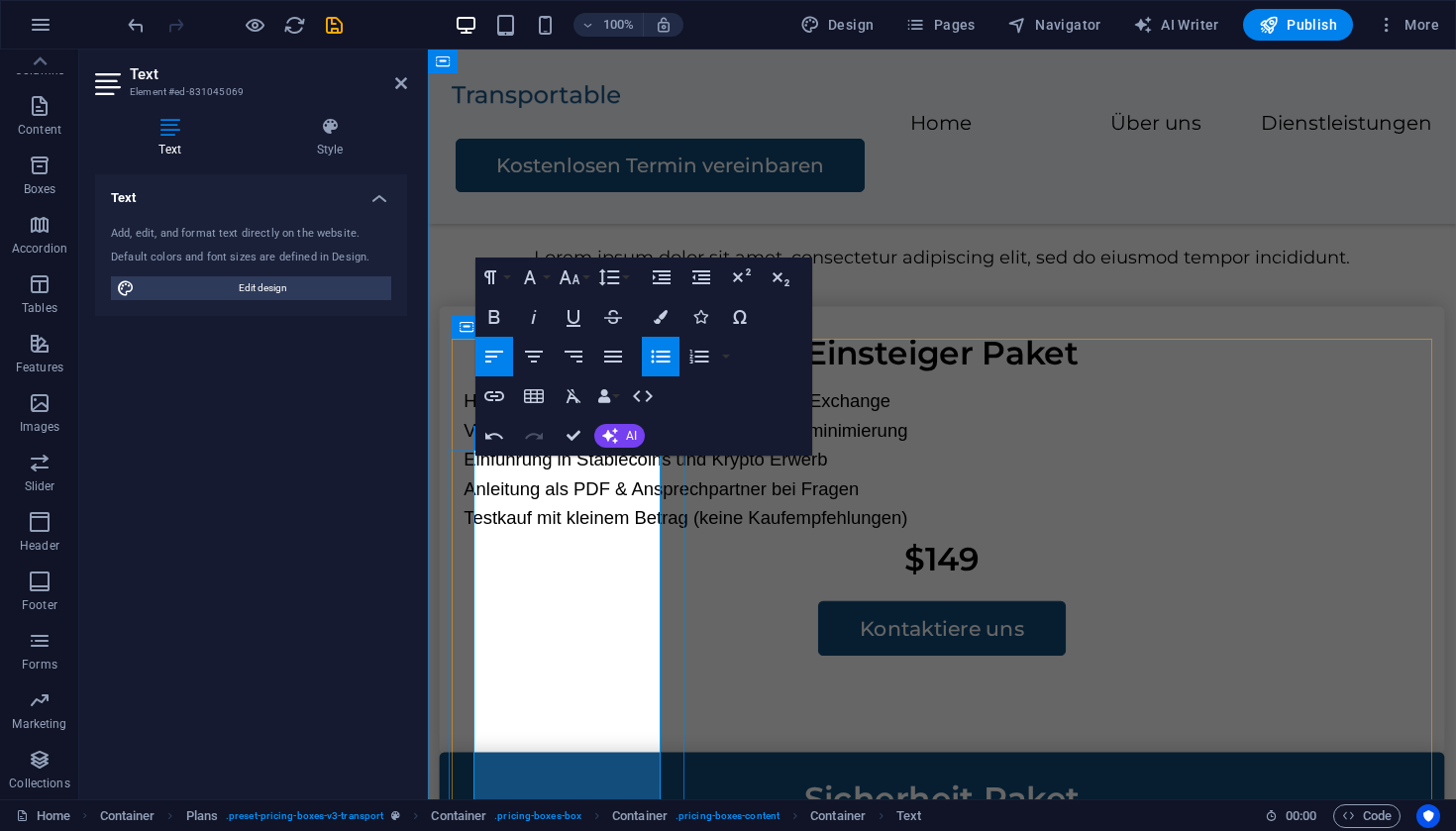 click on "Volle Erklärung der Exchange & Gebührenminimierung" at bounding box center (942, 431) 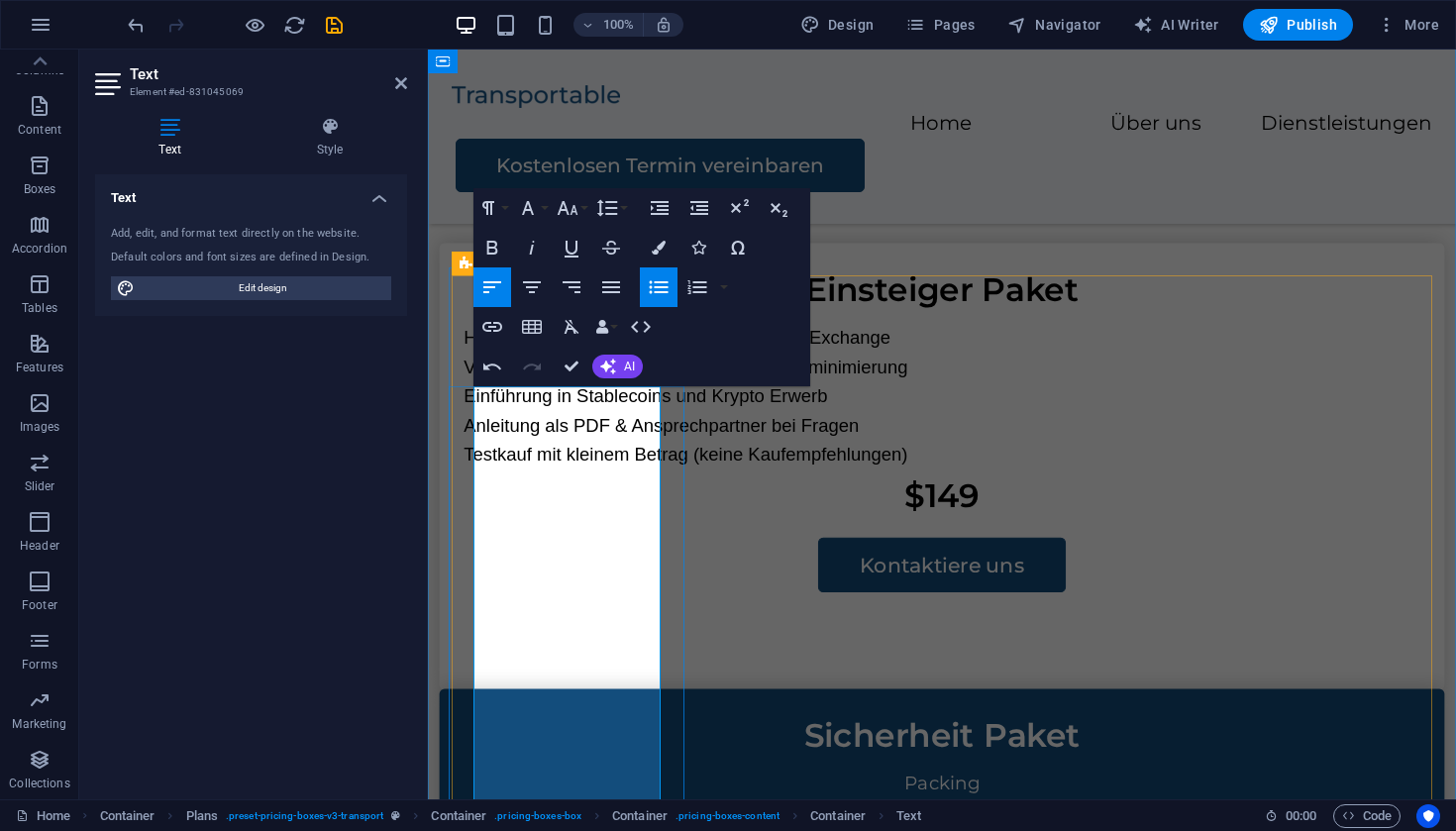 scroll, scrollTop: 1638, scrollLeft: 0, axis: vertical 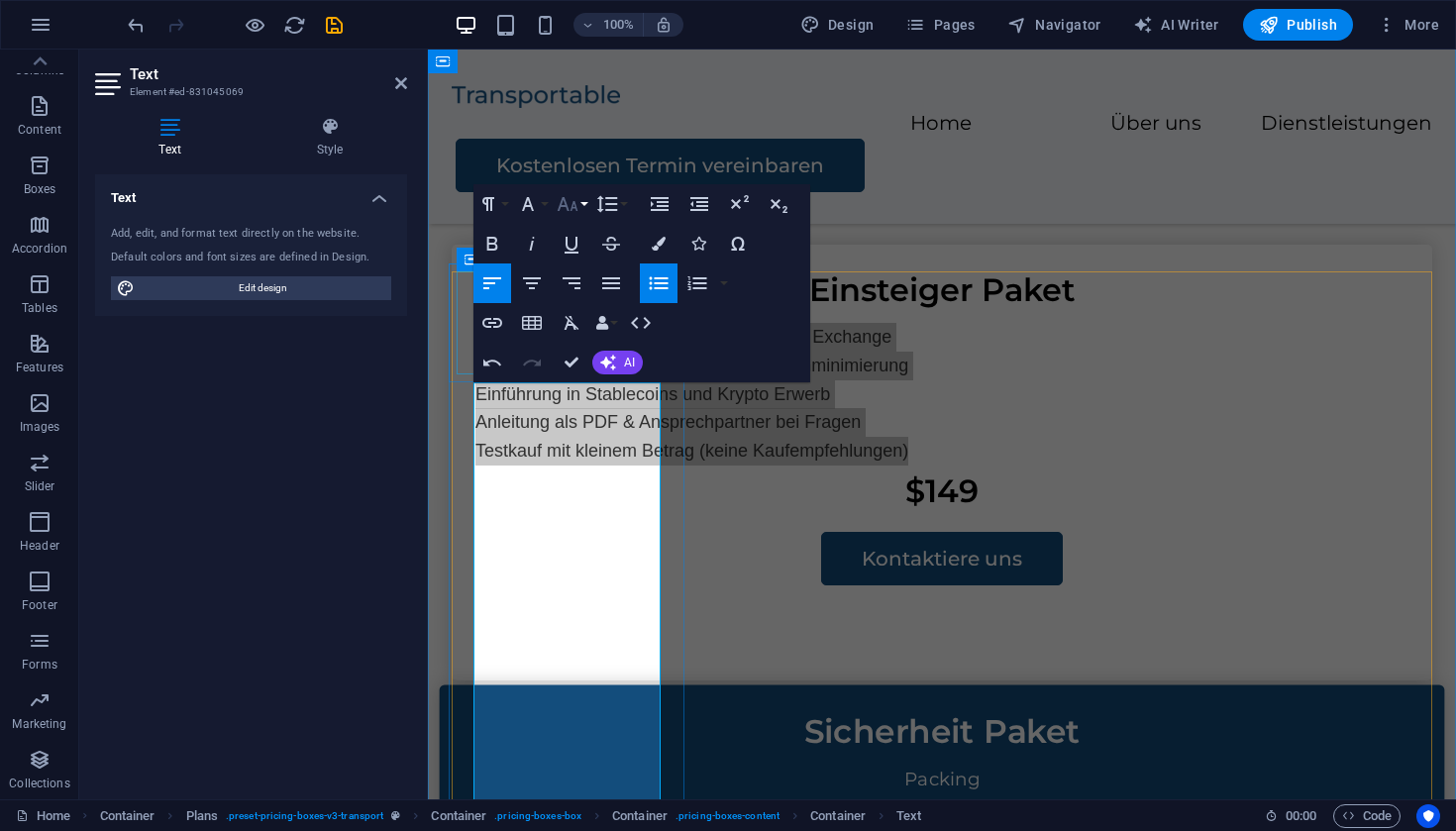 click on "Font Size" at bounding box center [572, 204] 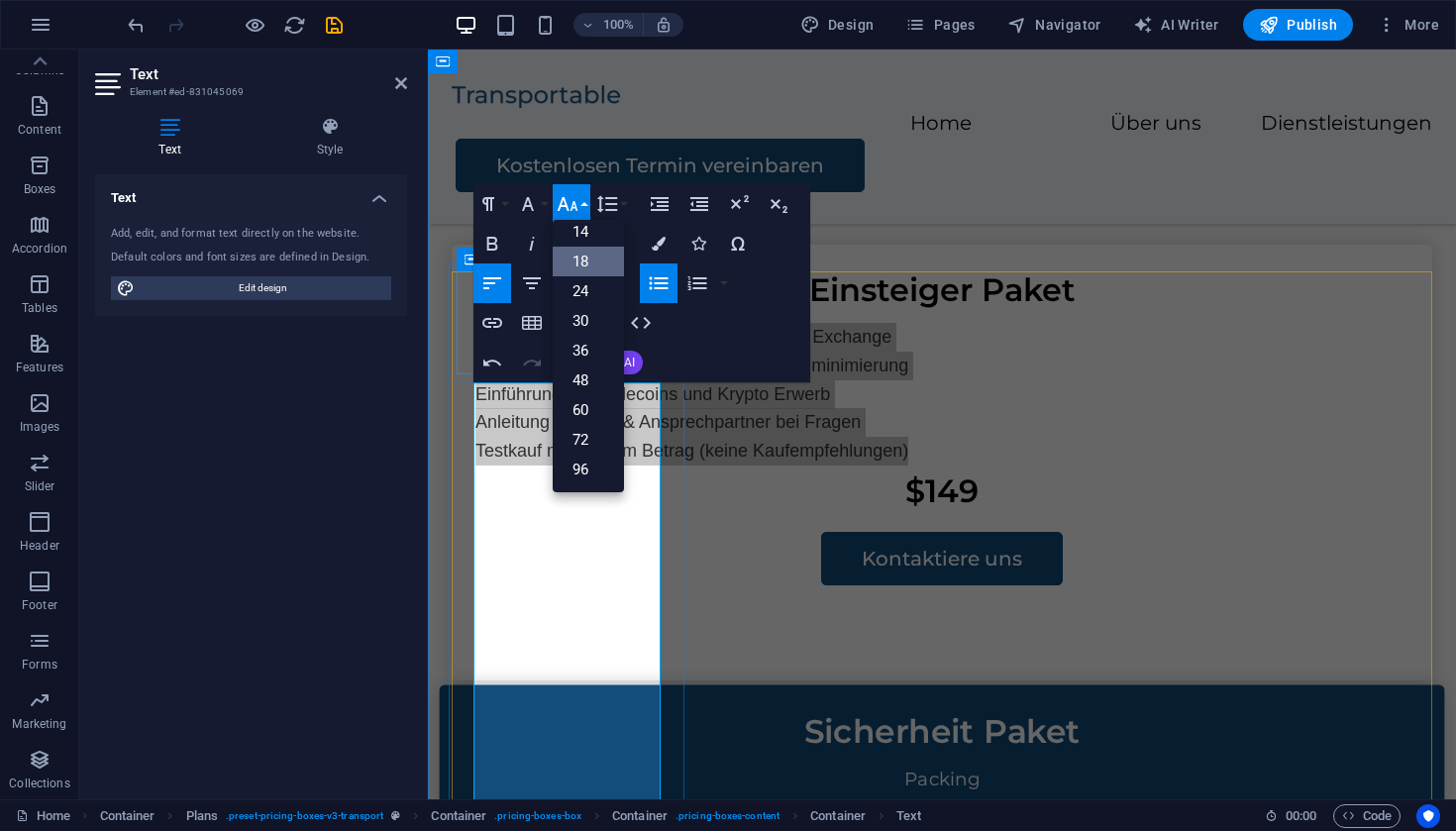 scroll, scrollTop: 159, scrollLeft: 0, axis: vertical 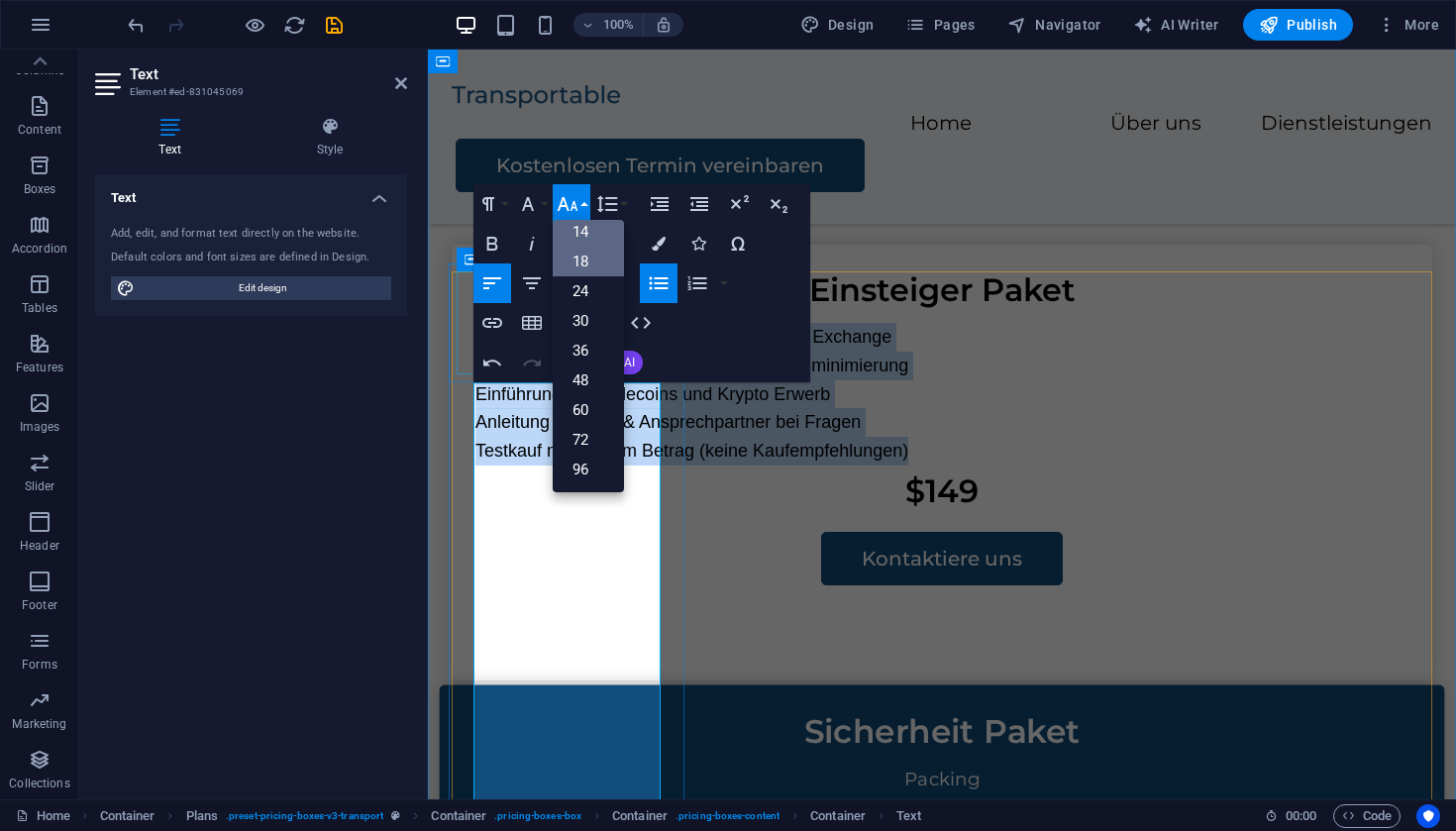 click on "14" at bounding box center (588, 232) 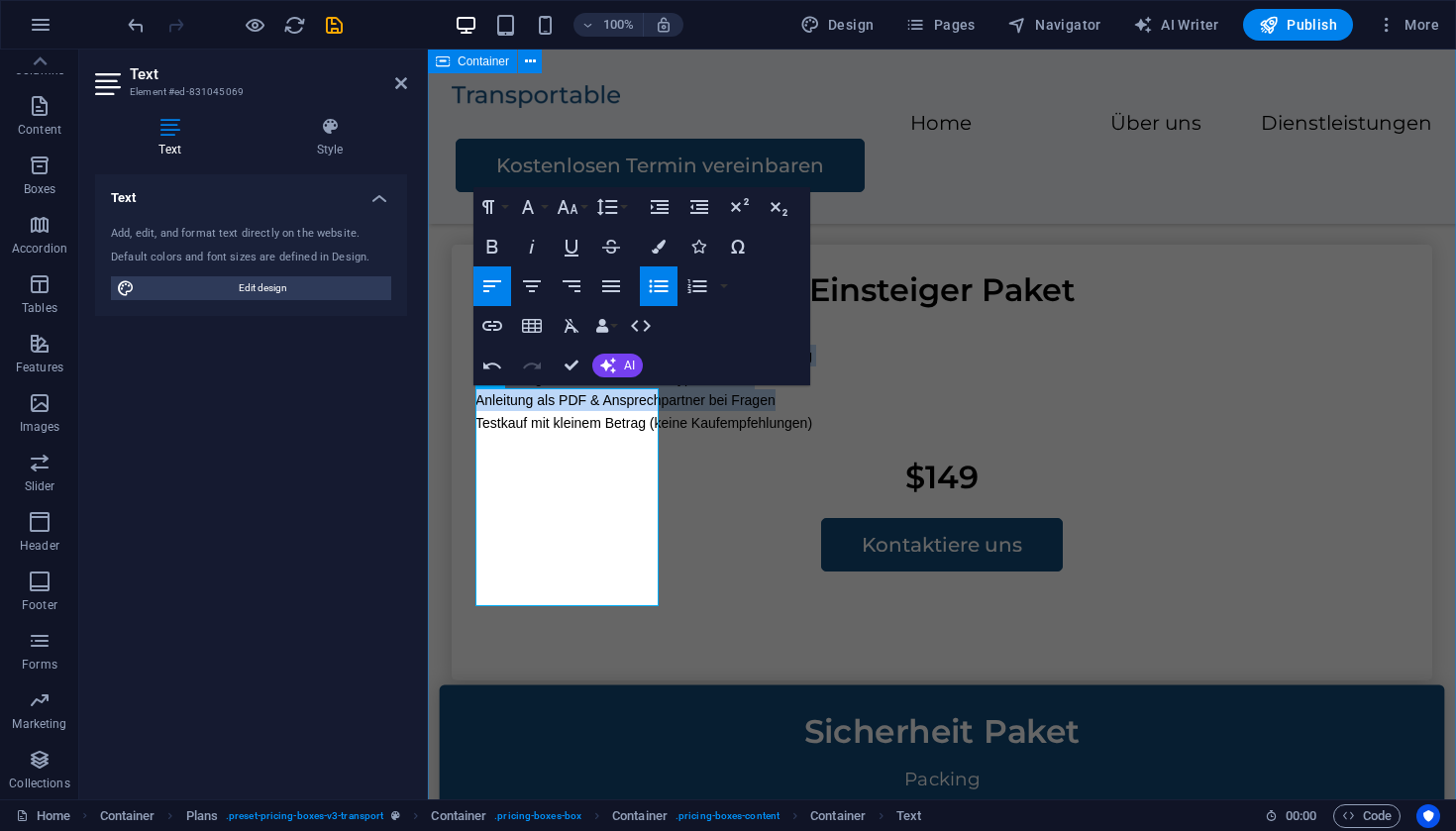 click on "Dienstleistungen Lorem ipsum dolor sit amet, consectetur adipiscing elit, sed do eiusmod tempor incididunt. Einsteiger Paket Hilfe bei Auswahl/Anmeldung einer Krypto Exchange Volle Erklärung der Exchange & Gebührenminimierung Einführung in Stablecoins und Krypto Erwerb Anleitung als PDF & Ansprechpartner bei Fragen Testkauf mit kleinem Betrag (keine Kaufempfehlungen) $149 Kontaktiere uns Sicherheit Paket Packing Transport $199 Kontaktiere uns Komplett Paket Packing Transport Assembly $299 Kontaktiere uns Familien Paket Packing Transport Assembly Storage Solution $499 Kontaktiere uns" at bounding box center (942, 1049) 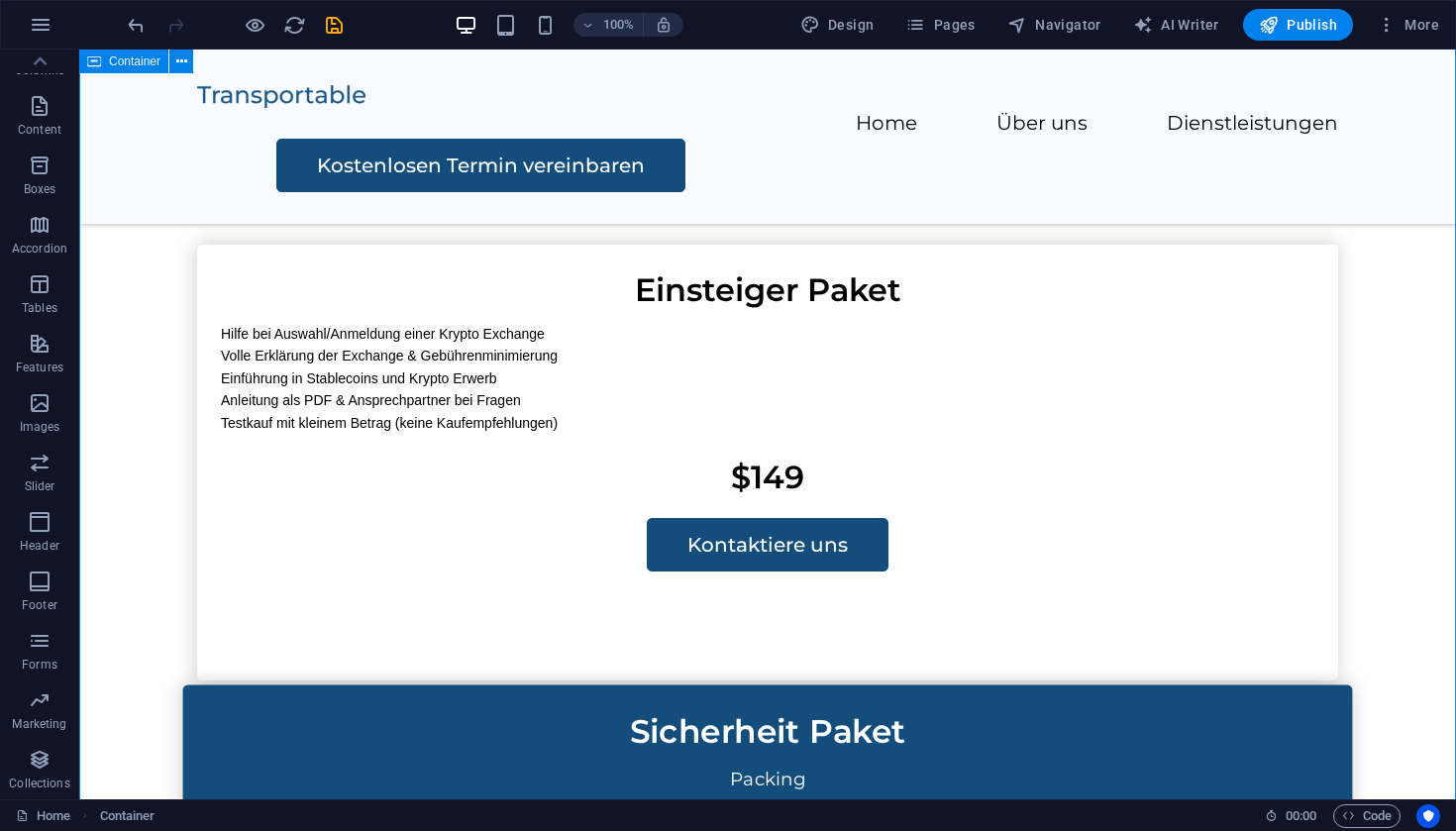 click on "Dienstleistungen Lorem ipsum dolor sit amet, consectetur adipiscing elit, sed do eiusmod tempor incididunt. Einsteiger Paket Hilfe bei Auswahl/Anmeldung einer Krypto Exchange Volle Erklärung der Exchange & Gebührenminimierung Einführung in Stablecoins und Krypto Erwerb Anleitung als PDF & Ansprechpartner bei Fragen Testkauf mit kleinem Betrag (keine Kaufempfehlungen) $149 Kontaktiere uns Sicherheit Paket Packing Transport $199 Kontaktiere uns Komplett Paket Packing Transport Assembly $299 Kontaktiere uns Familien Paket Packing Transport Assembly Storage Solution $499 Kontaktiere uns" at bounding box center (768, 1049) 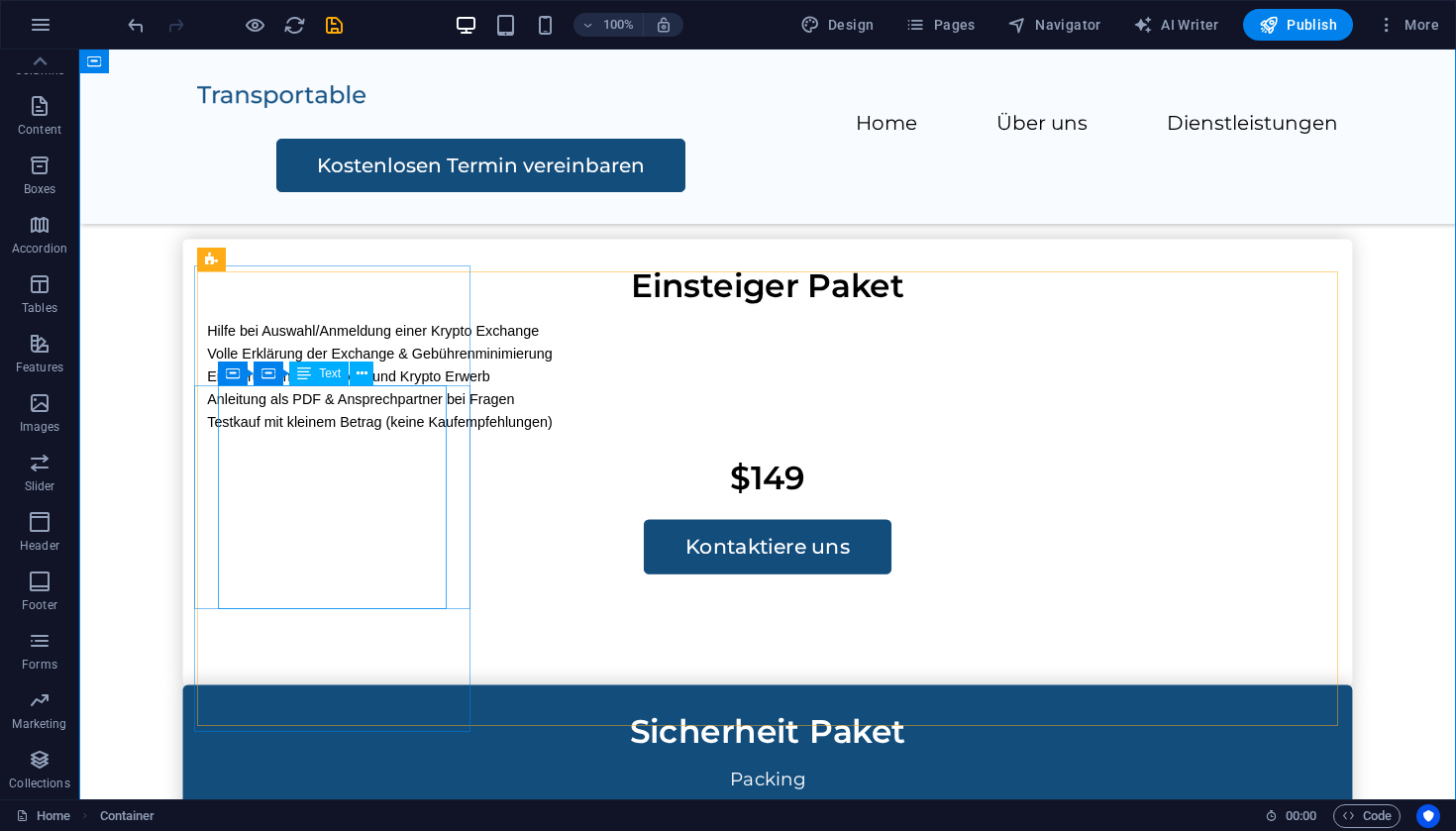 click on "Hilfe bei Auswahl/Anmeldung einer Krypto Exchange Volle Erklärung der Exchange & Gebührenminimierung Einführung in Stablecoins und Krypto Erwerb Anleitung als PDF & Ansprechpartner bei Fragen Testkauf mit kleinem Betrag (keine Kaufempfehlungen)" at bounding box center [768, 375] 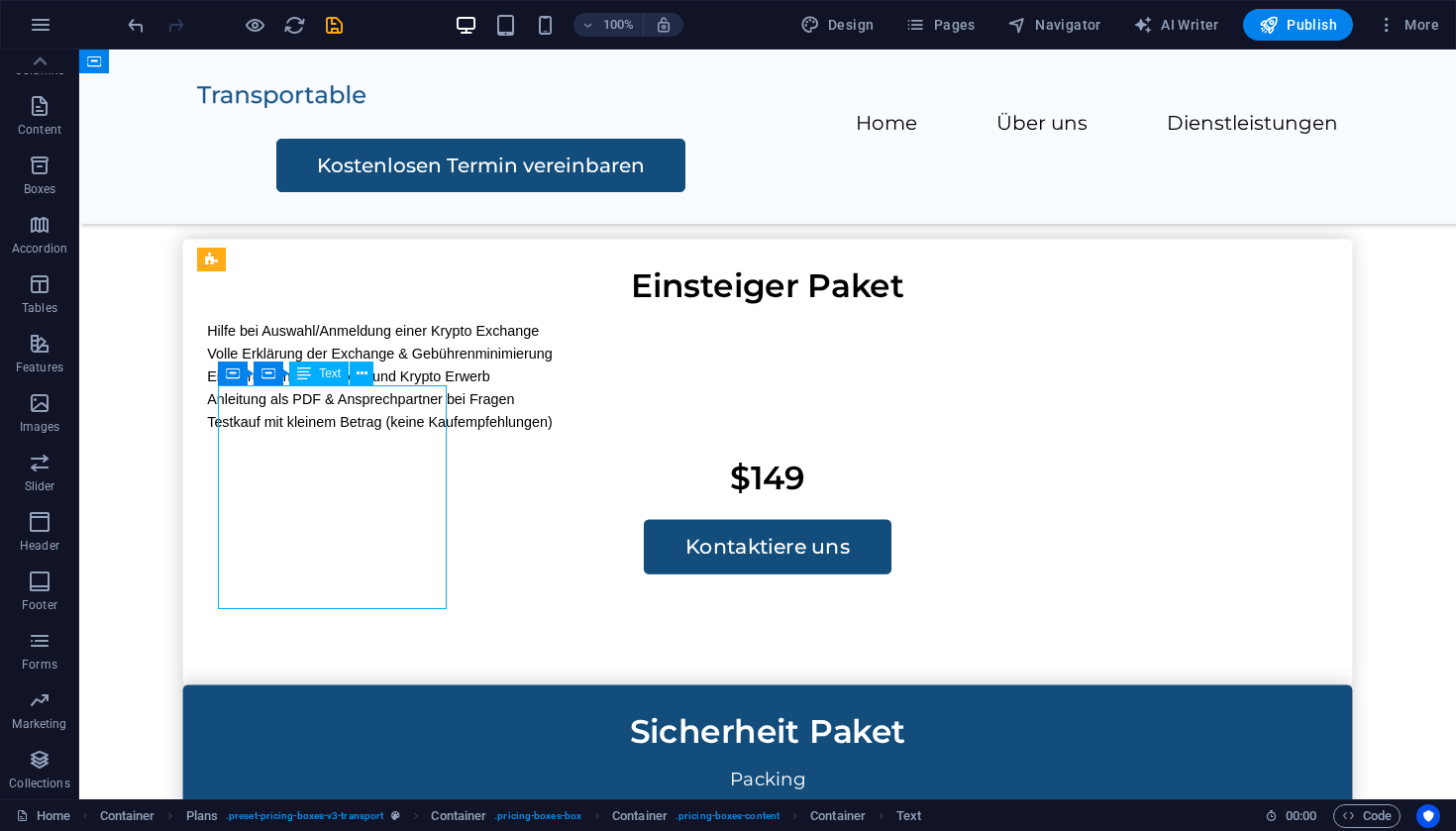 click on "Hilfe bei Auswahl/Anmeldung einer Krypto Exchange Volle Erklärung der Exchange & Gebührenminimierung Einführung in Stablecoins und Krypto Erwerb Anleitung als PDF & Ansprechpartner bei Fragen Testkauf mit kleinem Betrag (keine Kaufempfehlungen)" at bounding box center (768, 375) 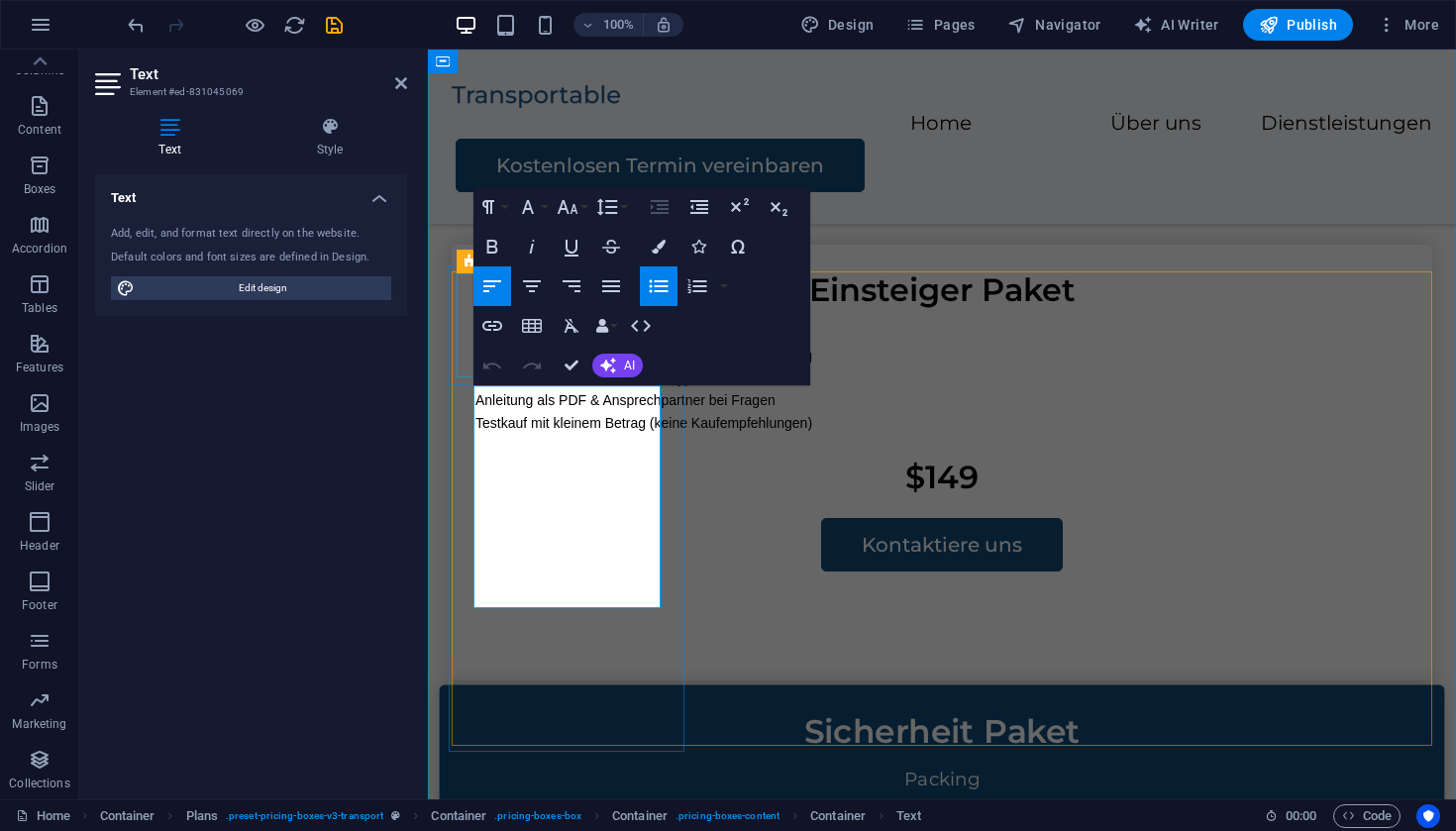 click 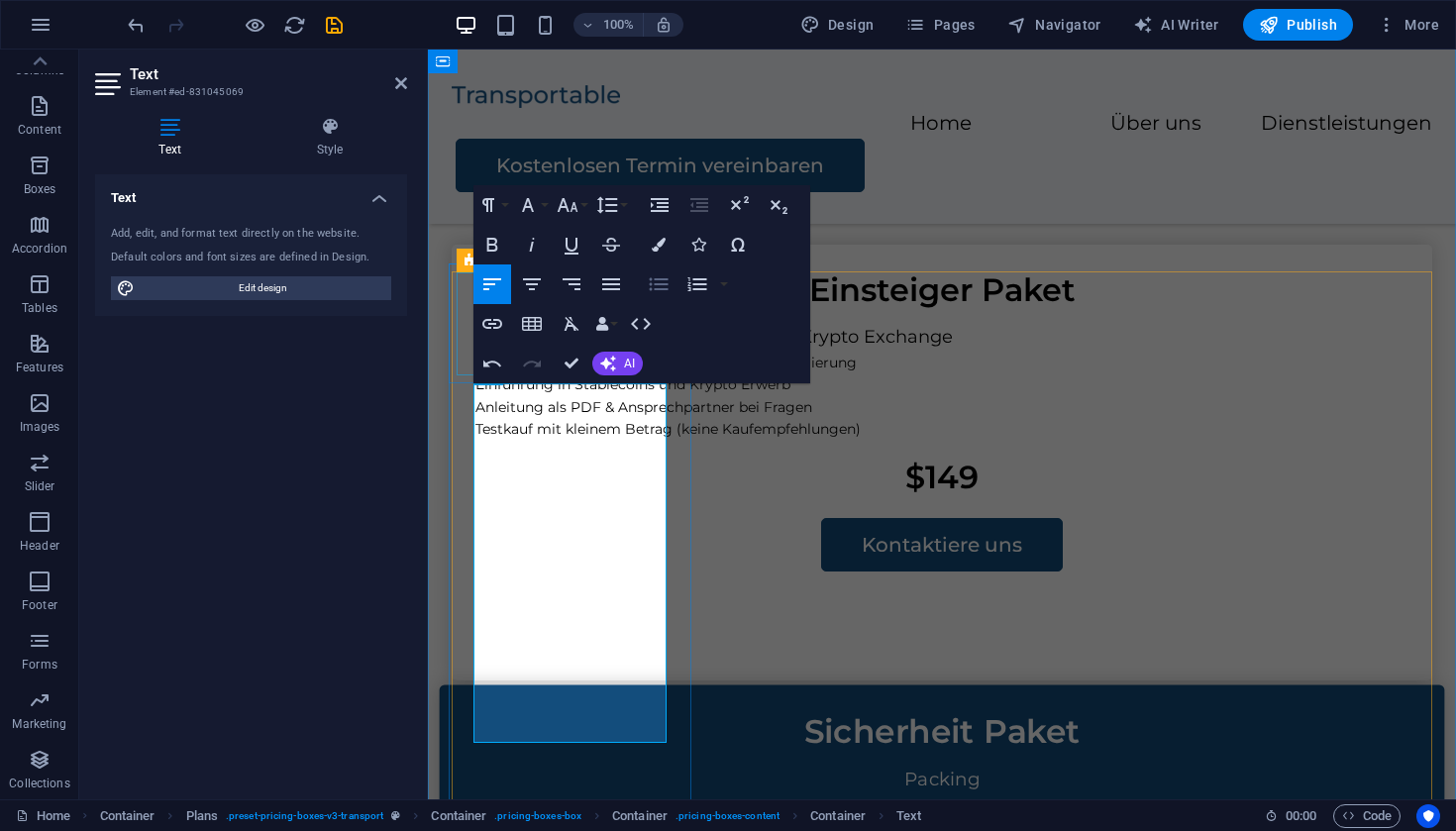 click 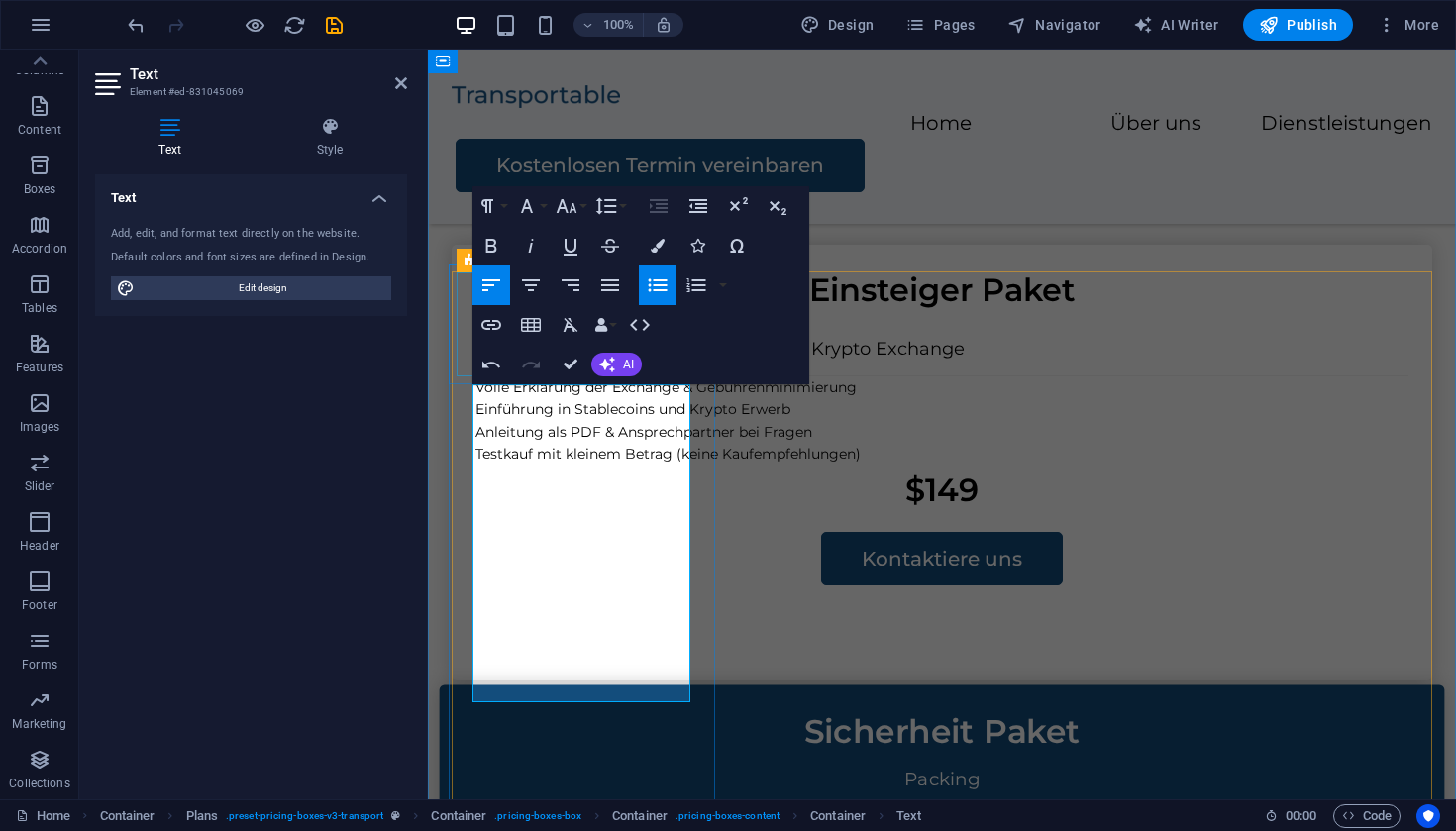 click 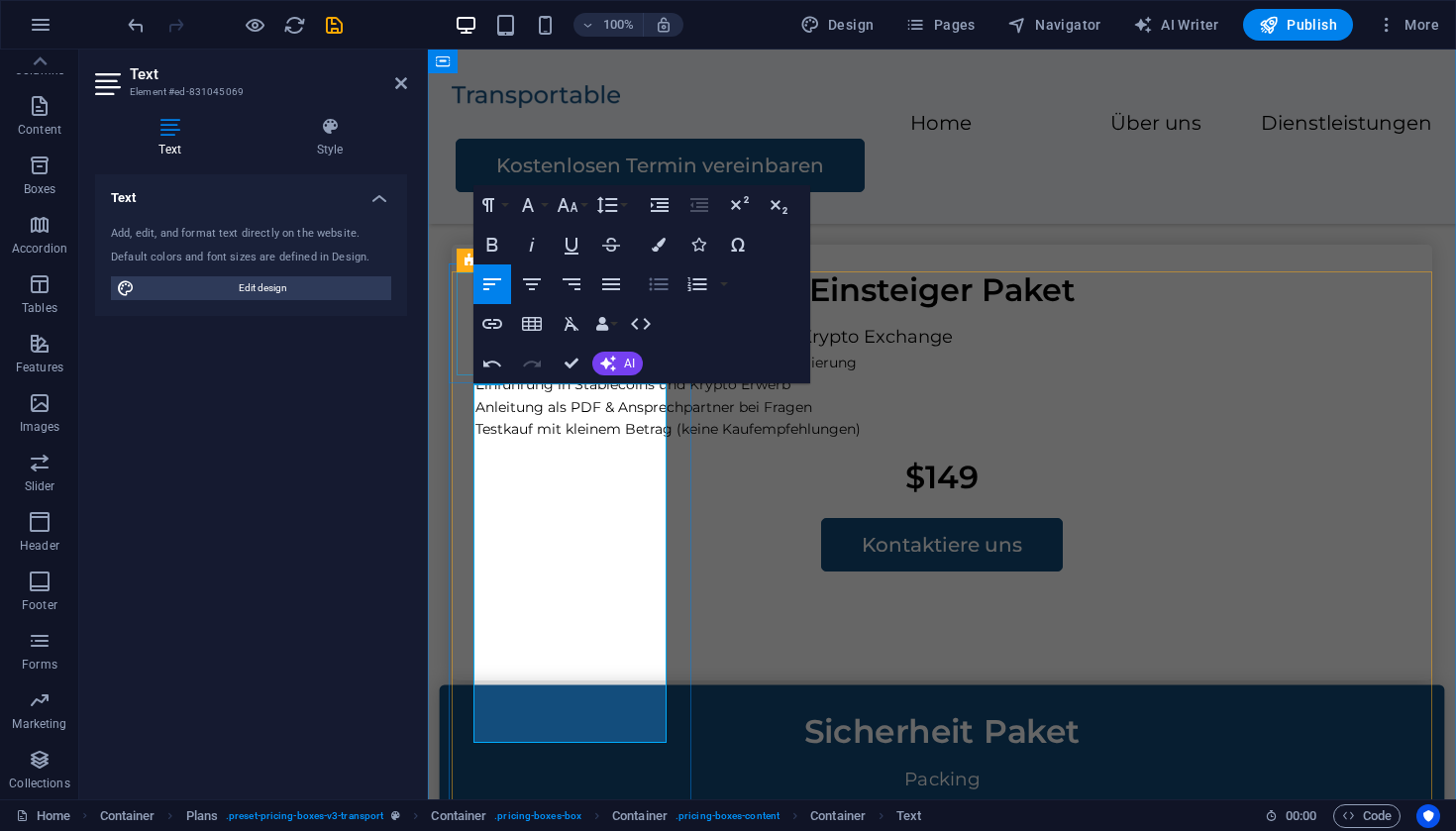 click 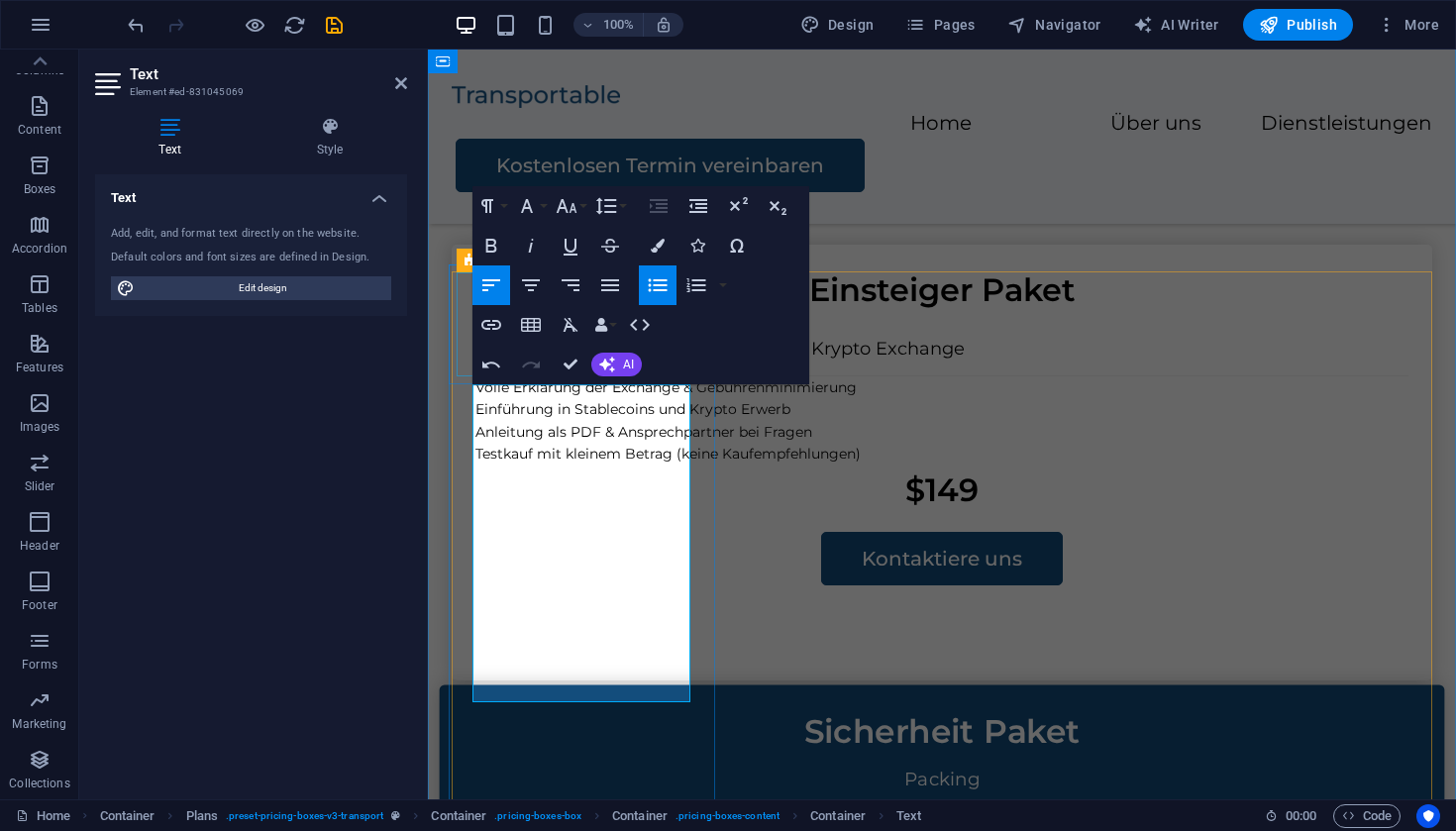 click 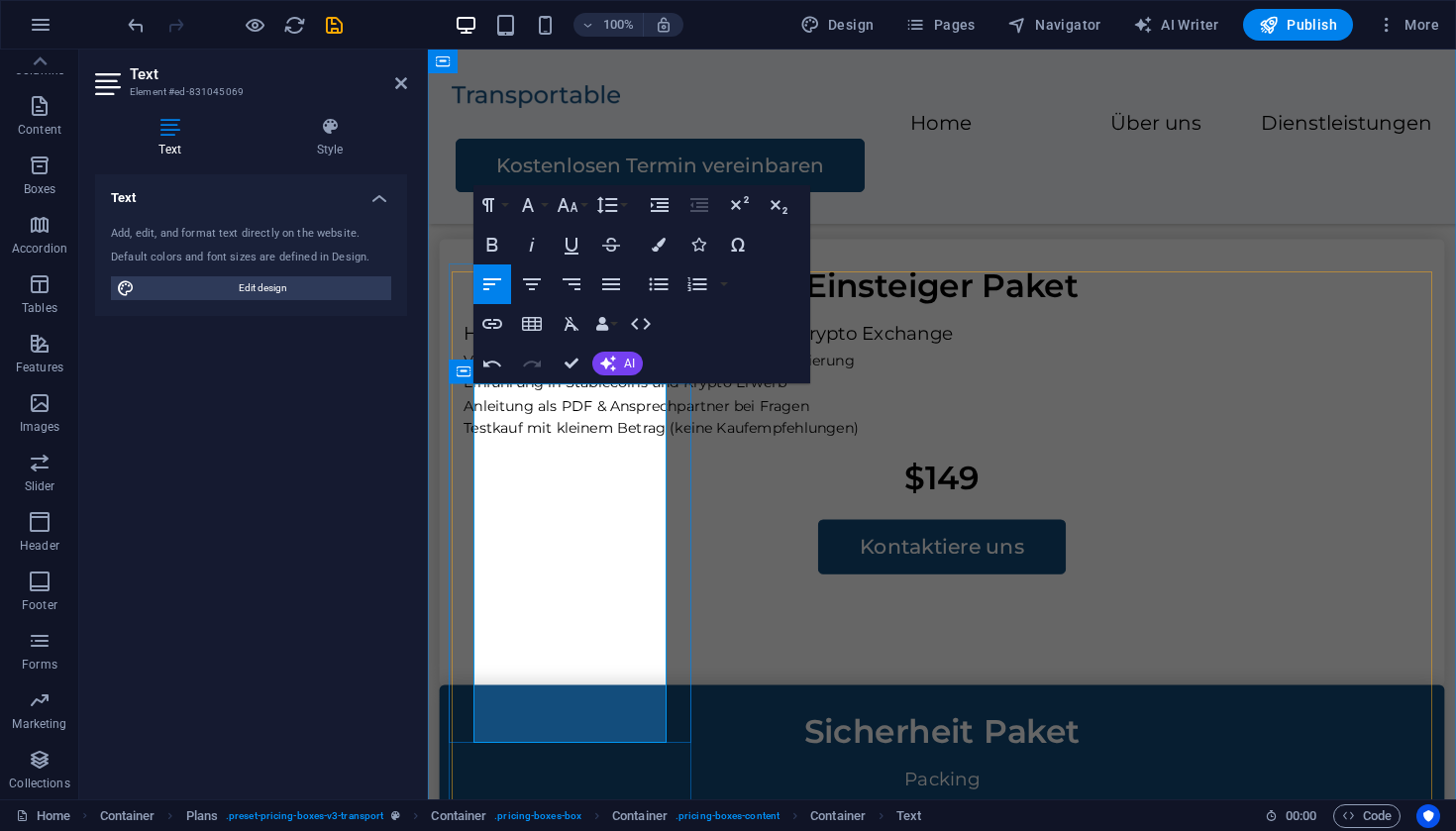 click on "Hilfe bei Auswahl/Anmeldung einer Krypto Exchange" at bounding box center (942, 334) 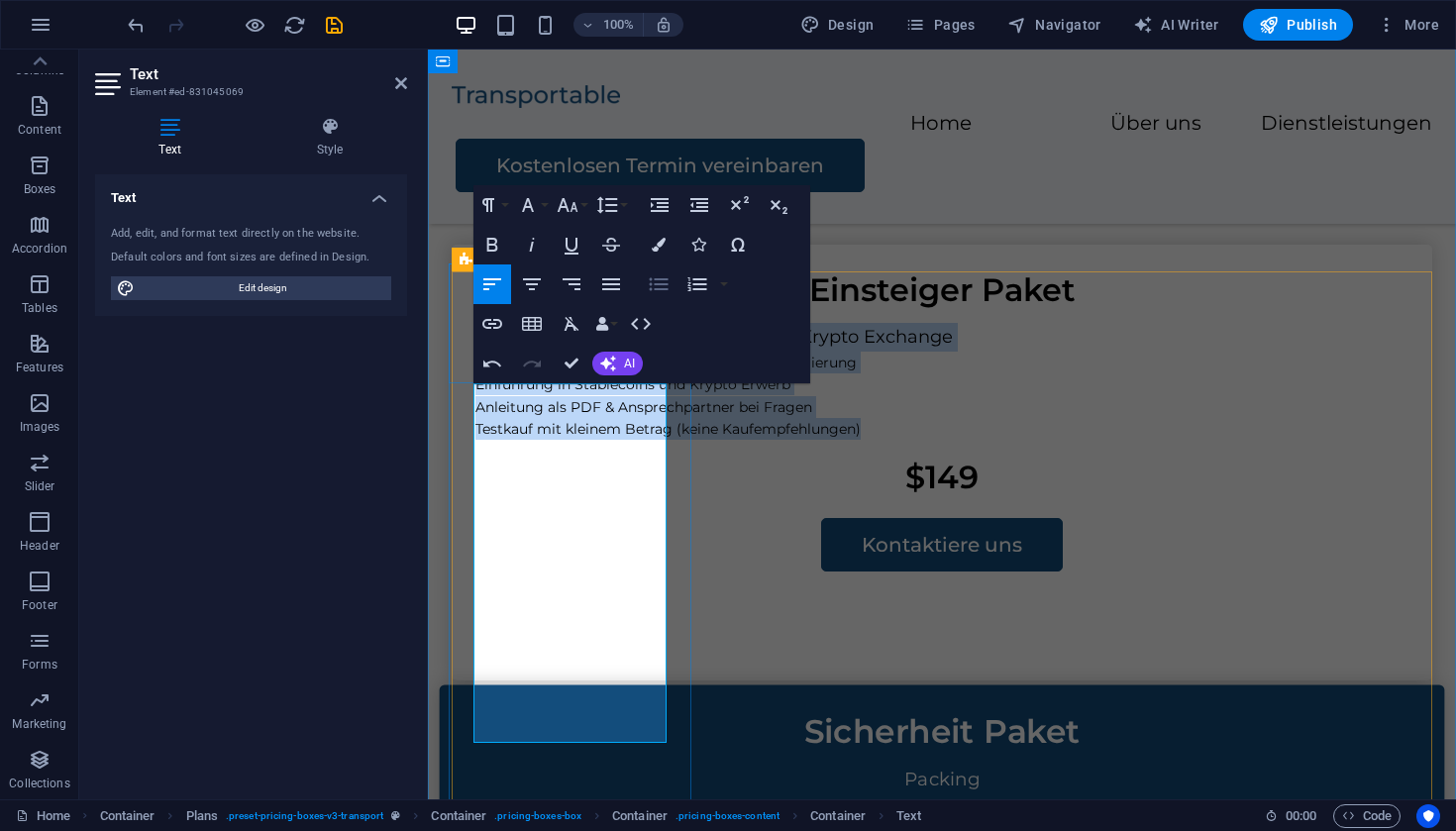 click 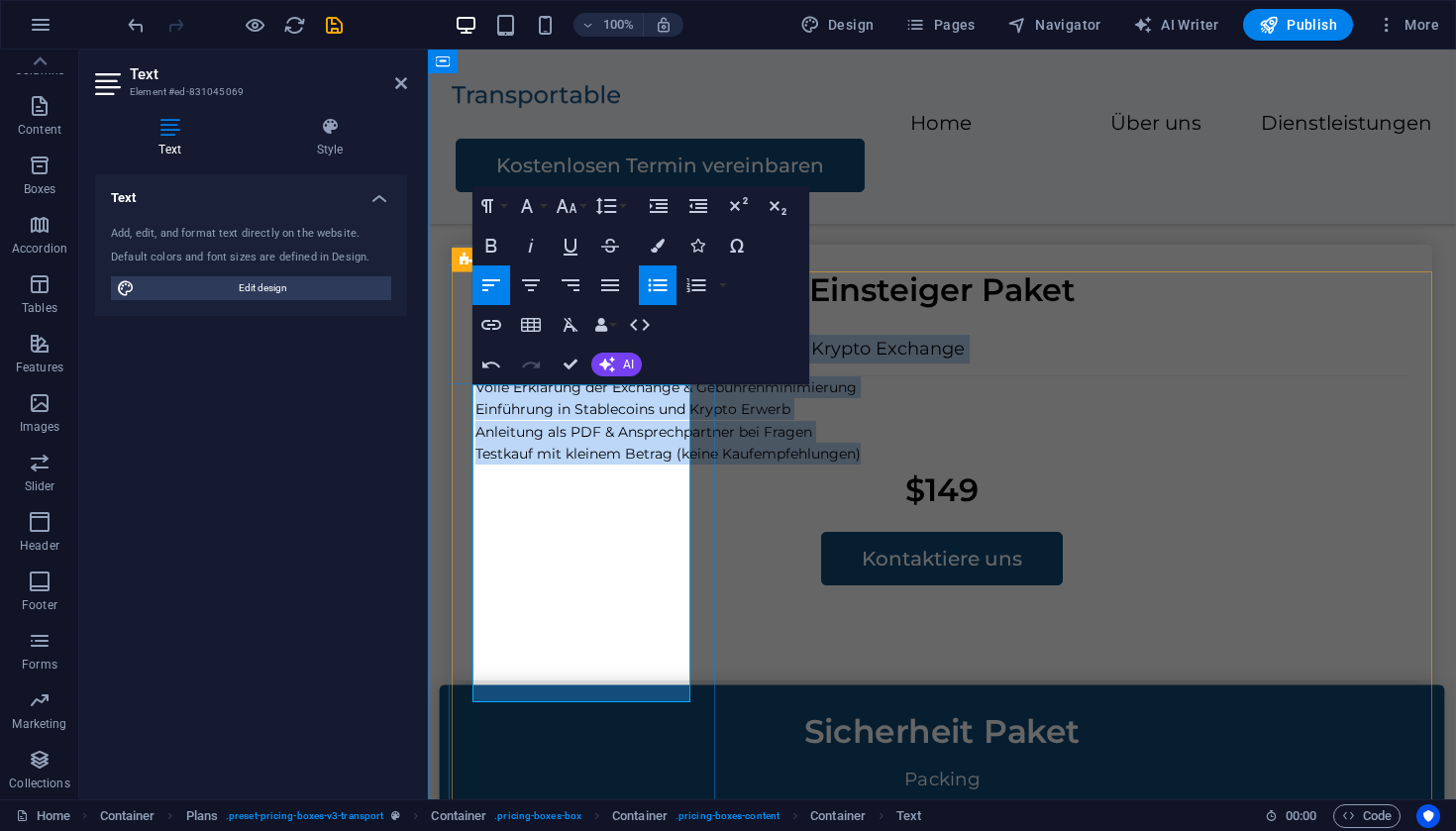 click 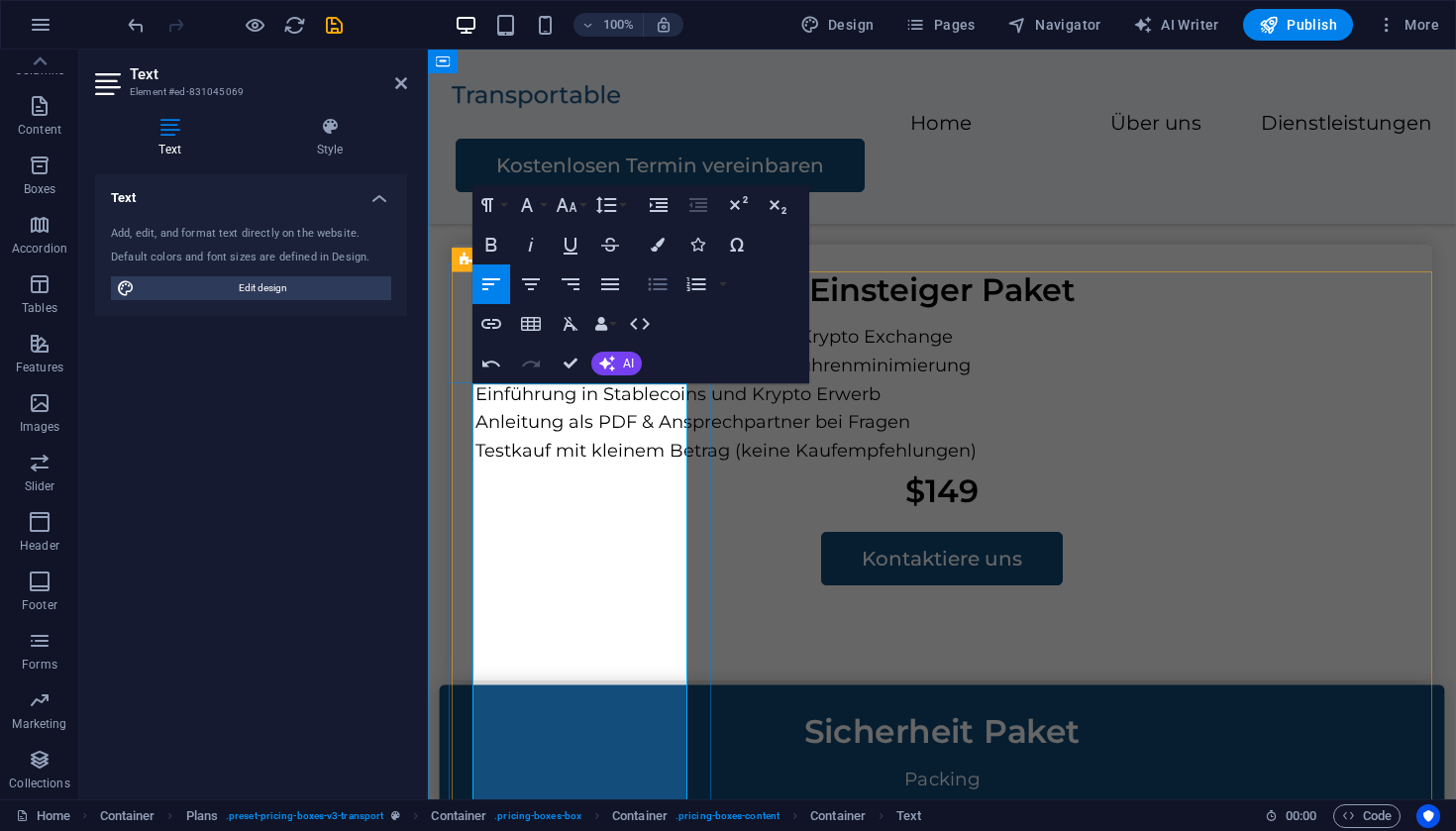 click 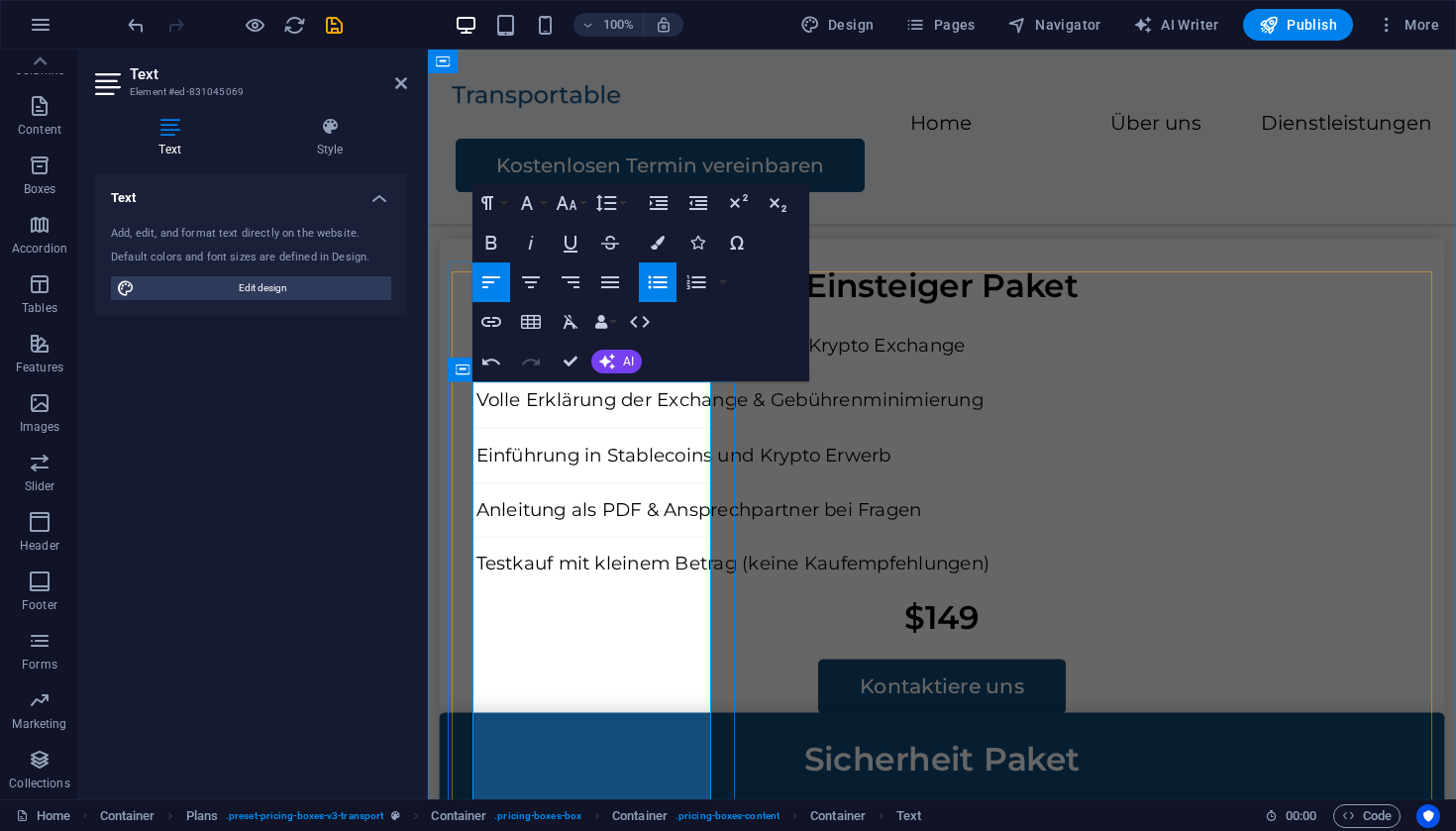 click on "Volle Erklärung der Exchange & Gebührenminimierung" at bounding box center (942, 400) 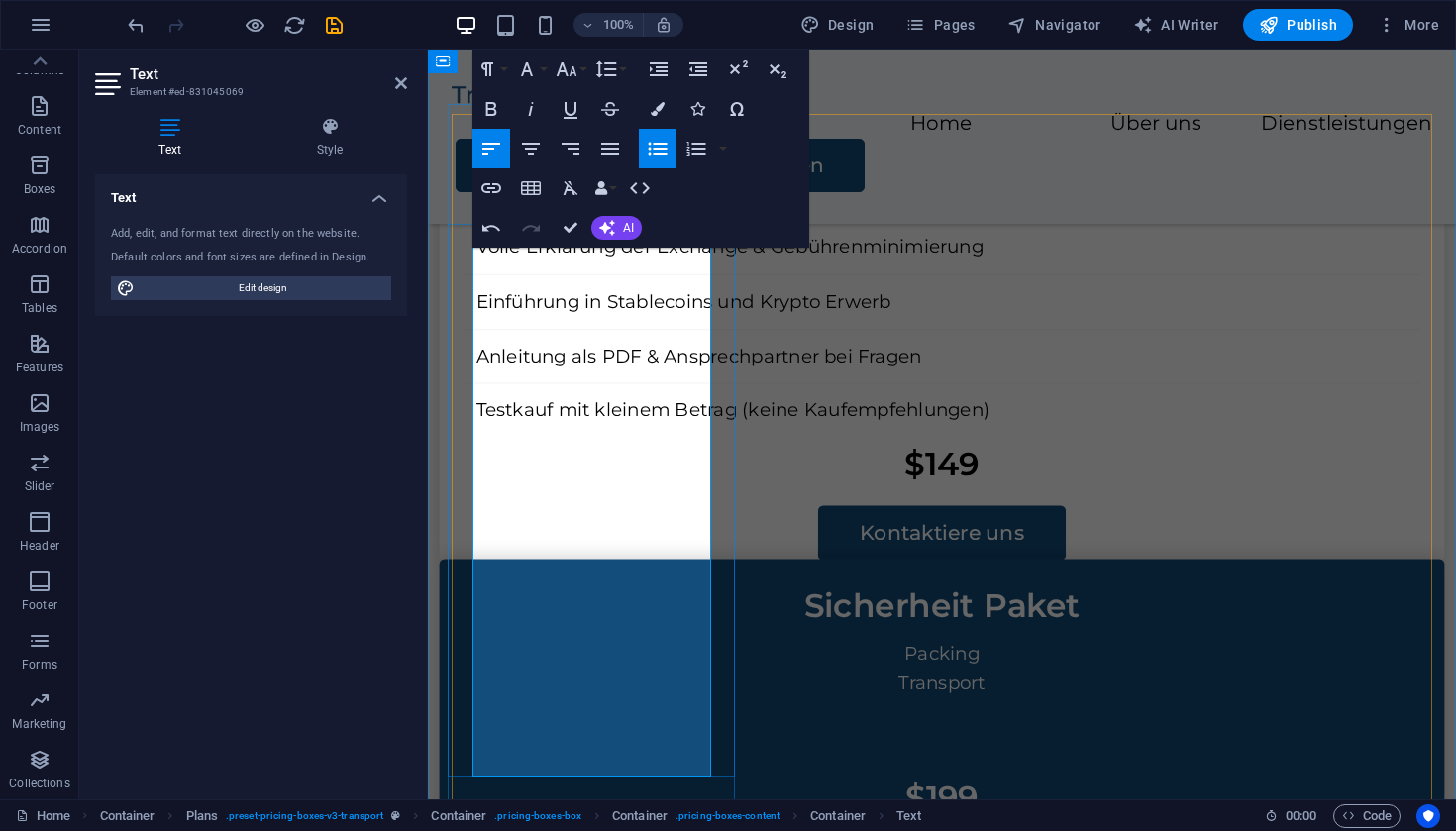 scroll, scrollTop: 1796, scrollLeft: 0, axis: vertical 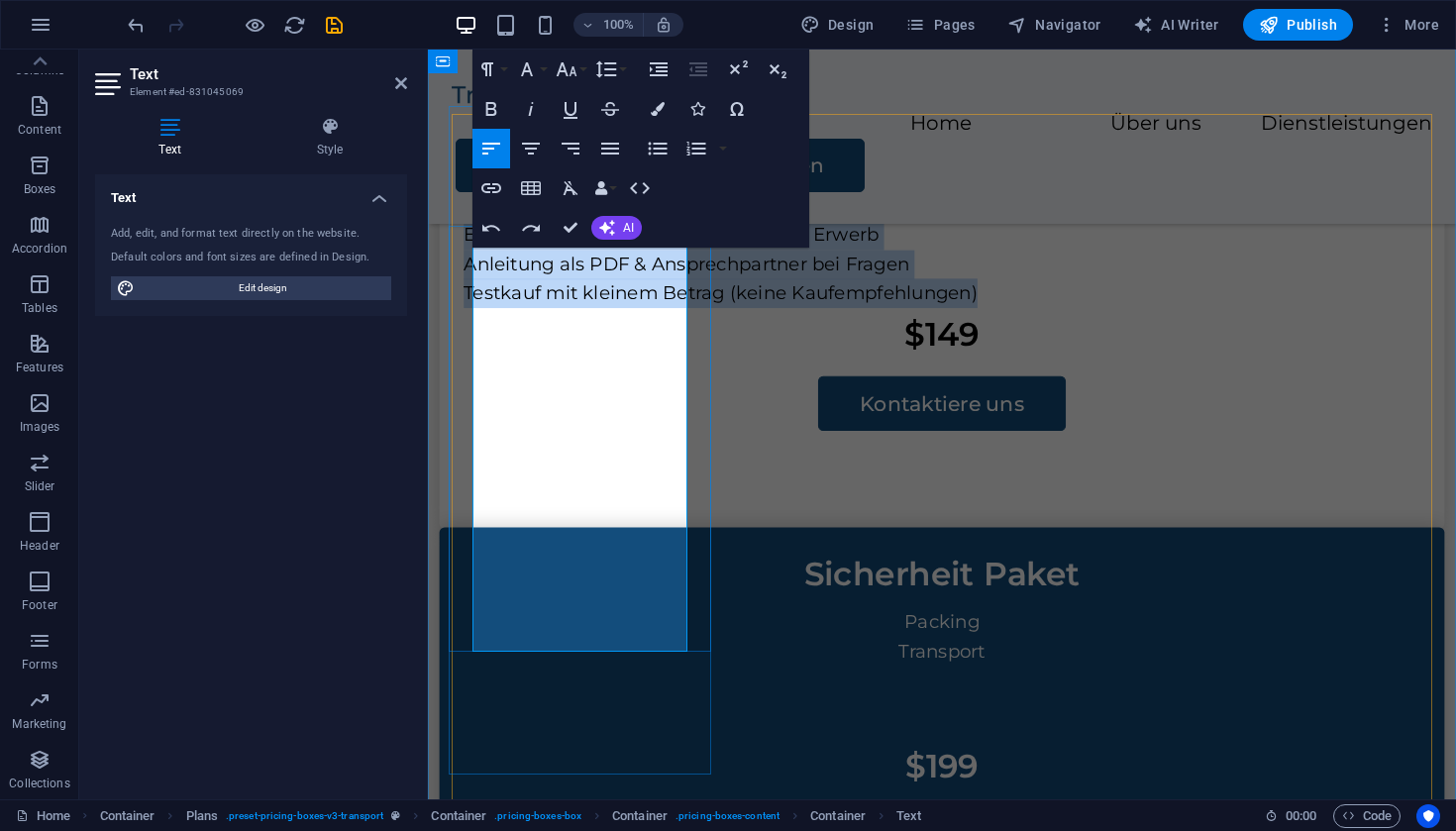 type 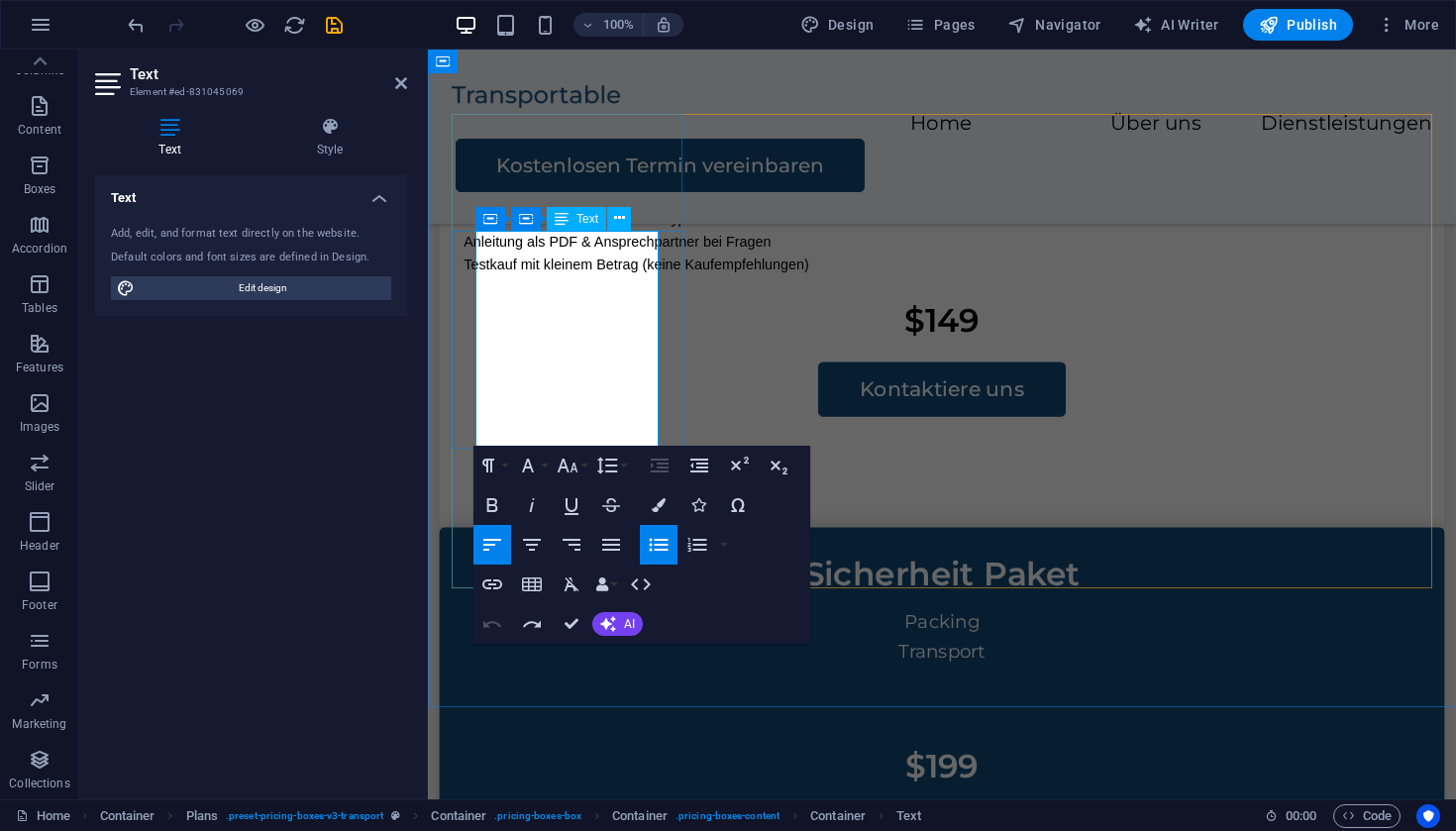 click on "Volle Erklärung der Exchange & Gebührenminimierung" at bounding box center [942, 195] 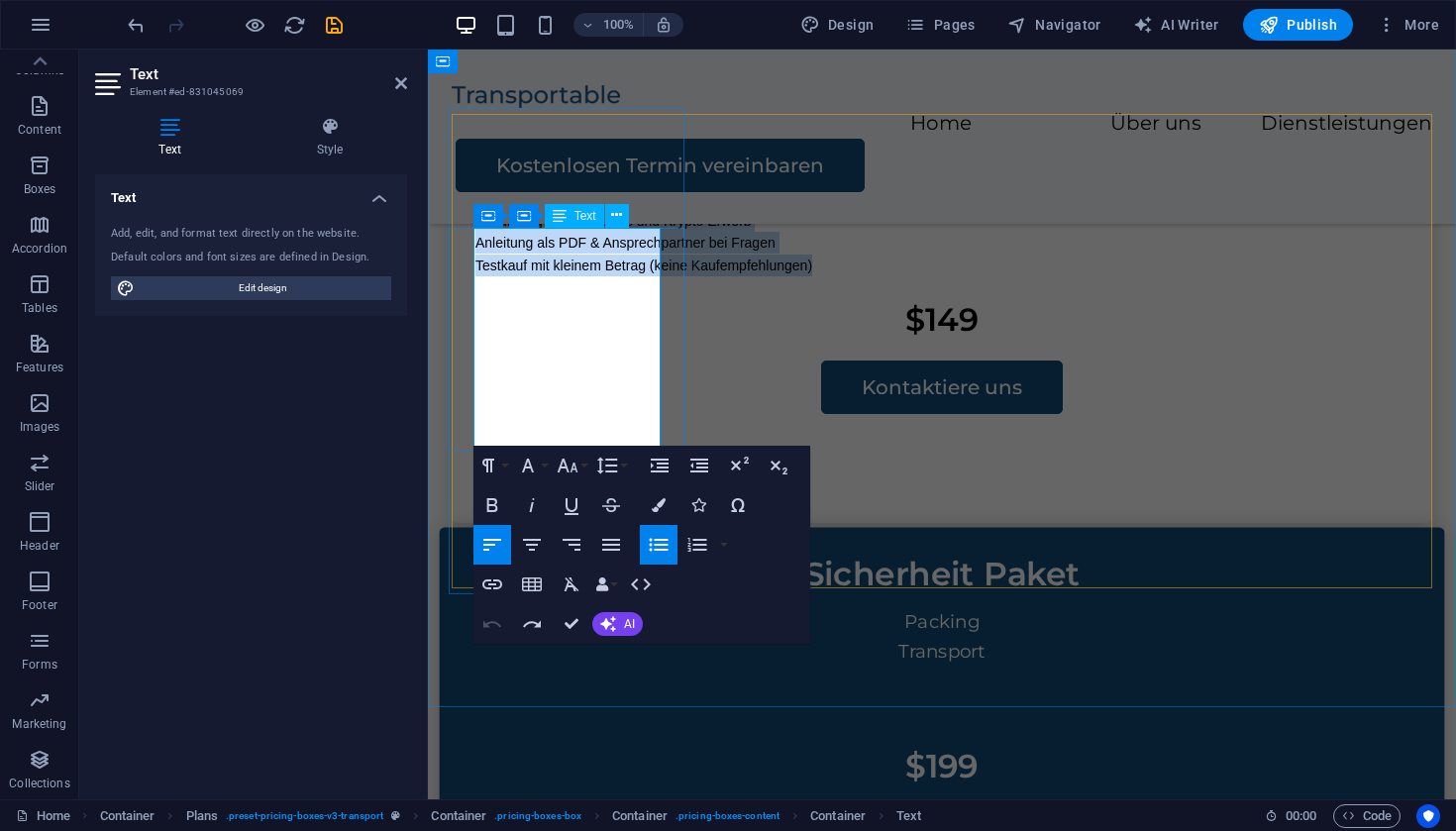 click 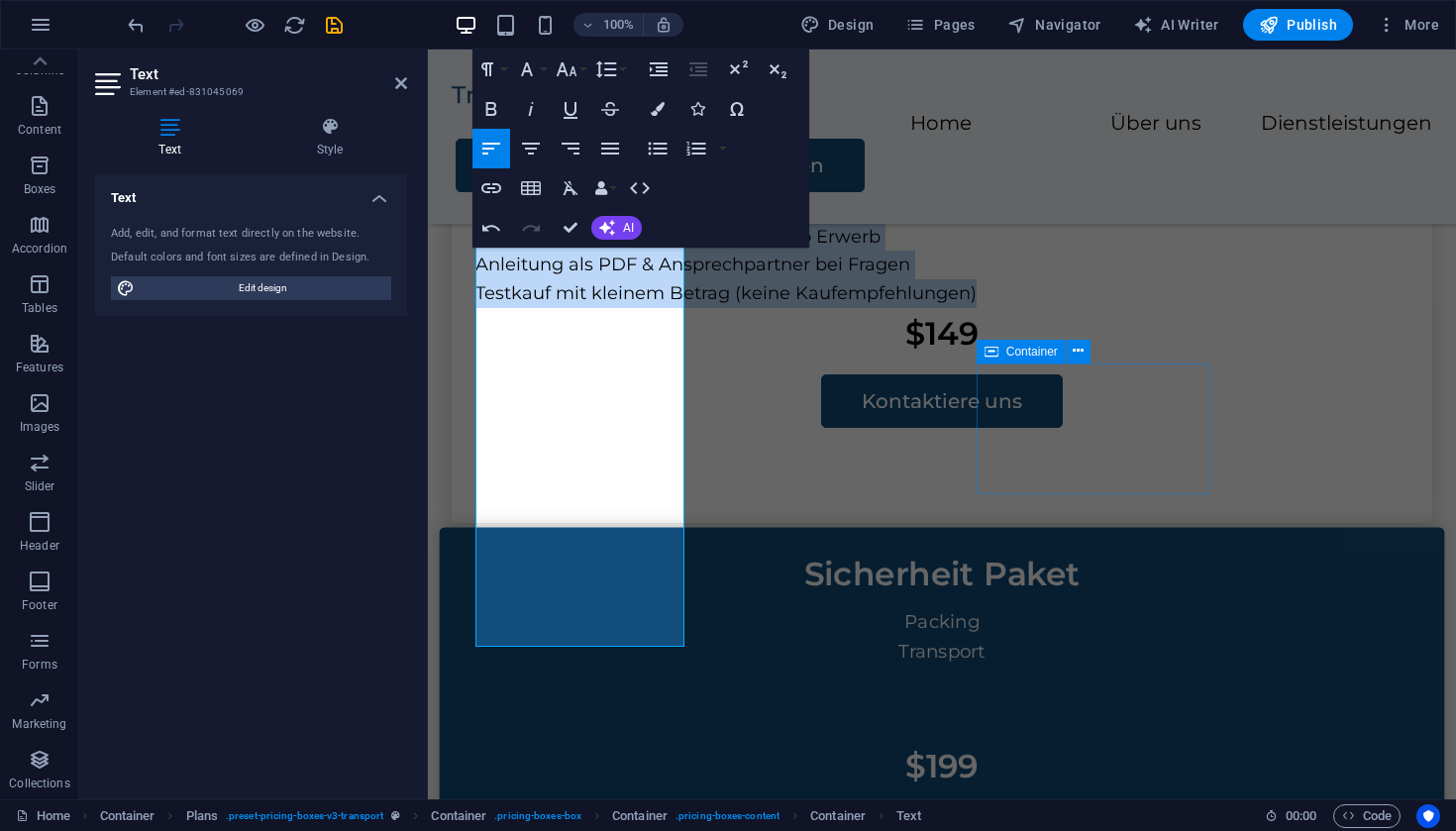 click on "Einsteiger Paket Hilfe bei Auswahl/Anmeldung einer Krypto Exchange Volle Erklärung der Exchange & Gebührenminimierung Einführung in Stablecoins und Krypto Erwerb Anleitung als PDF & Ansprechpartner bei Fragen Testkauf mit kleinem Betrag (keine Kaufempfehlungen) $149 Kontaktiere uns Sicherheit Paket Packing Transport $199 Kontaktiere uns Komplett Paket Packing Transport Assembly $299 Kontaktiere uns Familien Paket Packing Transport Assembly Storage Solution $499 Kontaktiere uns" at bounding box center (942, 974) 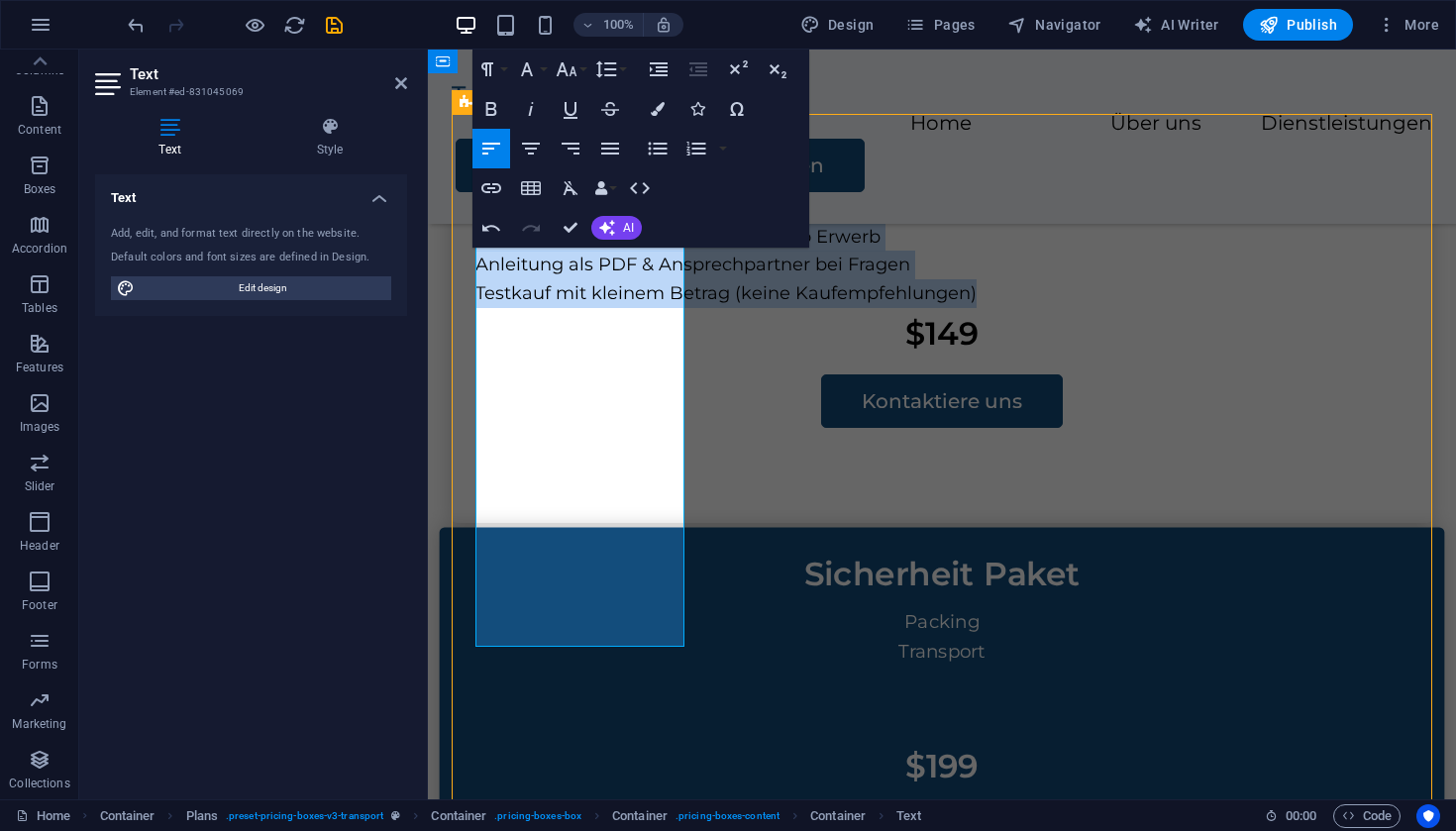 click on "Einsteiger Paket Hilfe bei Auswahl/Anmeldung einer Krypto Exchange Volle Erklärung der Exchange & Gebührenminimierung Einführung in Stablecoins und Krypto Erwerb Anleitung als PDF & Ansprechpartner bei Fragen Testkauf mit kleinem Betrag (keine Kaufempfehlungen) $149 Kontaktiere uns Sicherheit Paket Packing Transport $199 Kontaktiere uns Komplett Paket Packing Transport Assembly $299 Kontaktiere uns Familien Paket Packing Transport Assembly Storage Solution $499 Kontaktiere uns" at bounding box center [942, 974] 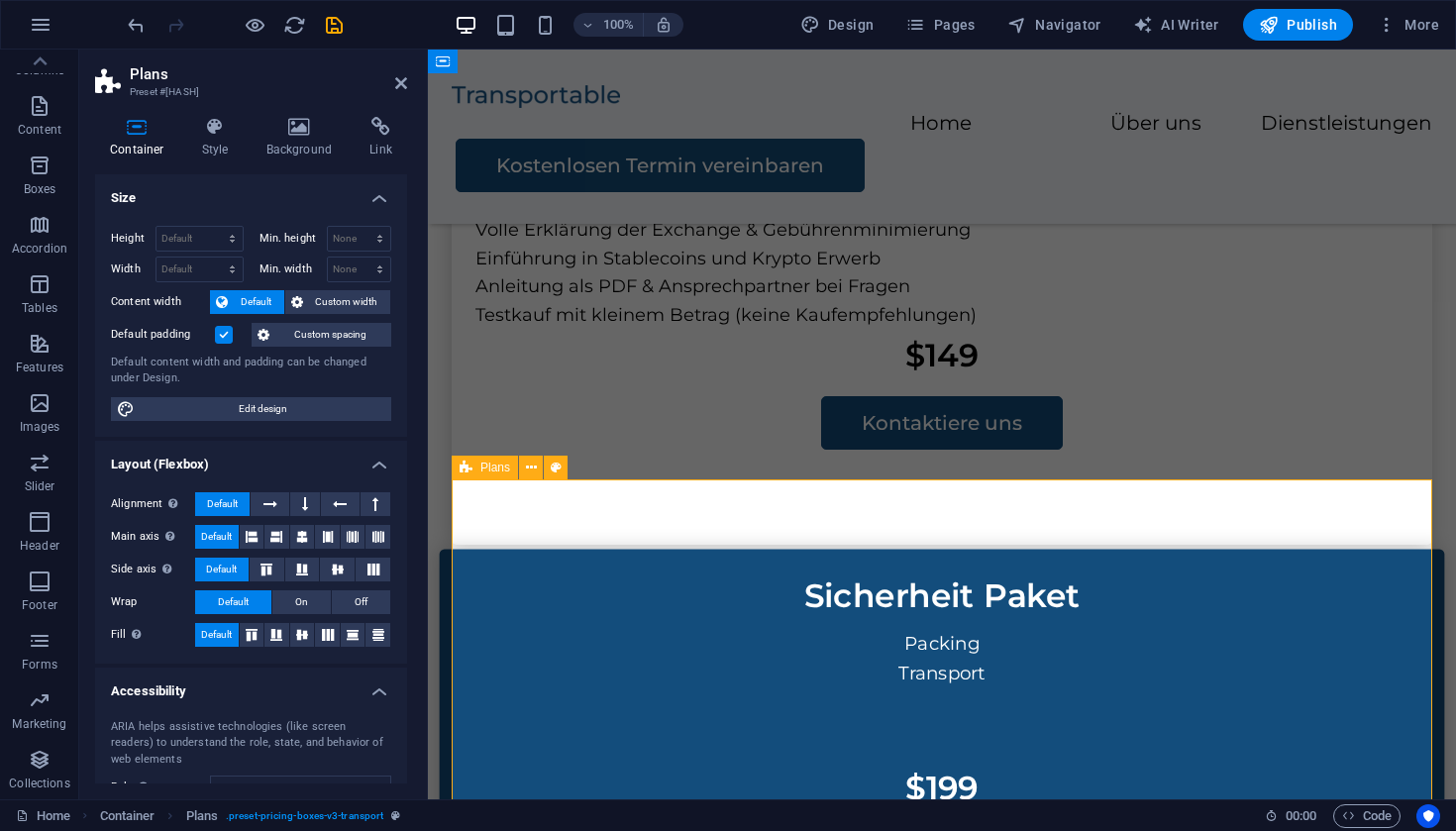 scroll, scrollTop: 1430, scrollLeft: 0, axis: vertical 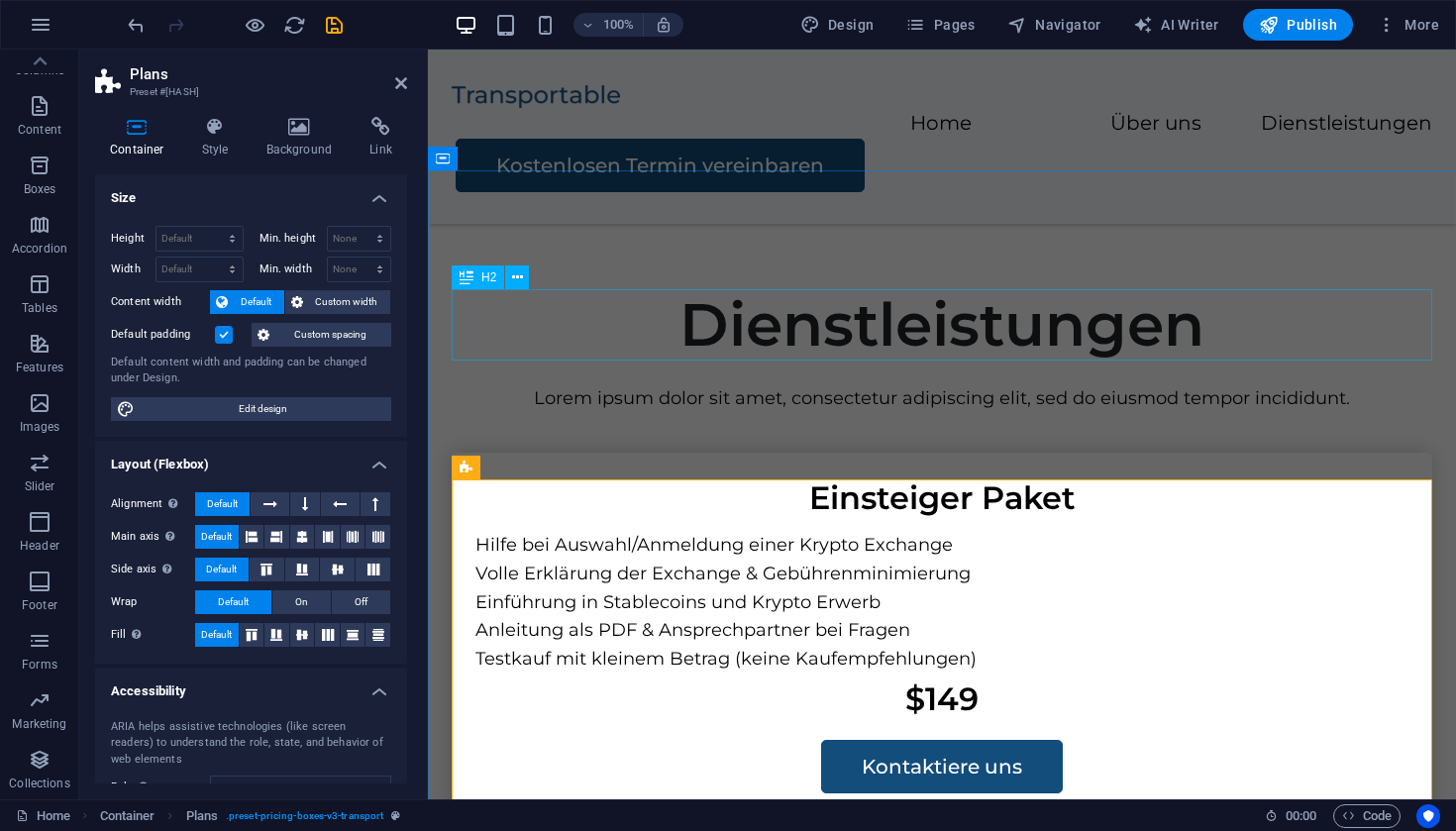 click on "Dienstleistungen" at bounding box center [942, 325] 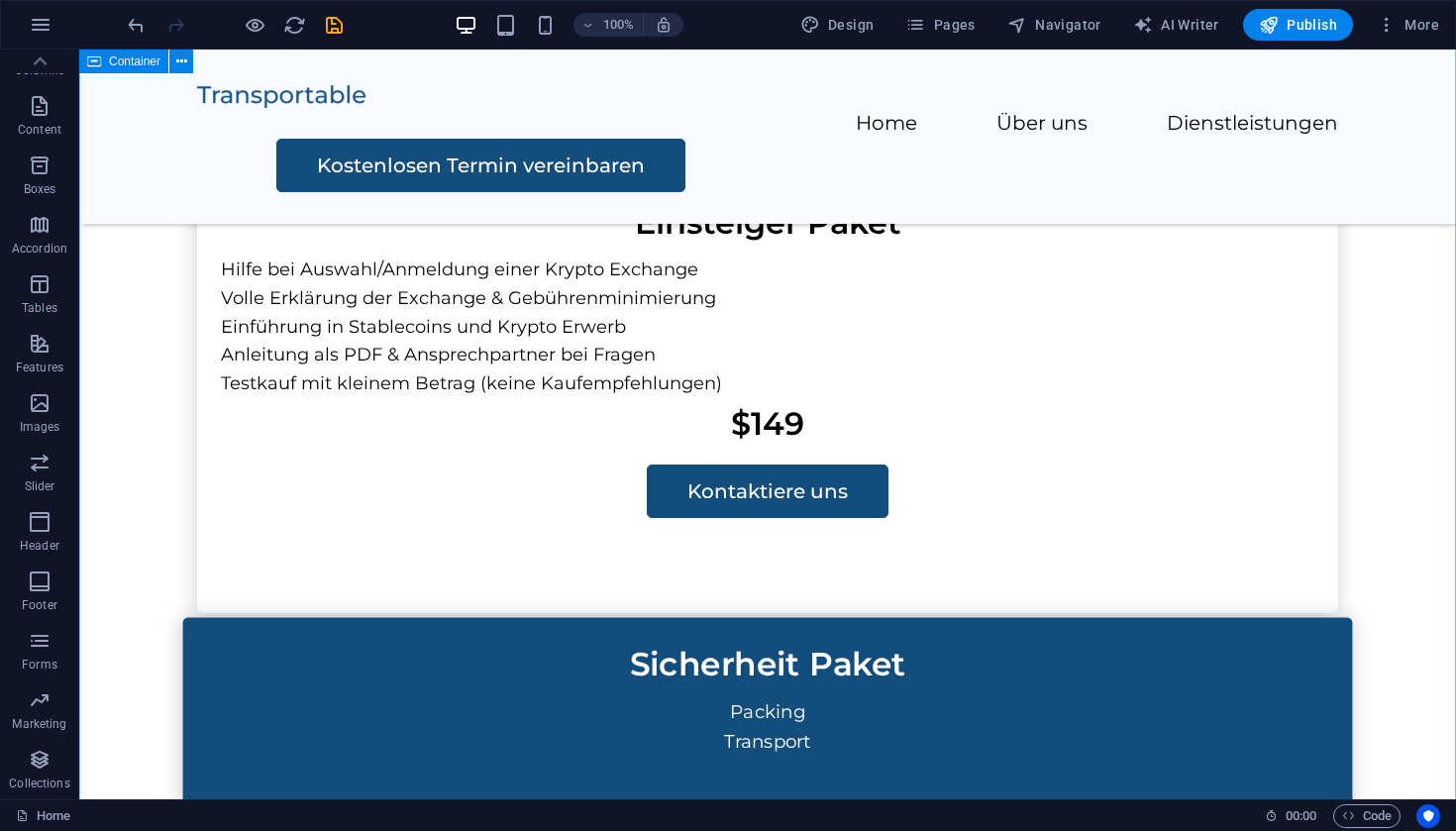scroll, scrollTop: 1735, scrollLeft: 0, axis: vertical 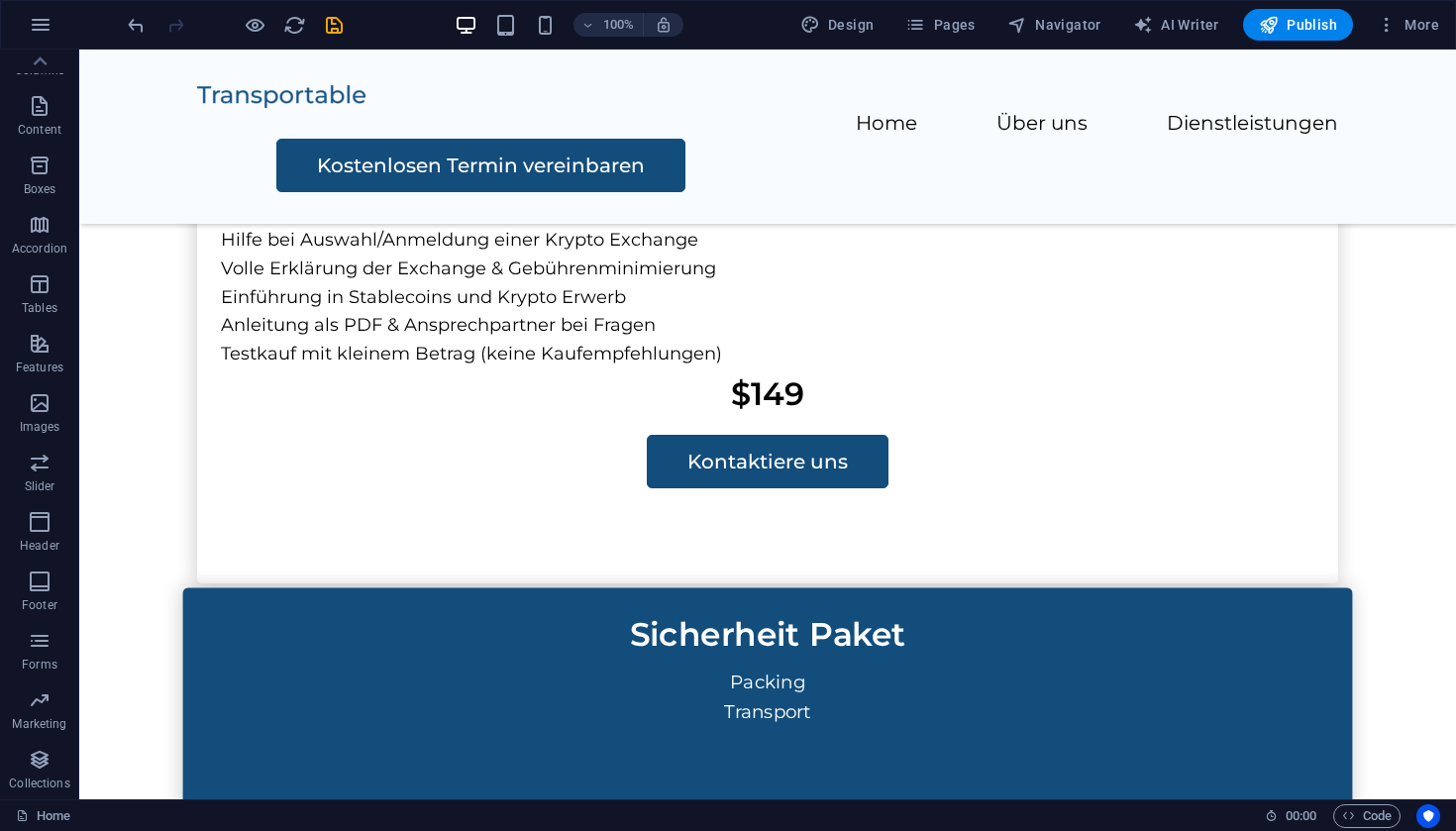click on "Transport" at bounding box center [768, 712] 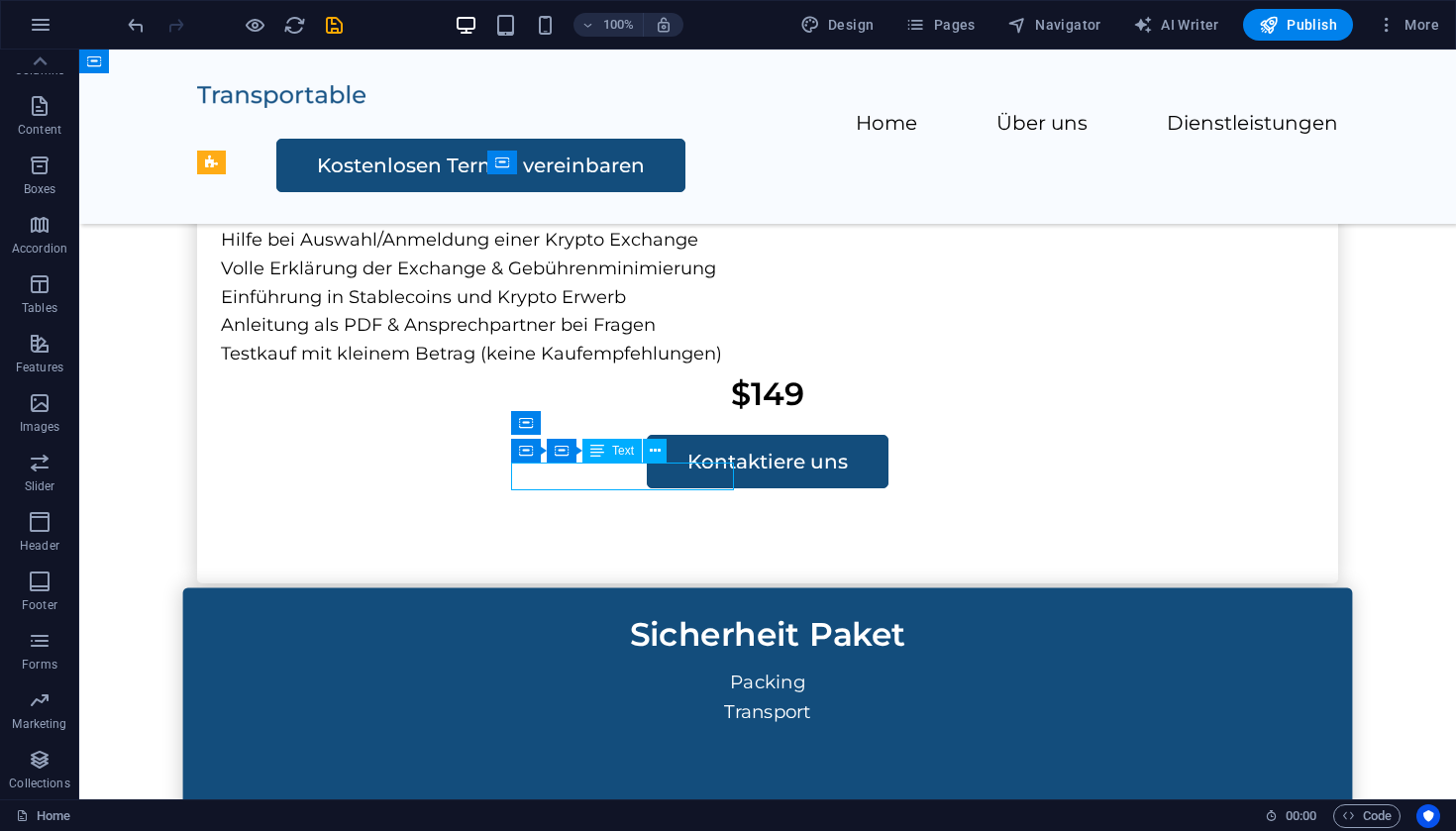 click on "Transport" at bounding box center [768, 712] 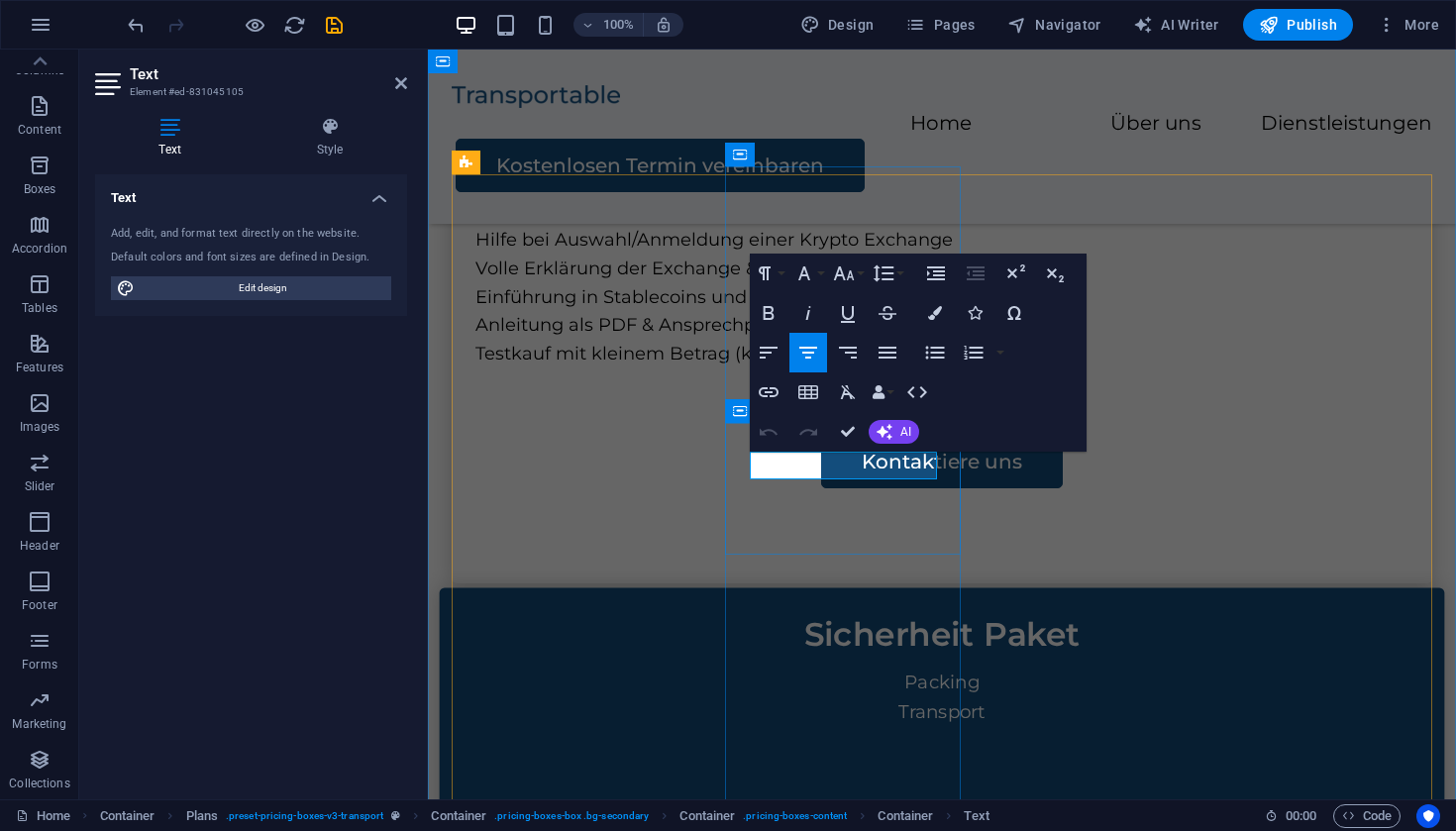 click on "Transport" at bounding box center [941, 711] 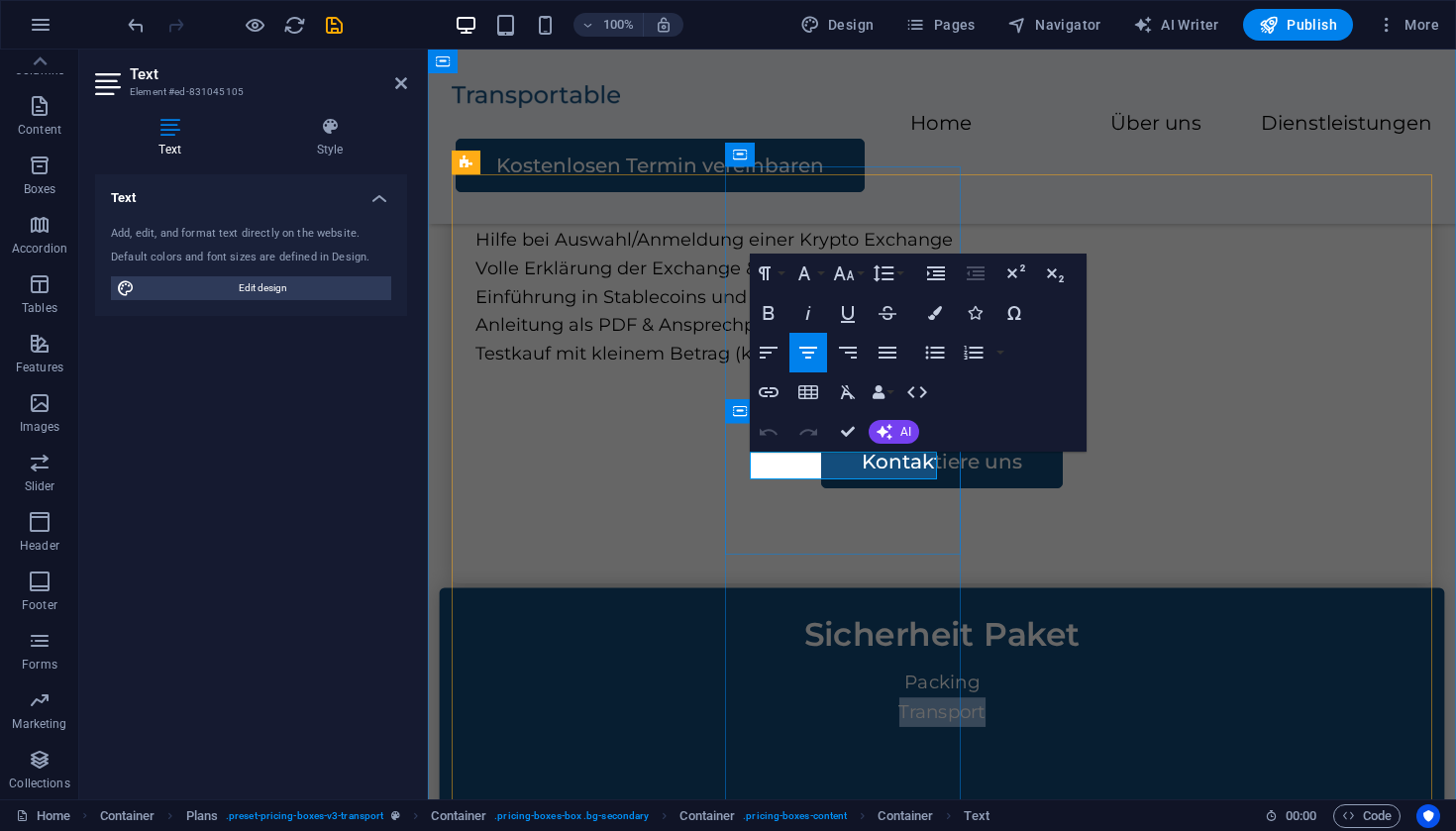 click on "Transport" at bounding box center (941, 711) 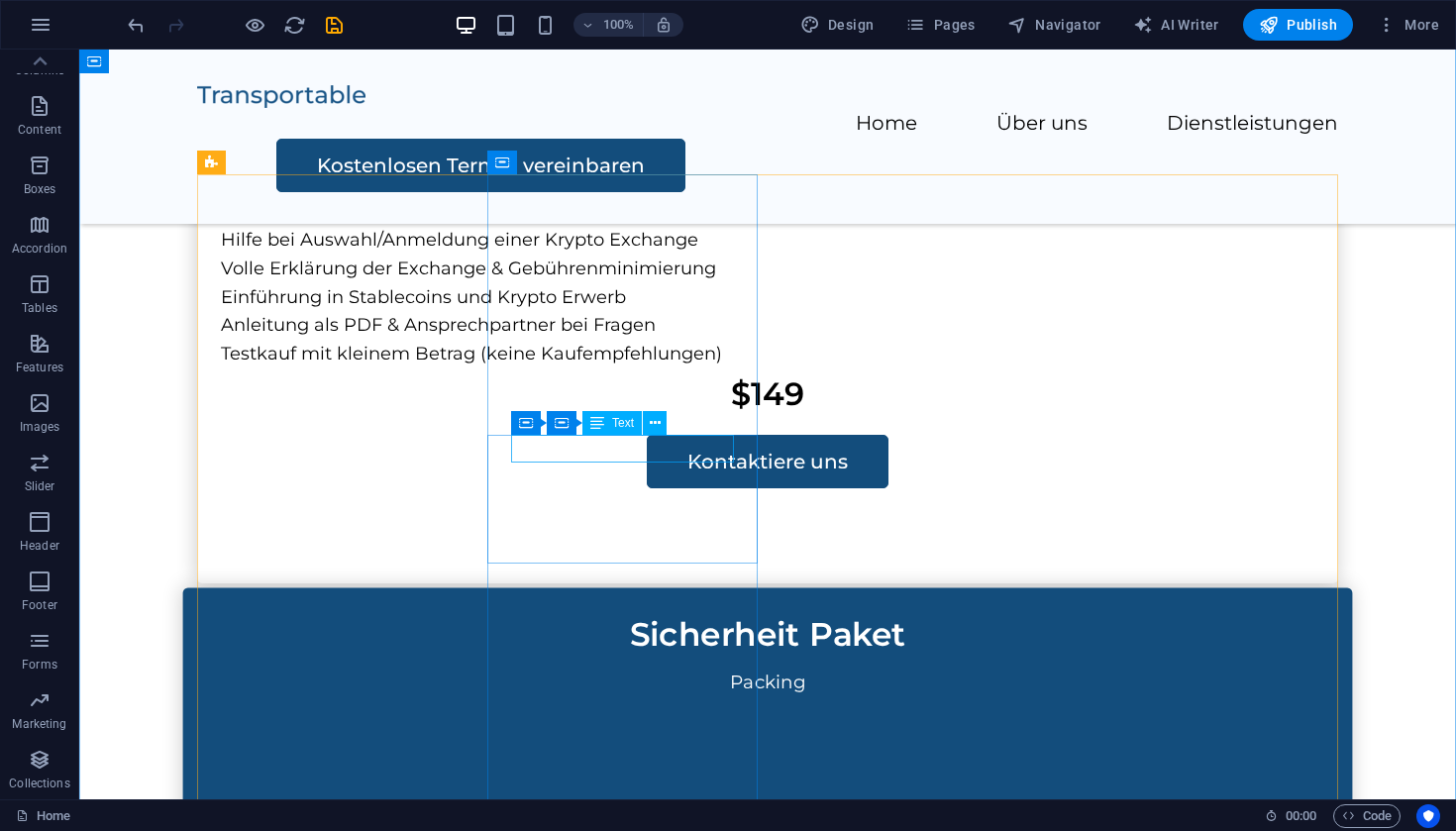 click on "Packing" at bounding box center (768, 682) 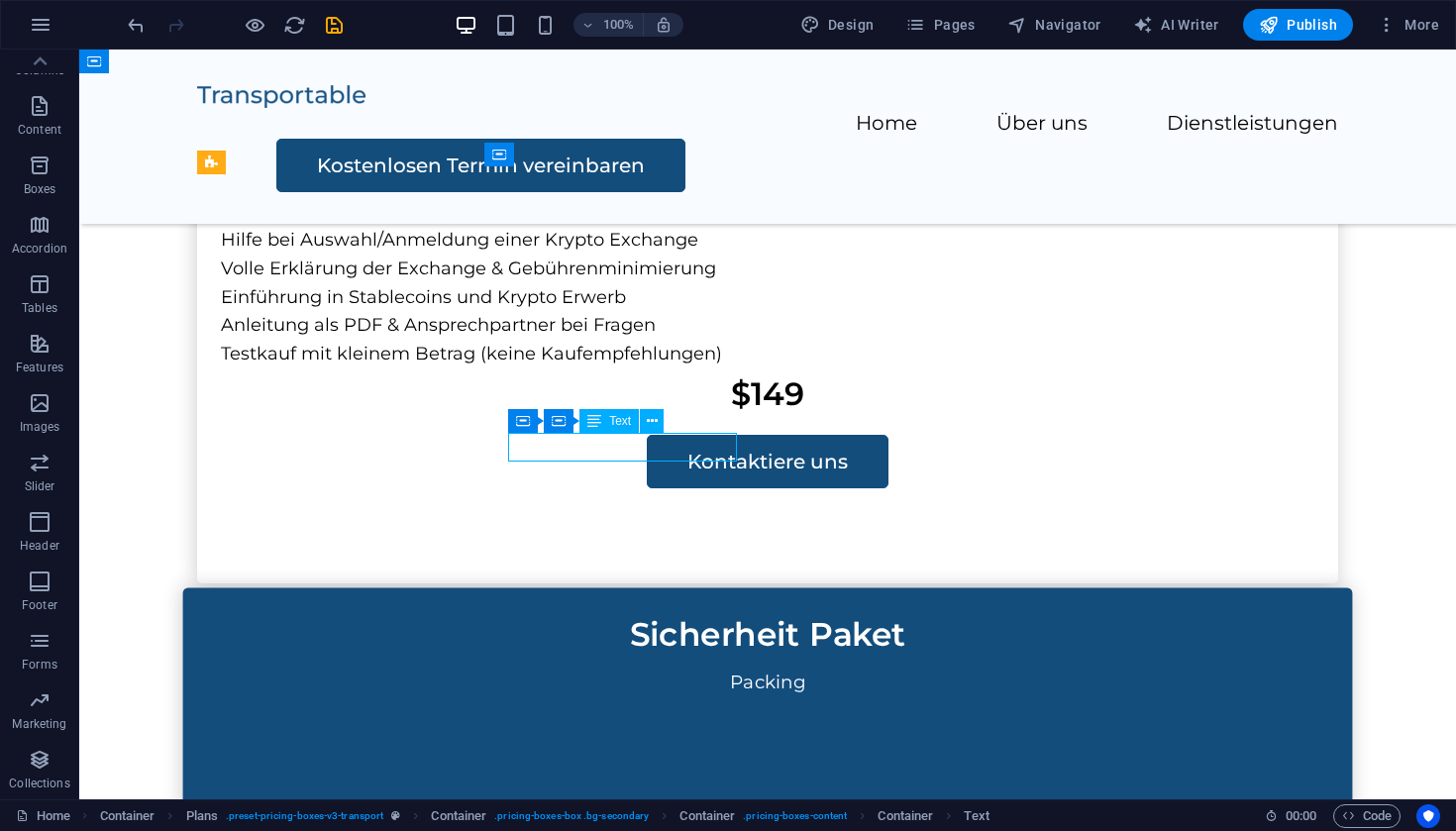 click on "Packing" at bounding box center (768, 682) 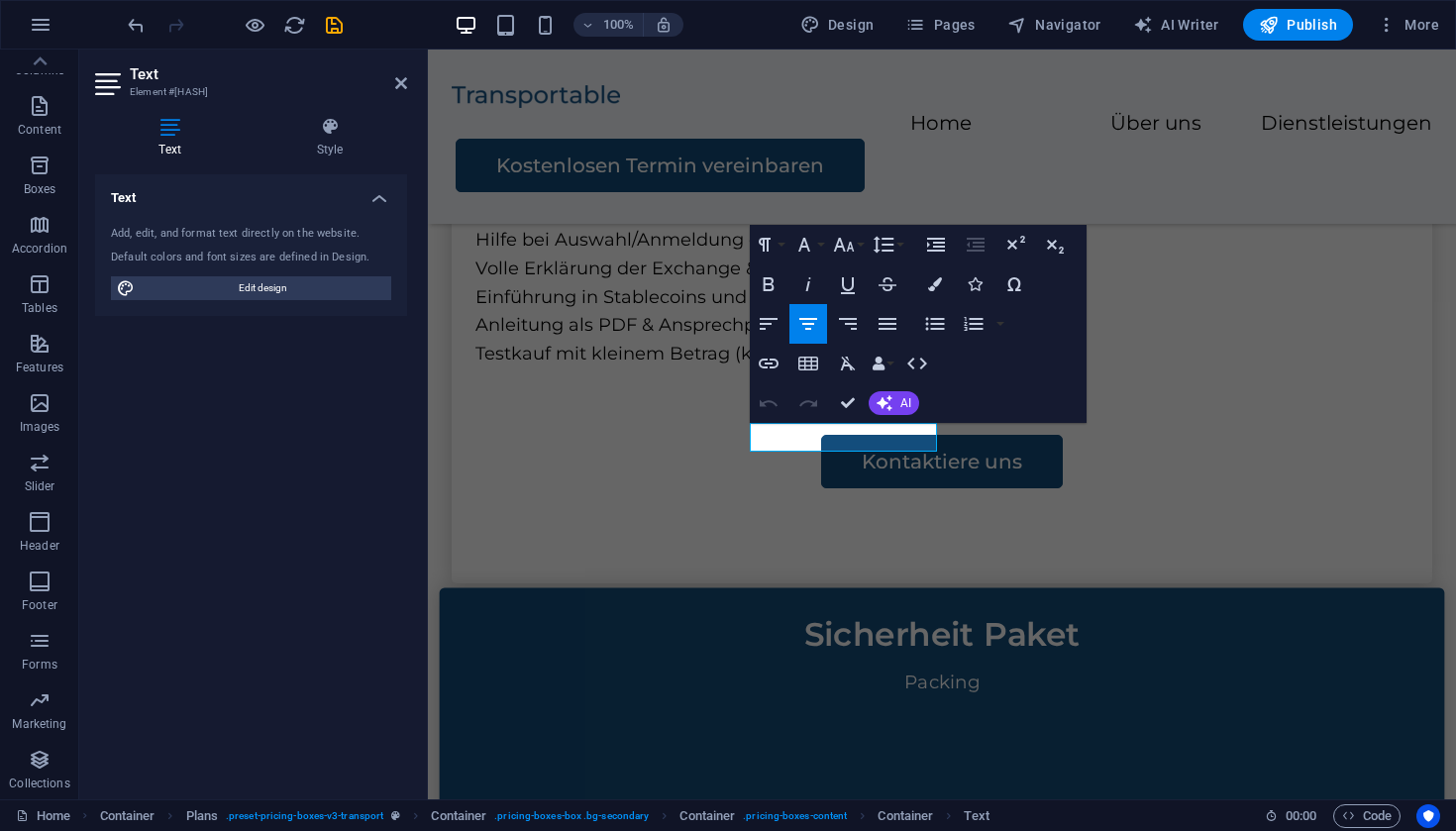 click on "Packing" at bounding box center (942, 682) 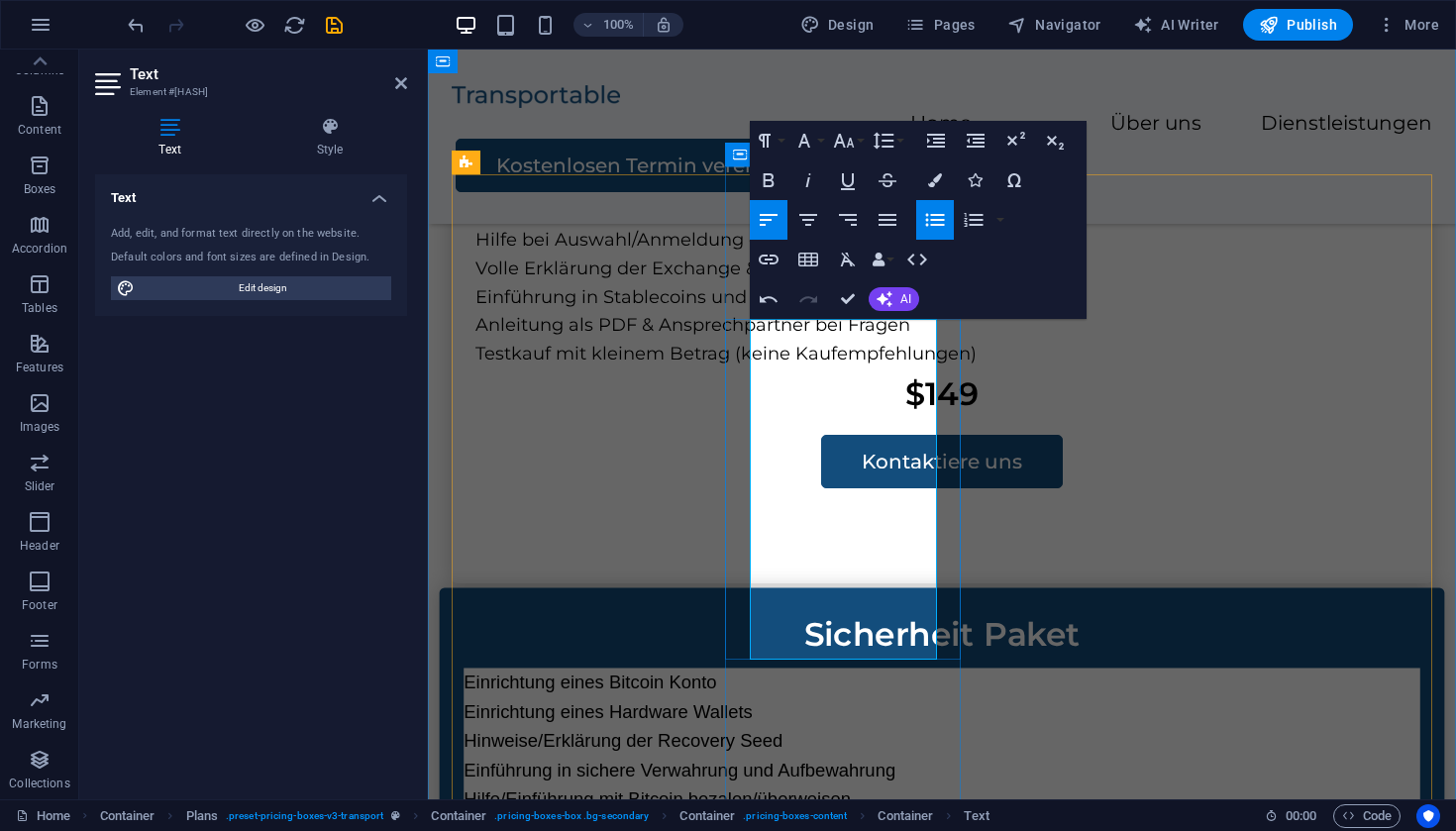 click on "Hinweise/Erklärung der Recovery Seed" at bounding box center (623, 741) 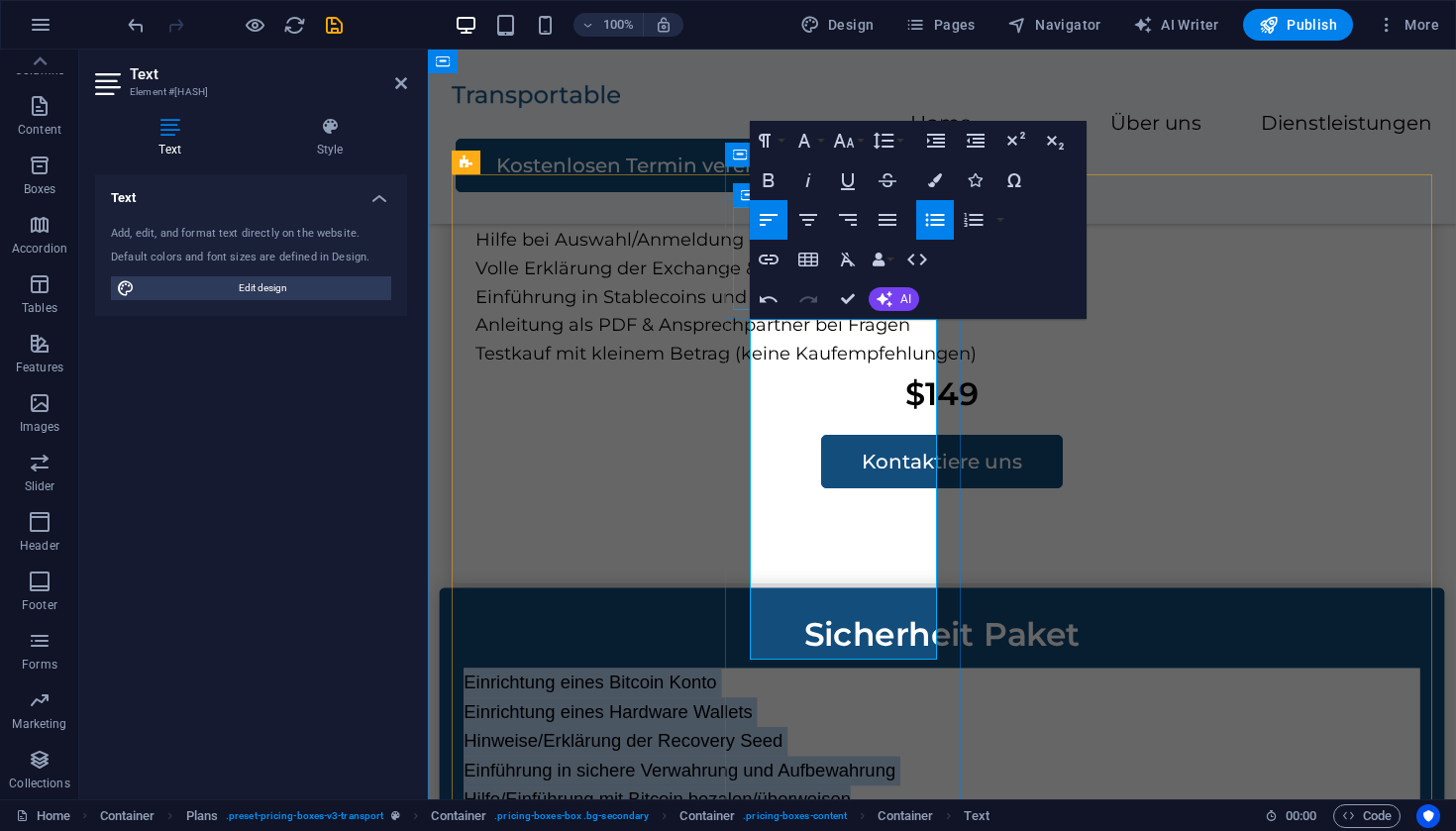 click on "Unordered List" at bounding box center (935, 220) 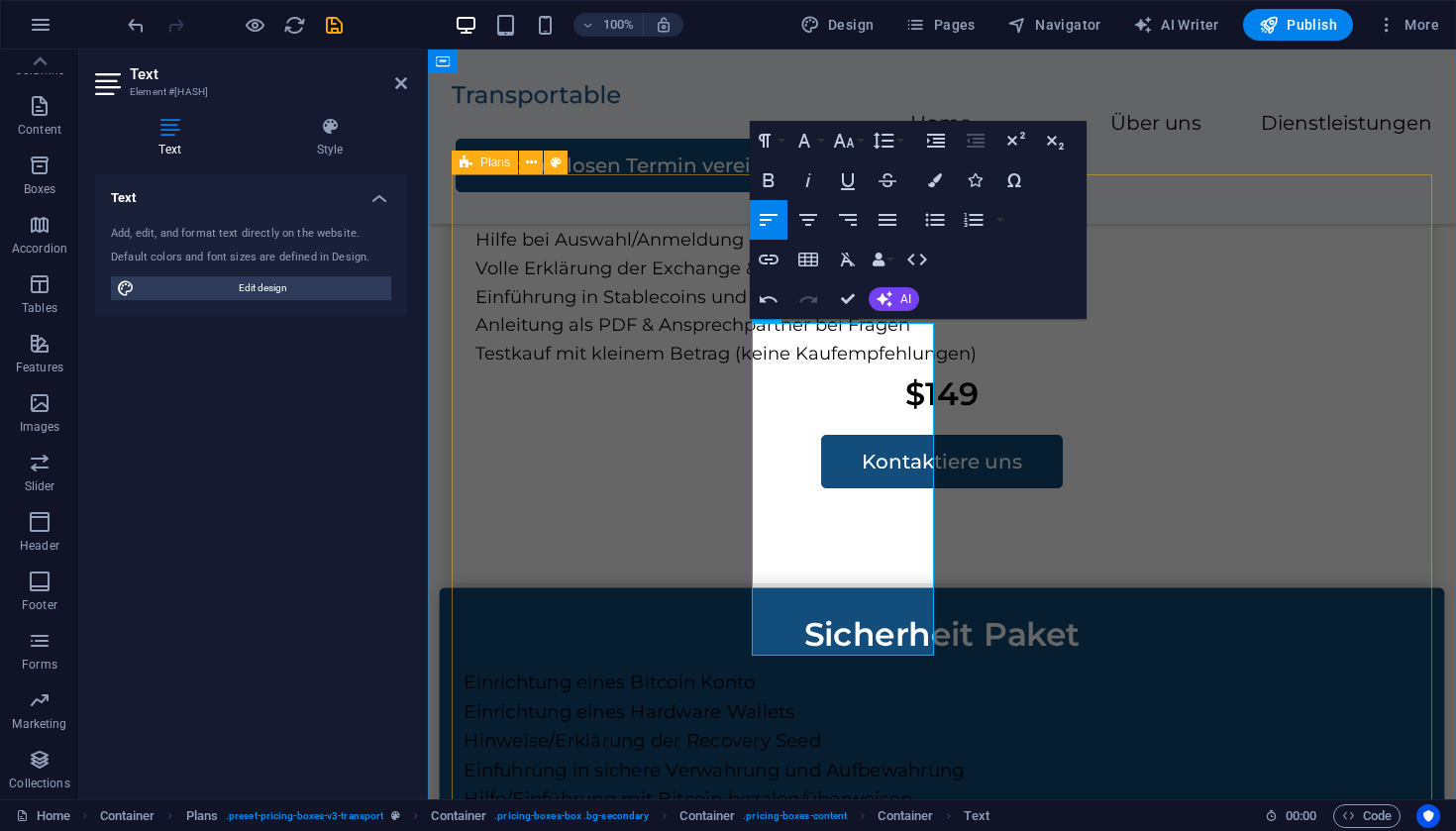 click on "Einsteiger Paket Hilfe bei Auswahl/Anmeldung einer Krypto Exchange Volle Erklärung der Exchange & Gebührenminimierung Einführung in Stablecoins und Krypto Erwerb Anleitung als PDF & Ansprechpartner bei Fragen Testkauf mit kleinem Betrag (keine Kaufempfehlungen) $149 Kontaktiere uns Sicherheit Paket Einrichtung eines Bitcoin Konto Einrichtung eines Hardware Wallets Hinweise/Erklärung der Recovery Seed Einführung in sichere Verwahrung und Aufbewahrung Hilfe/Einführung mit Bitcoin bezalen/überweisen $199 Kontaktiere uns Komplett Paket Packing Transport Assembly $299 Kontaktiere uns Familien Paket Packing Transport Assembly Storage Solution $499 Kontaktiere uns" at bounding box center [942, 1034] 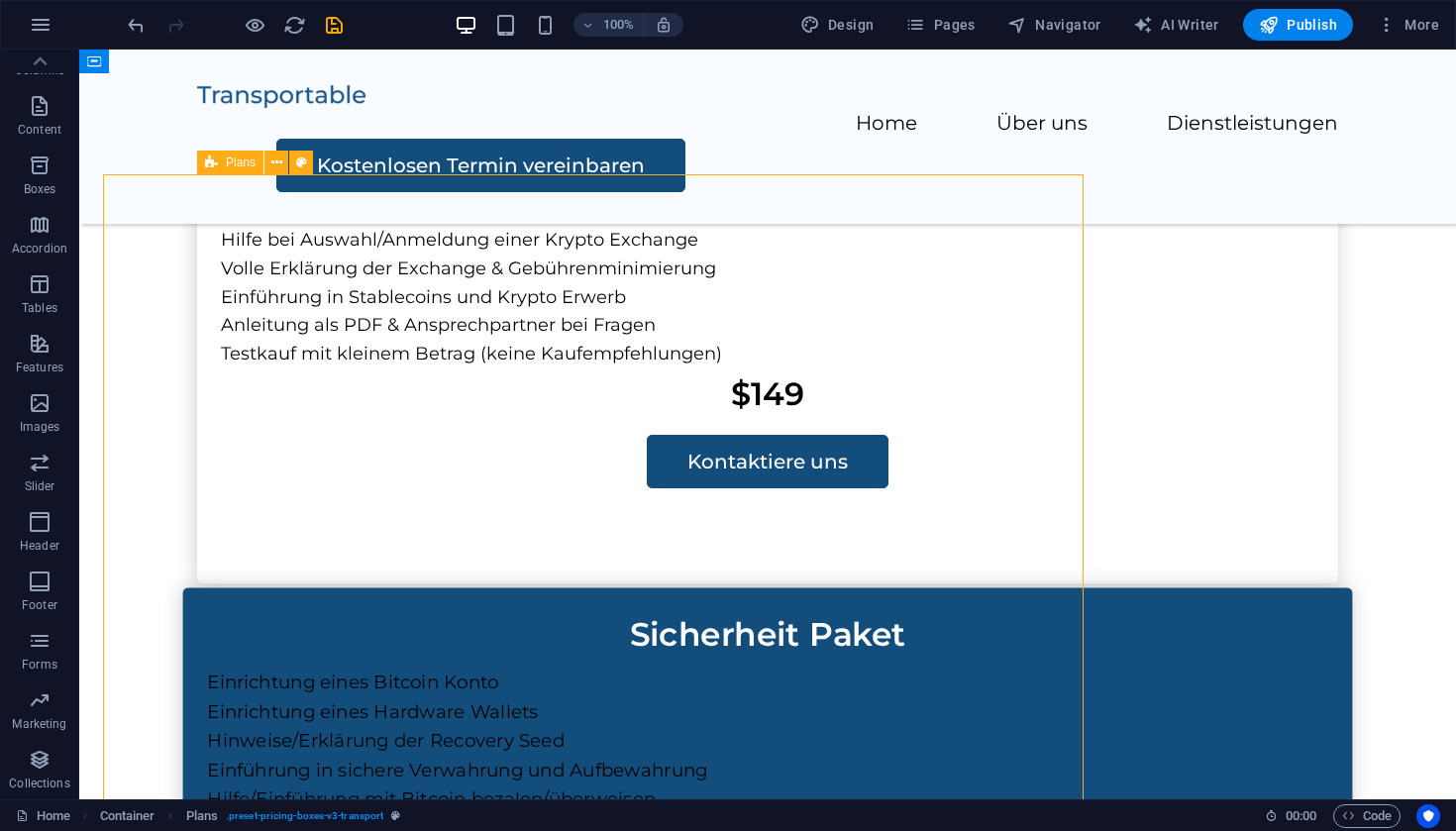 click on "Familien Paket" at bounding box center (768, 1555) 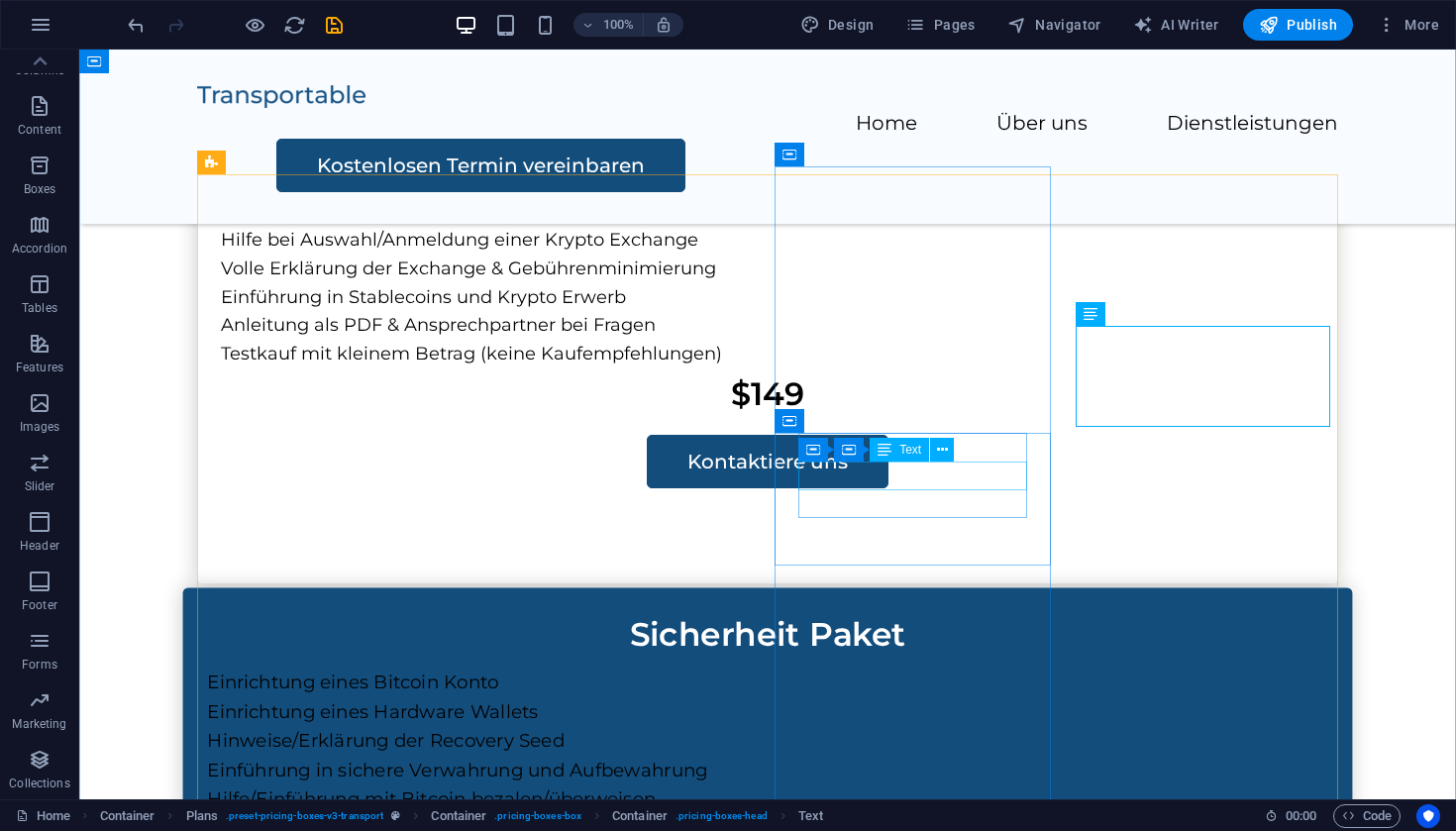 scroll, scrollTop: 1731, scrollLeft: 0, axis: vertical 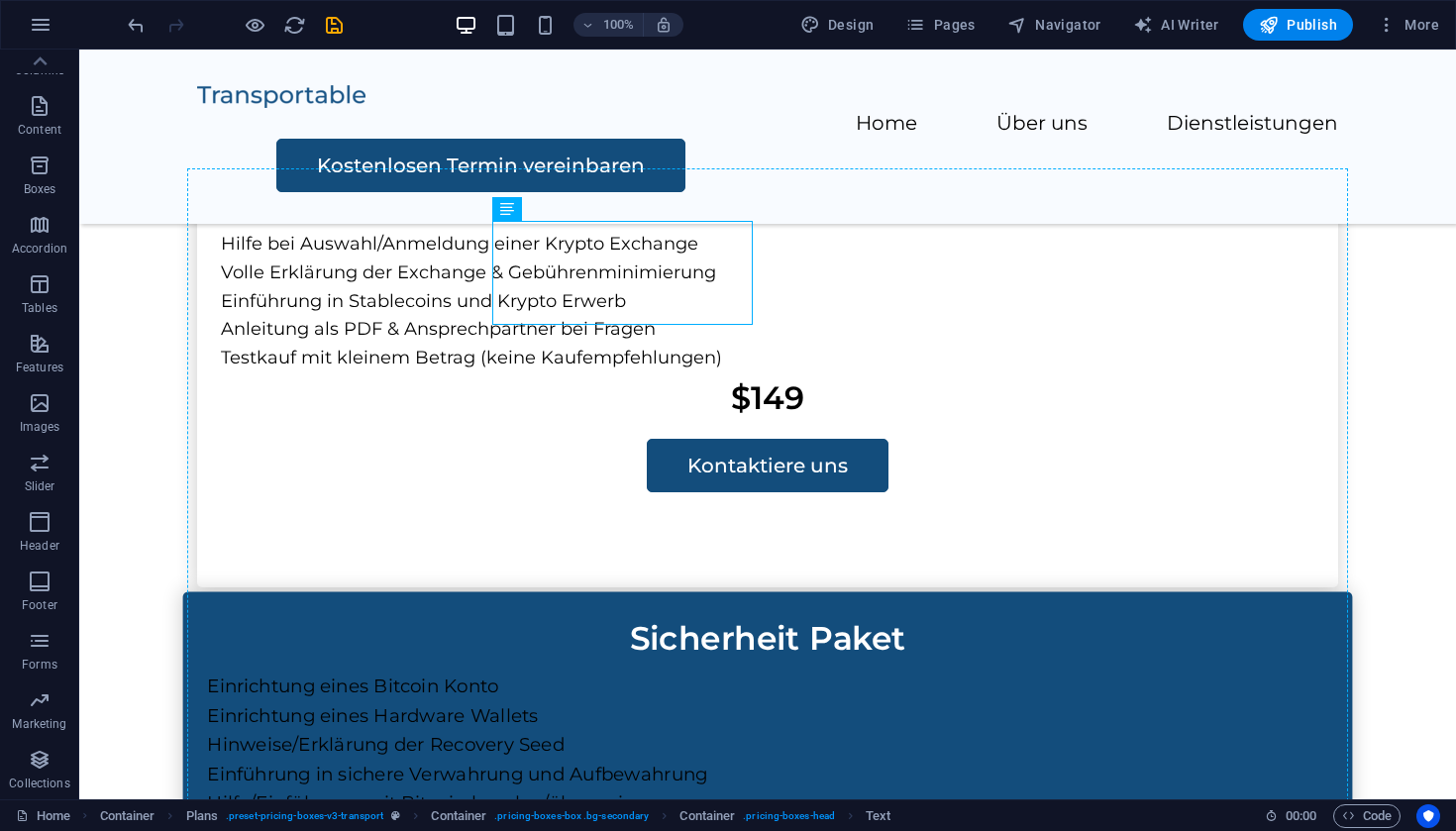 drag, startPoint x: 638, startPoint y: 251, endPoint x: 645, endPoint y: 208, distance: 43.56604 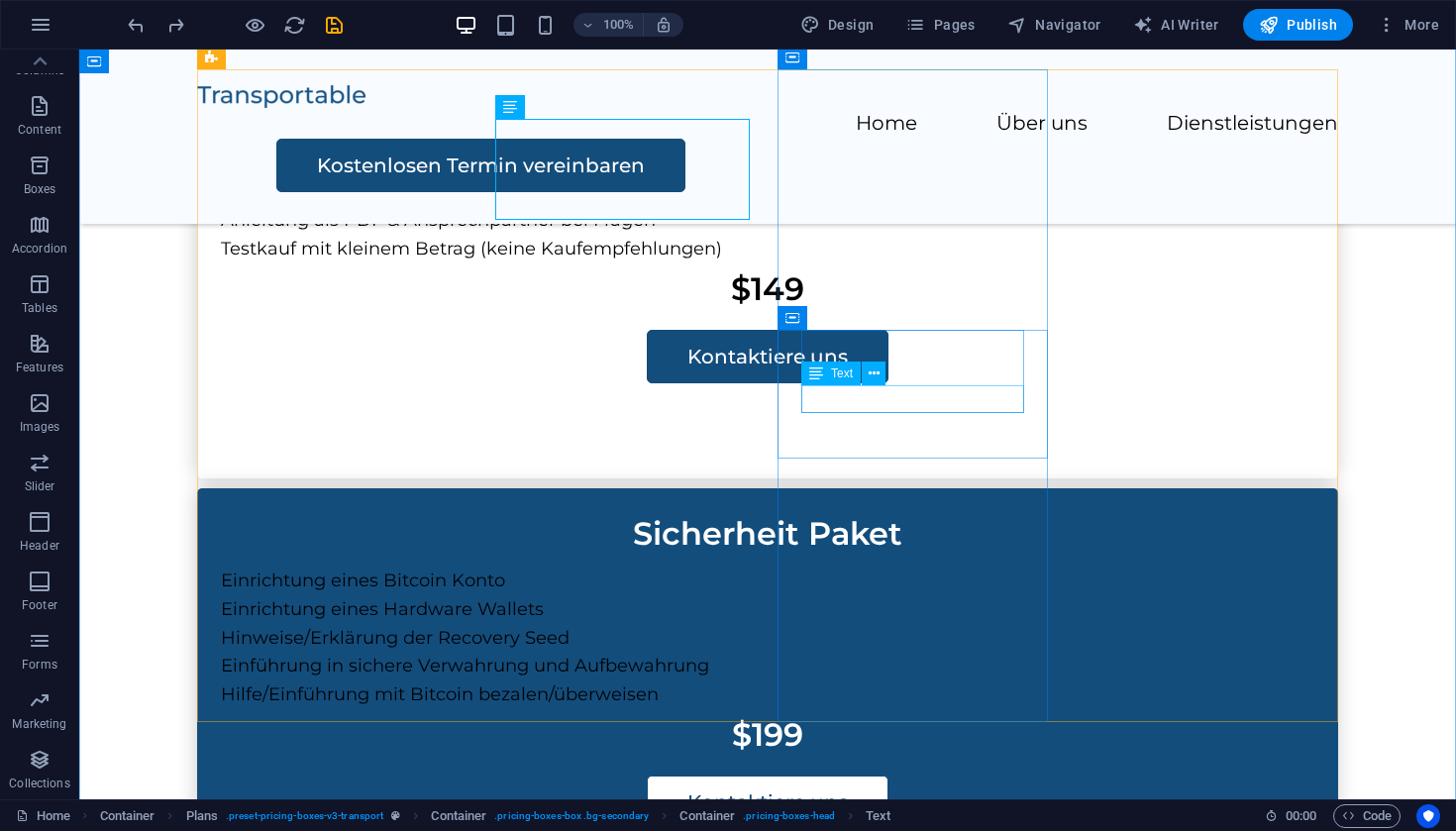 scroll, scrollTop: 1800, scrollLeft: 0, axis: vertical 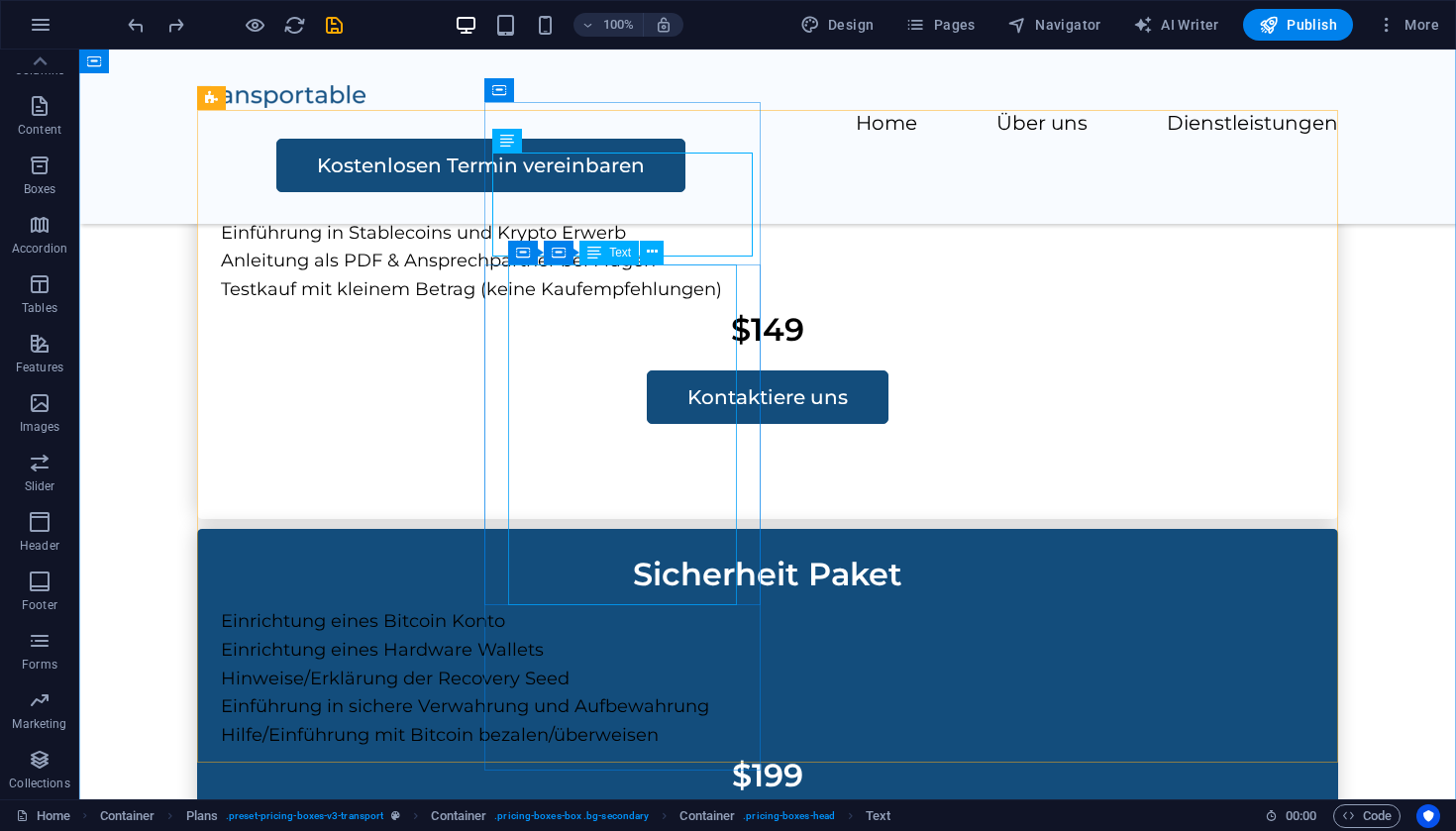 click on "Einrichtung eines Bitcoin Konto Einrichtung eines Hardware Wallets Hinweise/Erklärung der Recovery Seed Einführung in sichere Verwahrung und Aufbewahrung Hilfe/Einführung mit Bitcoin bezalen/überweisen" at bounding box center [768, 678] 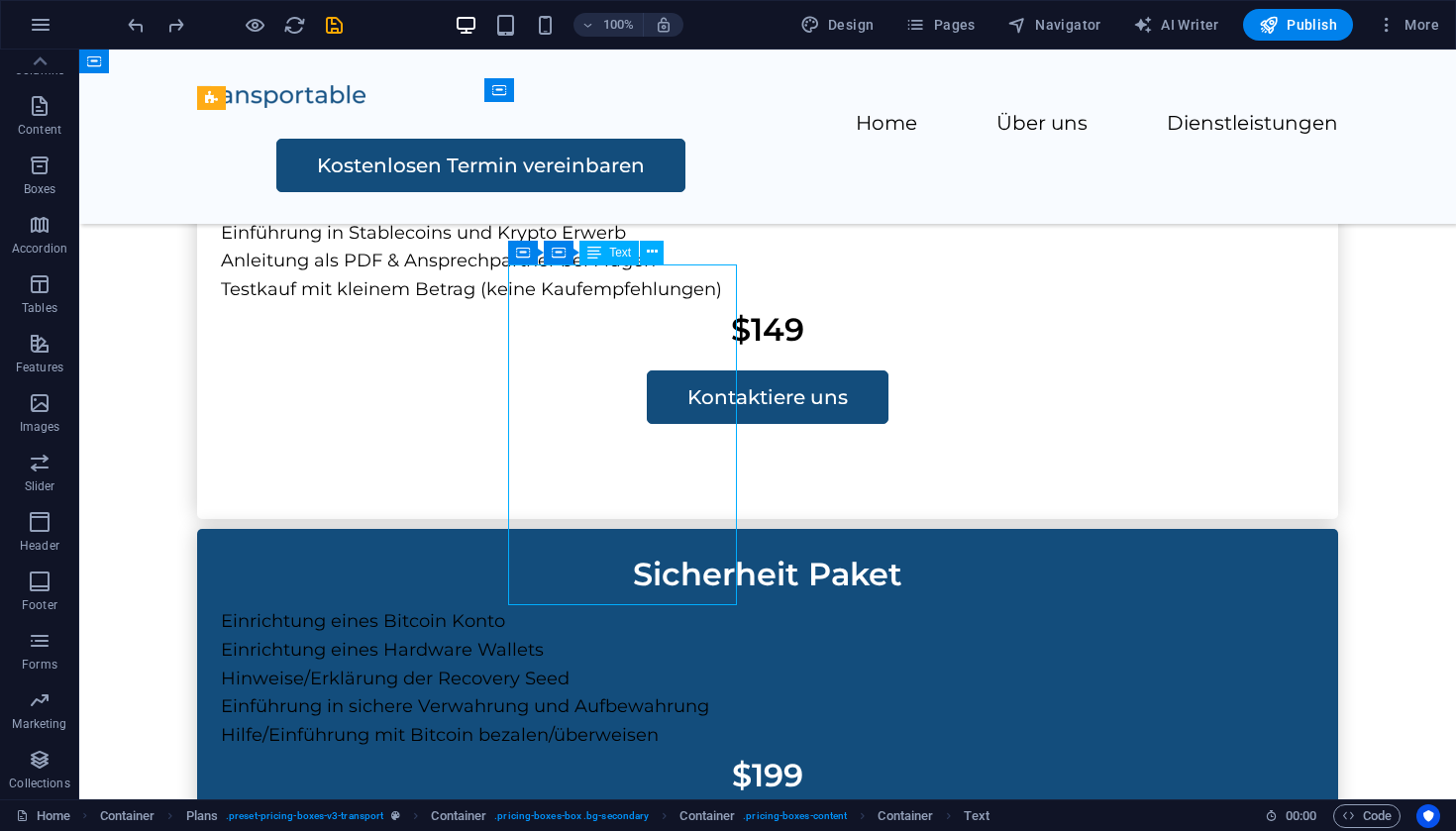 click on "Einrichtung eines Bitcoin Konto Einrichtung eines Hardware Wallets Hinweise/Erklärung der Recovery Seed Einführung in sichere Verwahrung und Aufbewahrung Hilfe/Einführung mit Bitcoin bezalen/überweisen" at bounding box center [768, 678] 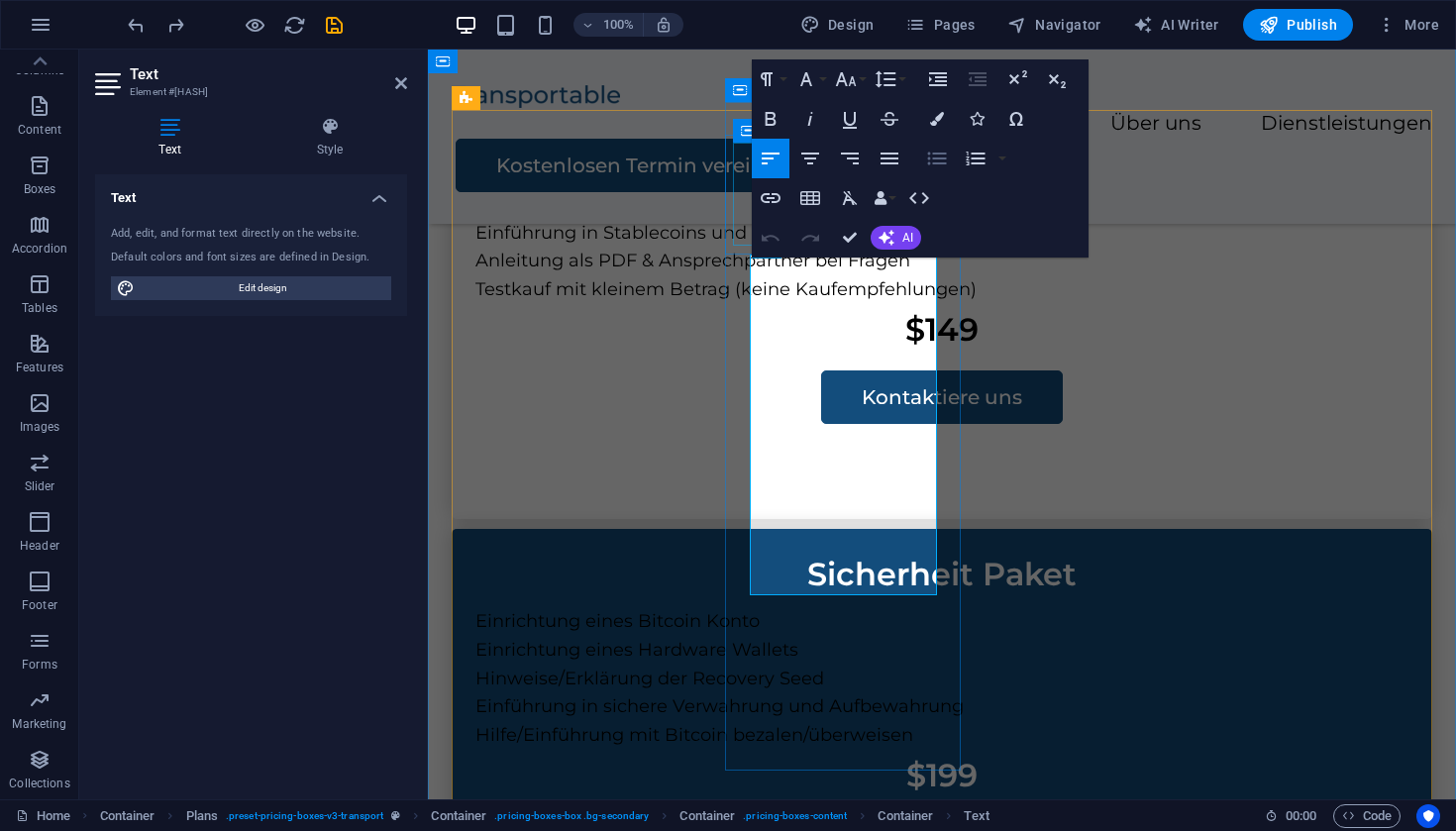 click 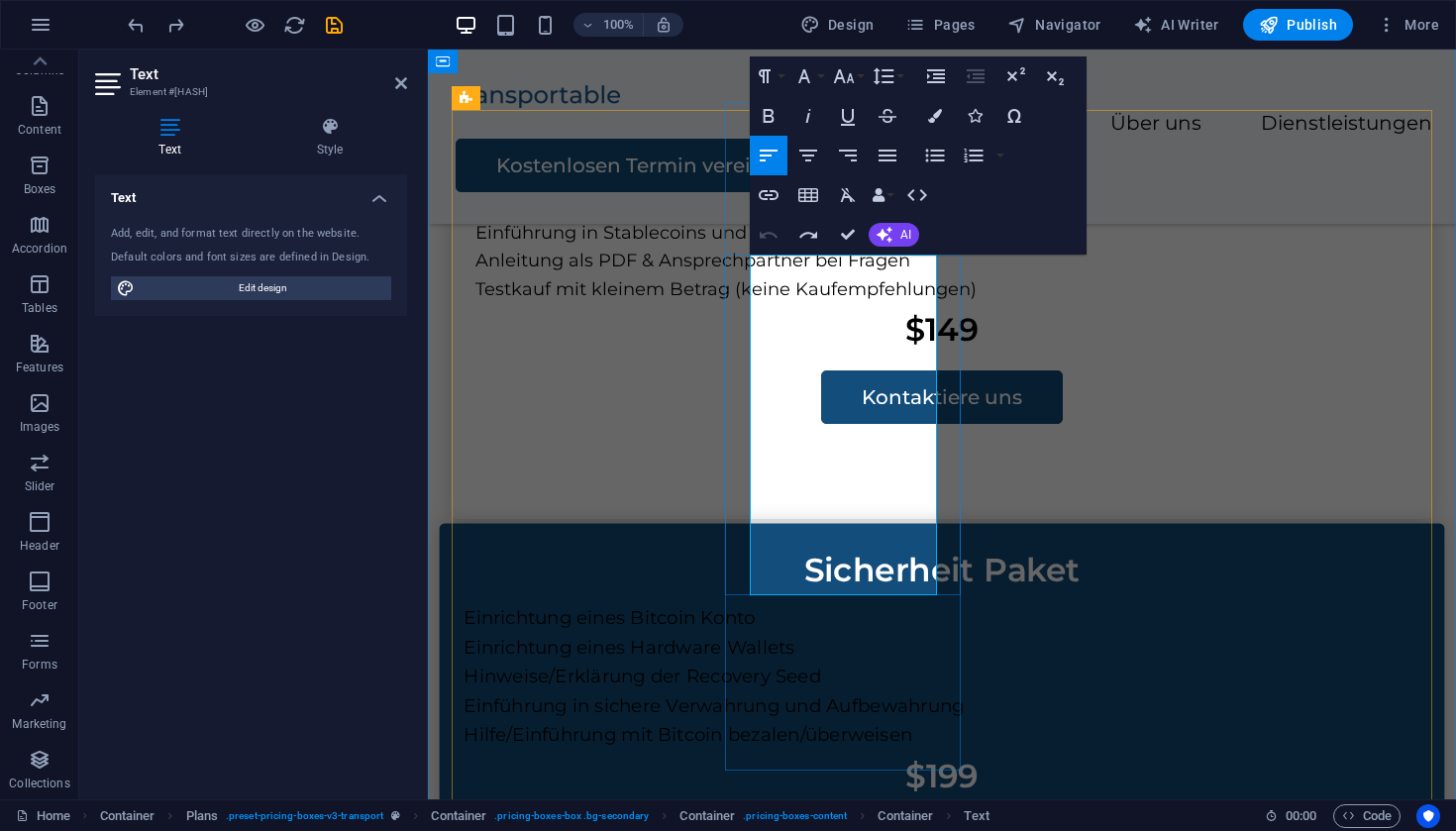 click on "Einrichtung eines Hardware Wallets" at bounding box center [629, 647] 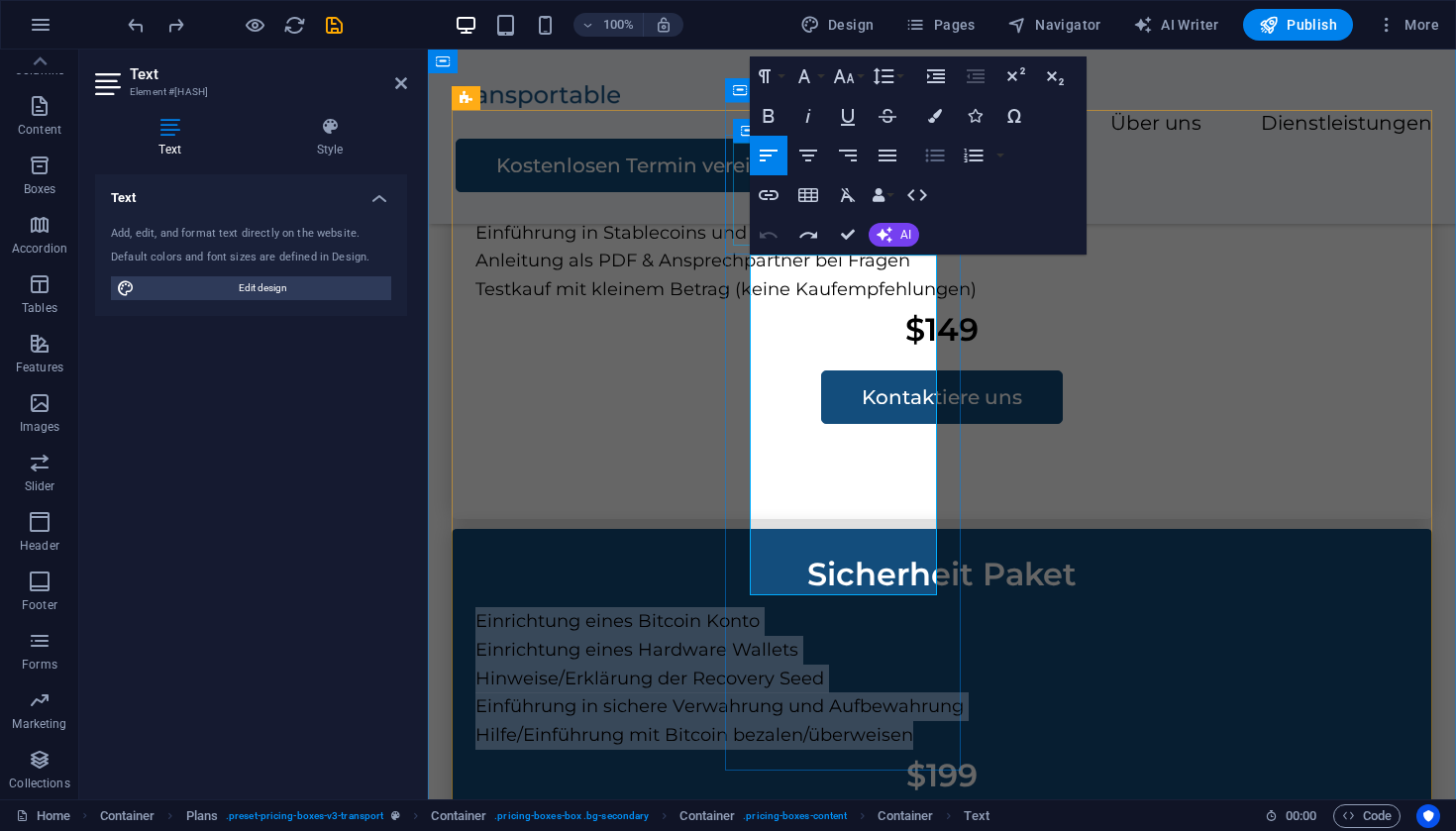 click 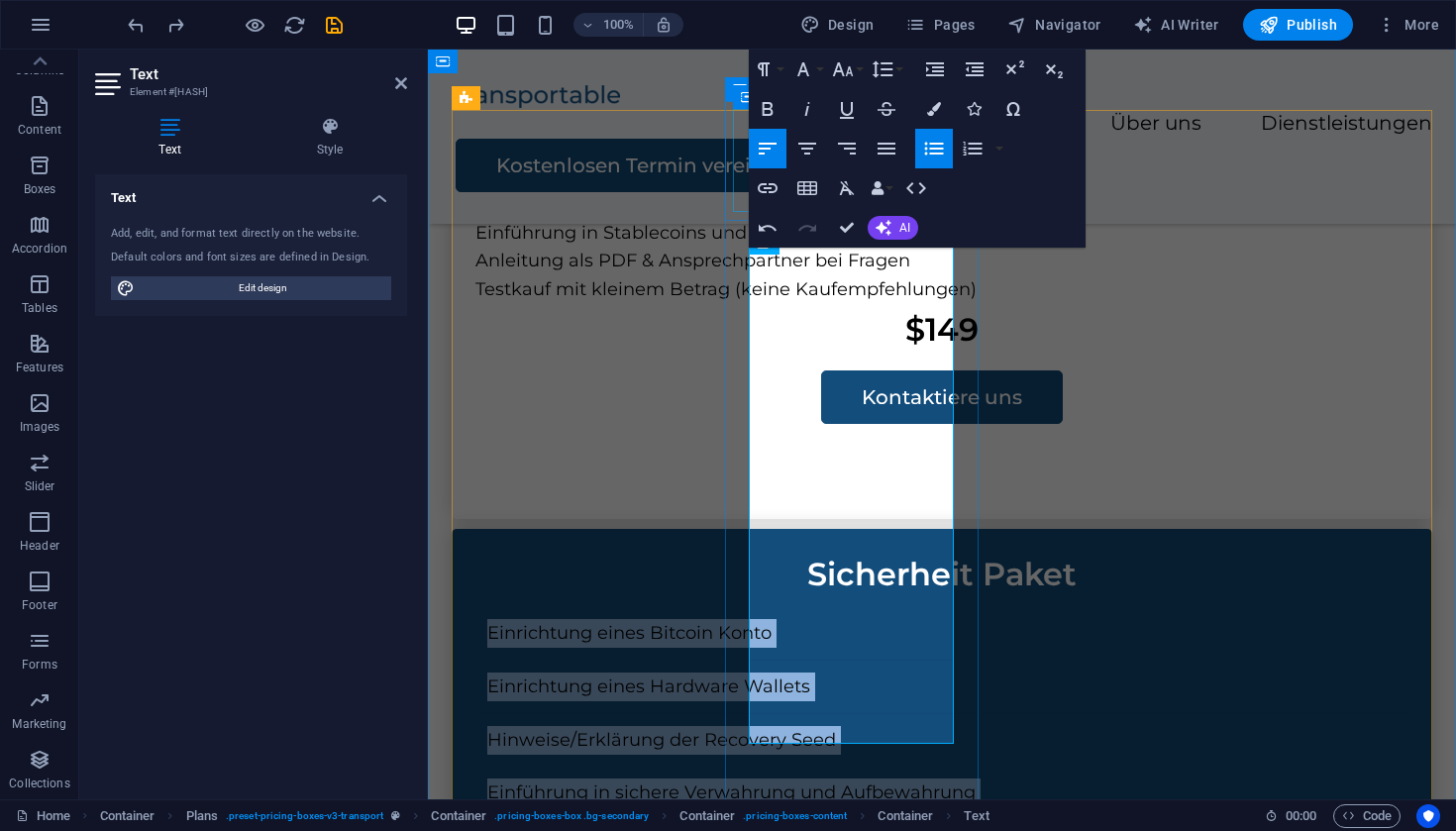 click 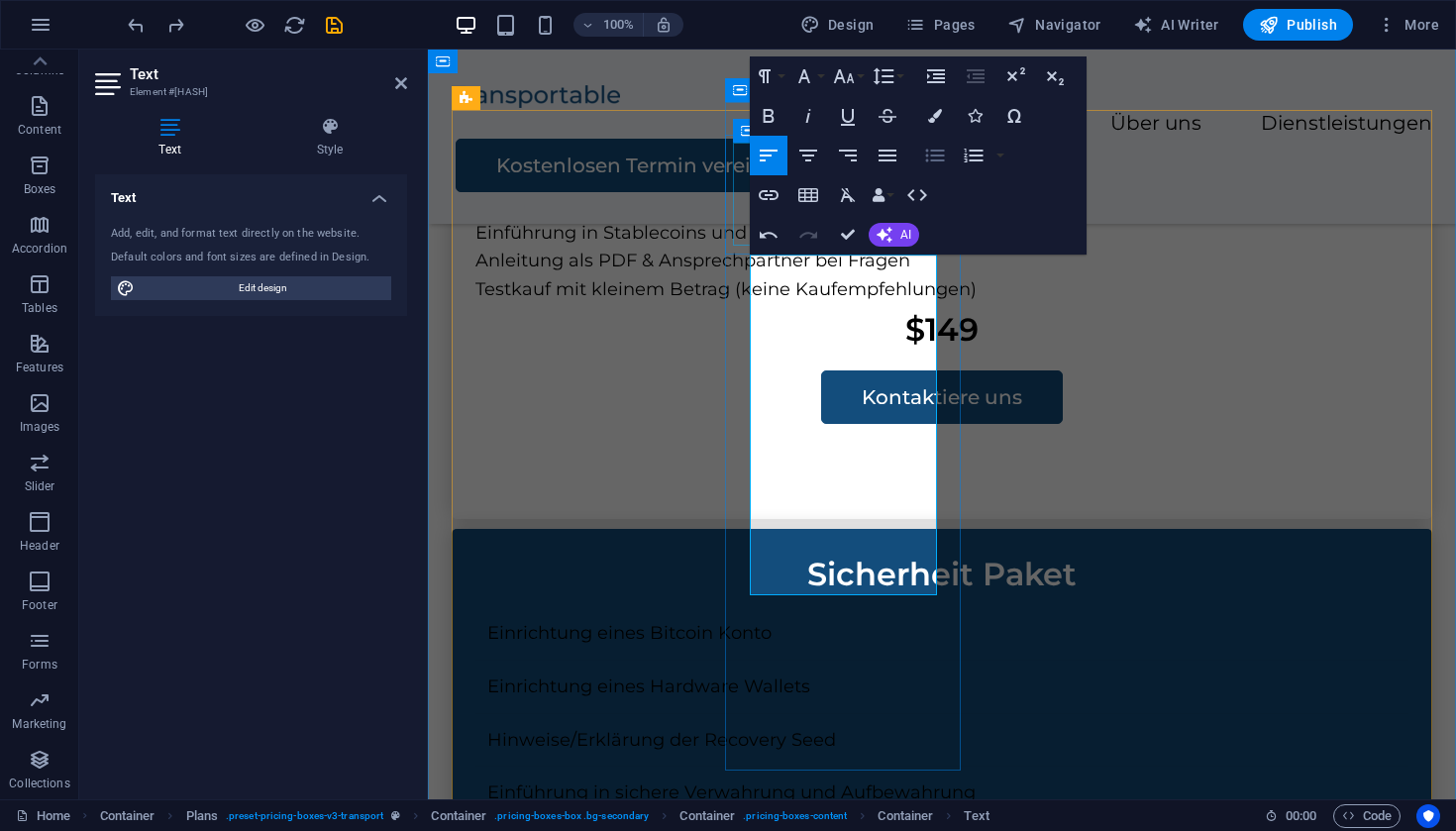 click 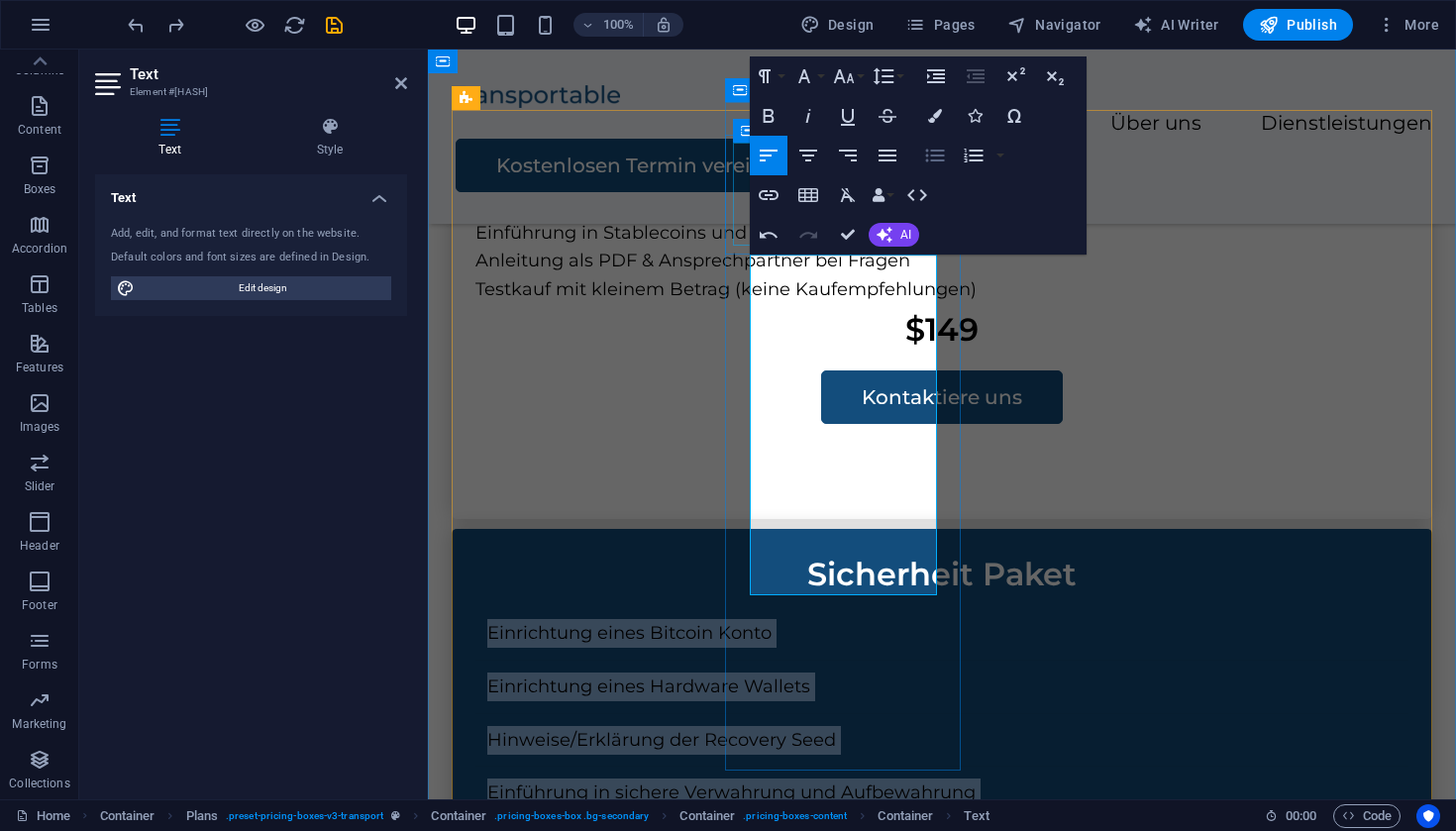 click 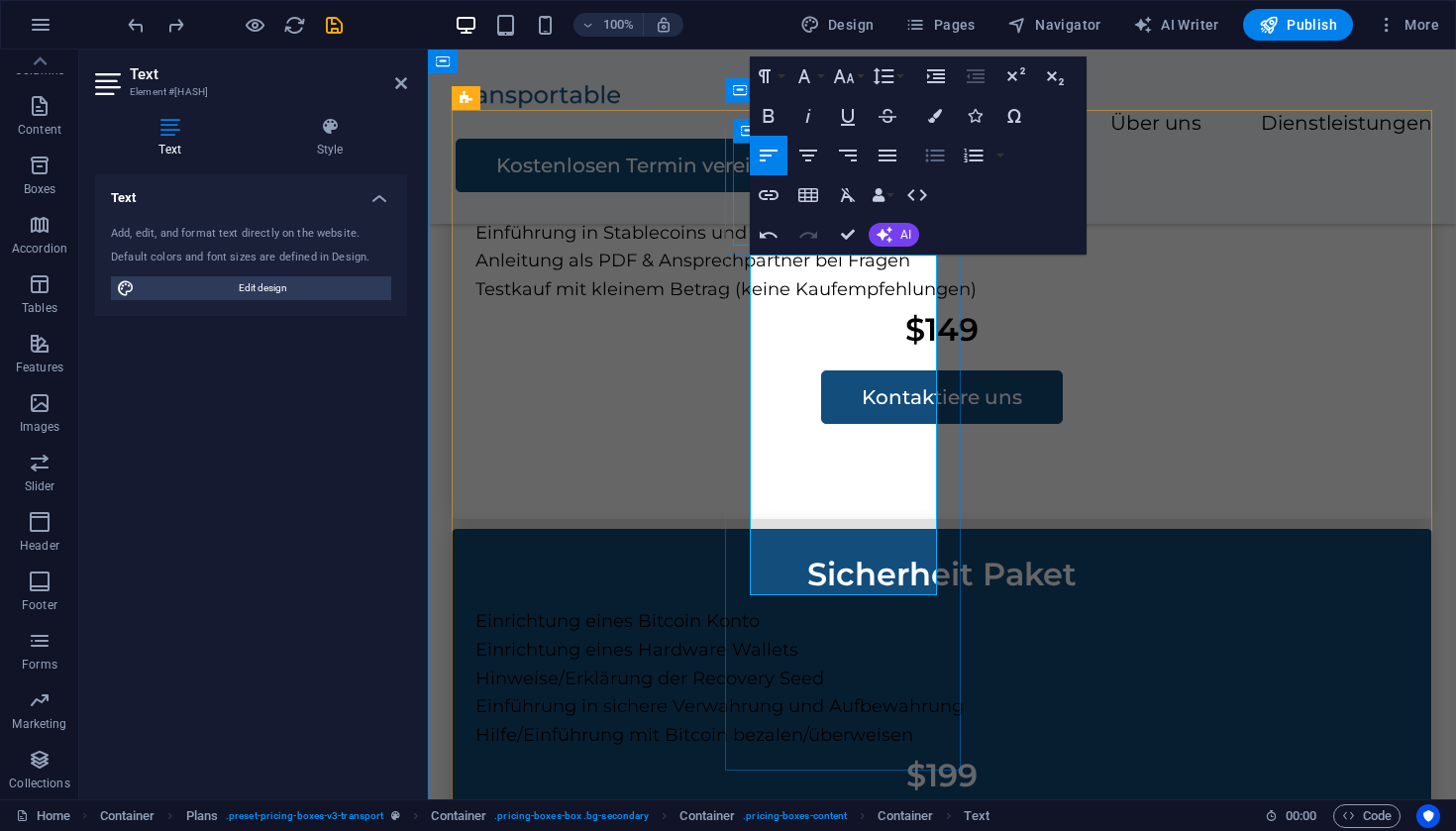 click 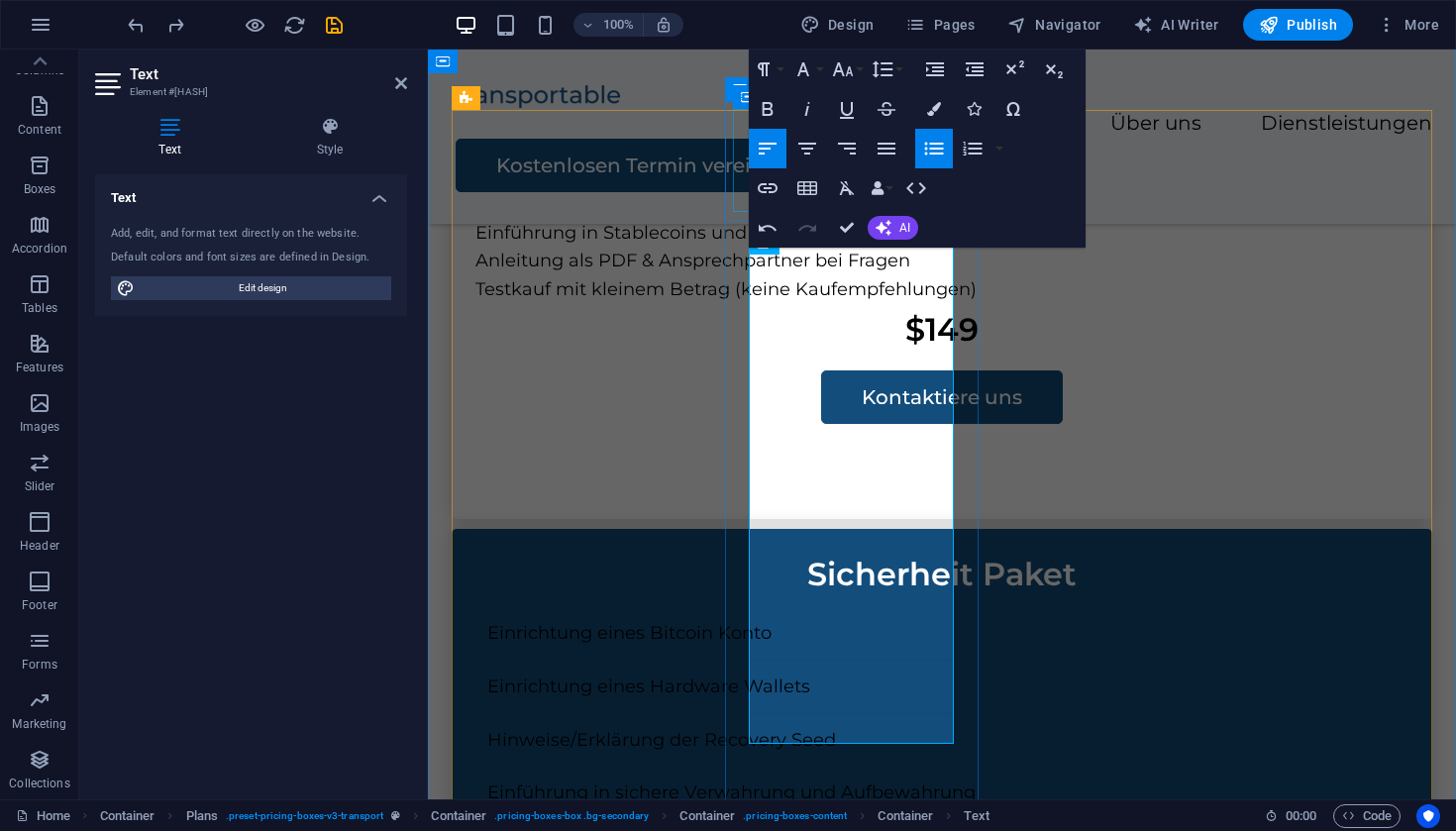 click 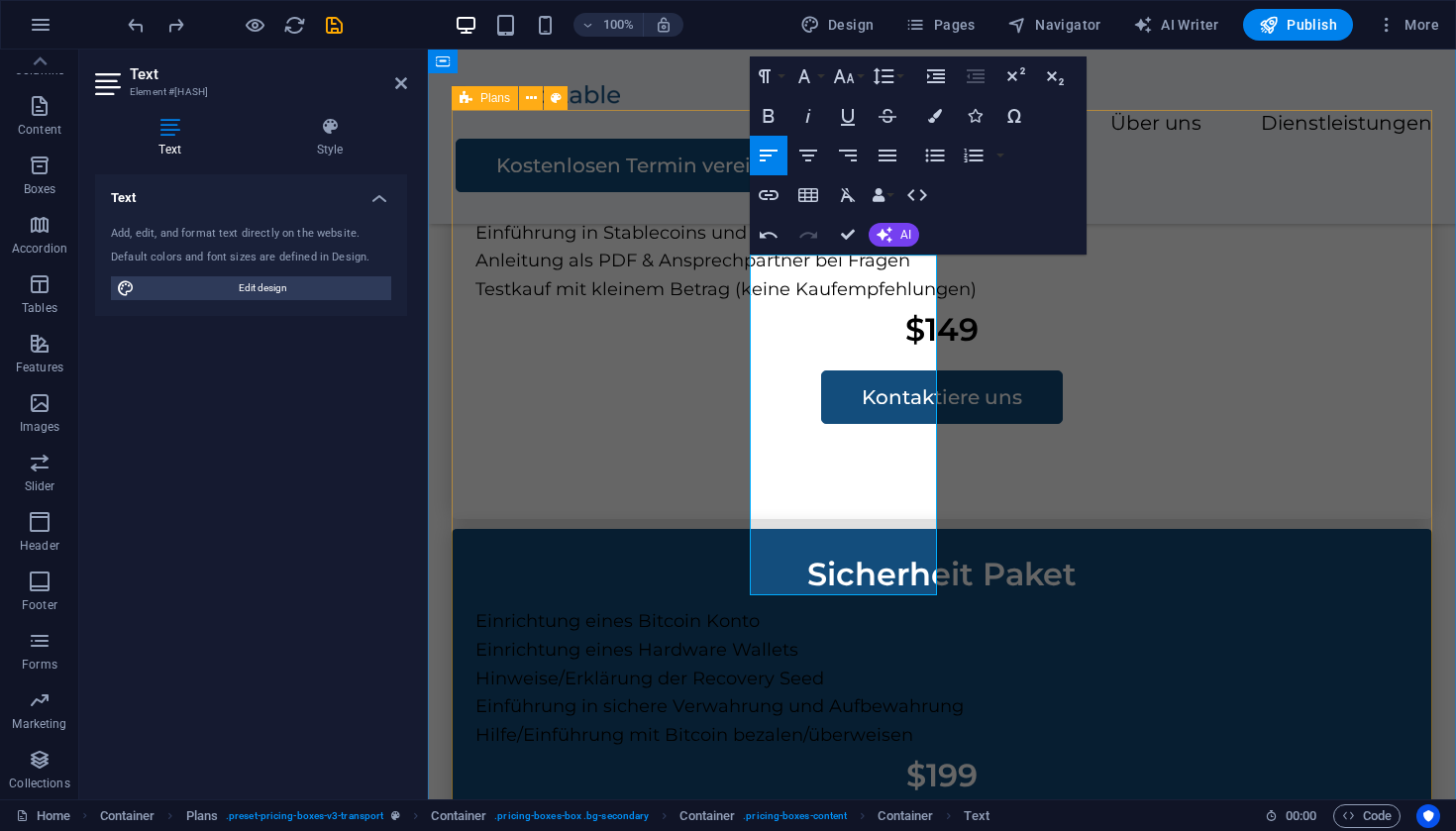 click on "Einsteiger Paket Hilfe bei Auswahl/Anmeldung einer Krypto Exchange Volle Erklärung der Exchange & Gebührenminimierung Einführung in Stablecoins und Krypto Erwerb Anleitung als PDF & Ansprechpartner bei Fragen Testkauf mit kleinem Betrag (keine Kaufempfehlungen) $149 Kontaktiere uns Sicherheit Paket Einrichtung eines Bitcoin Konto Einrichtung eines Hardware Wallets Hinweise/Erklärung der Recovery Seed Einführung in sichere Verwahrung und Aufbewahrung Hilfe/Einführung mit Bitcoin bezalen/überweisen $199 Kontaktiere uns Komplett Paket Packing Transport Assembly $299 Kontaktiere uns Familien Paket Packing Transport Assembly Storage Solution $499 Kontaktiere uns" at bounding box center [942, 970] 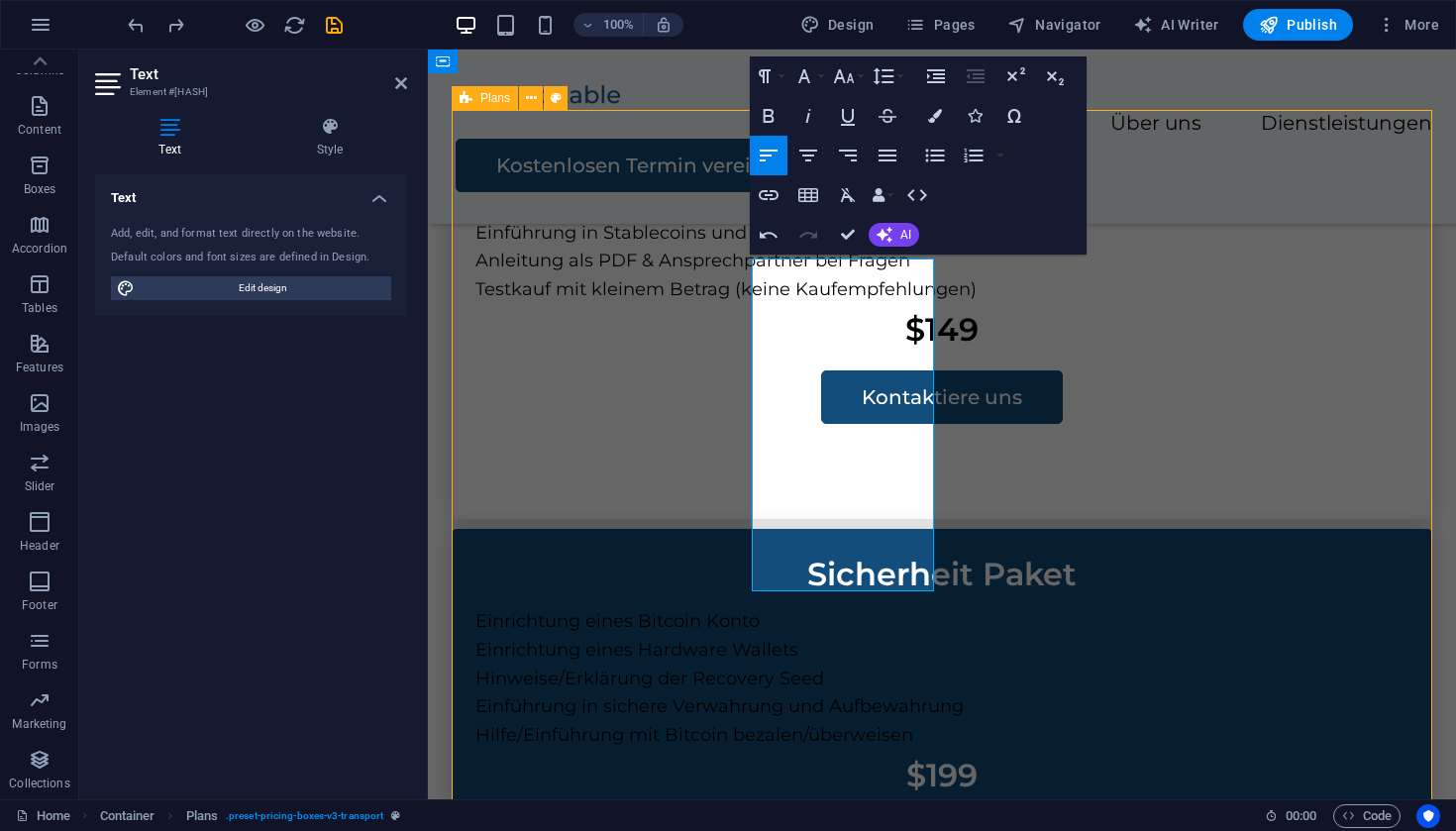 click on "Assembly" at bounding box center [942, 1620] 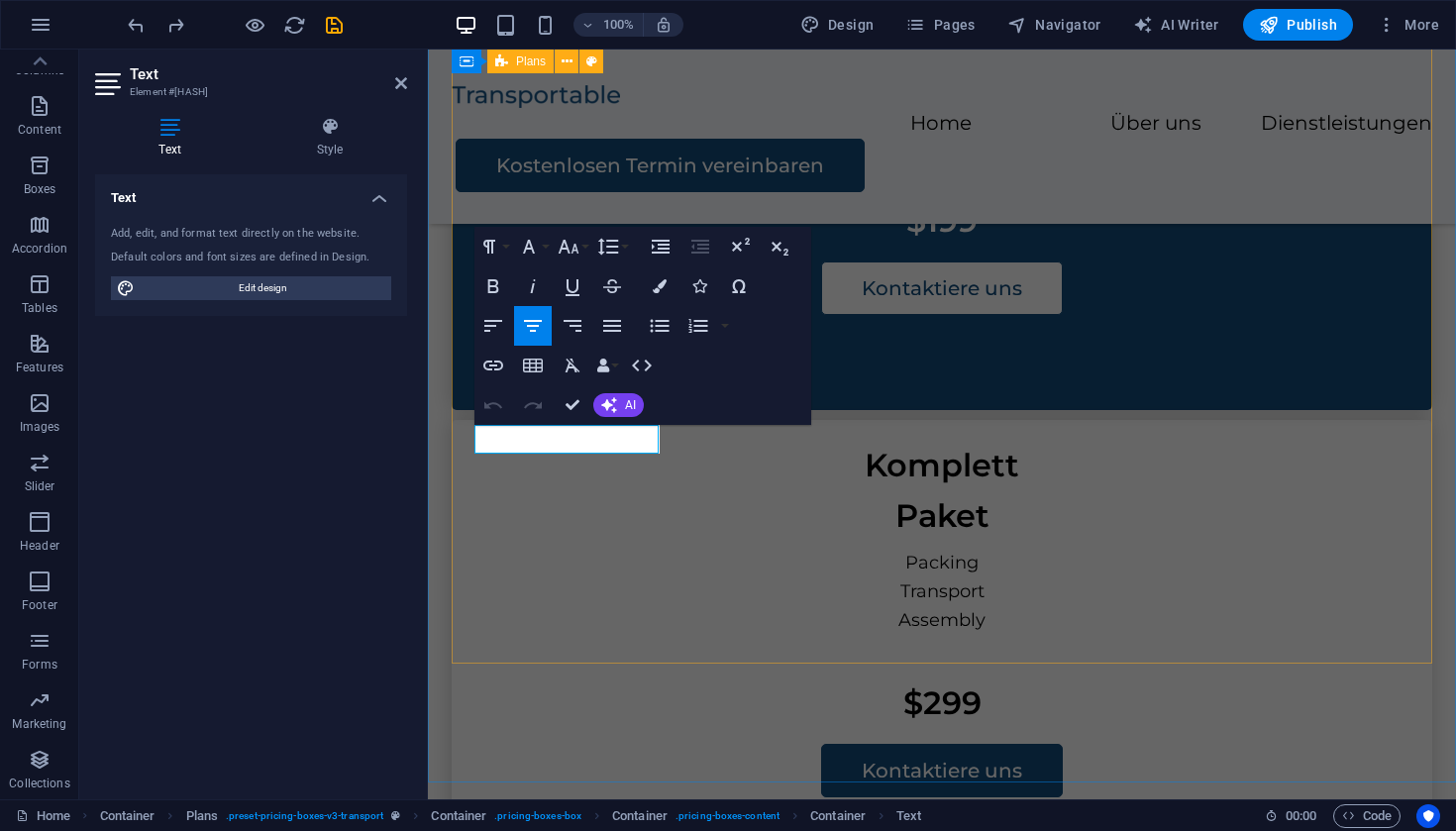 click on "Einsteiger Paket Hilfe bei Auswahl/Anmeldung einer Krypto Exchange Volle Erklärung der Exchange & Gebührenminimierung Einführung in Stablecoins und Krypto Erwerb Anleitung als PDF & Ansprechpartner bei Fragen Testkauf mit kleinem Betrag (keine Kaufempfehlungen) $149 Kontaktiere uns Sicherheit Paket Einrichtung eines Bitcoin Konto Einrichtung eines Hardware Wallets Hinweise/Erklärung der Recovery Seed Einführung in sichere Verwahrung und Aufbewahrung Hilfe/Einführung mit Bitcoin bezalen/überweisen $199 Kontaktiere uns Komplett Paket Packing Transport Assembly $299 Kontaktiere uns Familien Paket Packing Transport Assembly Storage Solution $499 Kontaktiere uns" at bounding box center (942, 415) 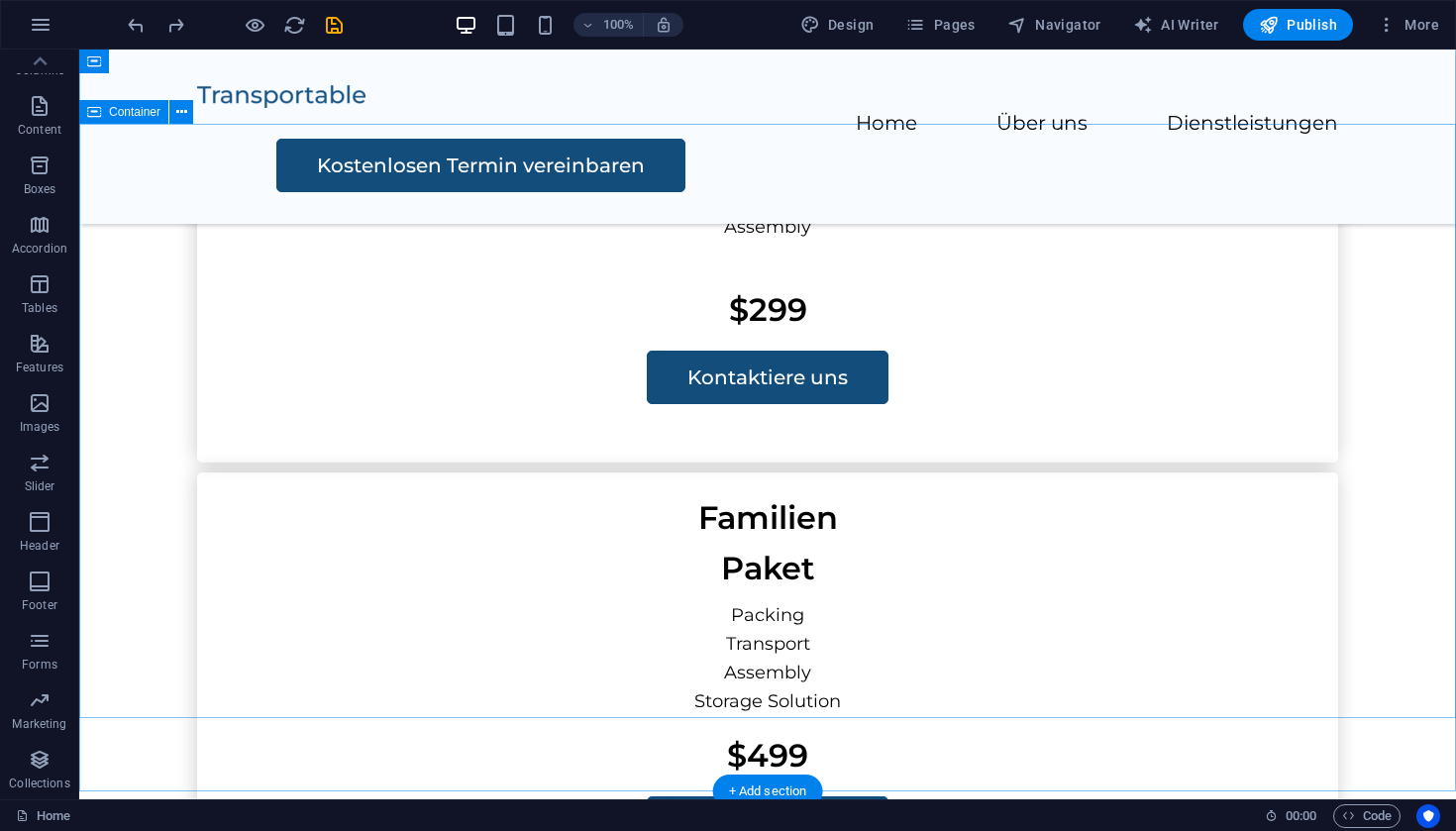 scroll, scrollTop: 2744, scrollLeft: 0, axis: vertical 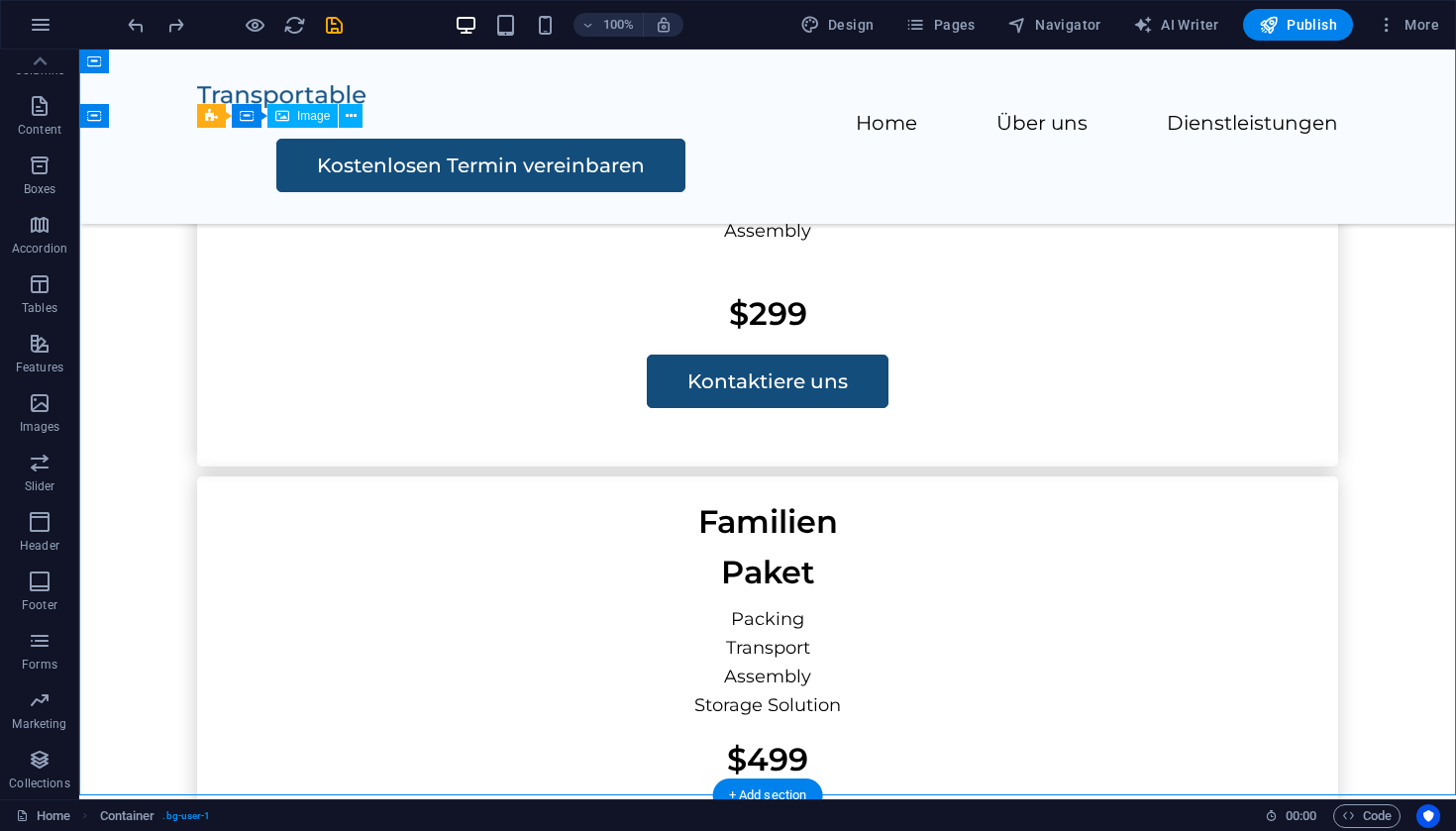 drag, startPoint x: 397, startPoint y: 409, endPoint x: 467, endPoint y: 455, distance: 83.761566 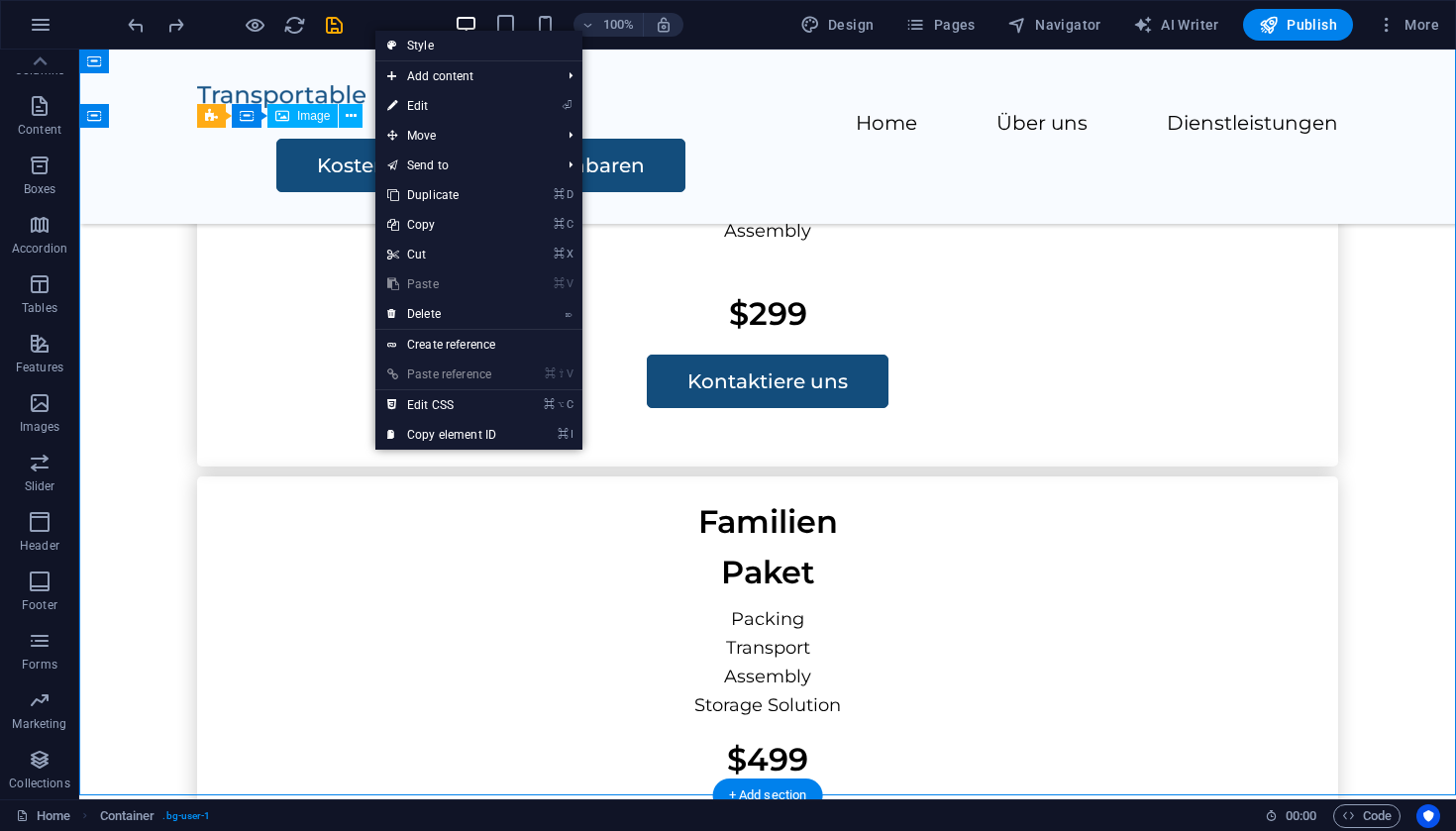 click at bounding box center (-58, 2152) 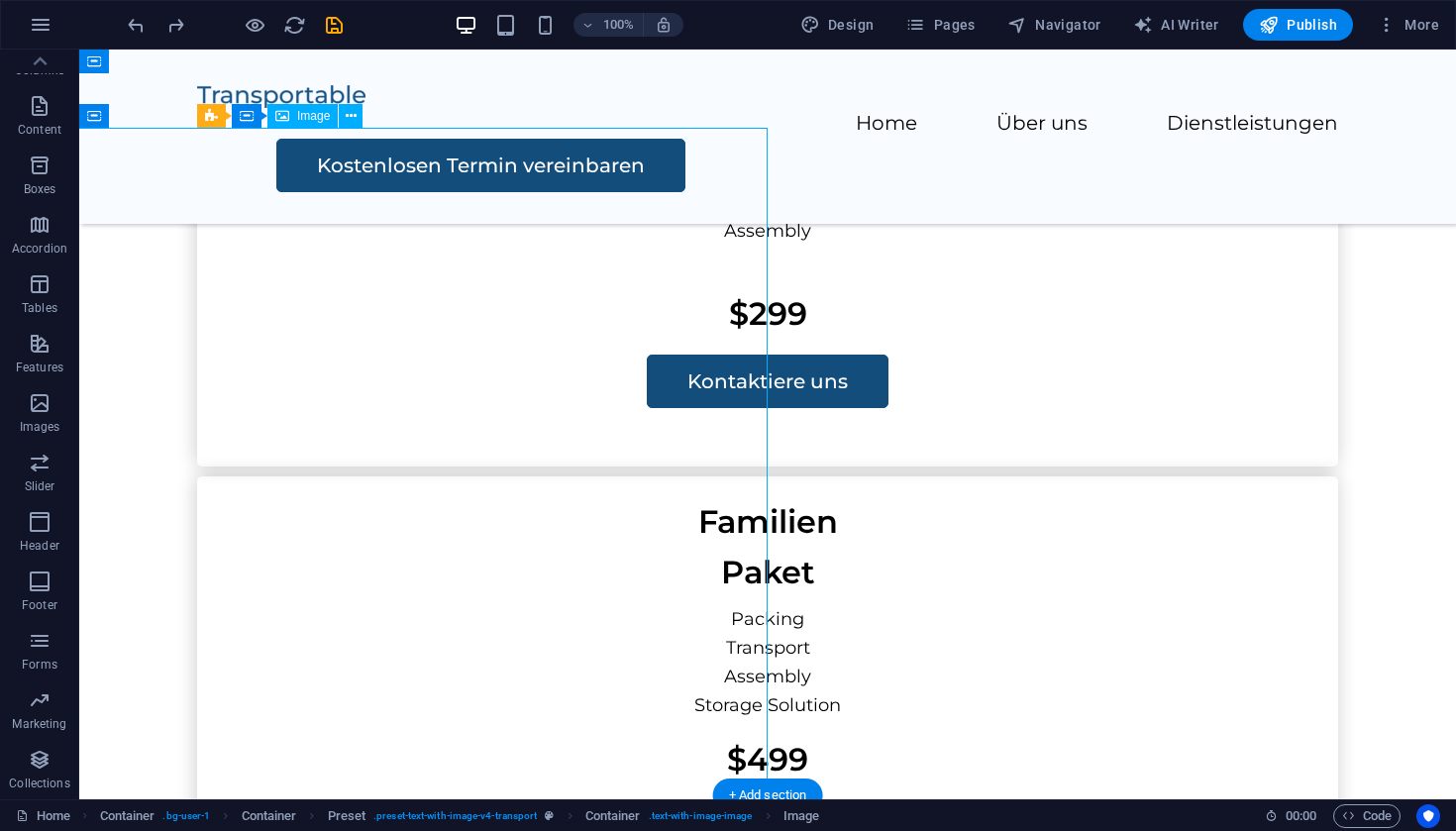 click at bounding box center [-58, 2152] 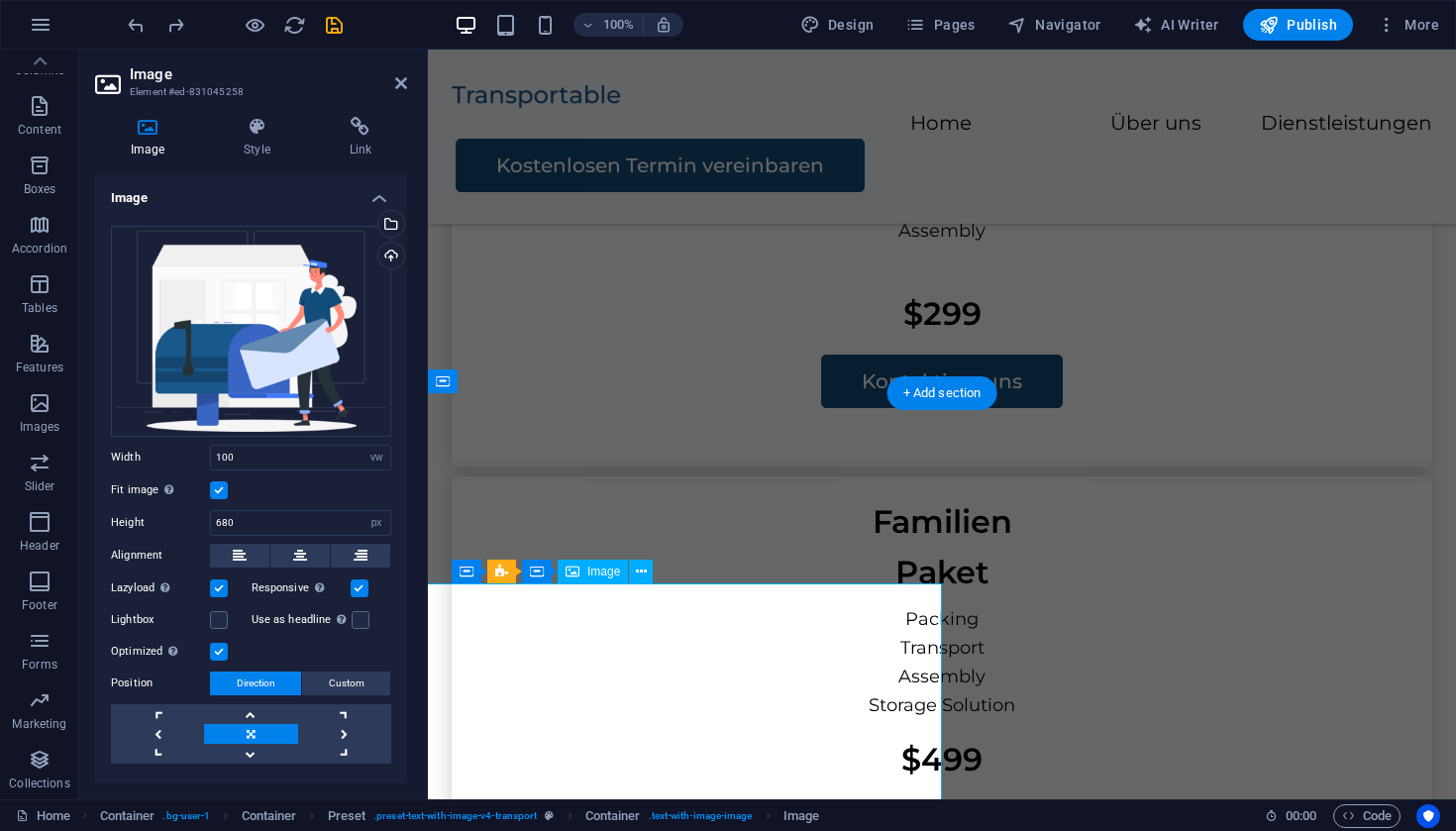 click on "Responsive Automatically load retina image and smartphone optimized sizes." at bounding box center [301, 588] 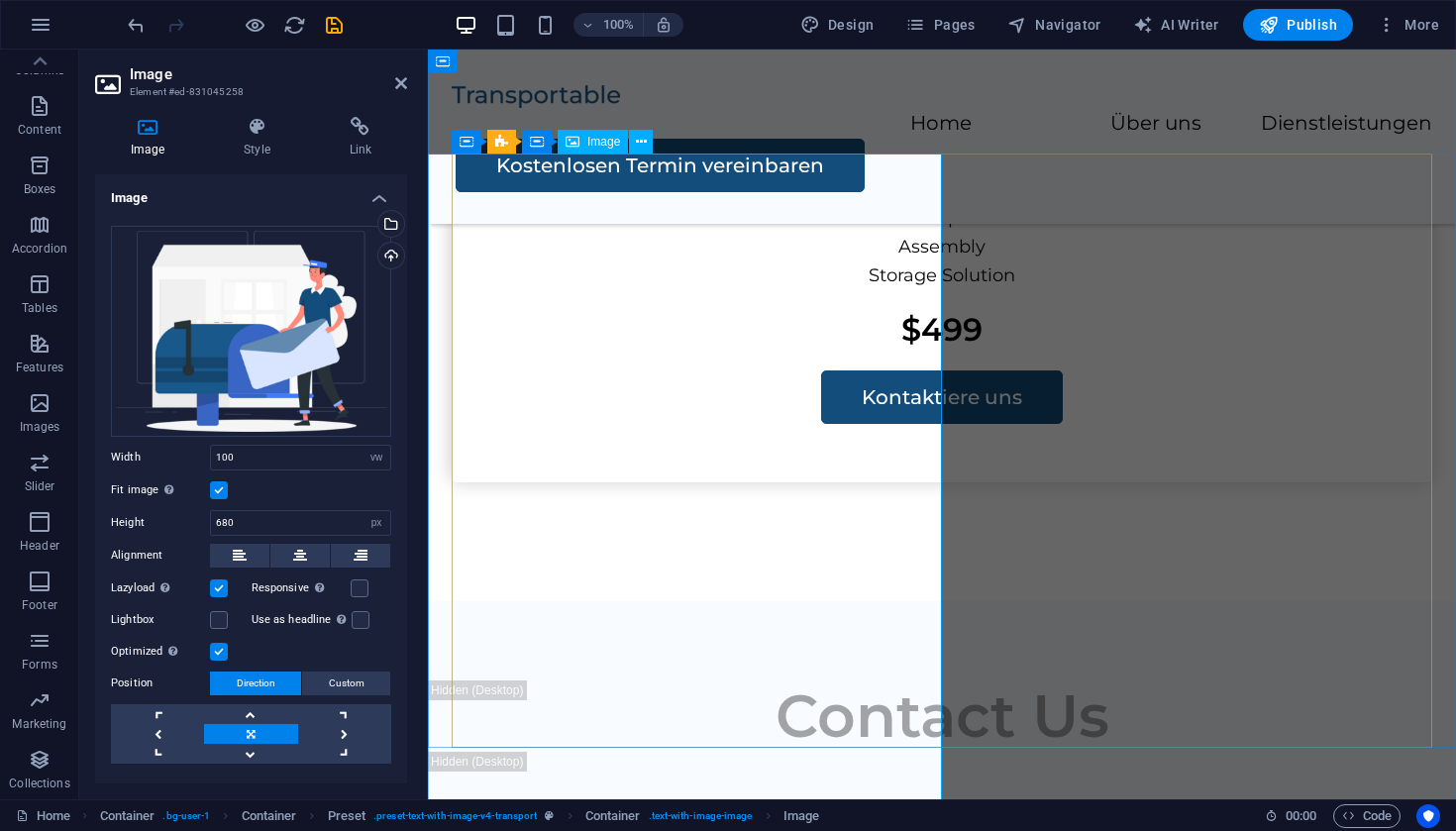 scroll, scrollTop: 3333, scrollLeft: 0, axis: vertical 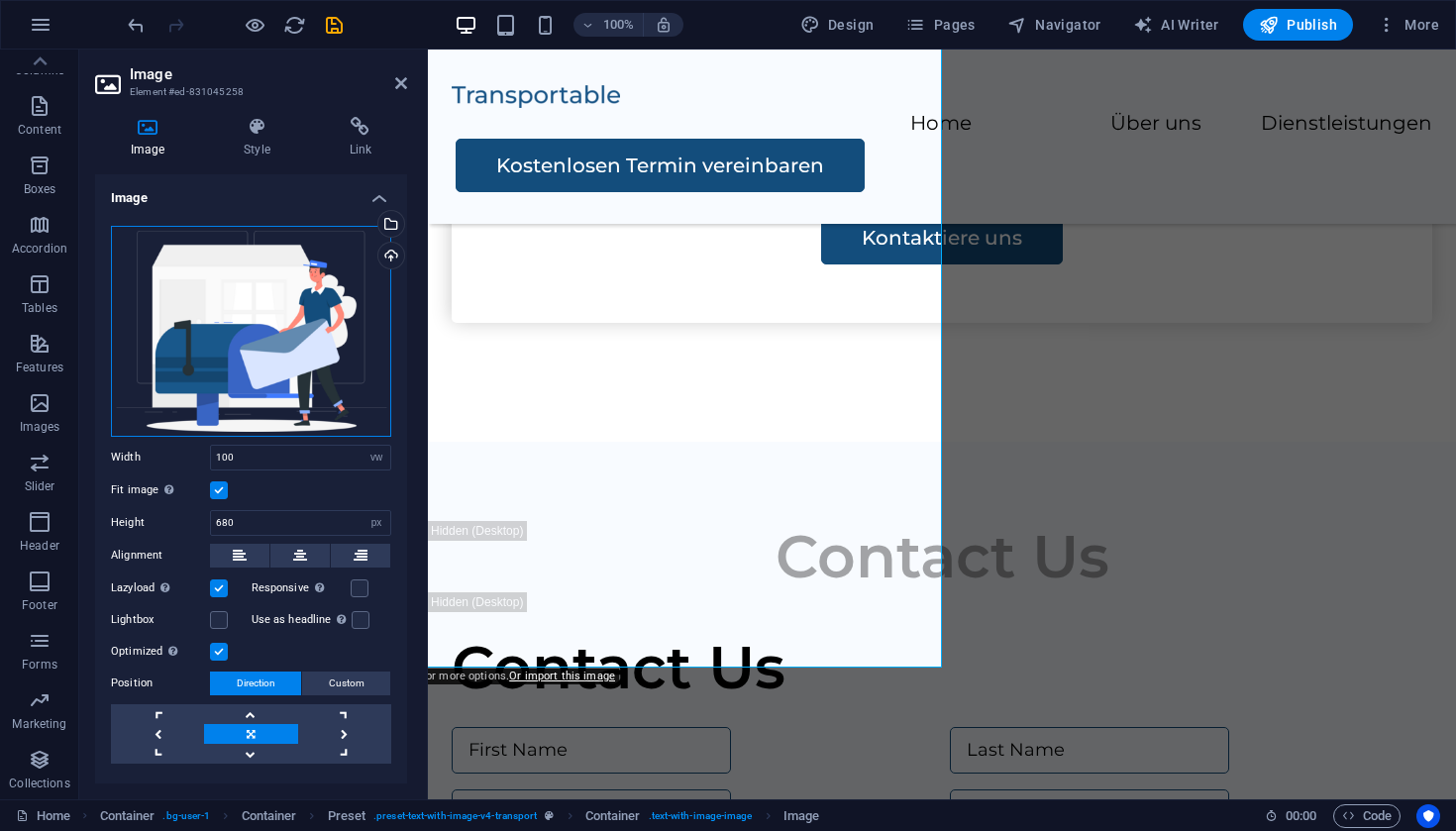 drag, startPoint x: 230, startPoint y: 330, endPoint x: 260, endPoint y: 347, distance: 34.48188 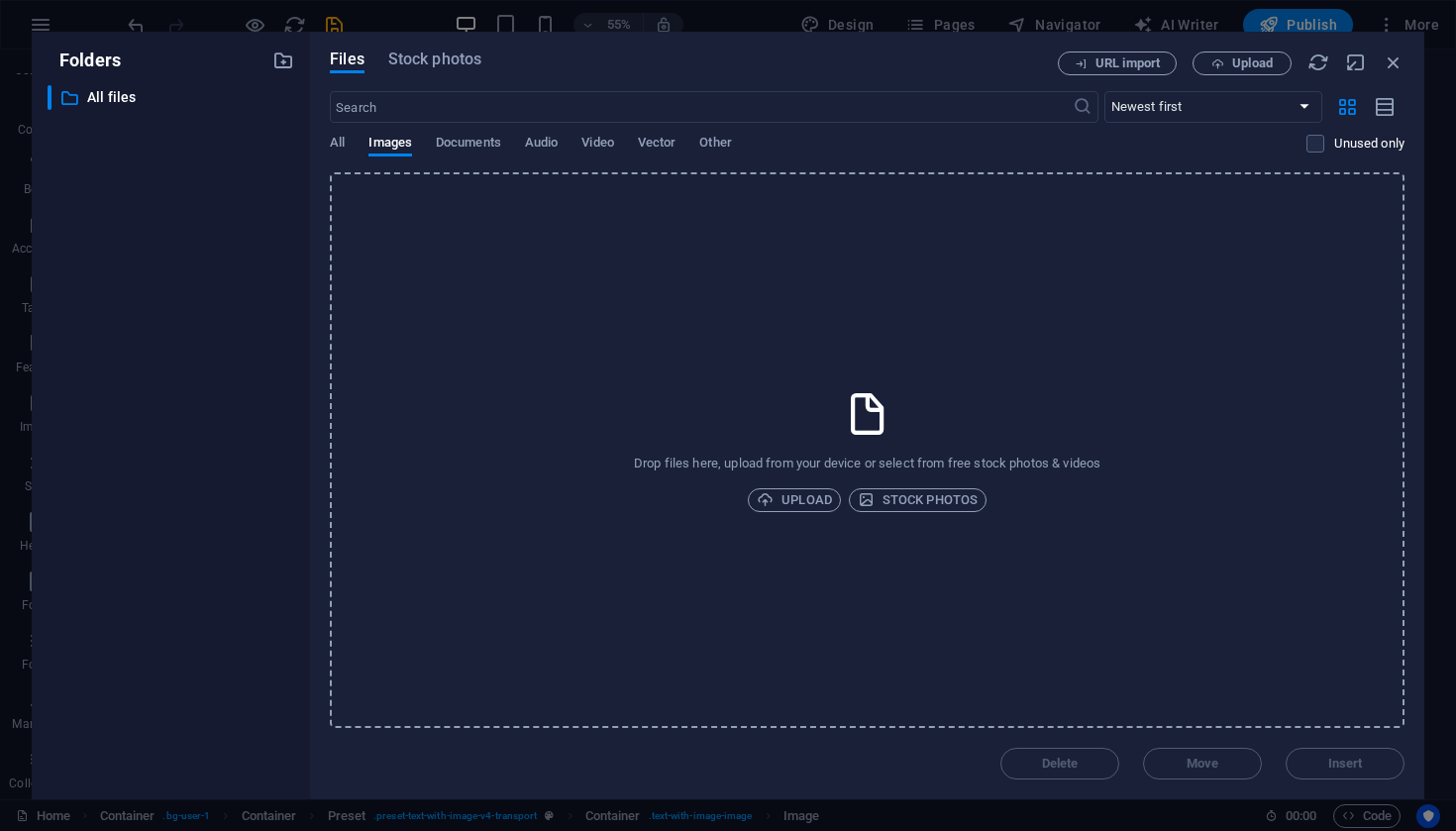 scroll, scrollTop: 2530, scrollLeft: 0, axis: vertical 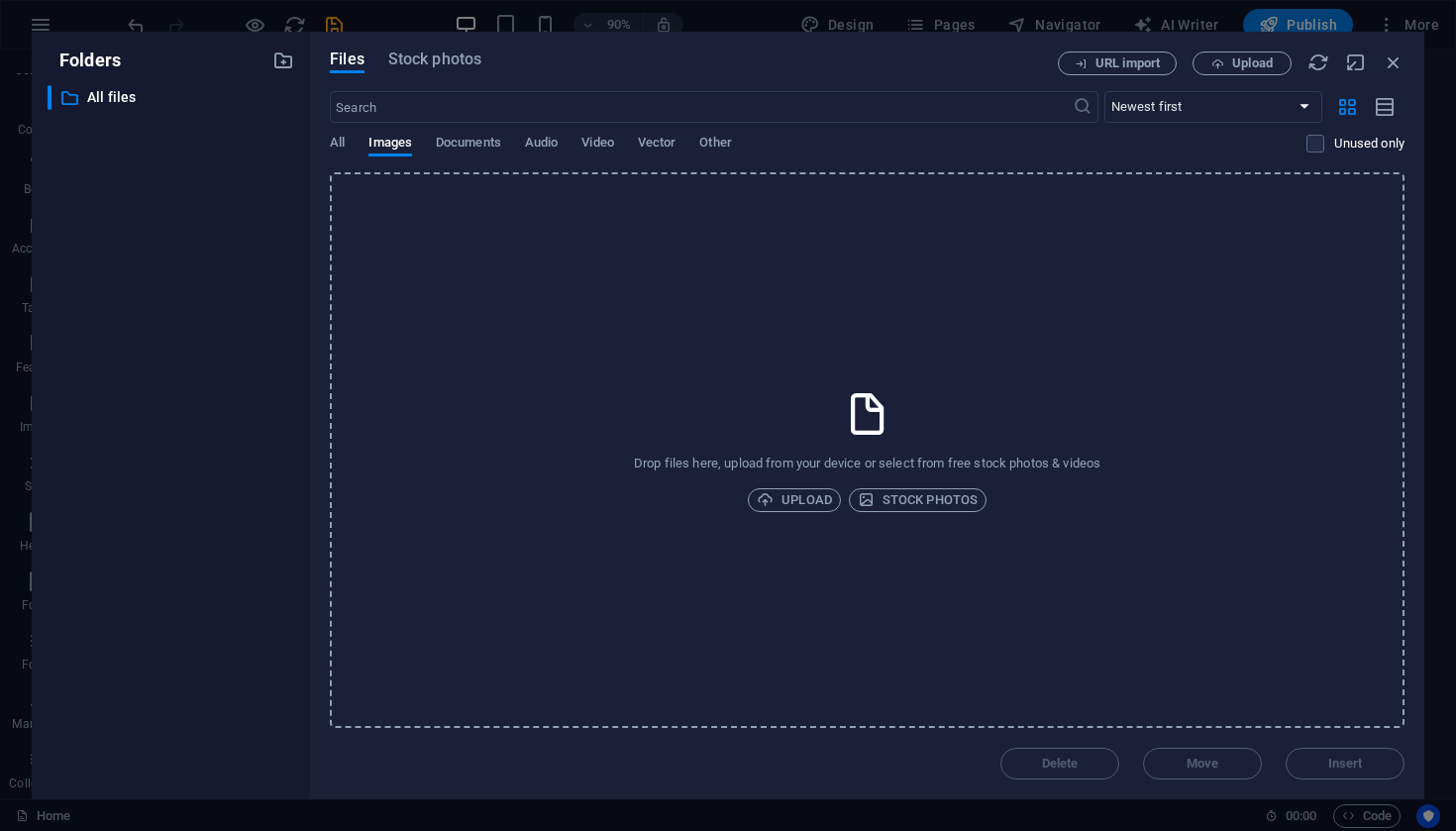click on "Files Stock photos URL import Upload ​ Newest first Oldest first Name (A-Z) Name (Z-A) Size (0-9) Size (9-0) Resolution (0-9) Resolution (9-0) All Images Documents Audio Video Vector Other Unused only Drop files here, upload from your device or select from free stock photos & videos Upload Stock photos Delete Move Insert" at bounding box center (867, 415) 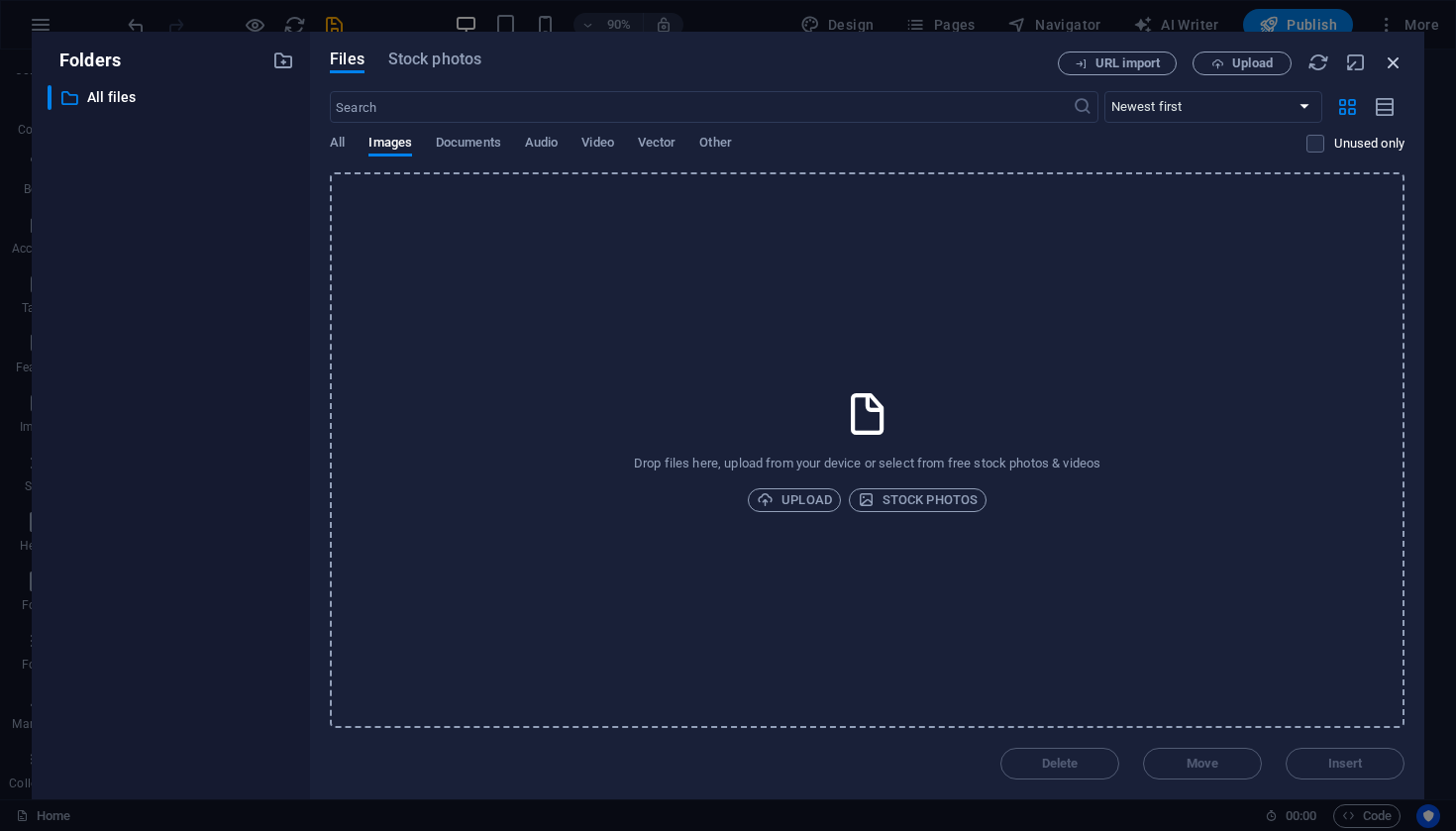 click at bounding box center (1394, 62) 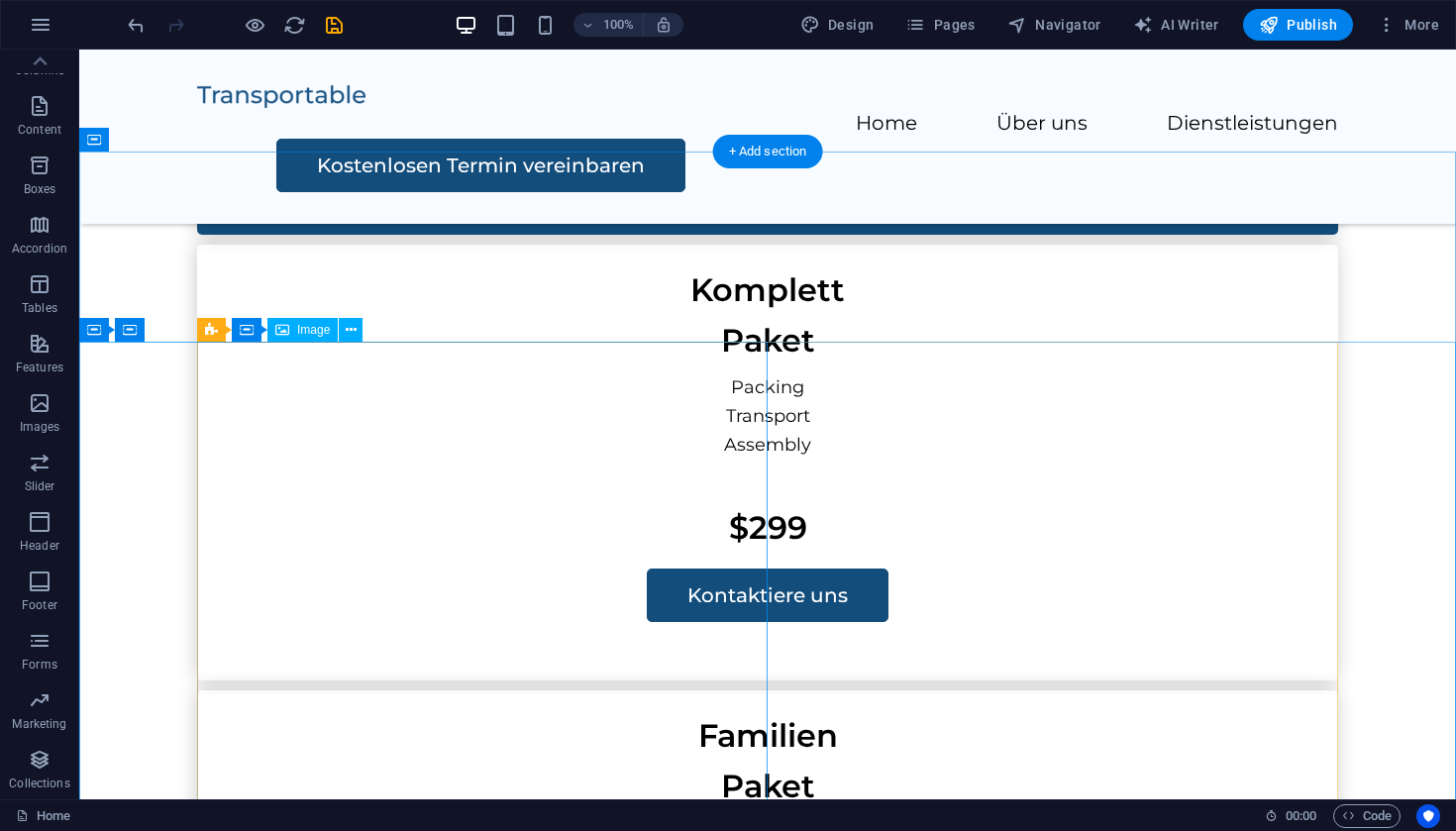 click at bounding box center (-58, 2366) 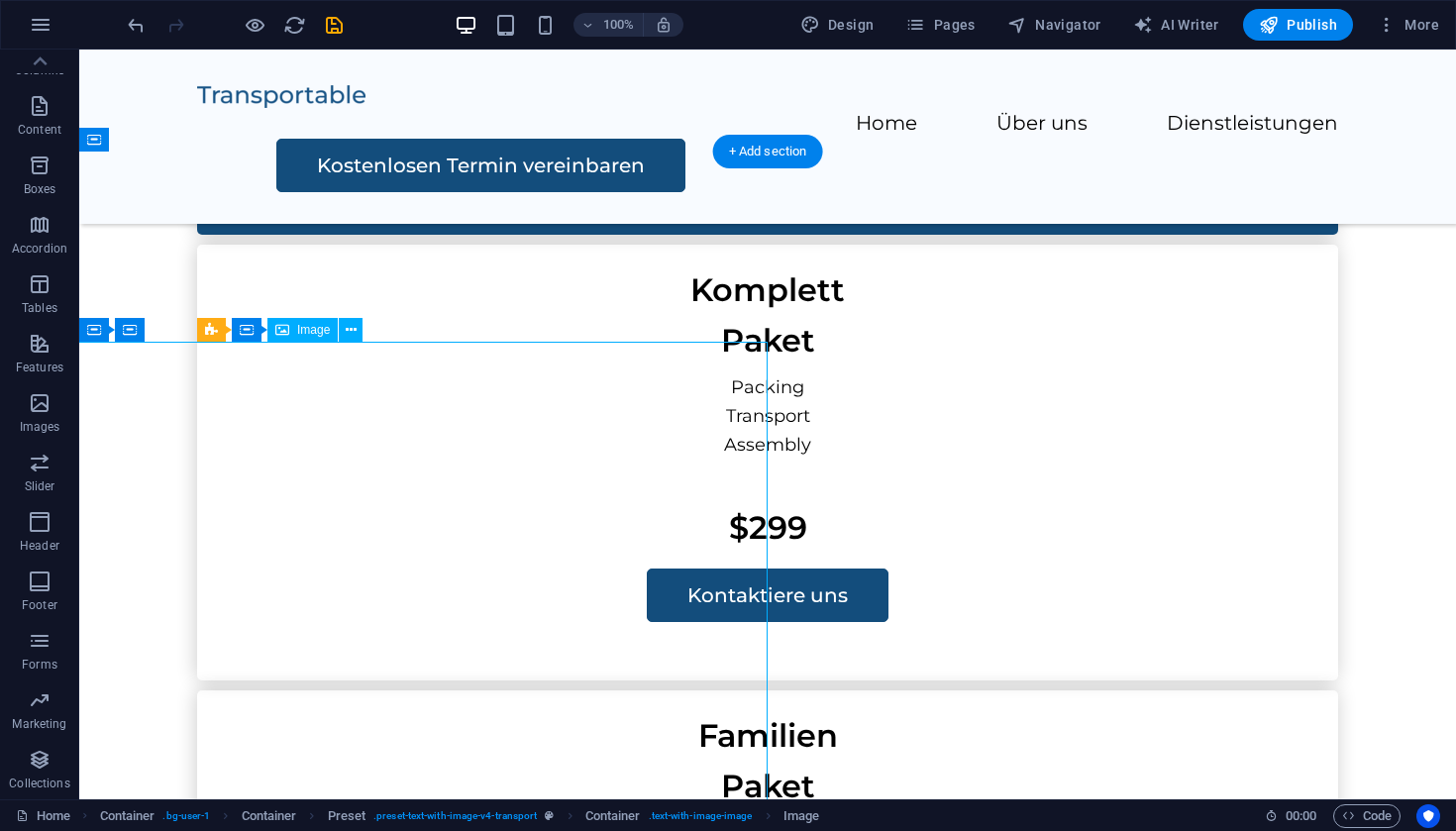 click at bounding box center [-58, 2366] 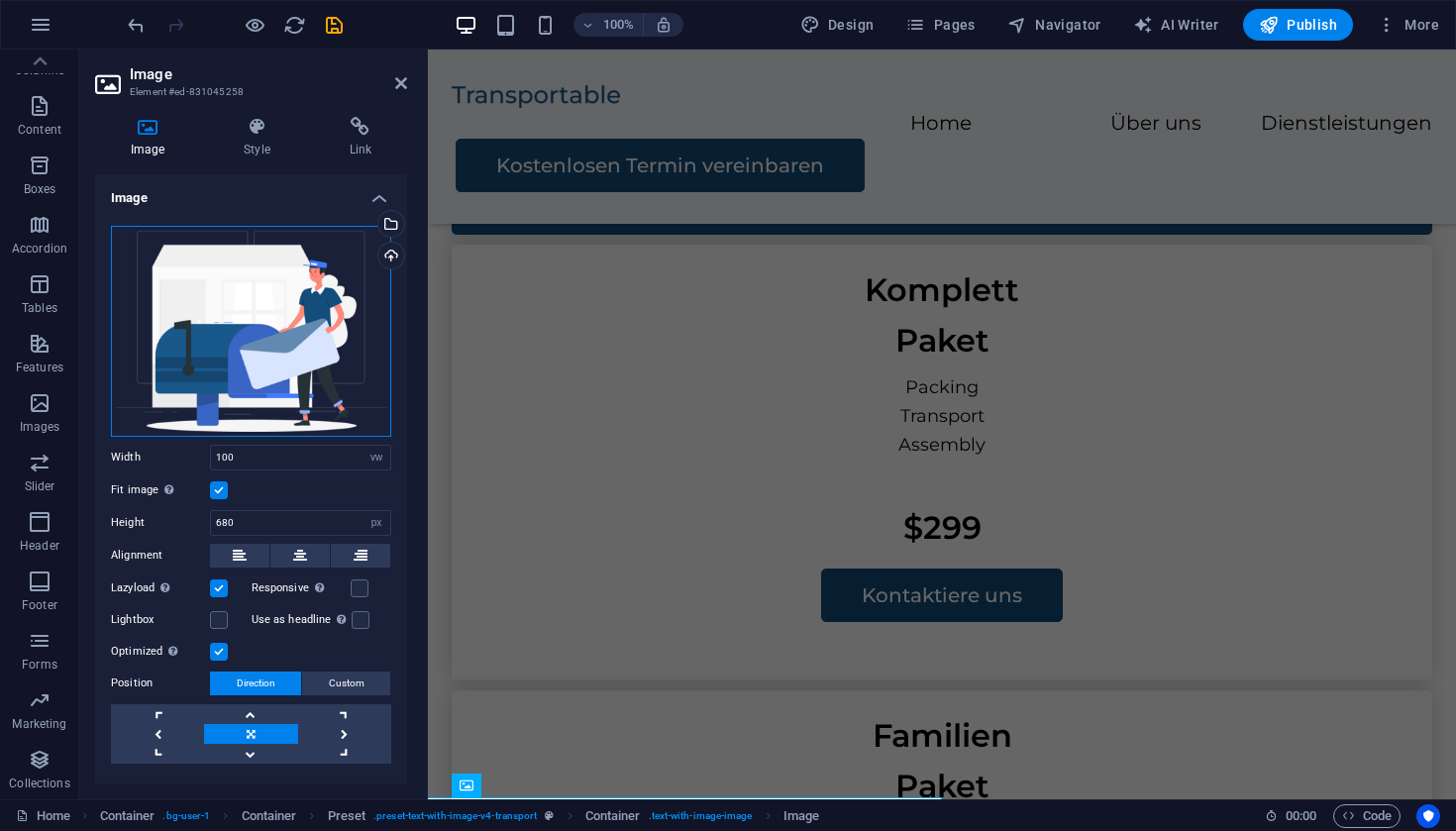 drag, startPoint x: 264, startPoint y: 329, endPoint x: 111, endPoint y: 627, distance: 334.9821 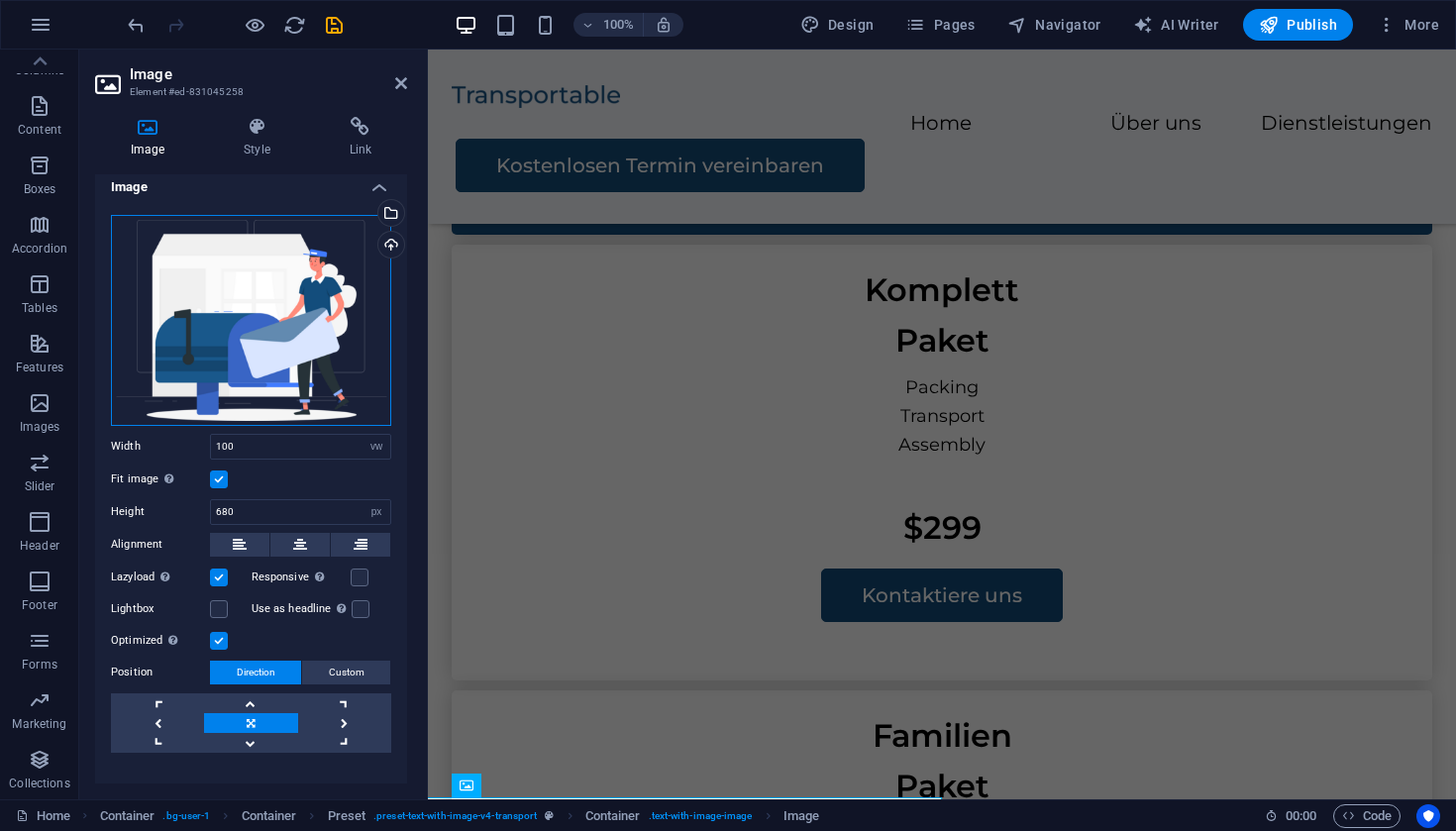 scroll, scrollTop: 0, scrollLeft: 0, axis: both 